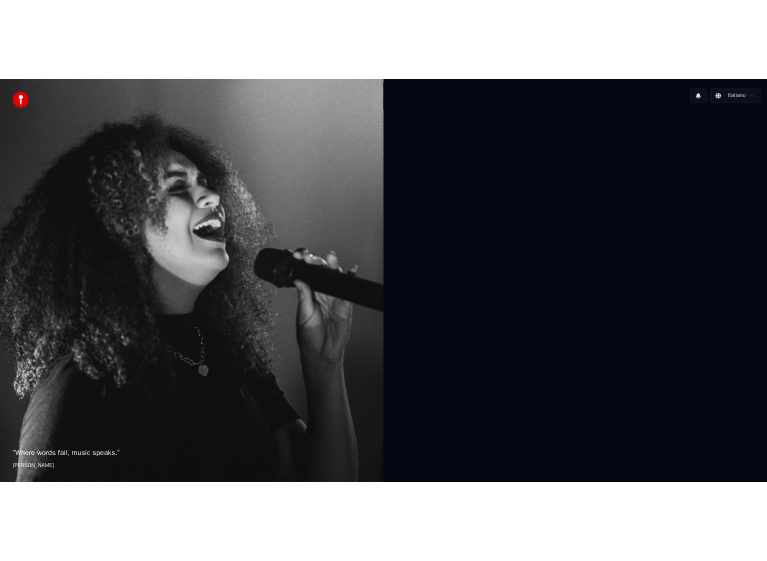 scroll, scrollTop: 0, scrollLeft: 0, axis: both 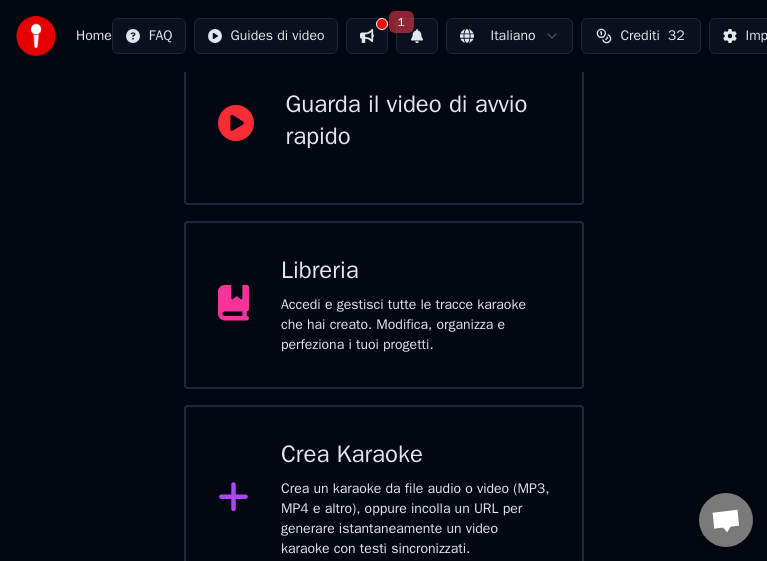 click on "Crea Karaoke" at bounding box center [415, 455] 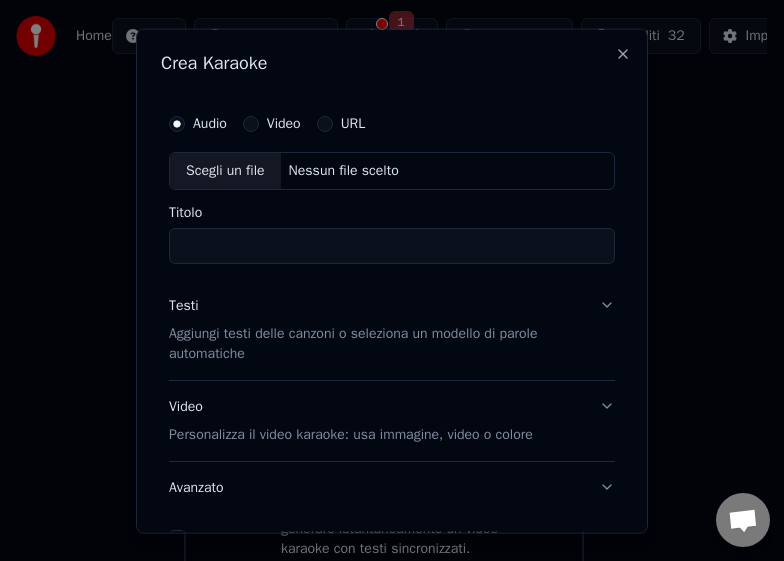 click on "Scegli un file" at bounding box center [225, 170] 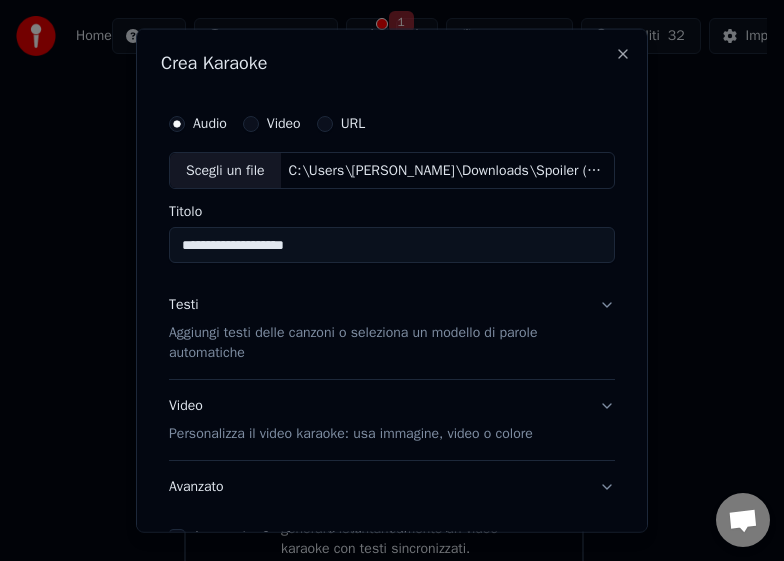 click on "**********" at bounding box center (392, 245) 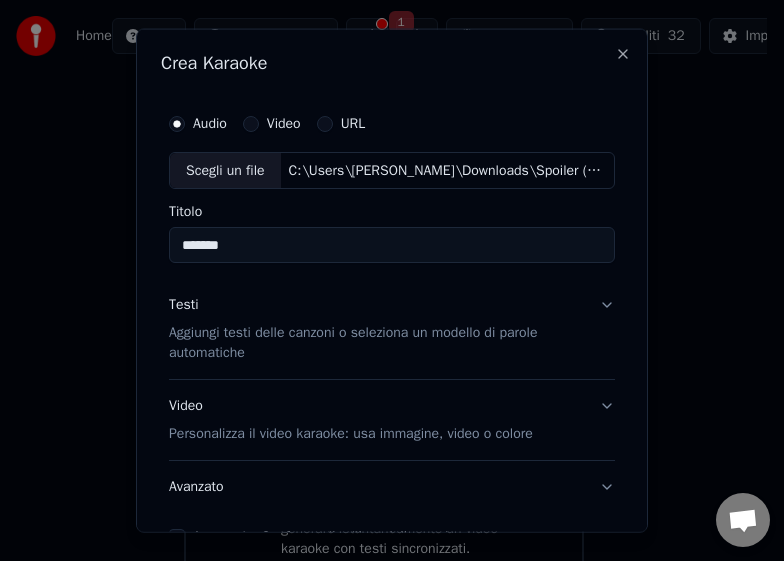 type on "*******" 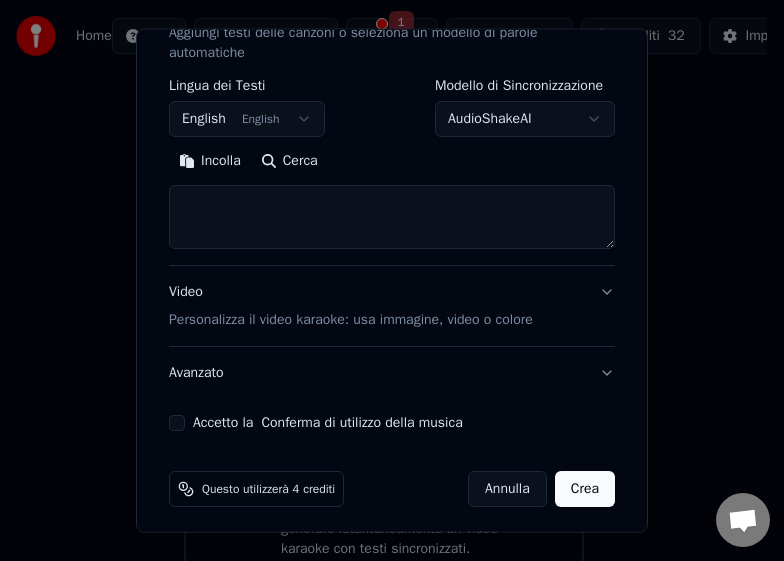 scroll, scrollTop: 200, scrollLeft: 0, axis: vertical 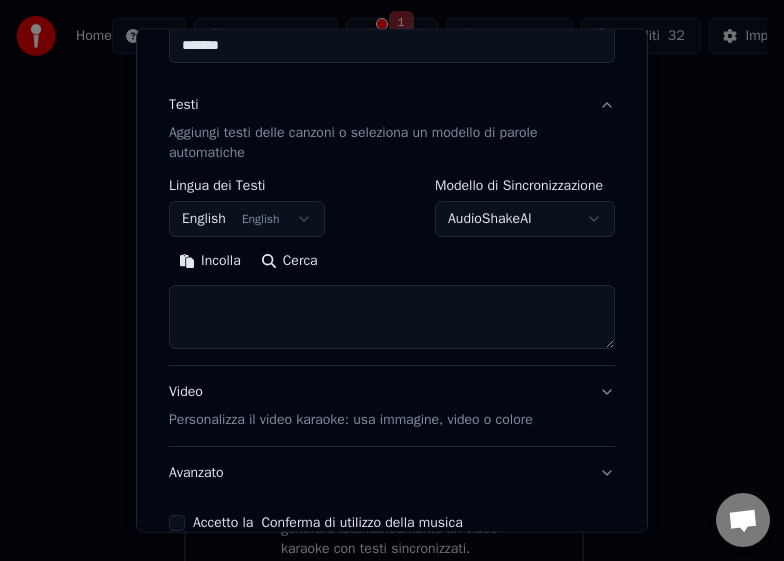 click at bounding box center [392, 317] 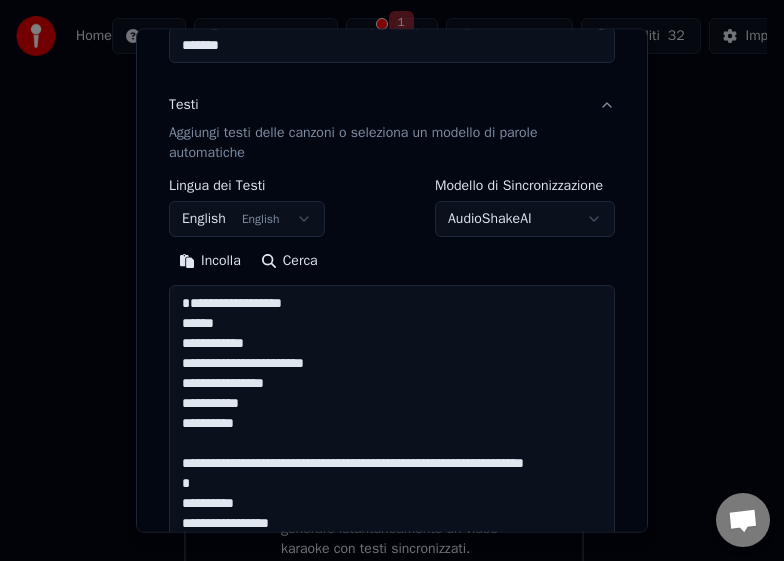 scroll, scrollTop: 1364, scrollLeft: 0, axis: vertical 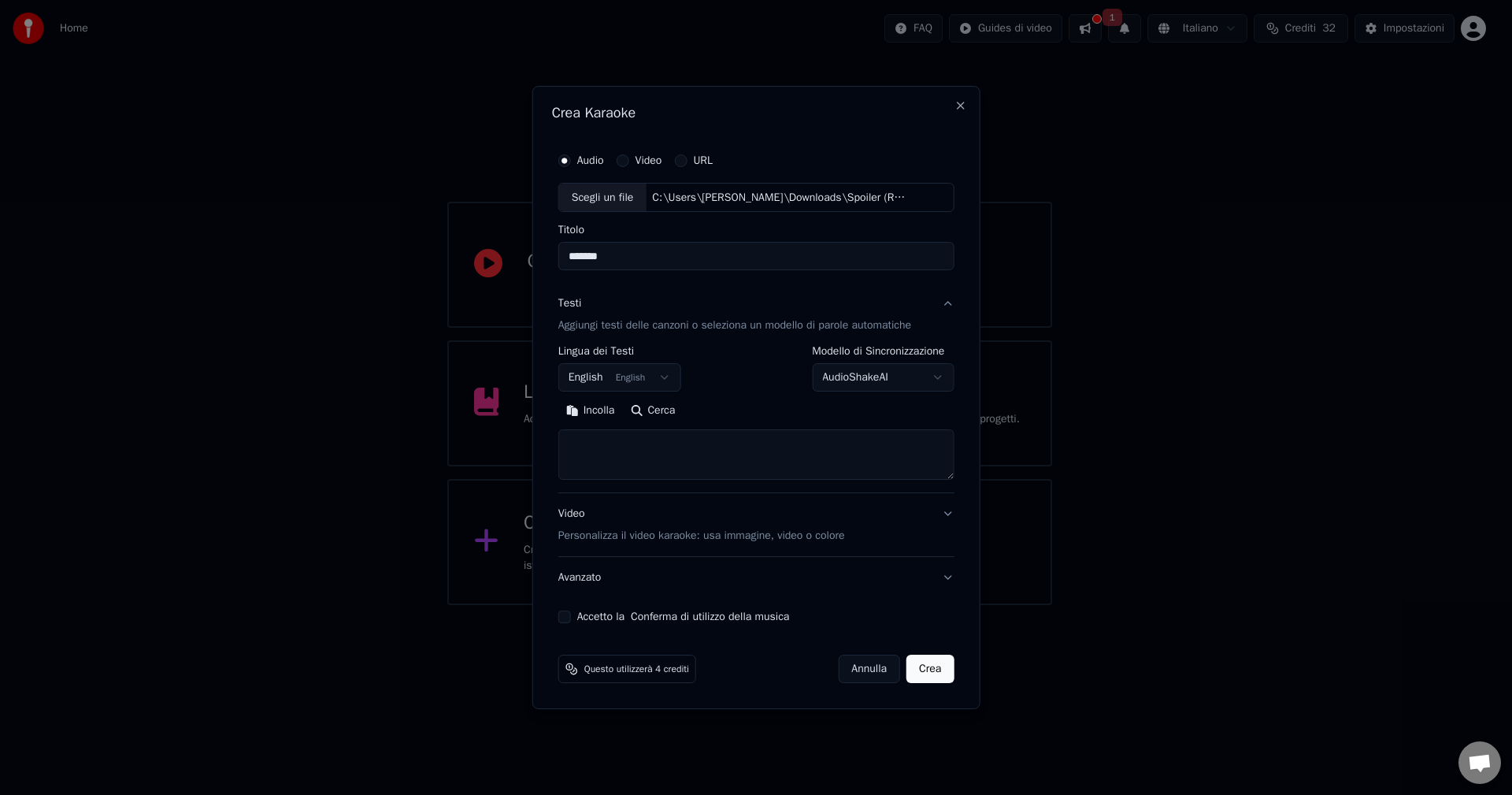 click at bounding box center [756, 455] 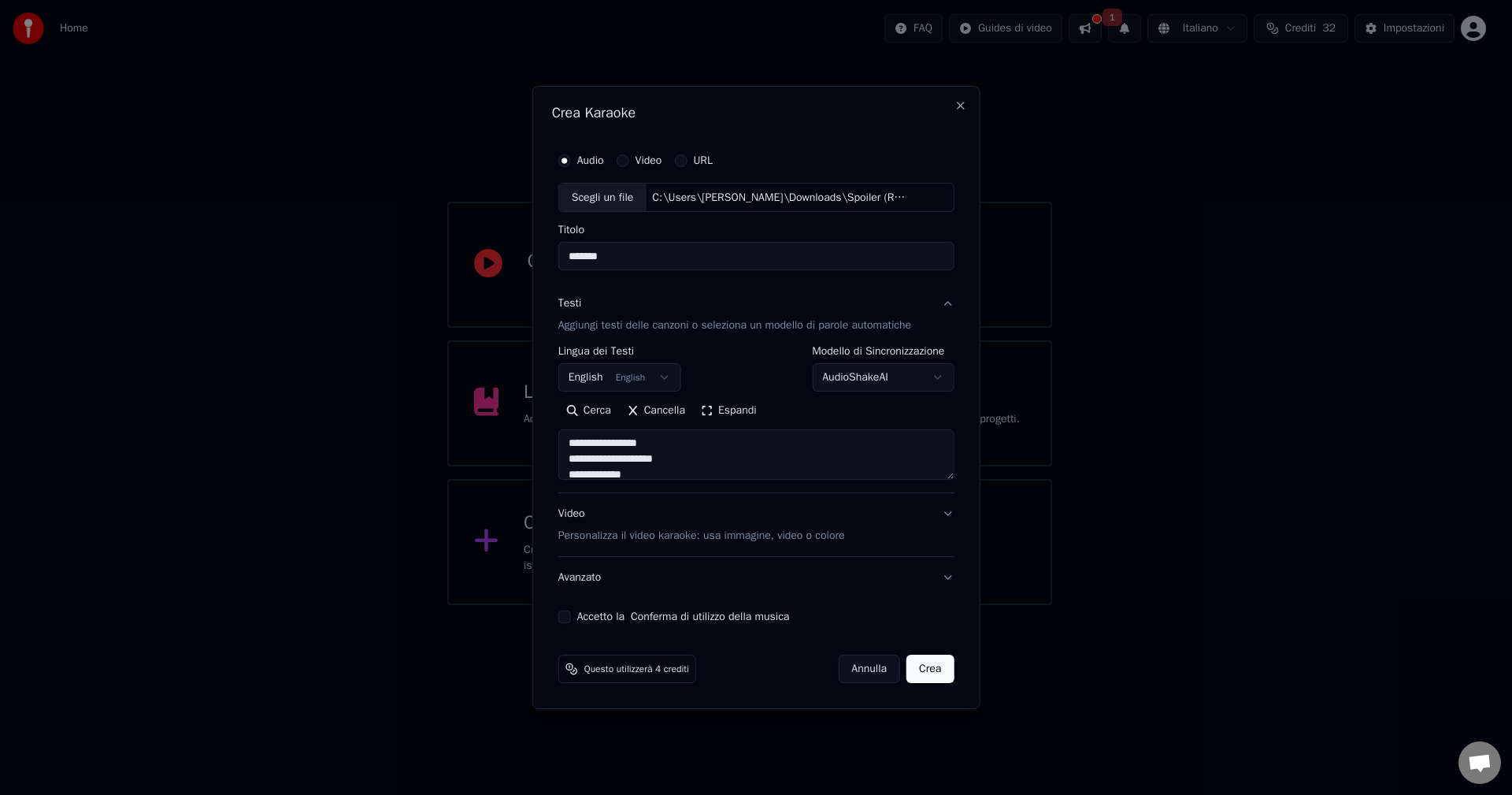 scroll, scrollTop: 4, scrollLeft: 0, axis: vertical 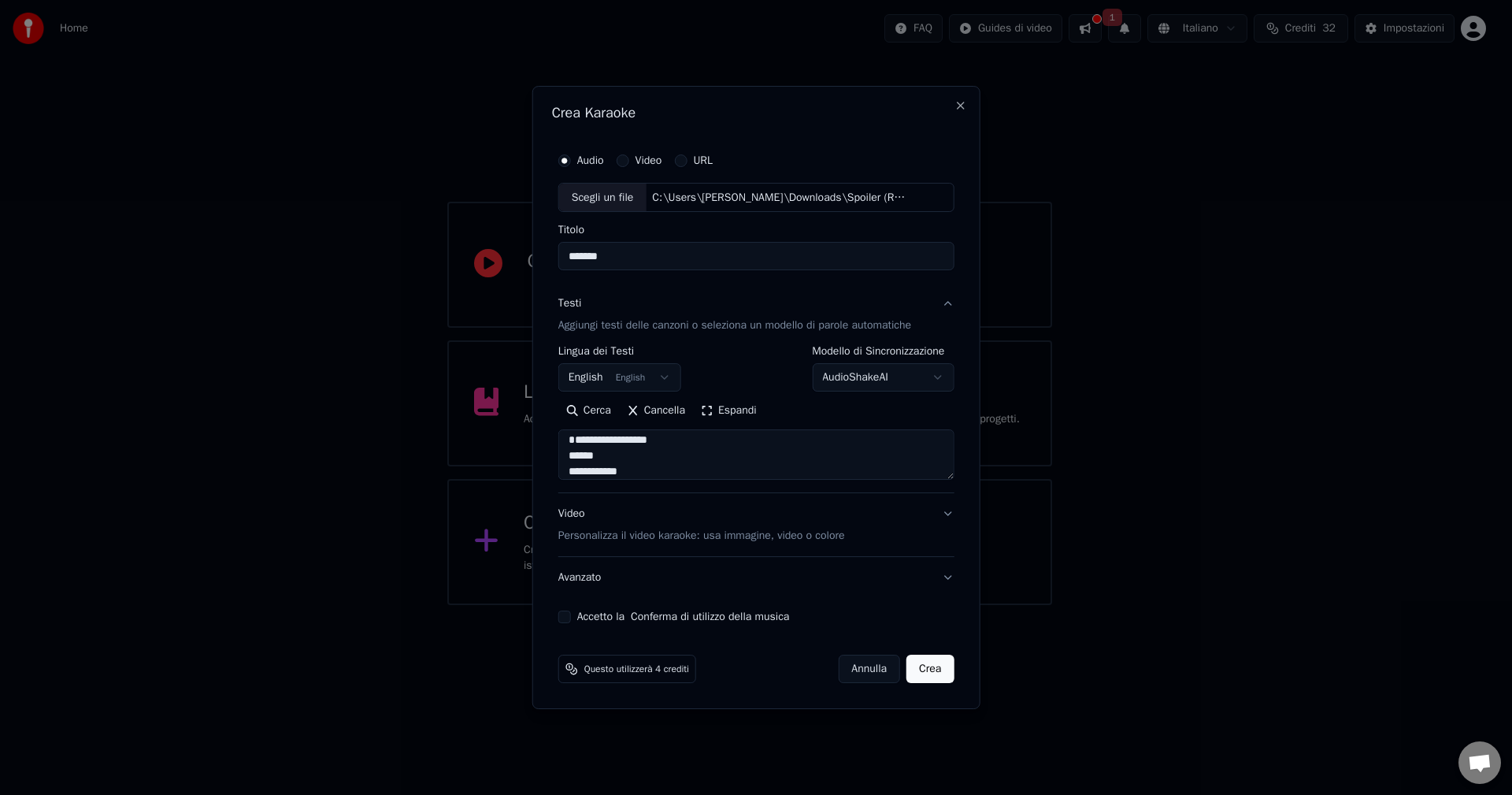 type on "**********" 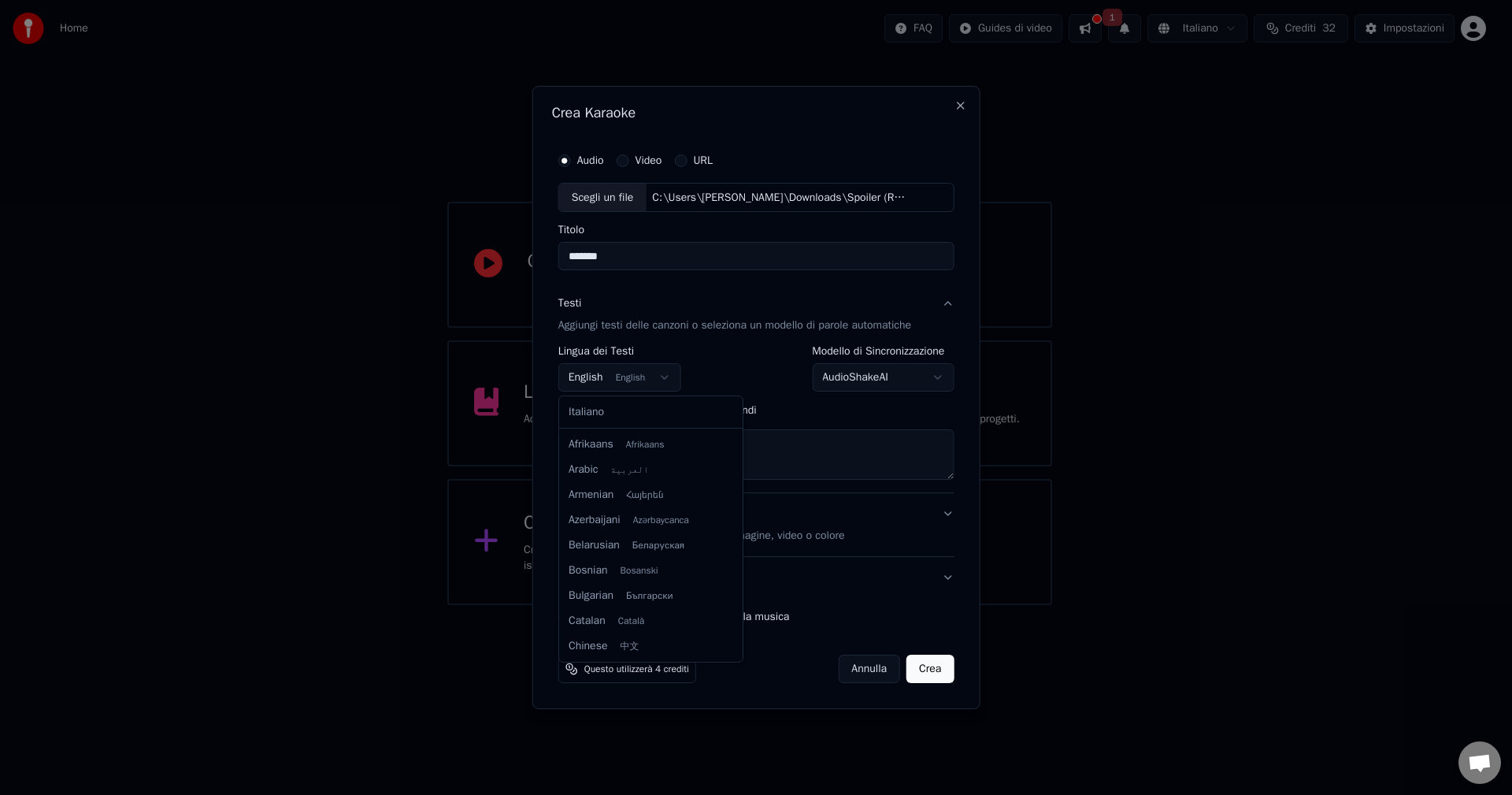 scroll, scrollTop: 126, scrollLeft: 0, axis: vertical 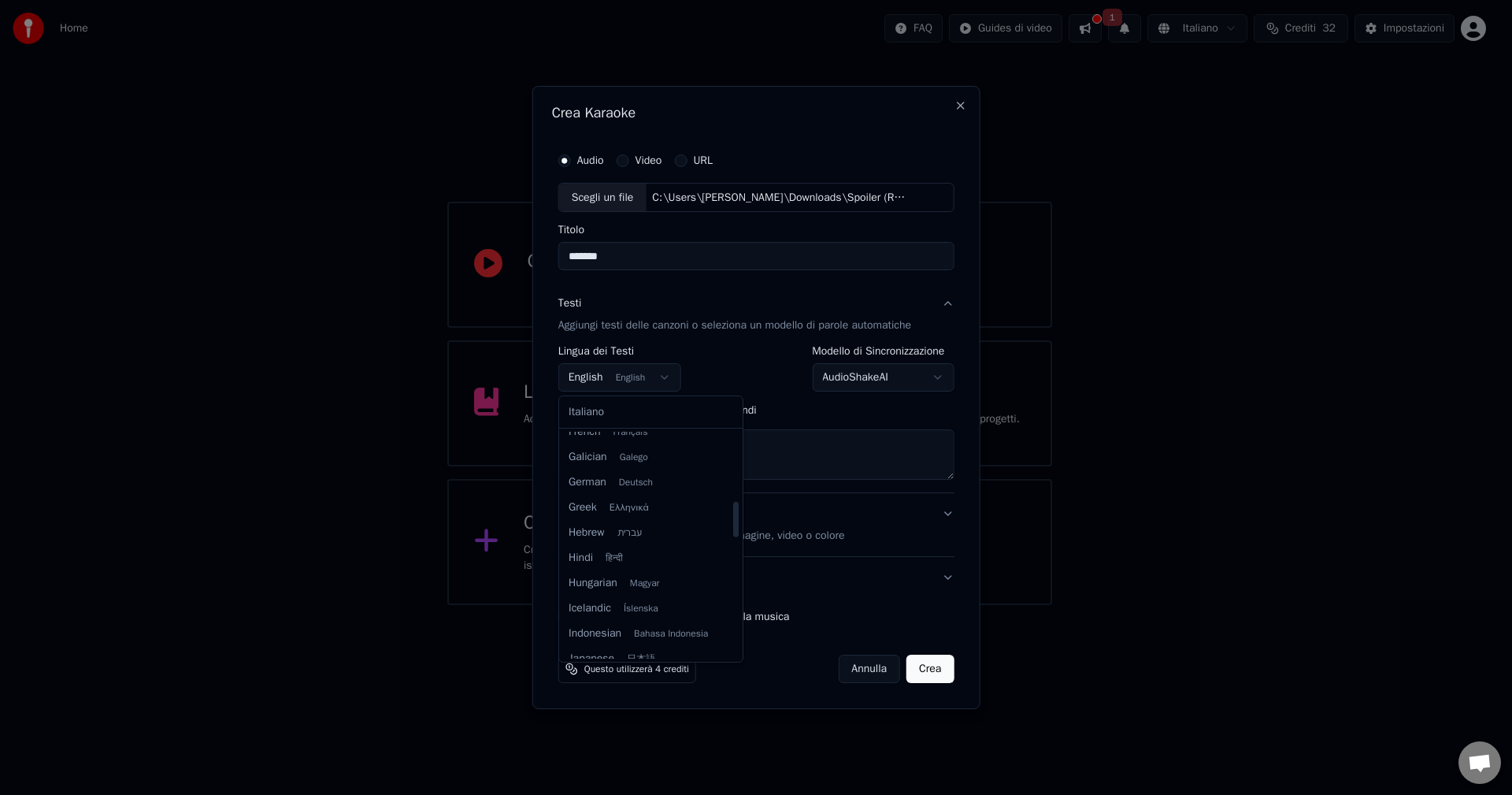 select on "**" 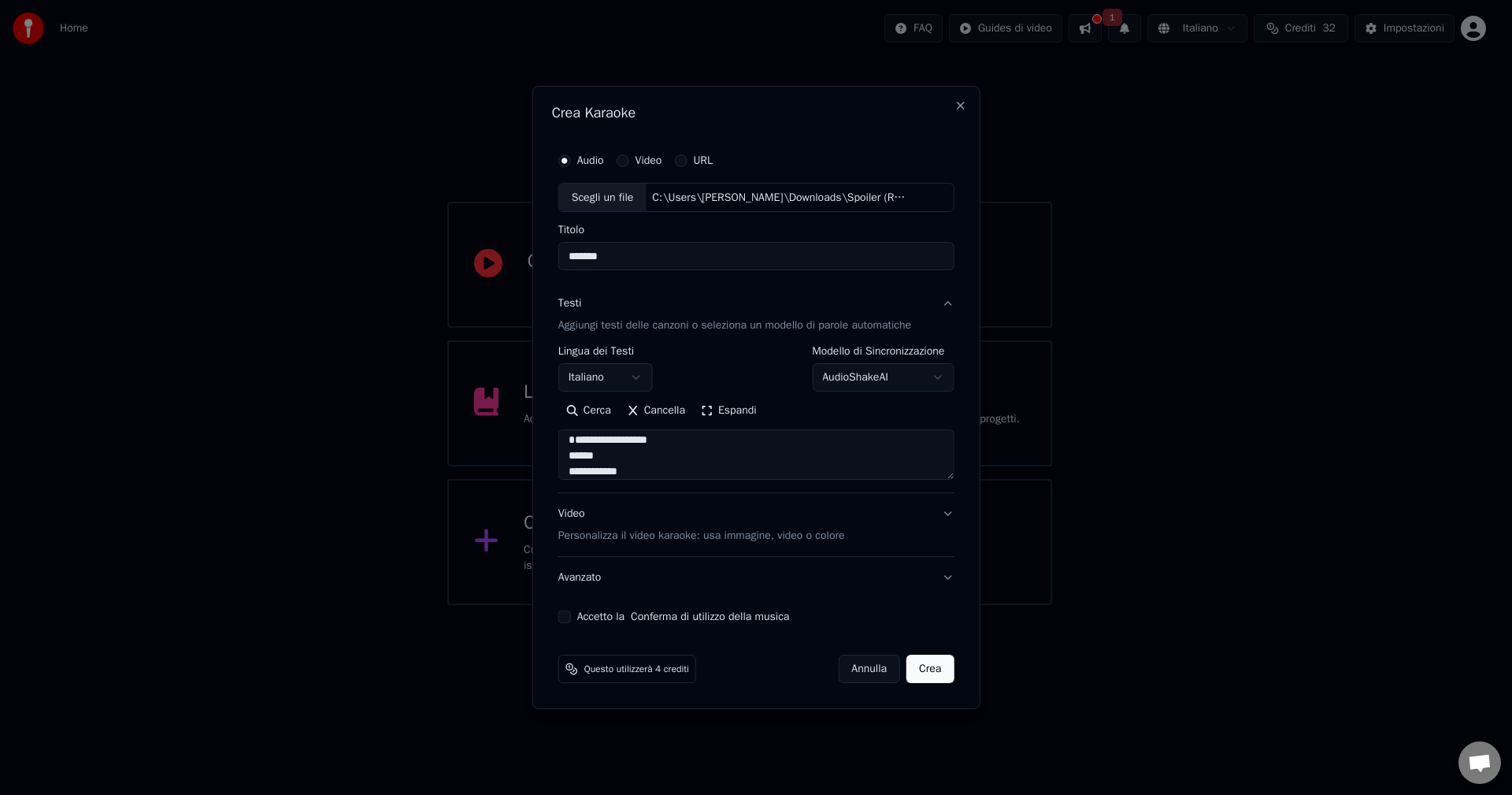click on "Personalizza il video karaoke: usa immagine, video o colore" at bounding box center [702, 536] 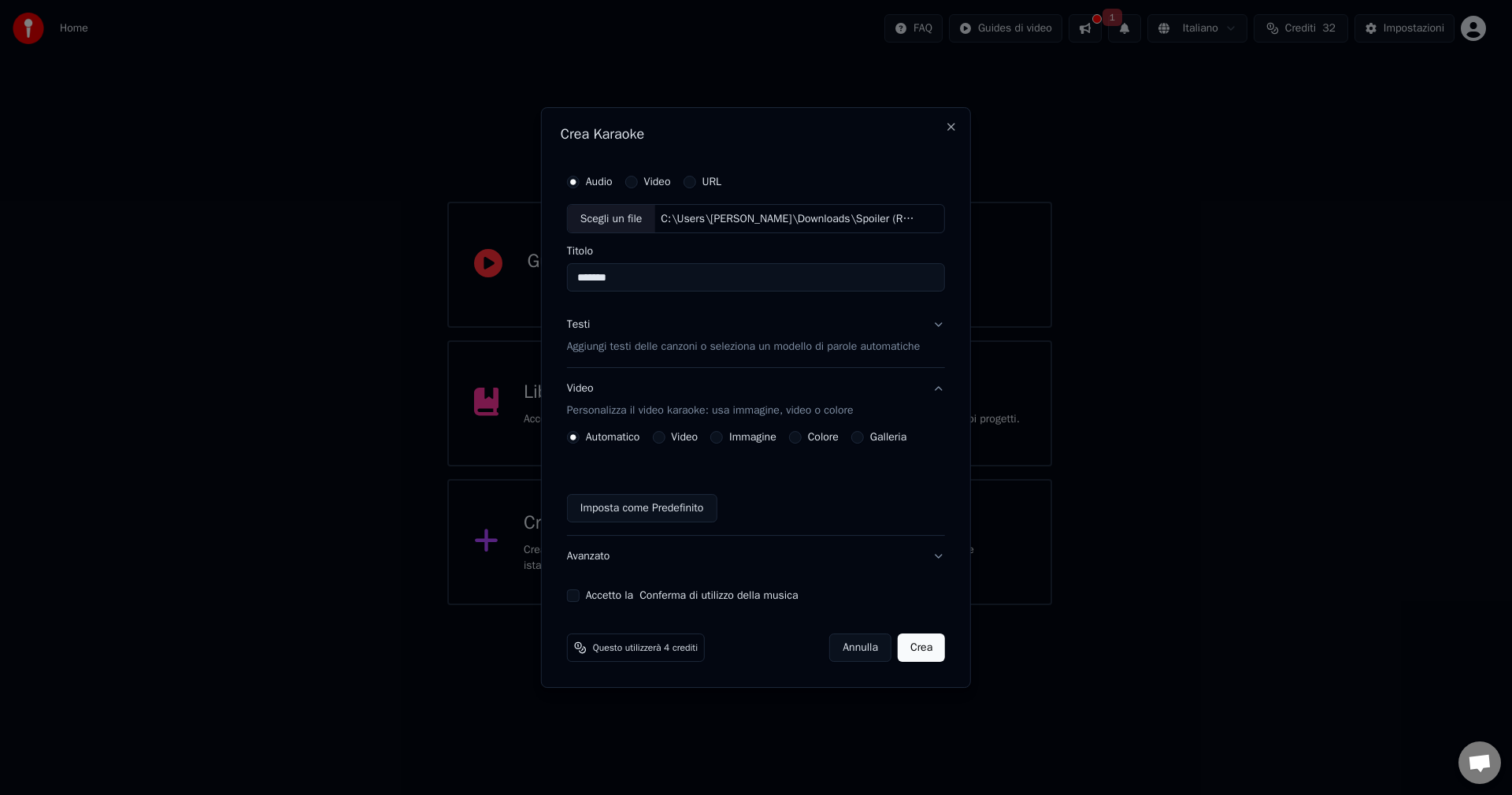 click on "Immagine" at bounding box center (753, 437) 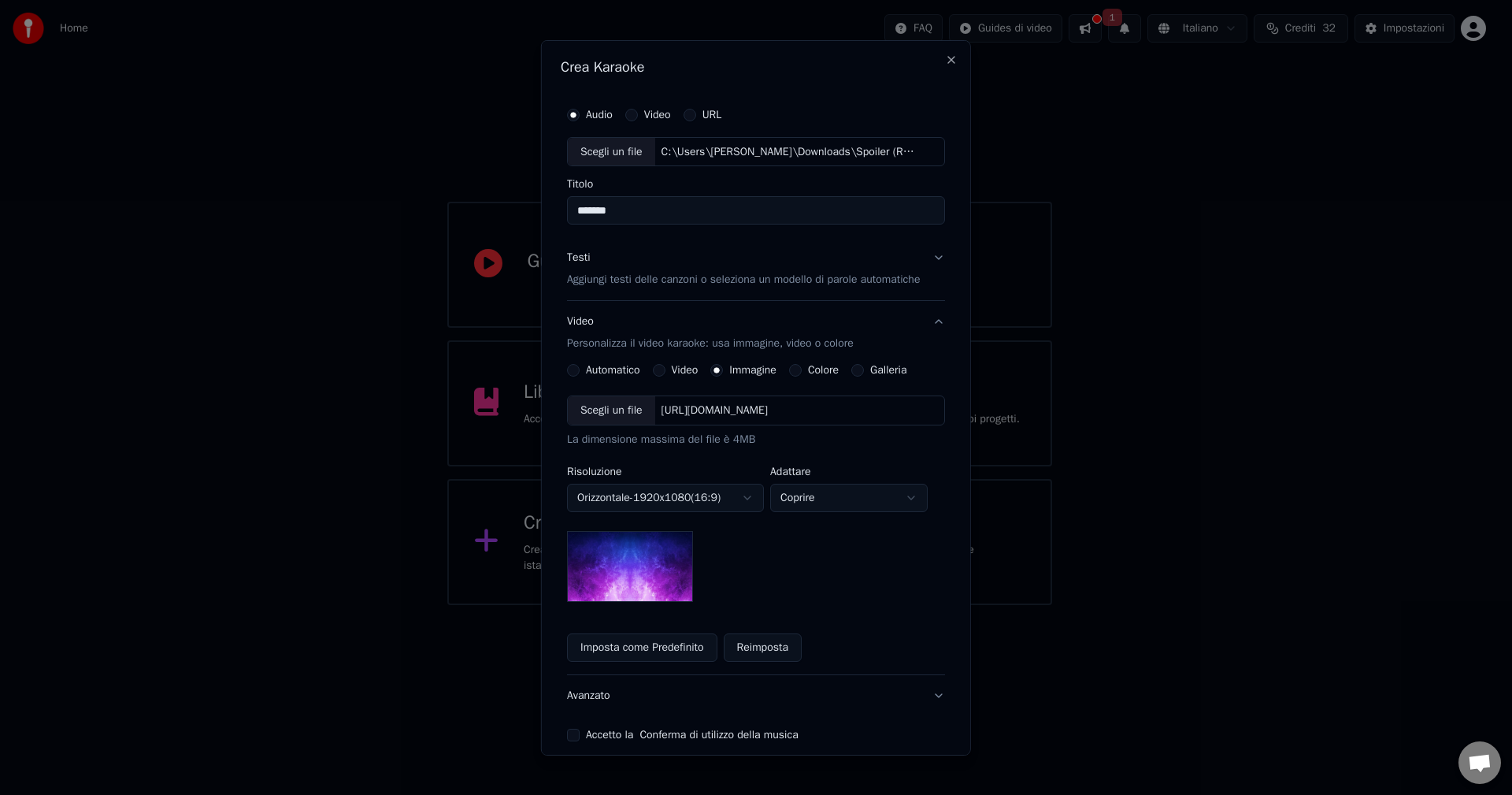 click on "Scegli un file" at bounding box center (611, 411) 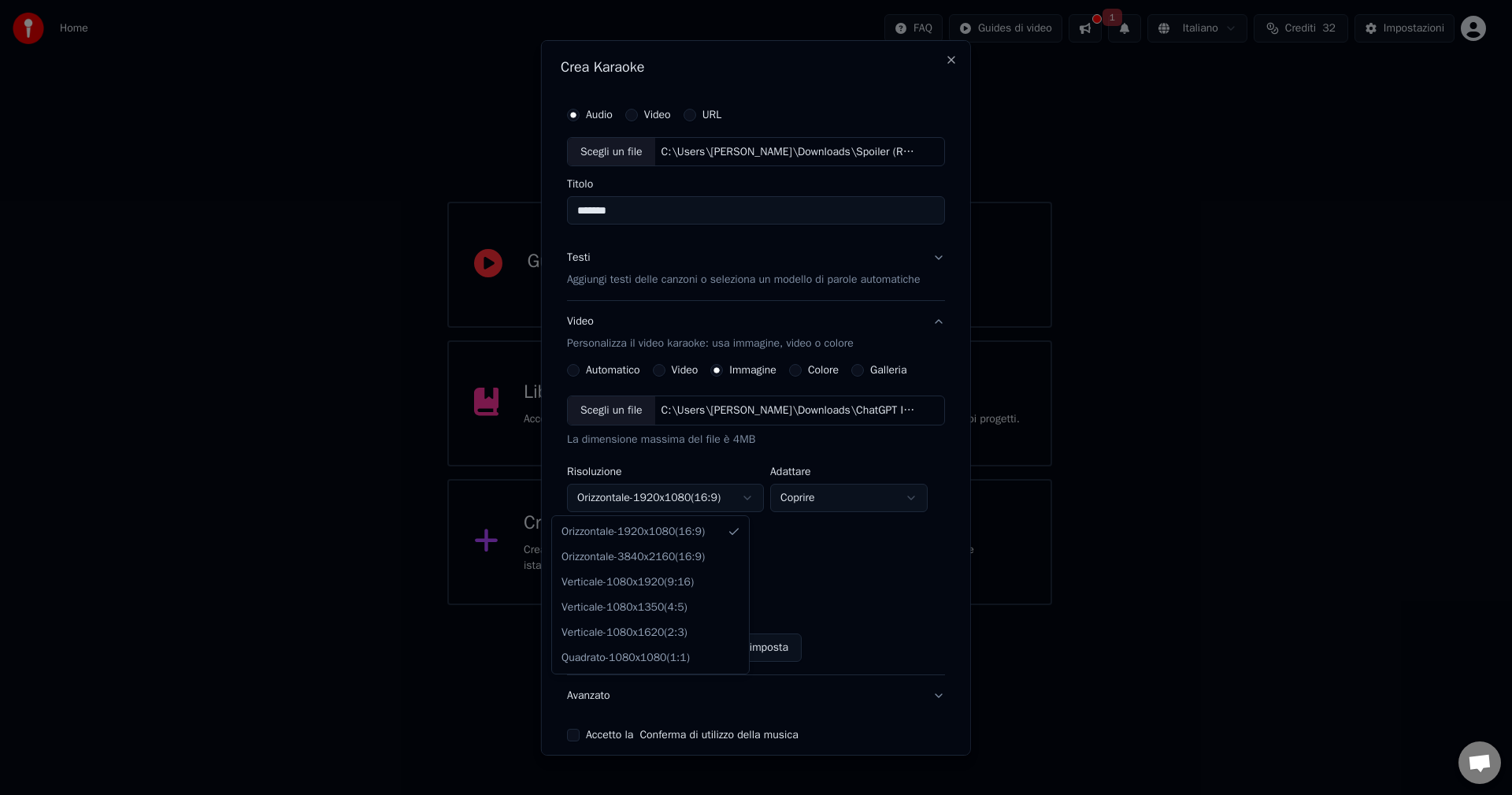 click on "**********" at bounding box center (749, 303) 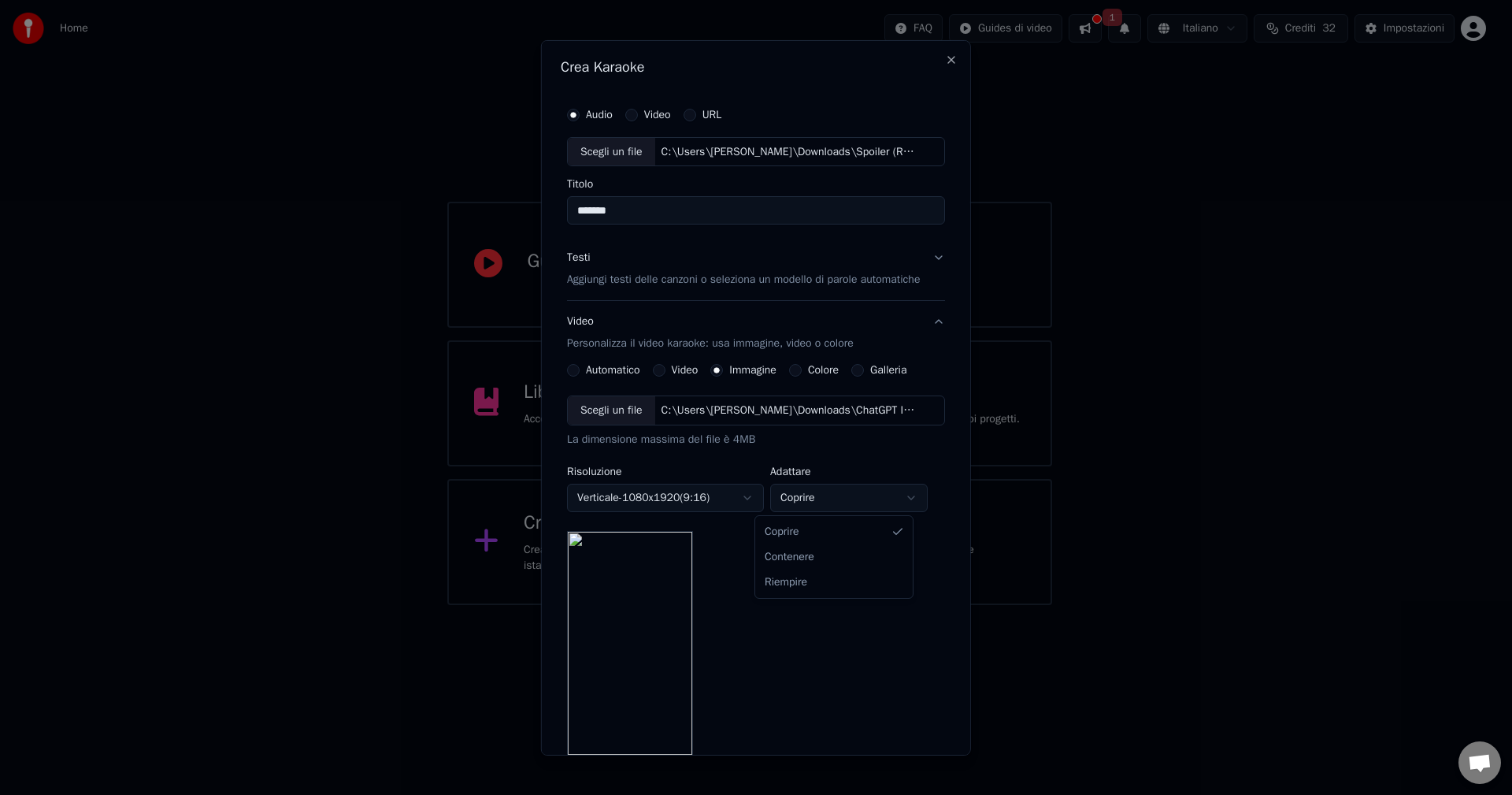 click on "**********" at bounding box center [749, 303] 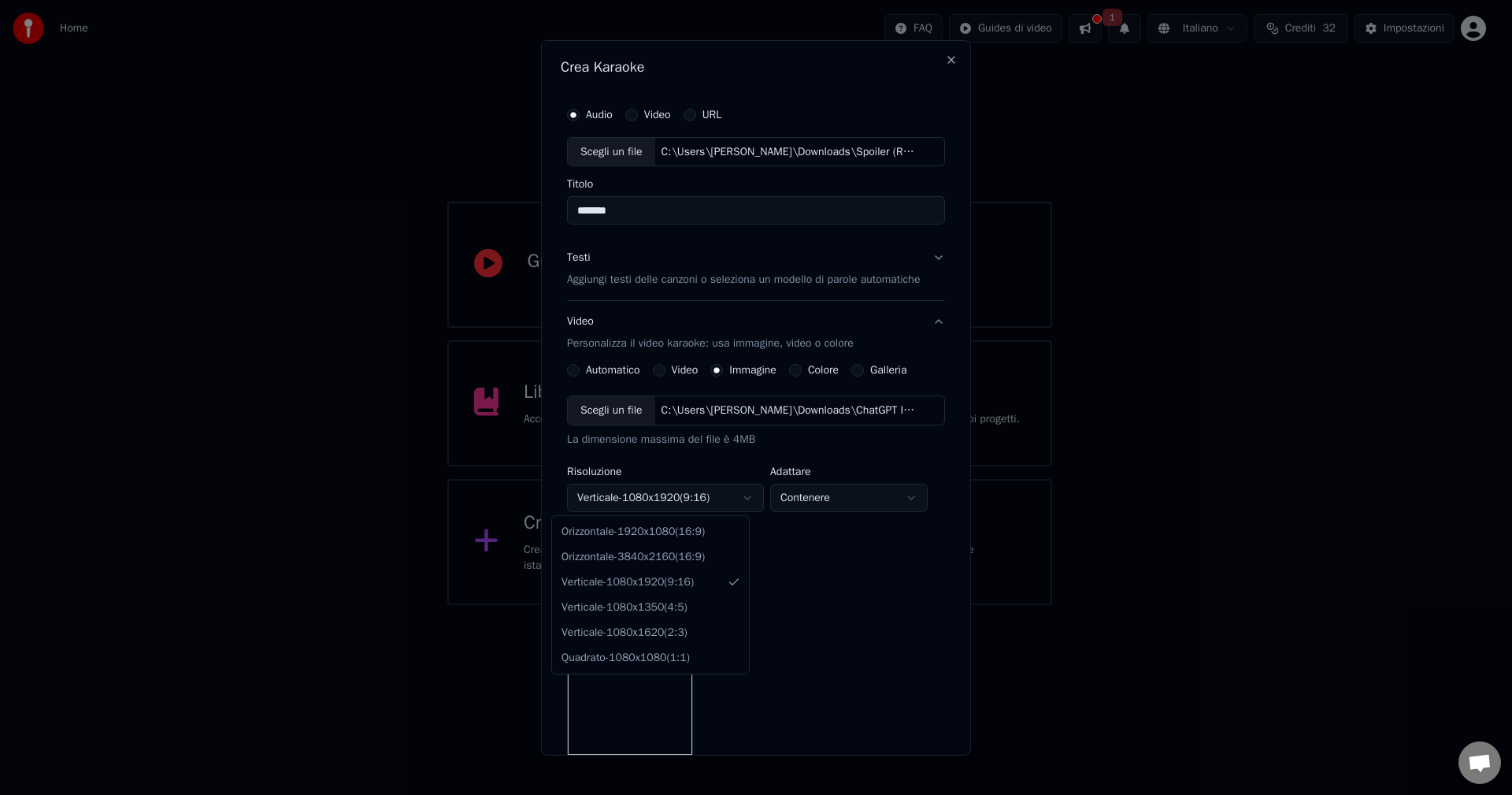 click on "**********" at bounding box center [749, 303] 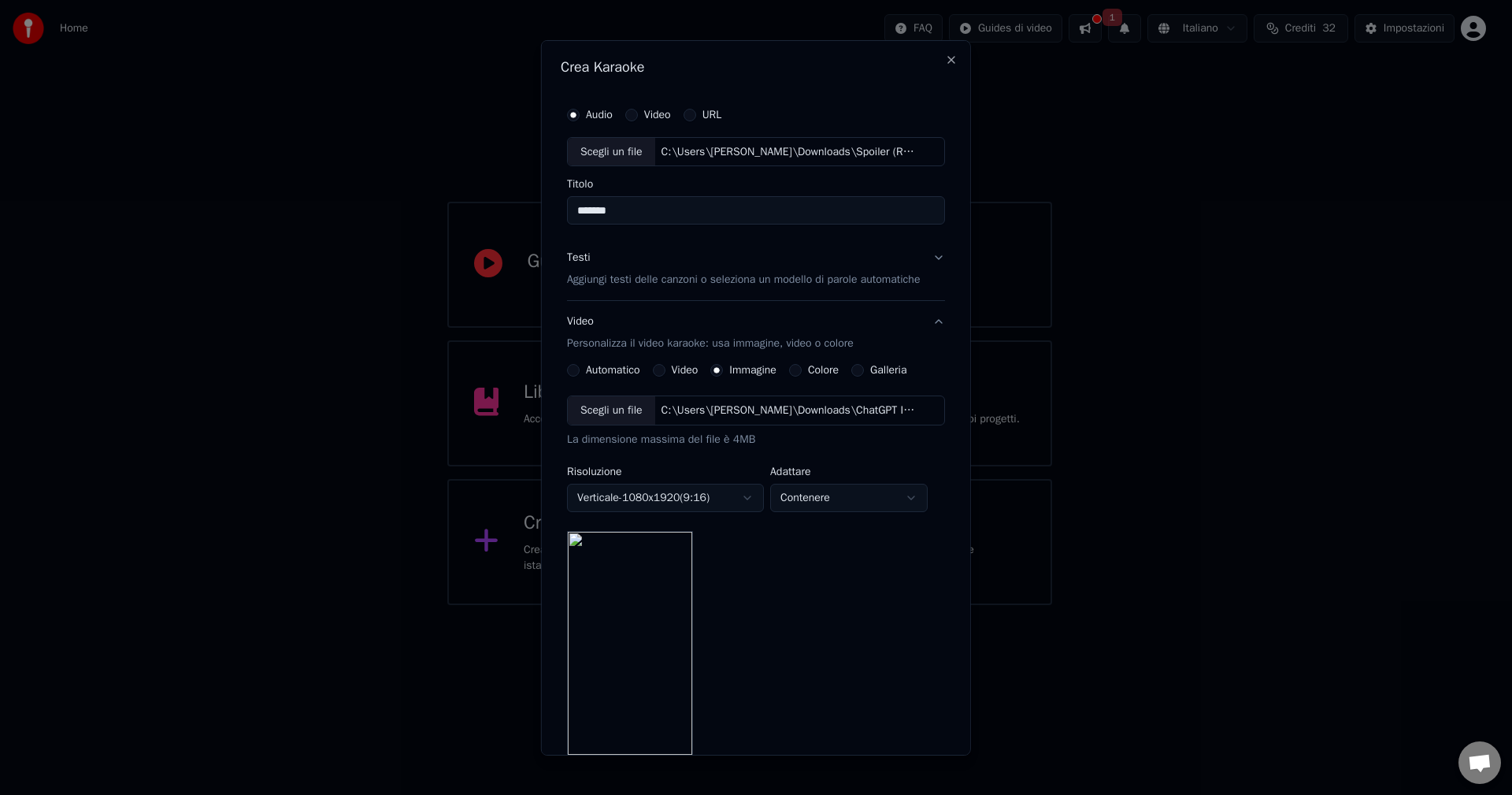 click on "**********" at bounding box center (749, 303) 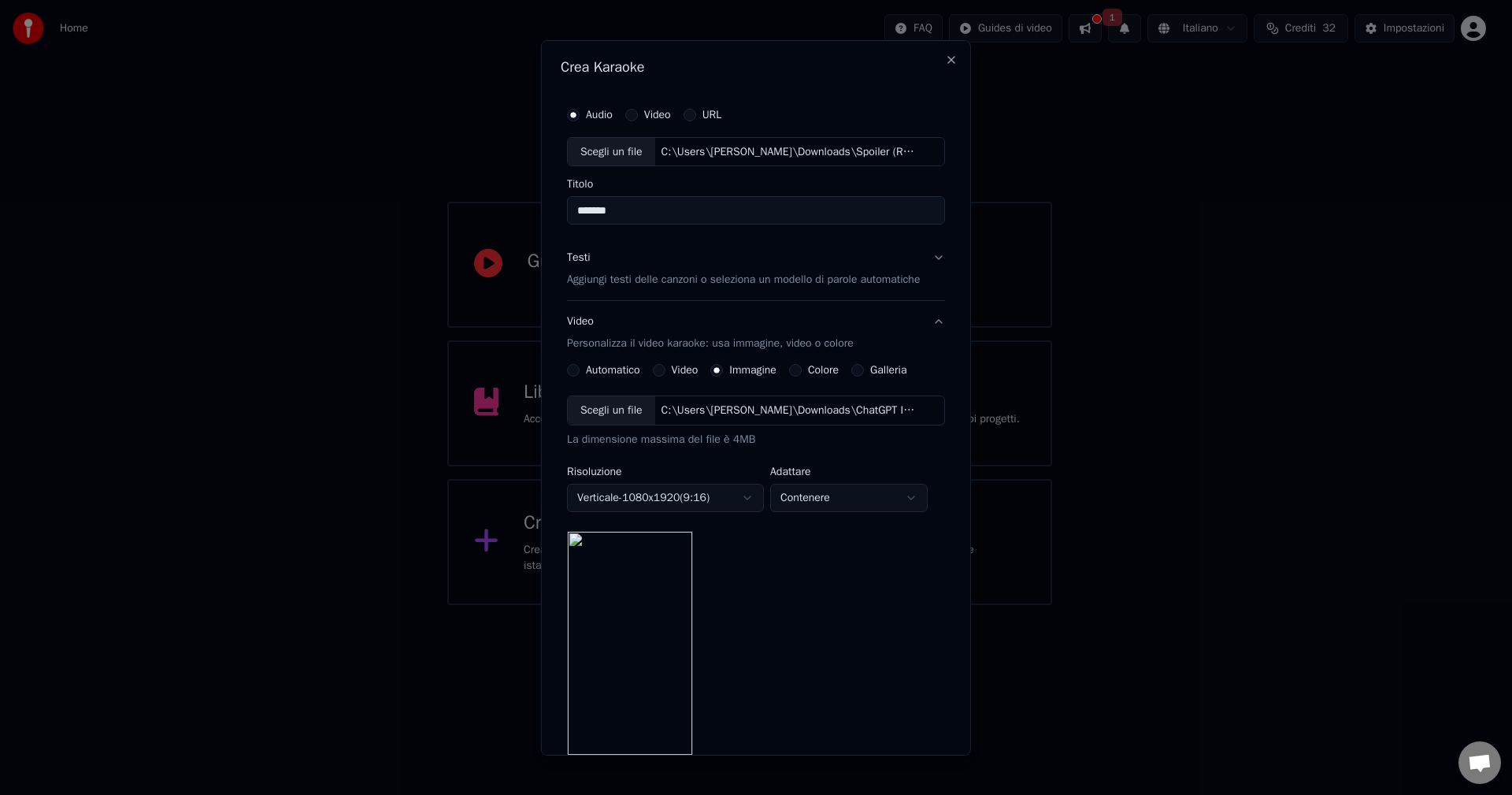 click on "C:\Users\[PERSON_NAME]\Downloads\ChatGPT Image [DATE], 19_29_32.png" at bounding box center [788, 411] 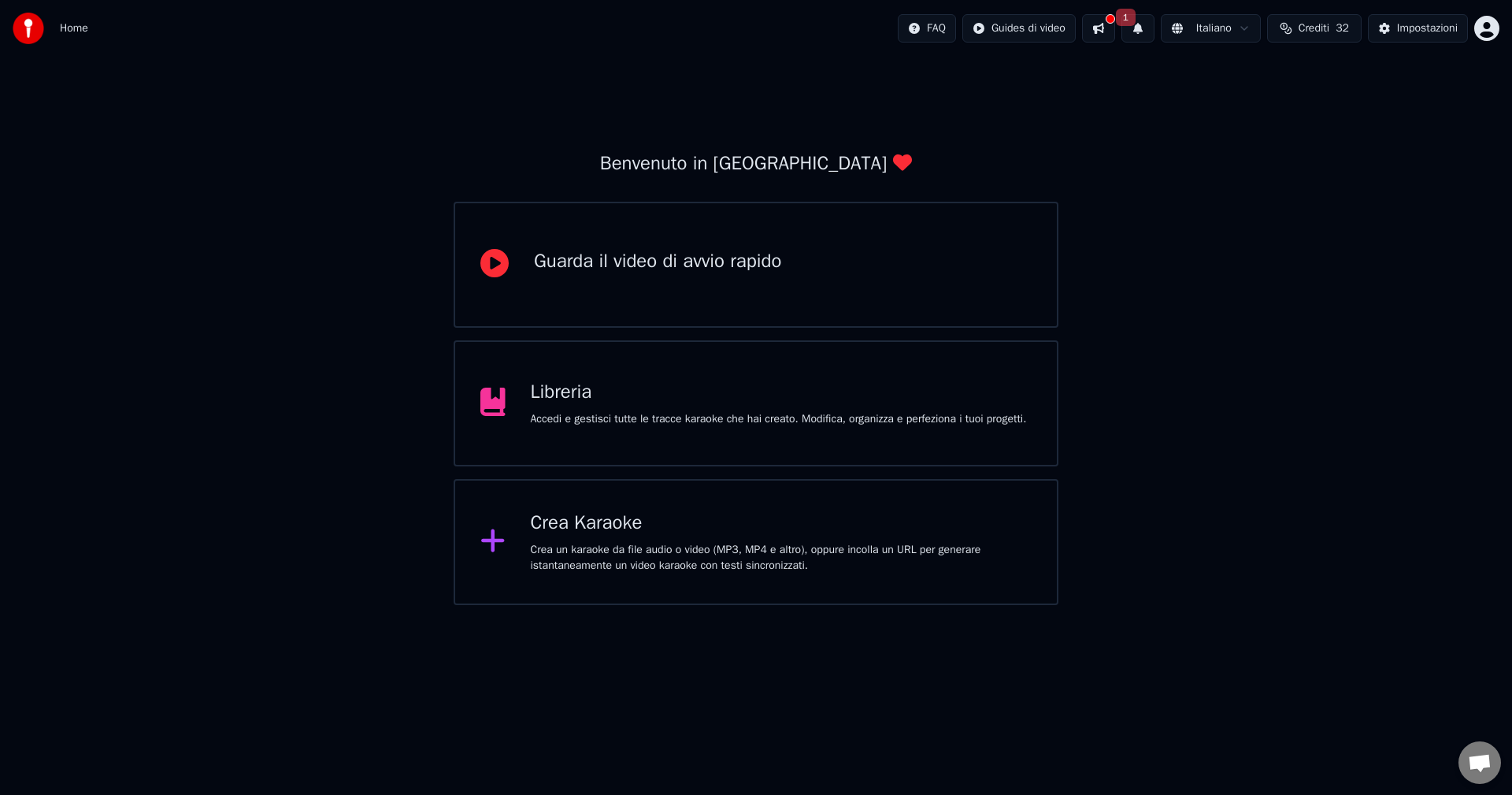 click at bounding box center [1099, 28] 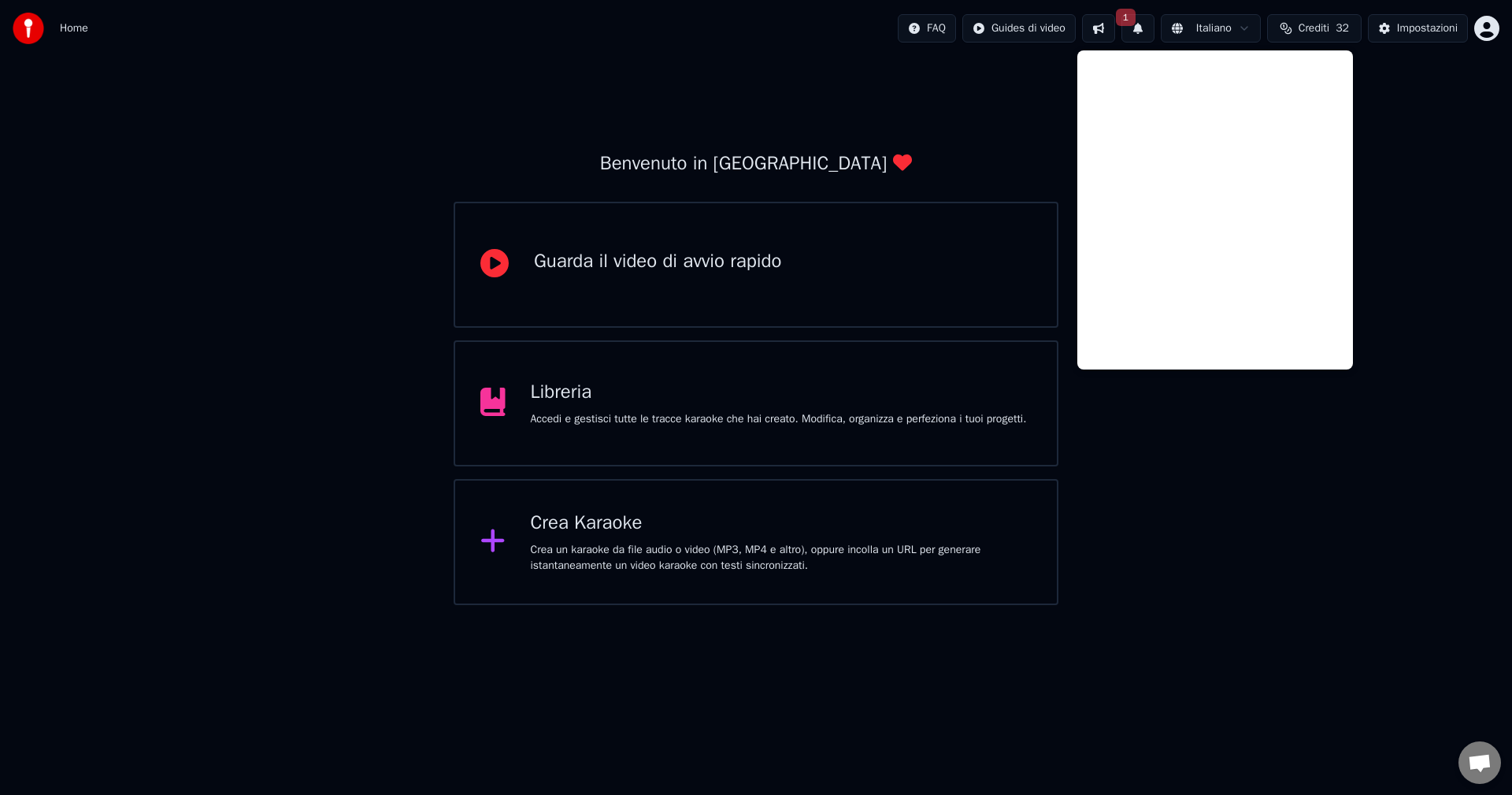 click on "Crea un karaoke da file audio o video (MP3, MP4 e altro), oppure incolla un URL per generare istantaneamente un video karaoke con testi sincronizzati." at bounding box center [781, 558] 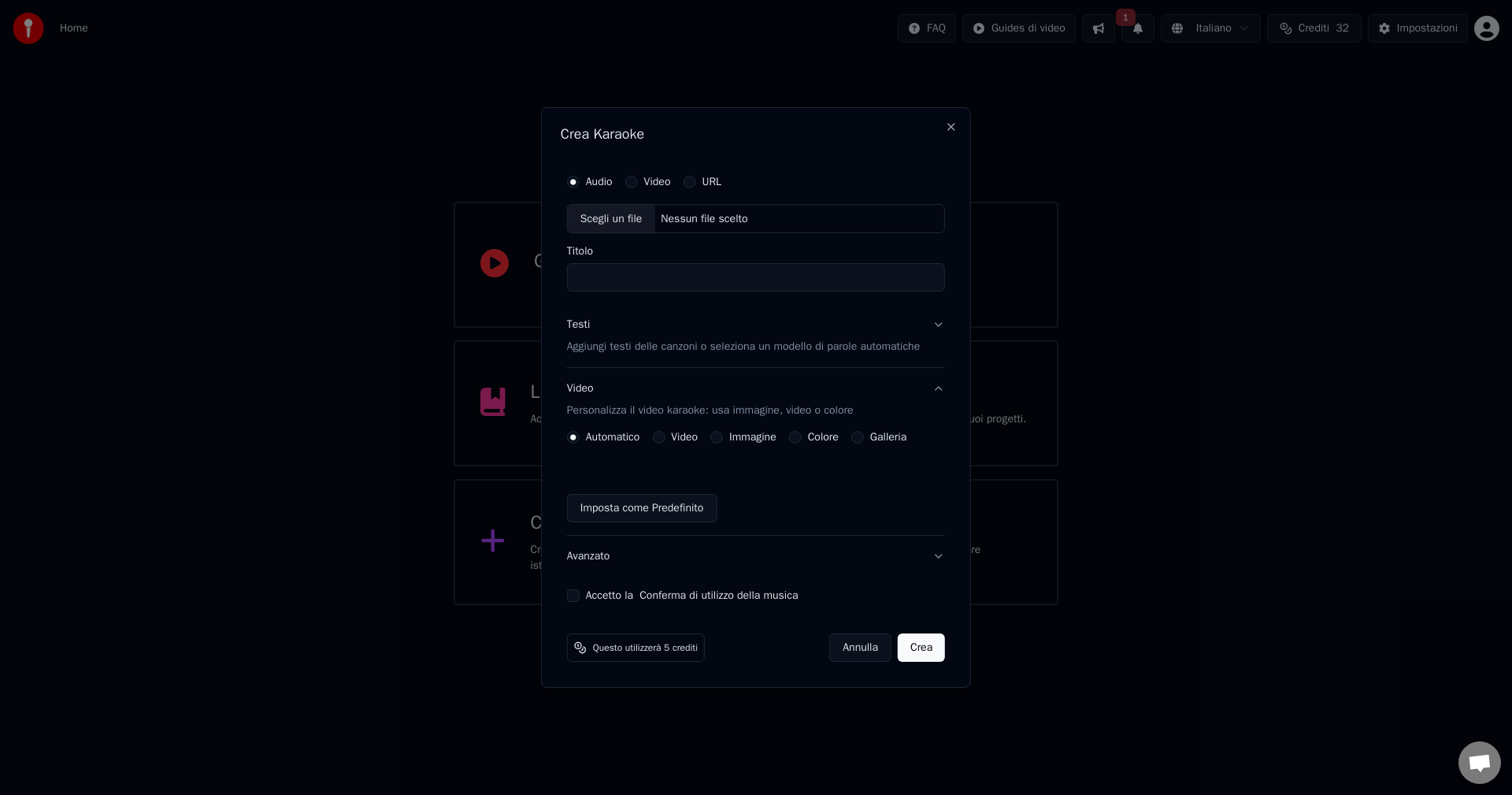 click on "Scegli un file" at bounding box center [611, 219] 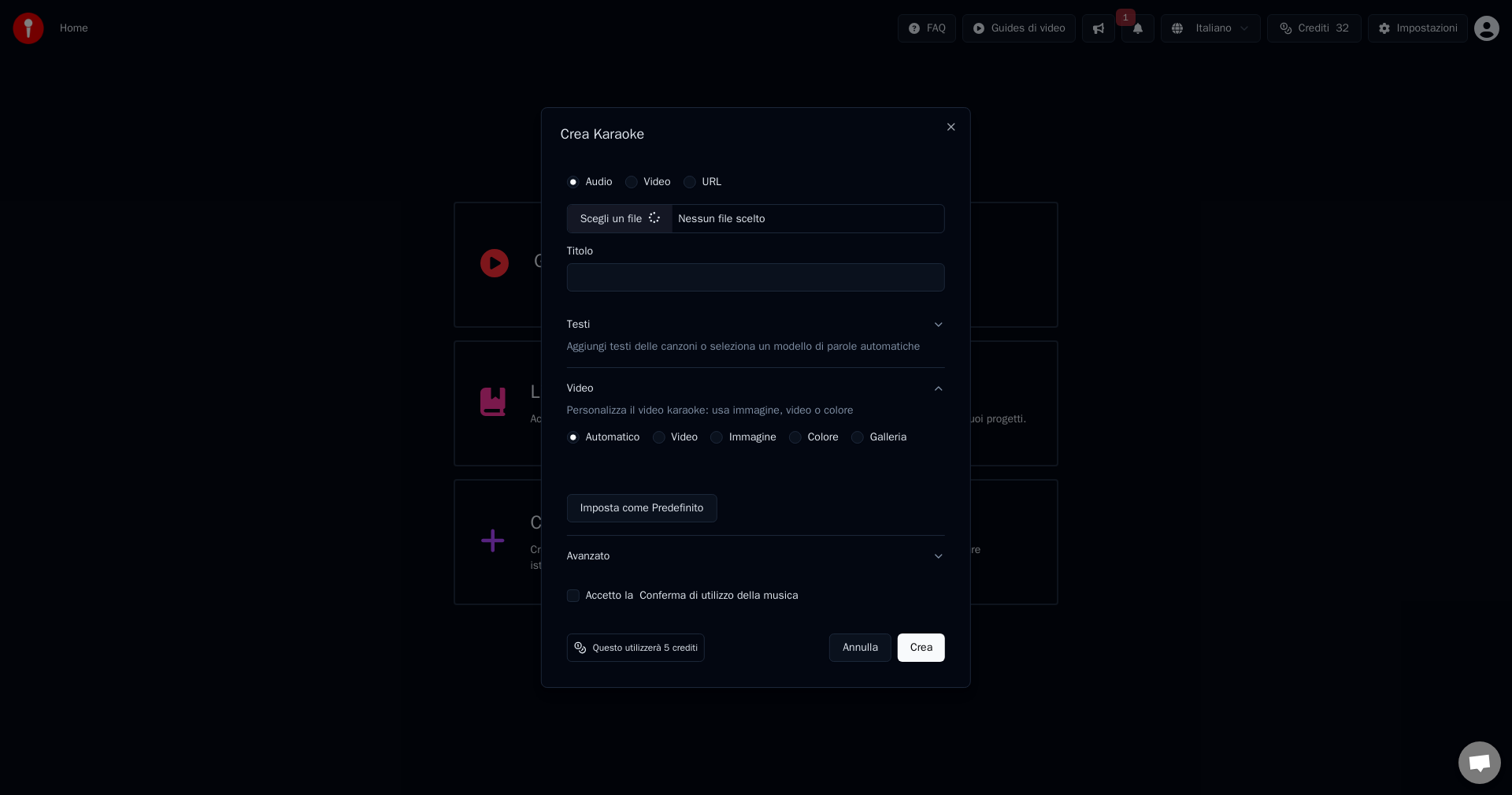 type on "**********" 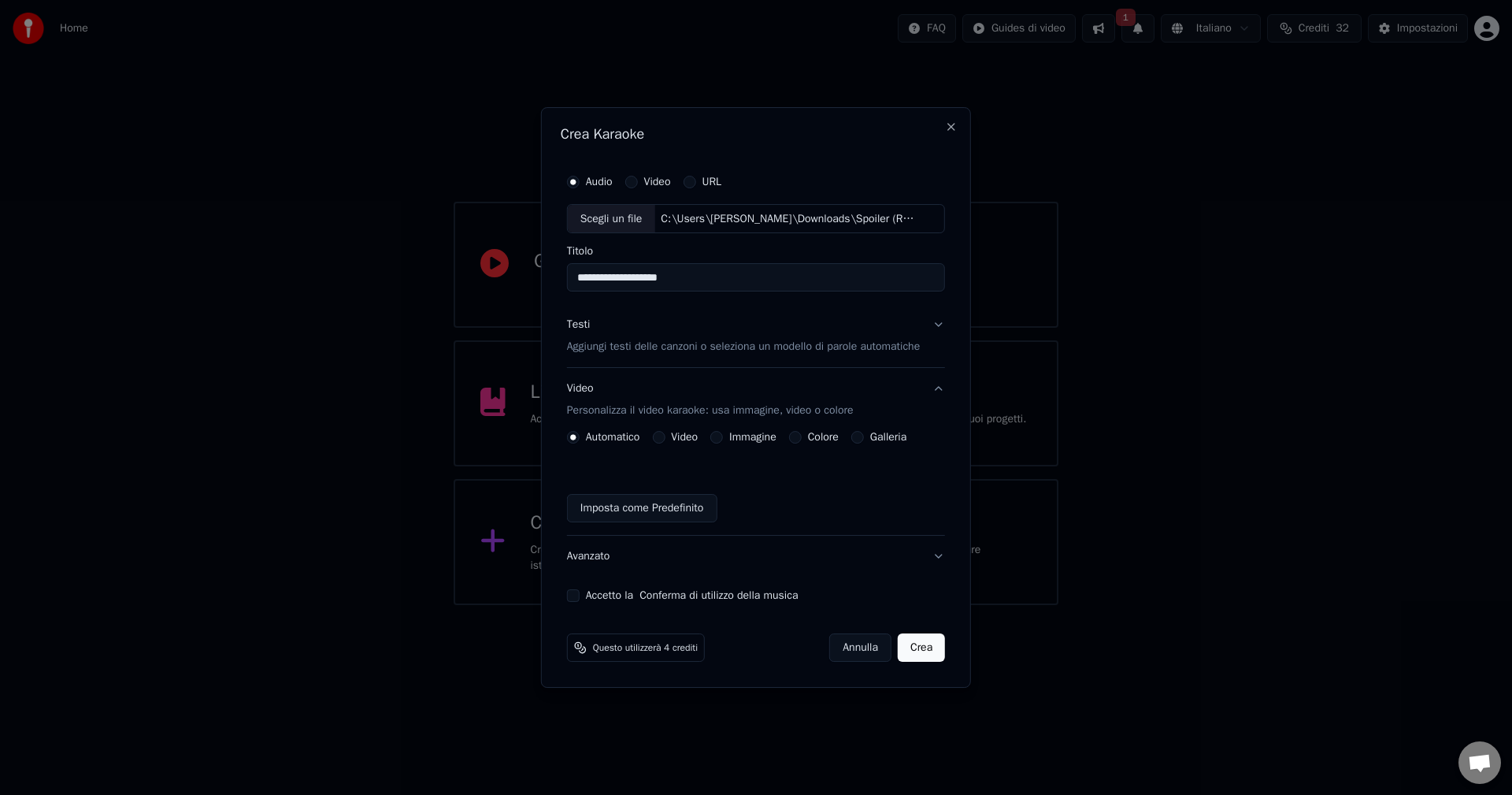 click on "Aggiungi testi delle canzoni o seleziona un modello di parole automatiche" at bounding box center (743, 347) 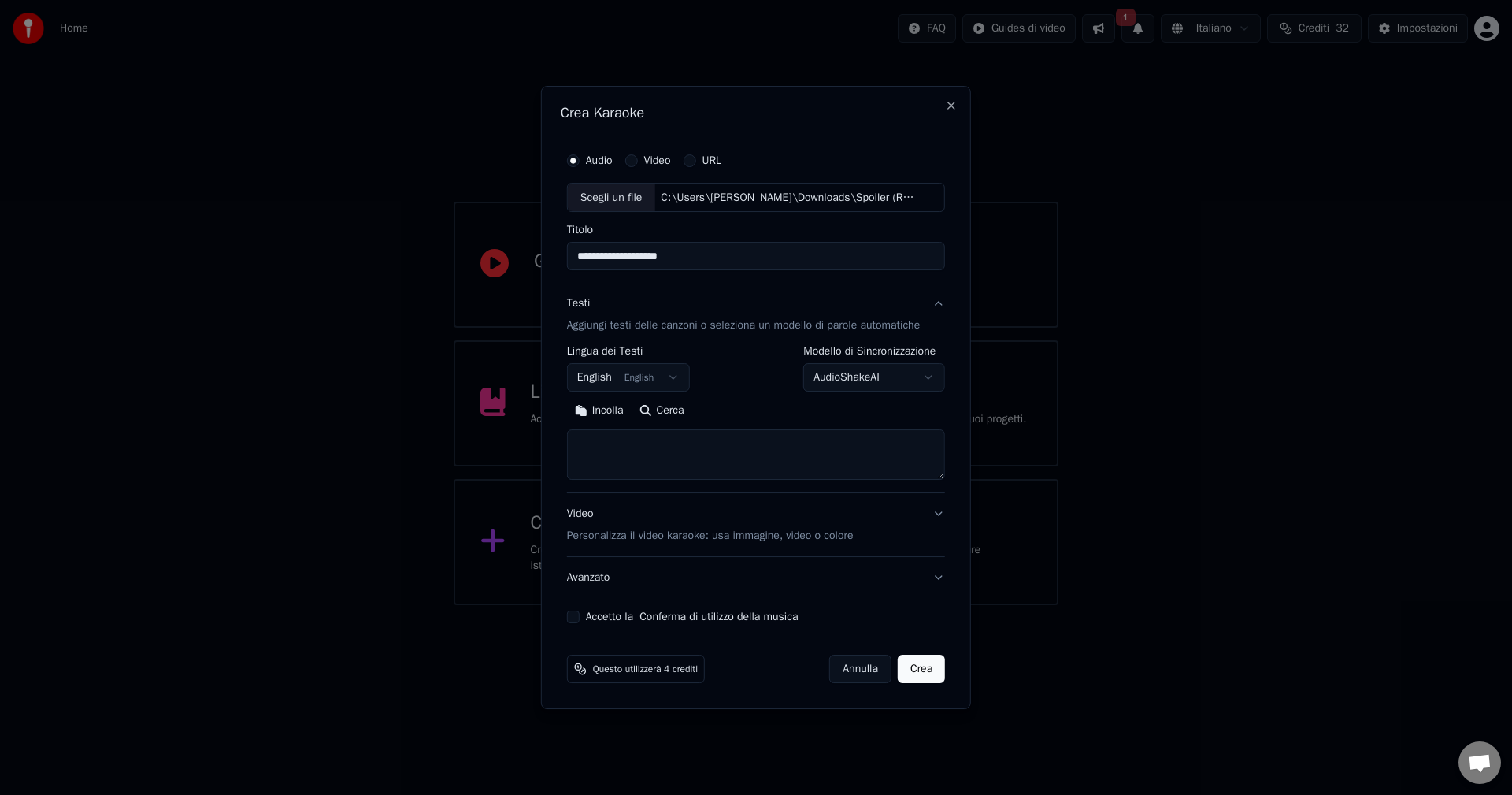 click at bounding box center [756, 455] 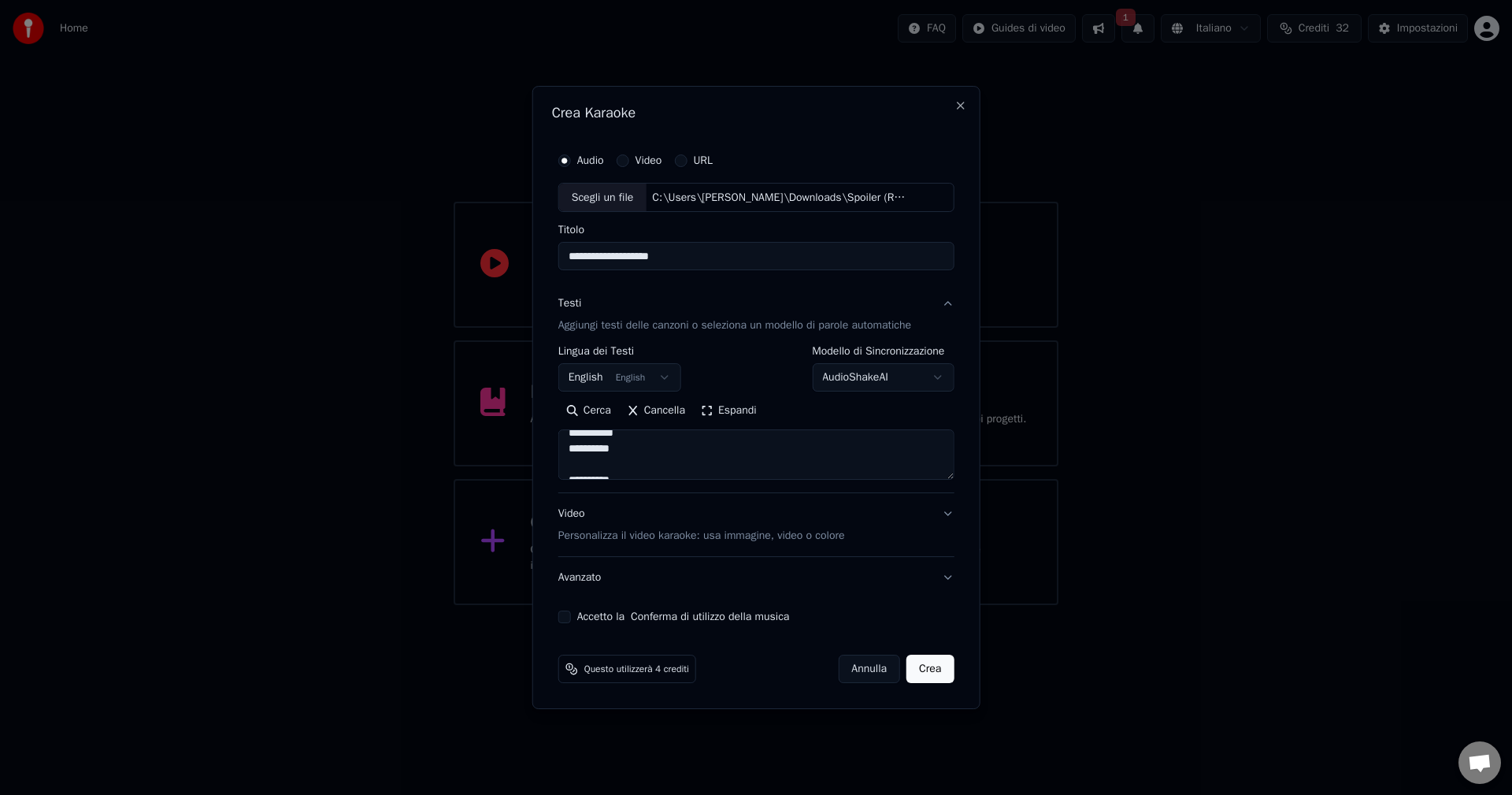 scroll, scrollTop: 0, scrollLeft: 0, axis: both 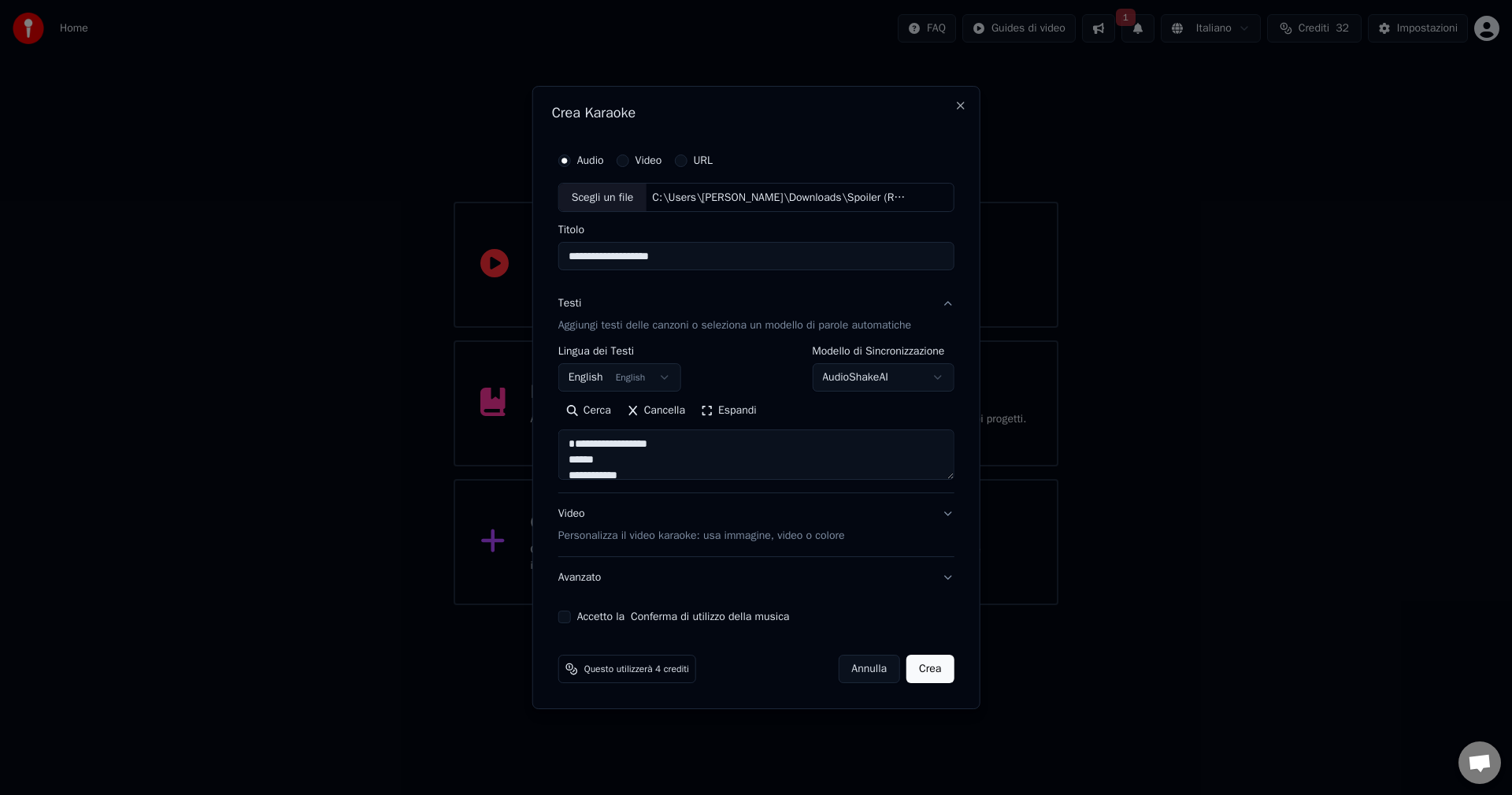 click on "**********" at bounding box center [756, 455] 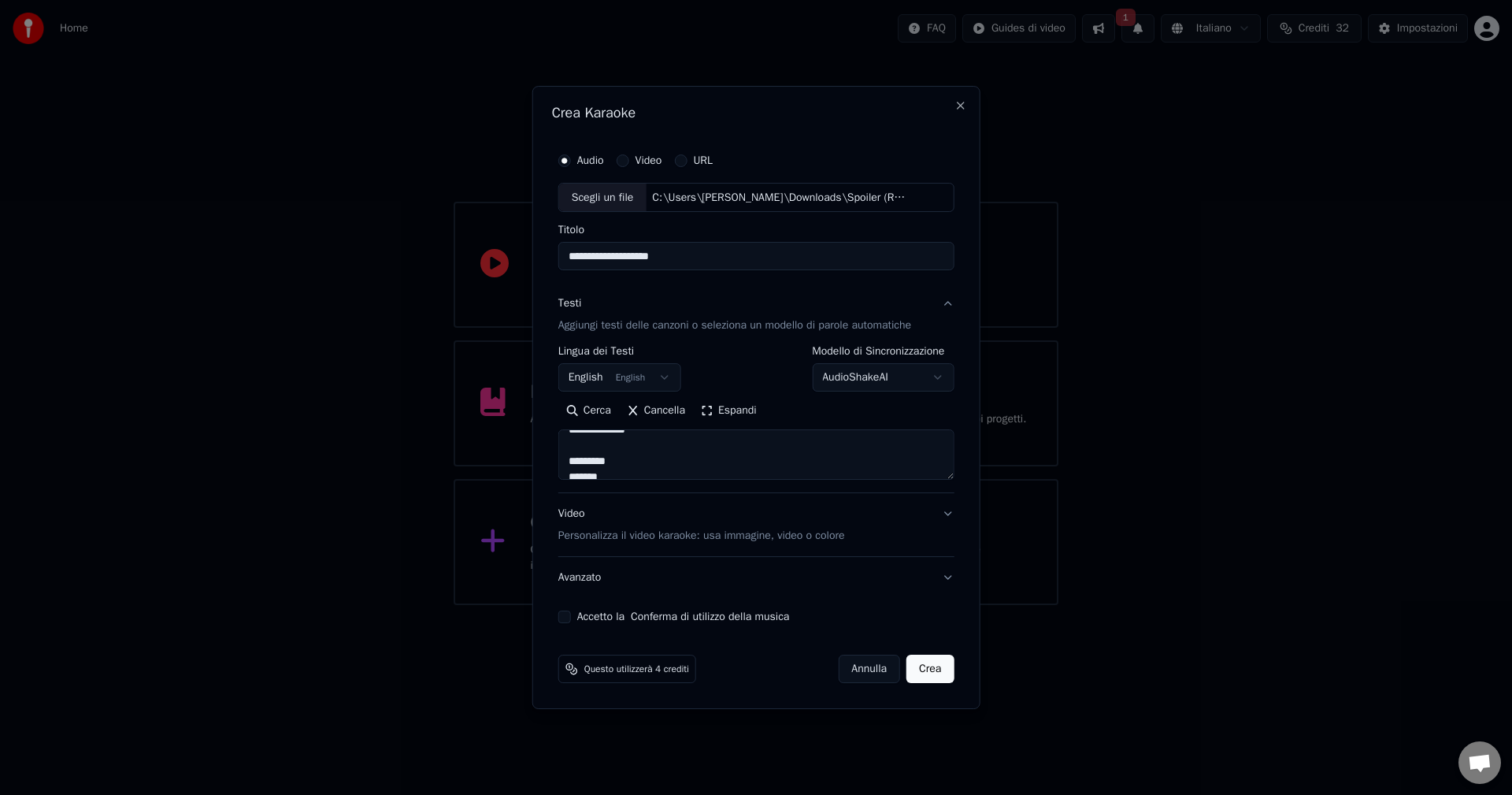 scroll, scrollTop: 378, scrollLeft: 0, axis: vertical 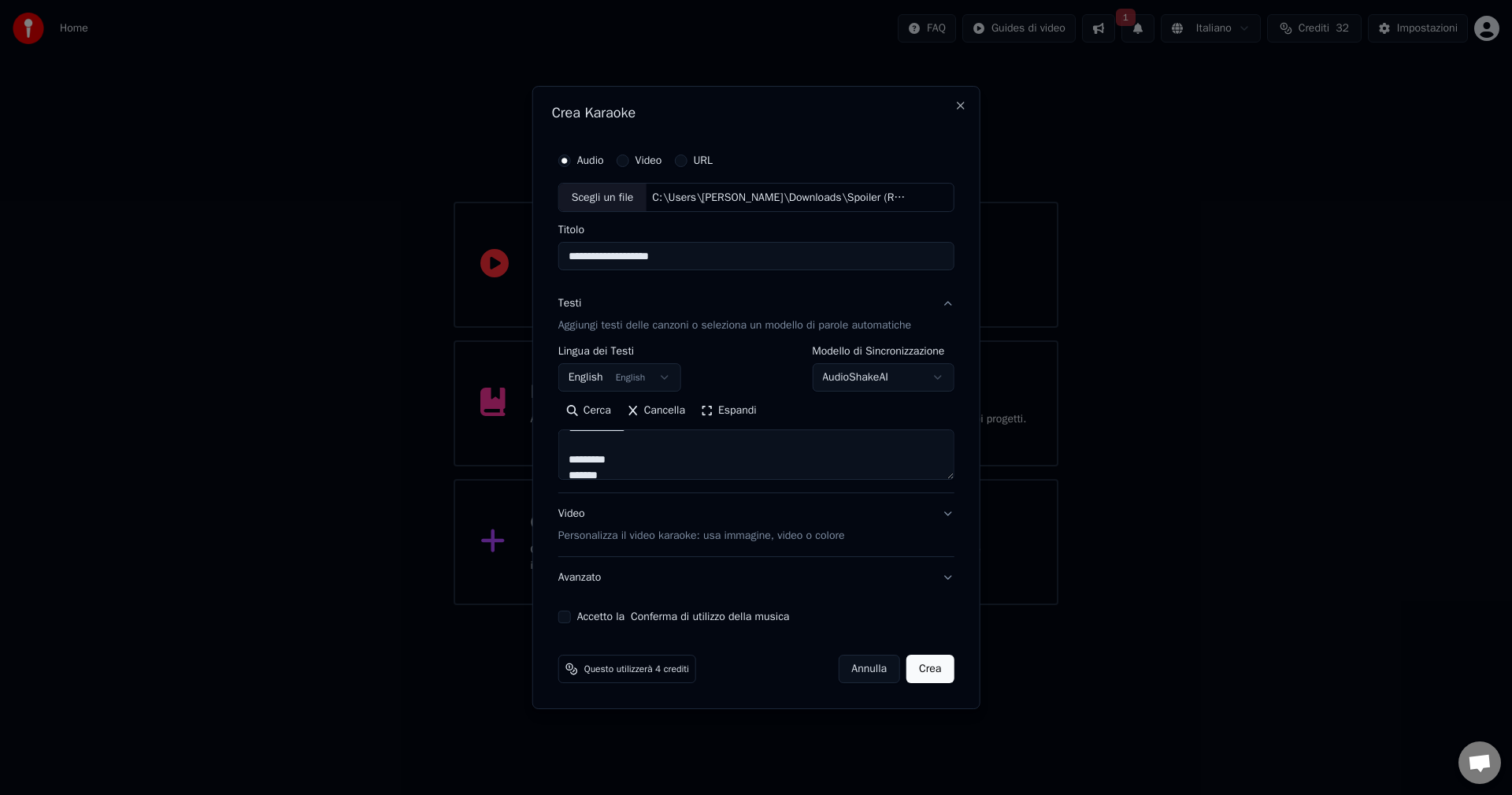 type on "**********" 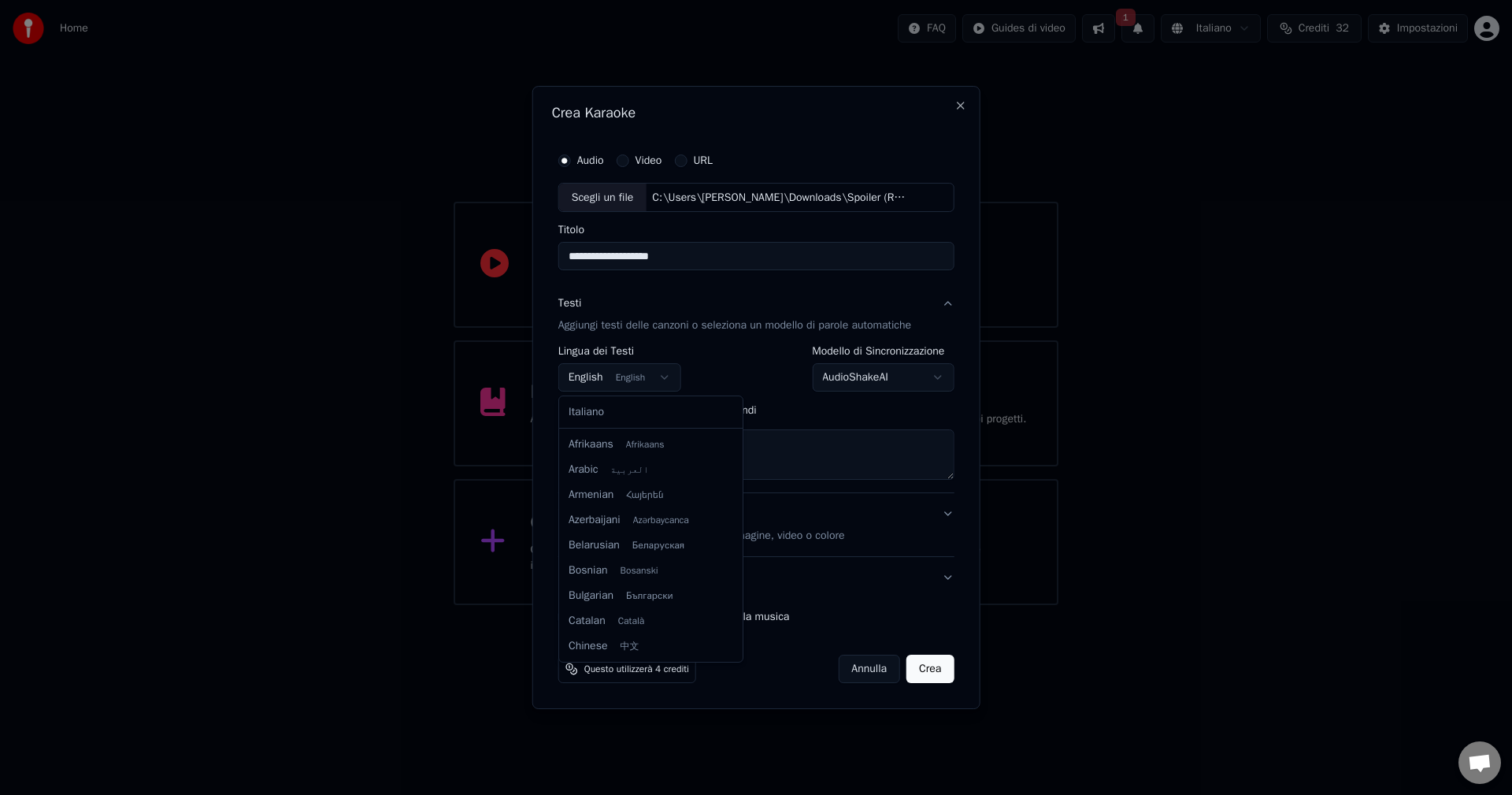 scroll, scrollTop: 126, scrollLeft: 0, axis: vertical 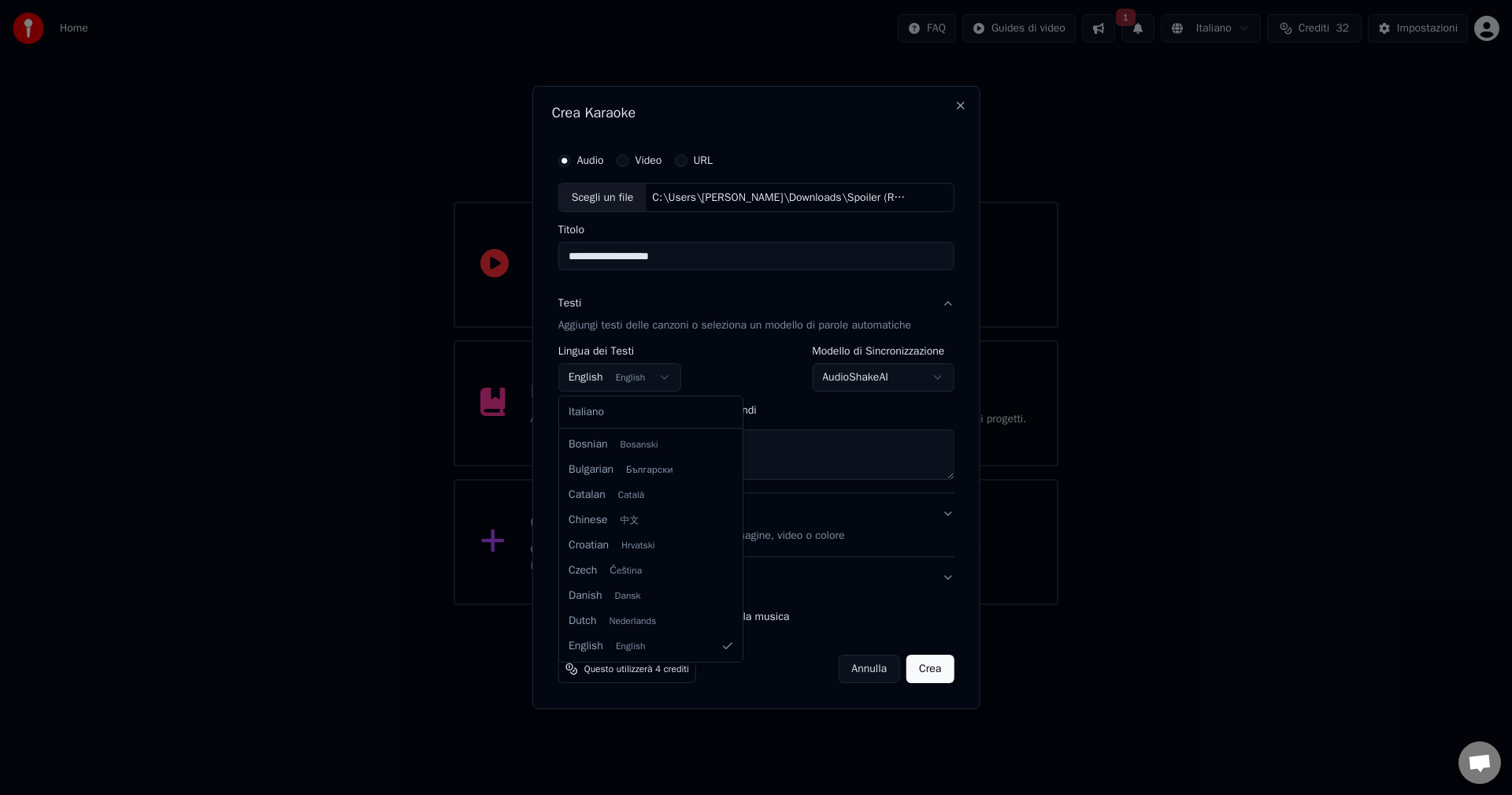 select on "**" 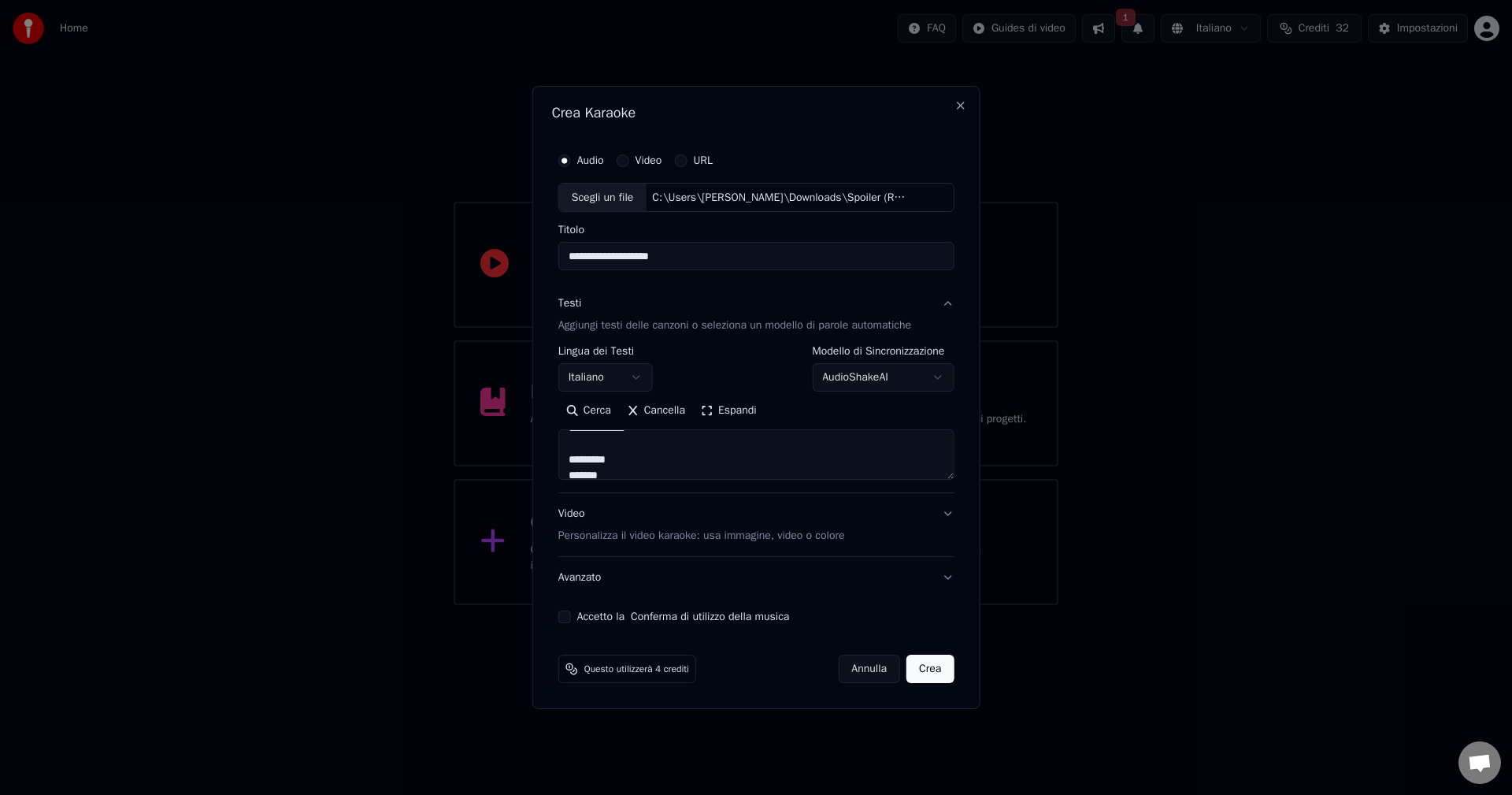 click on "Accetto la   Conferma di utilizzo della musica" at bounding box center (565, 617) 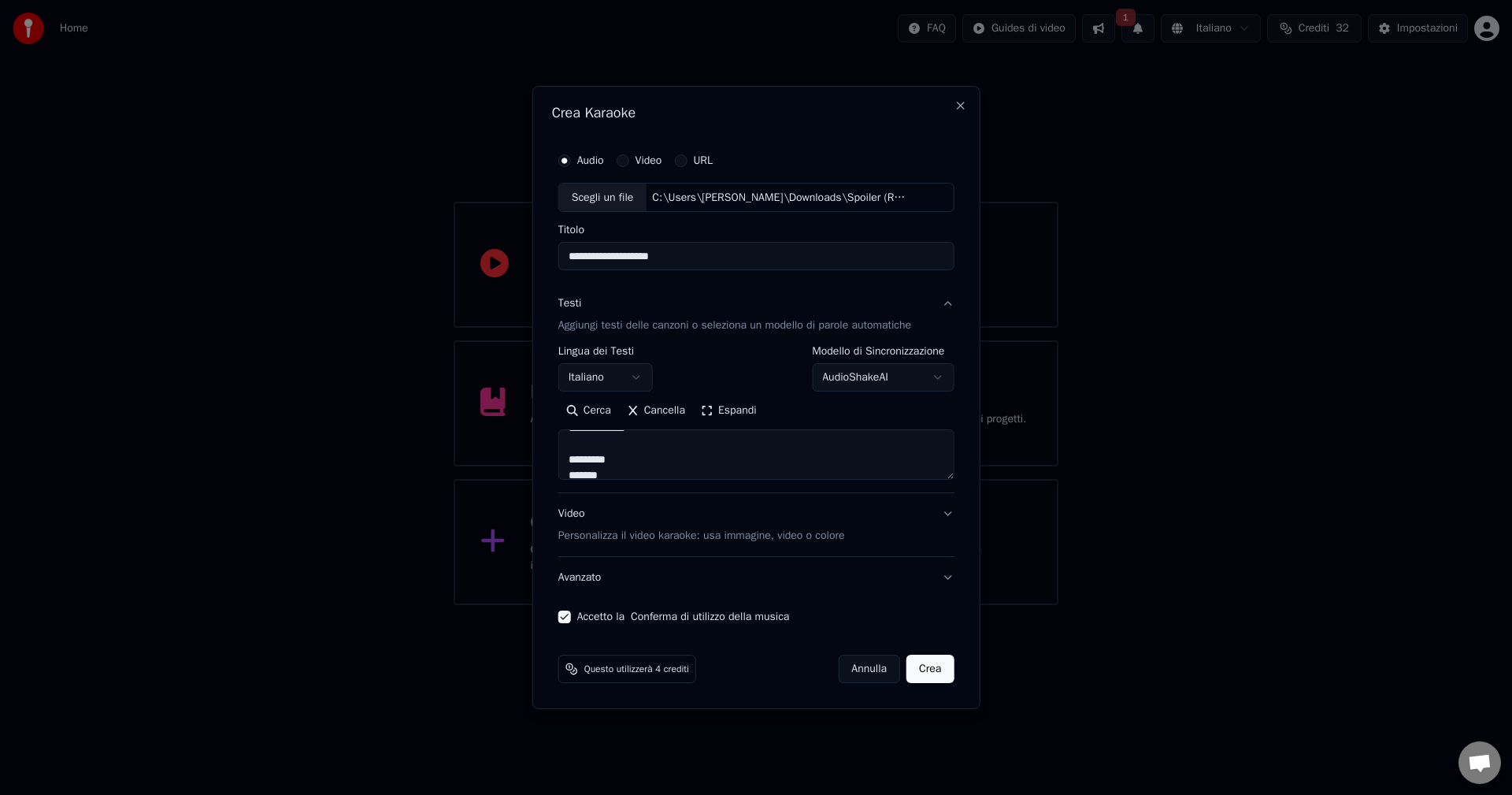 click on "Personalizza il video karaoke: usa immagine, video o colore" at bounding box center [702, 536] 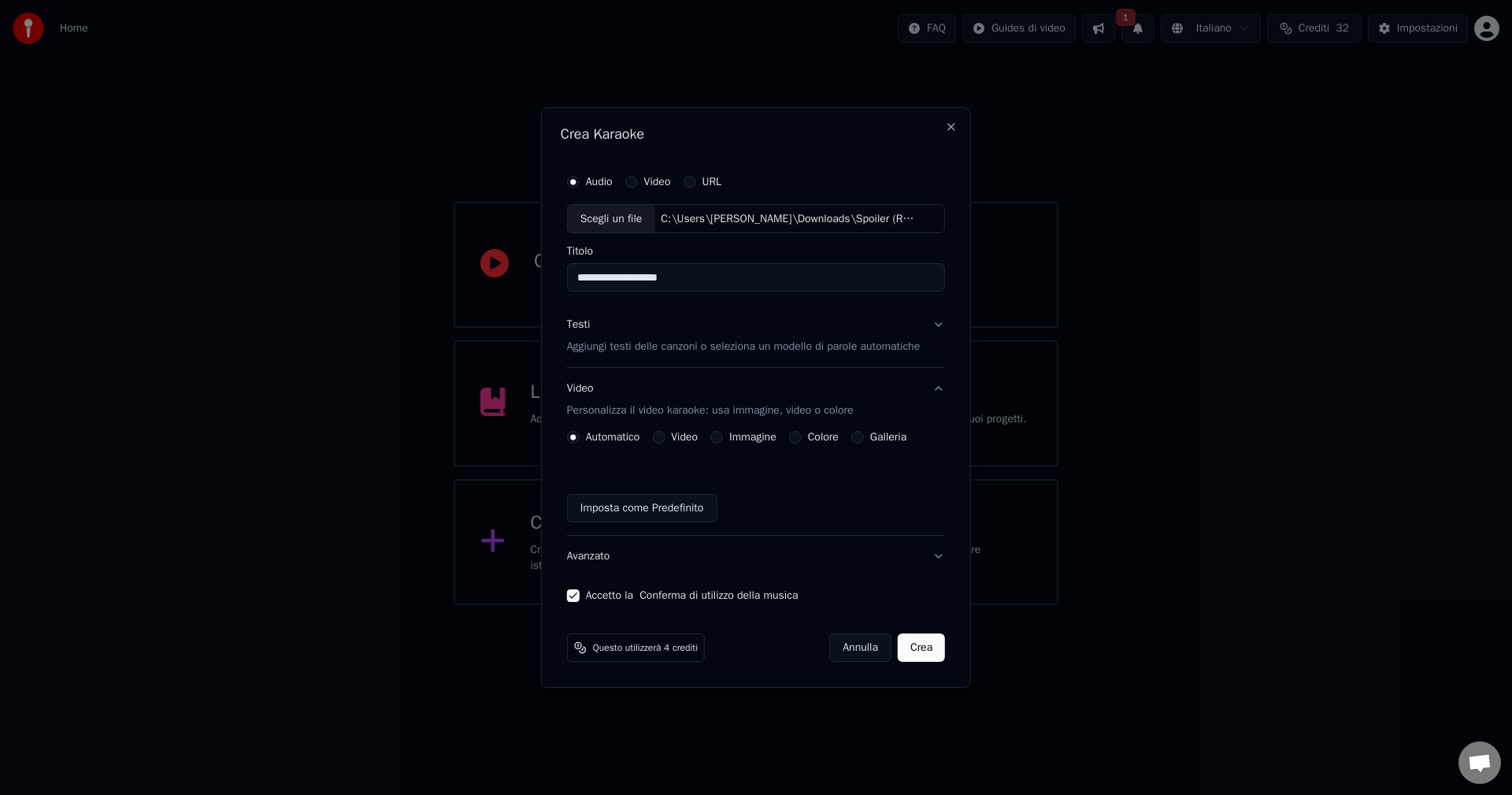 click on "Video Personalizza il video karaoke: usa immagine, video o colore" at bounding box center (756, 400) 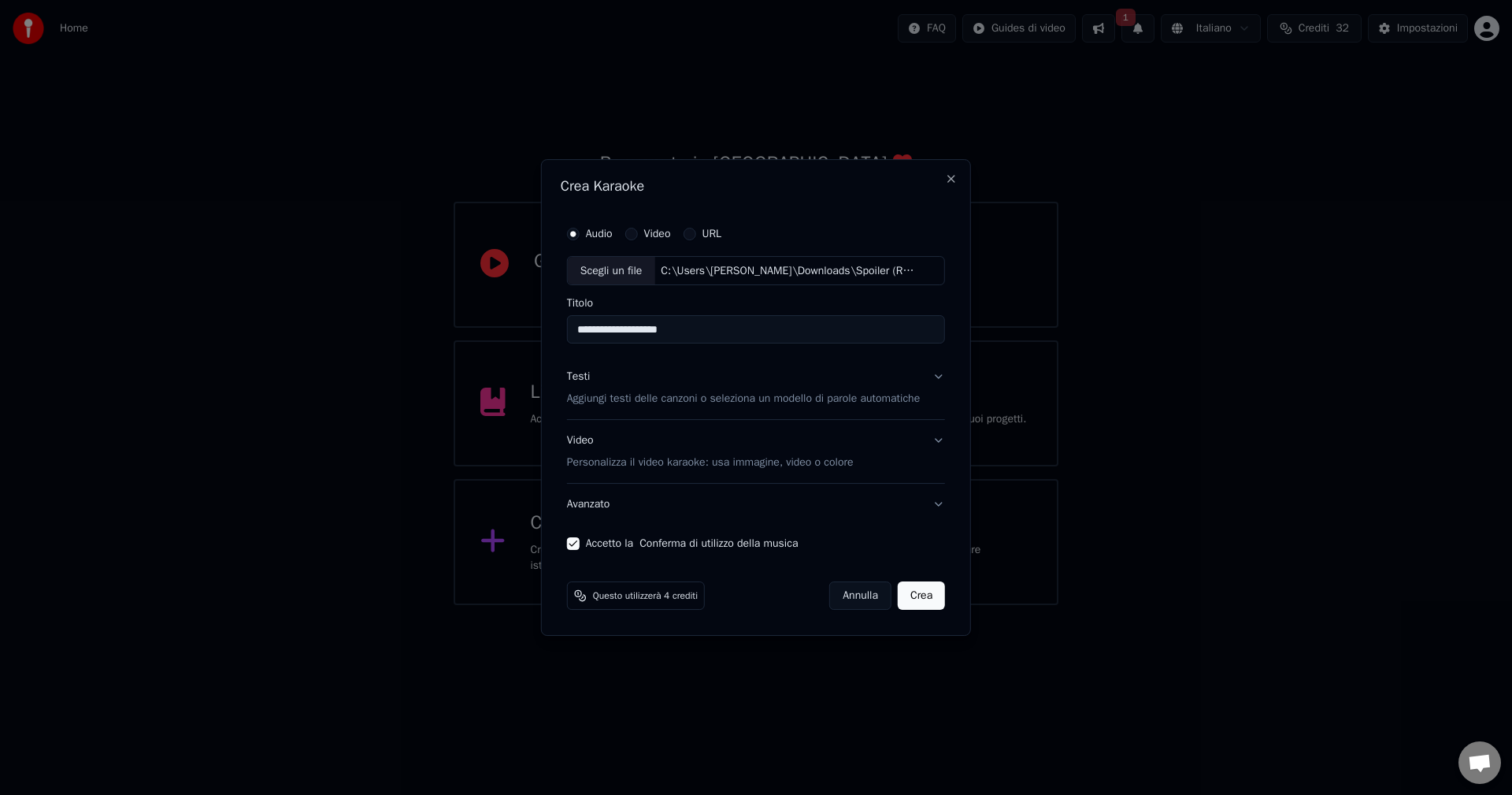 click on "Personalizza il video karaoke: usa immagine, video o colore" at bounding box center (710, 463) 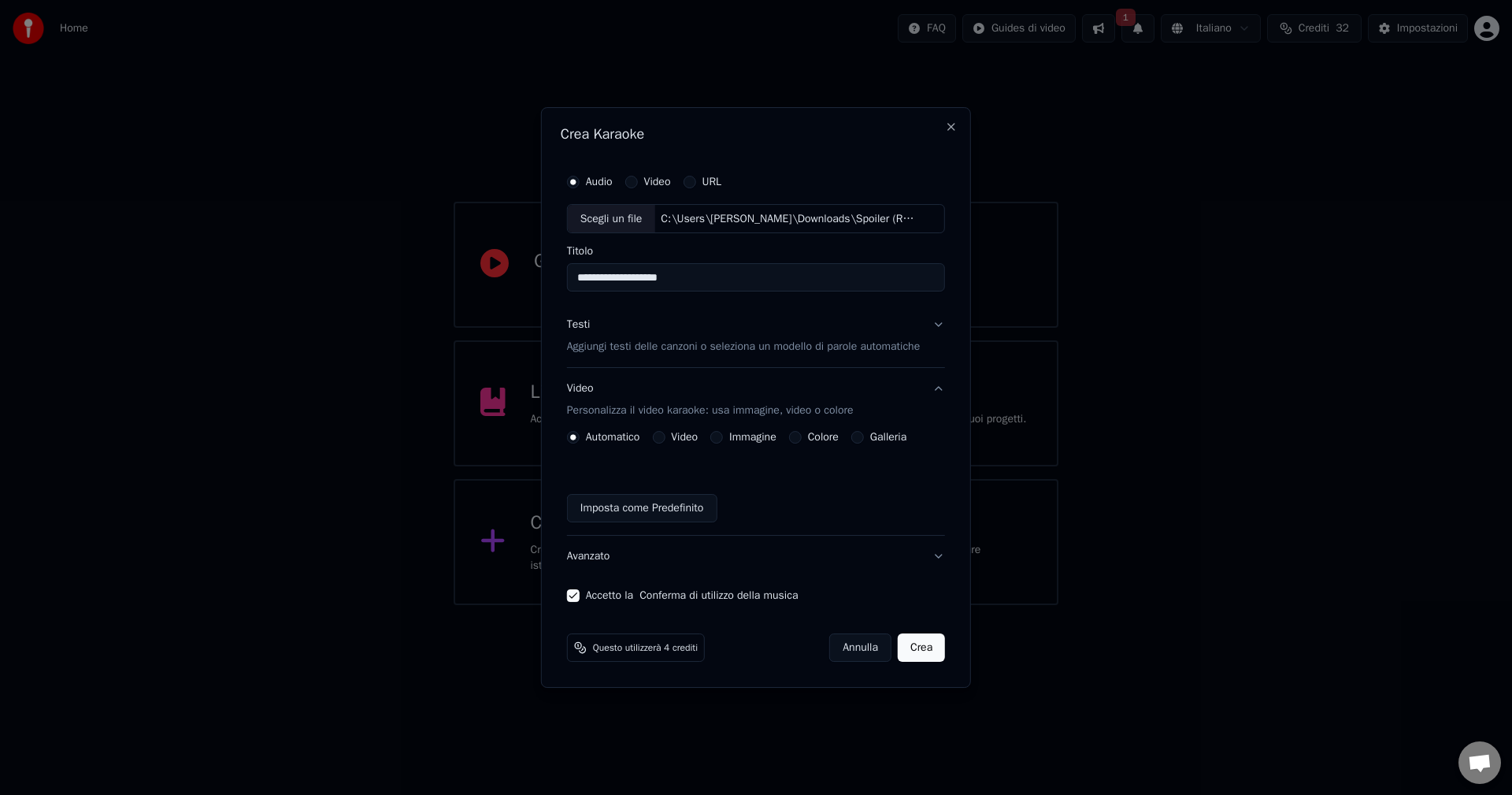 click on "Automatico Video Immagine Colore Galleria Imposta come Predefinito" at bounding box center [756, 477] 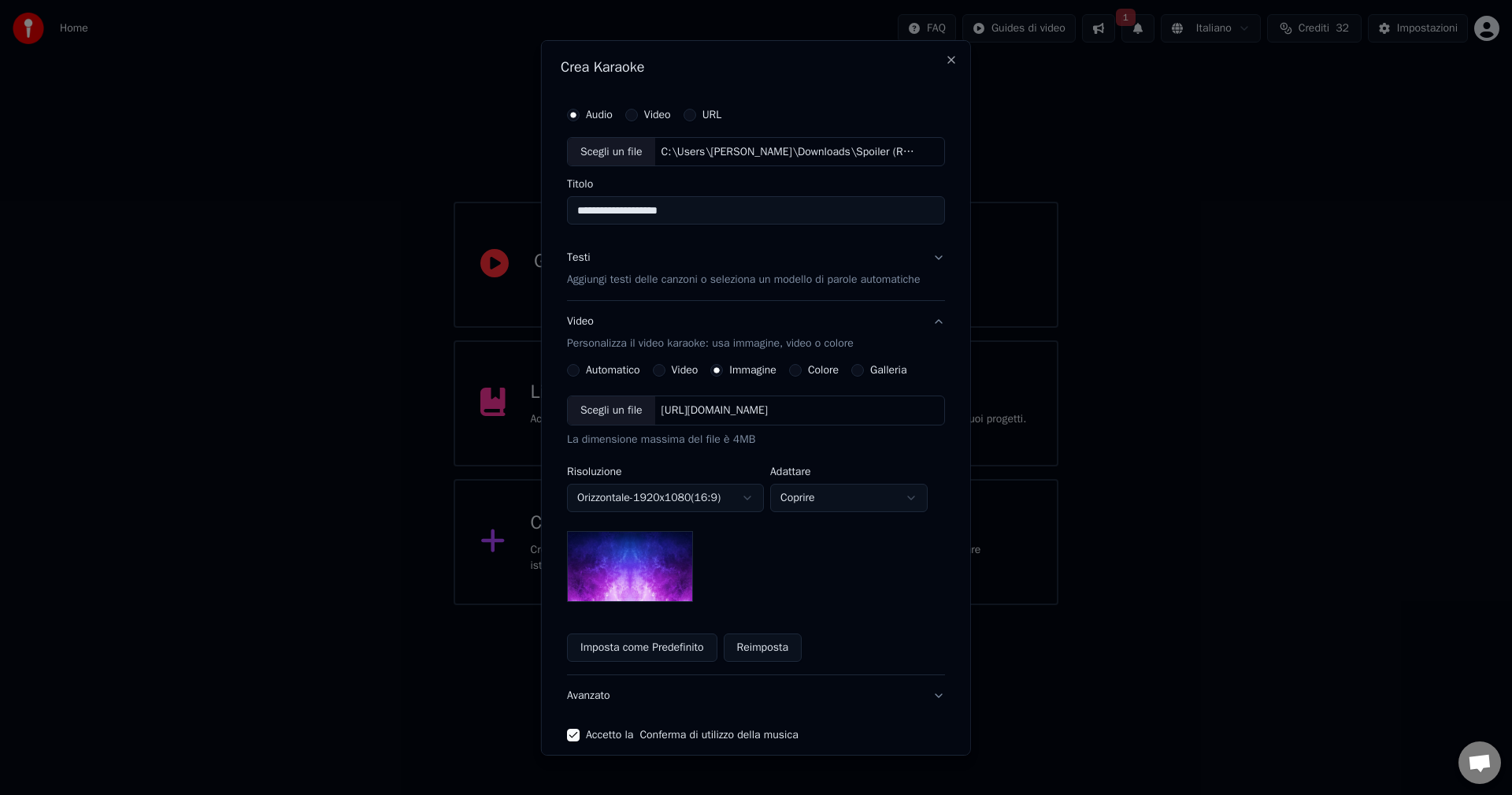 click on "[URL][DOMAIN_NAME]" at bounding box center [713, 411] 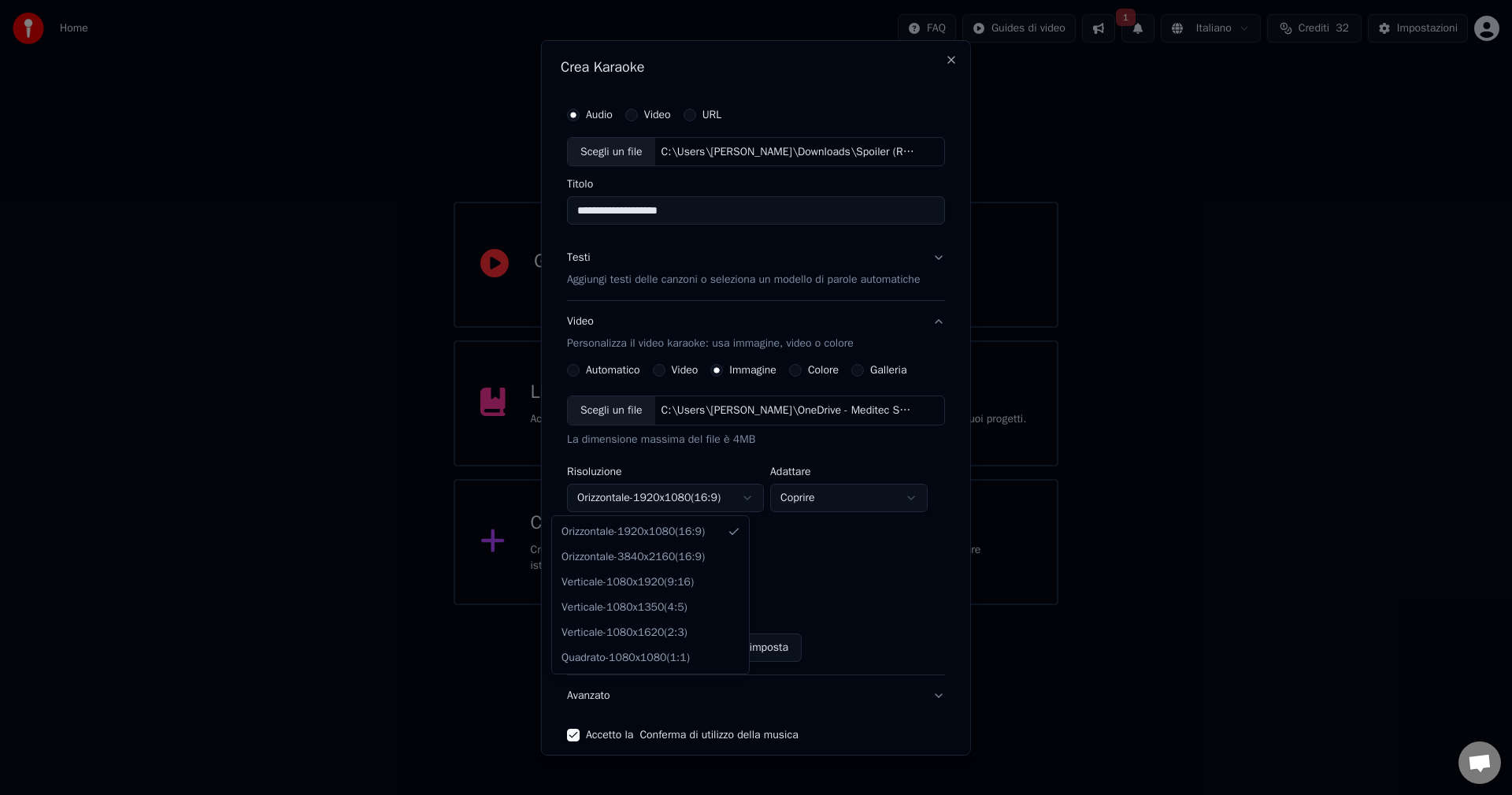 click on "**********" at bounding box center (756, 303) 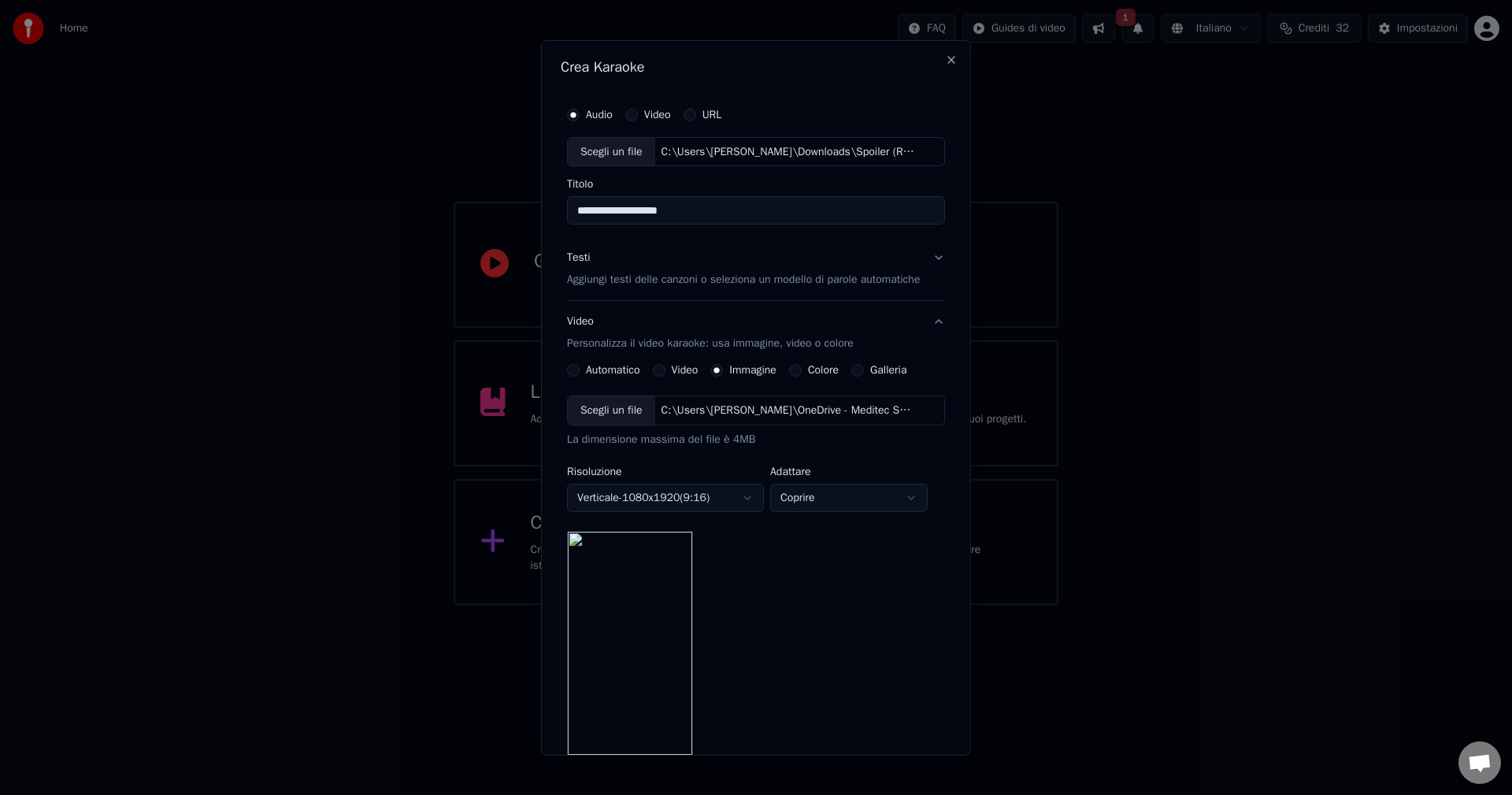 scroll, scrollTop: 79, scrollLeft: 0, axis: vertical 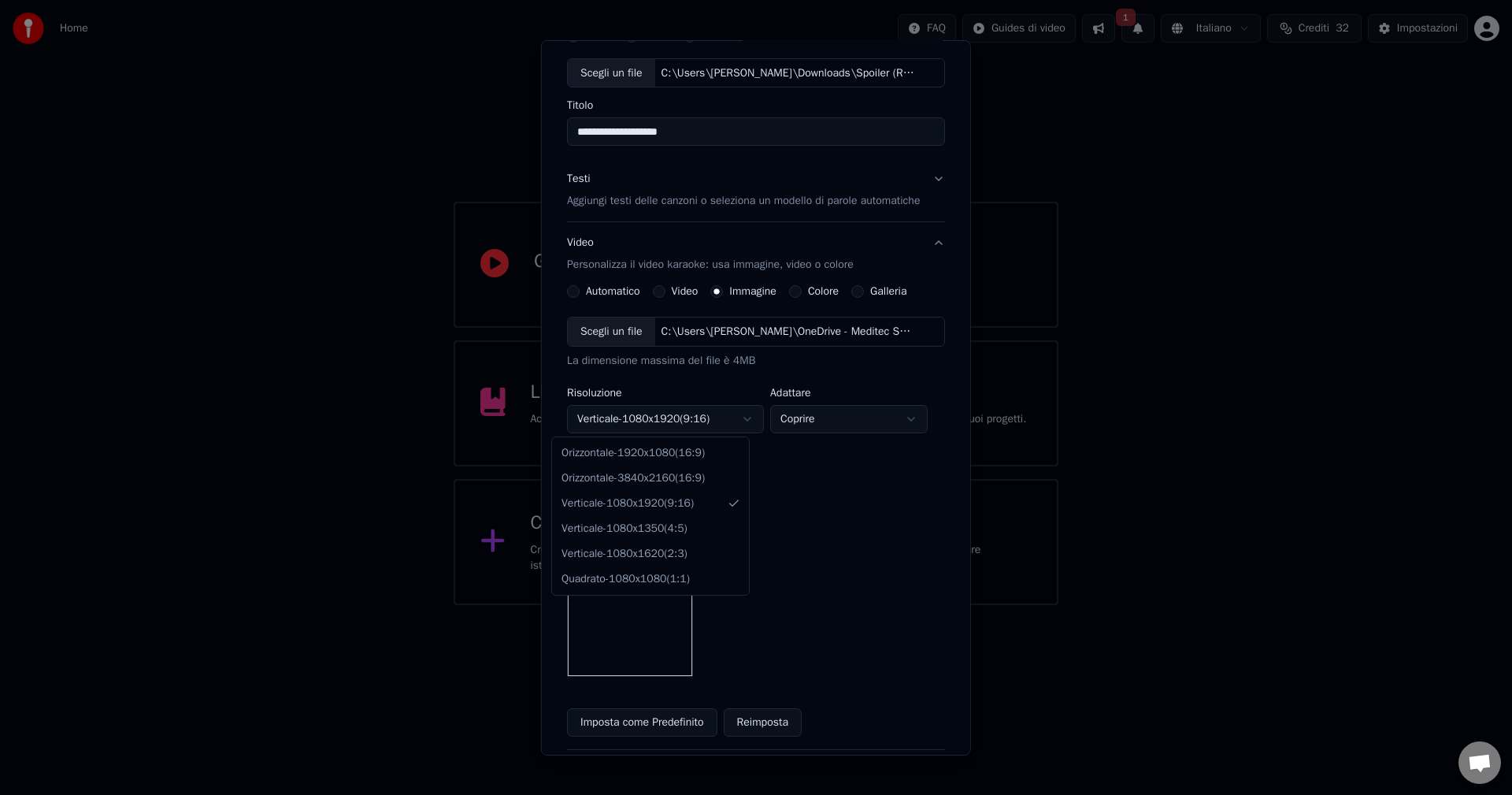 click on "**********" at bounding box center [756, 303] 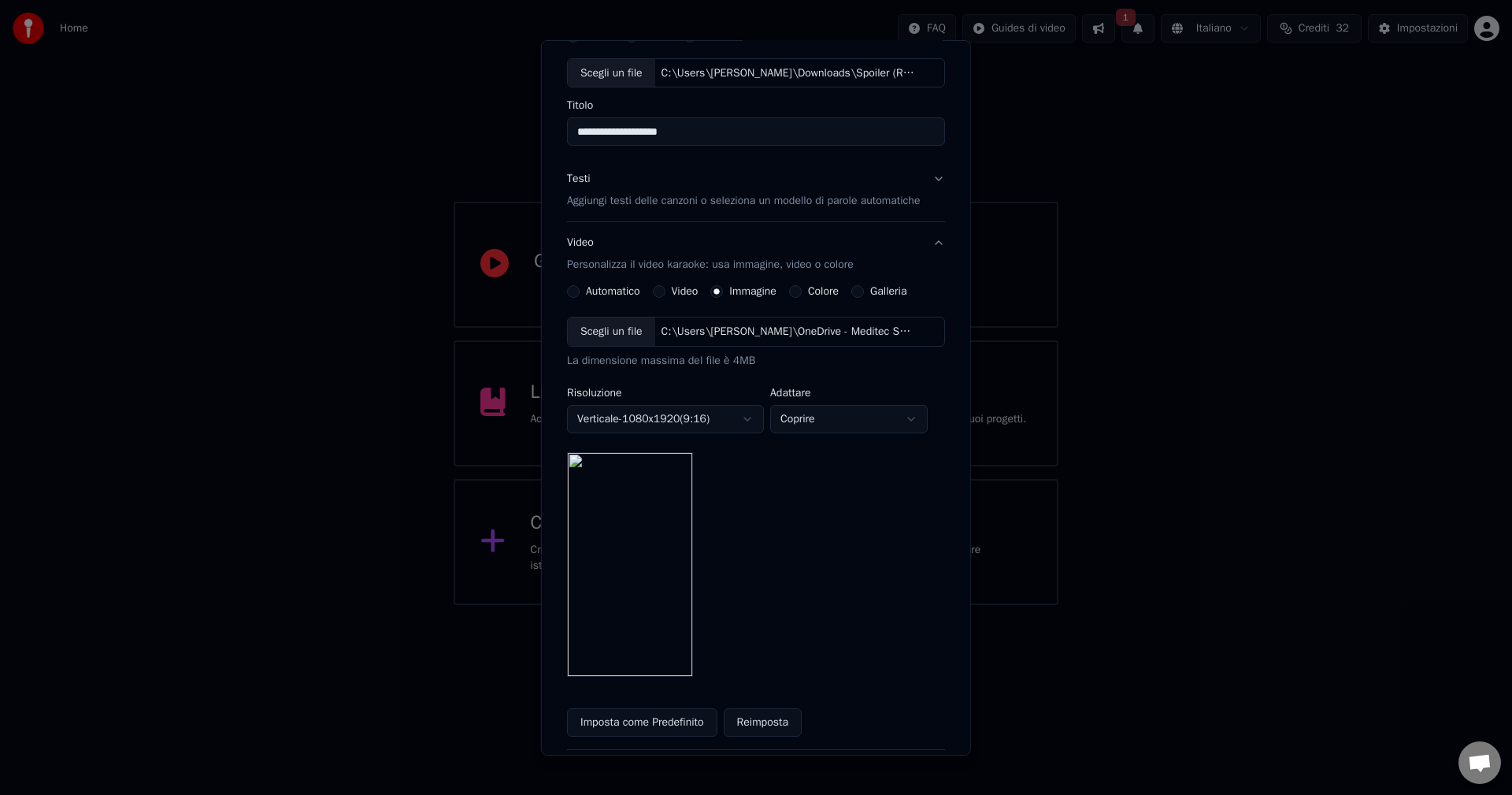click on "**********" at bounding box center [756, 303] 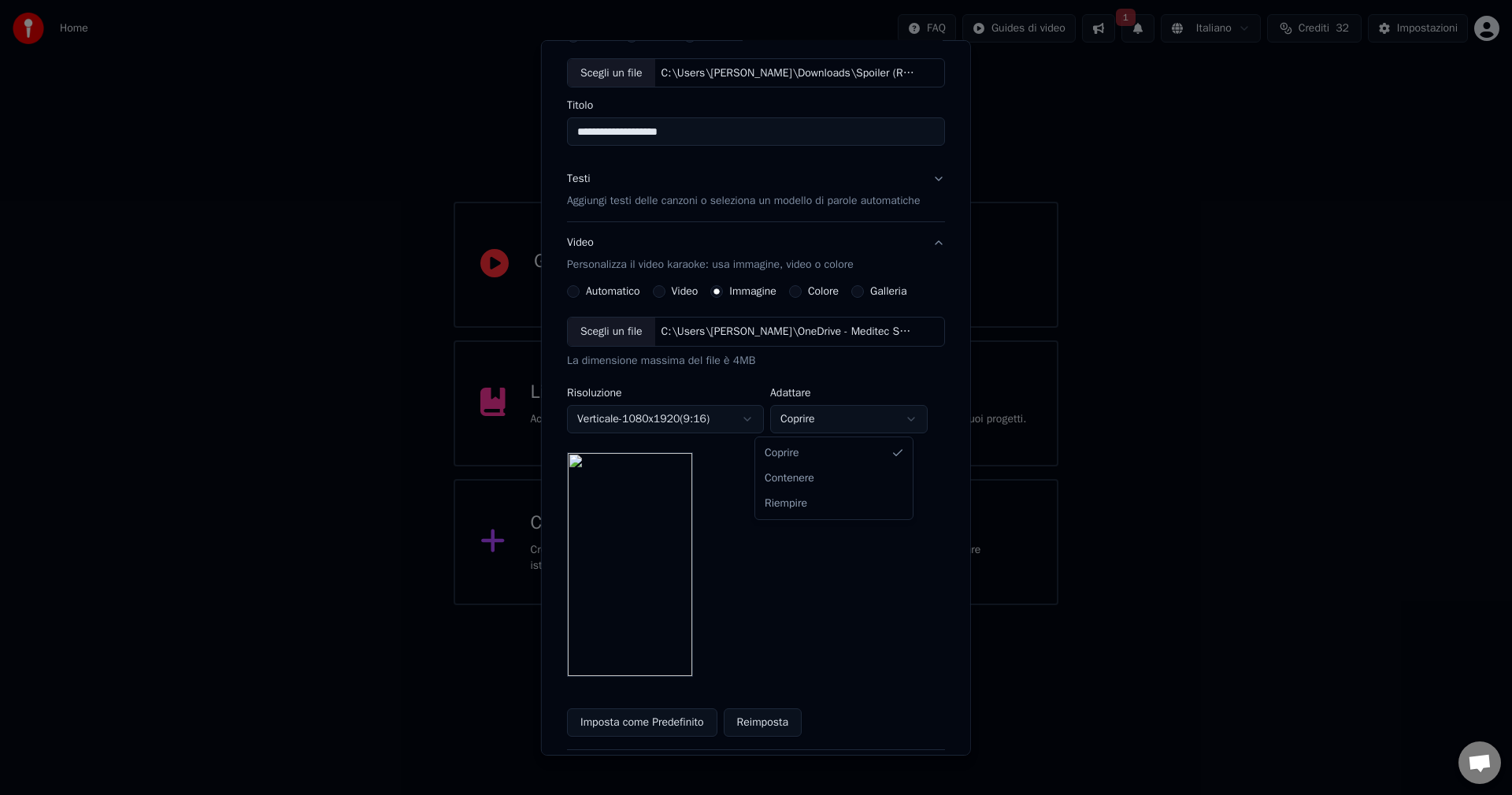 click on "**********" at bounding box center [756, 303] 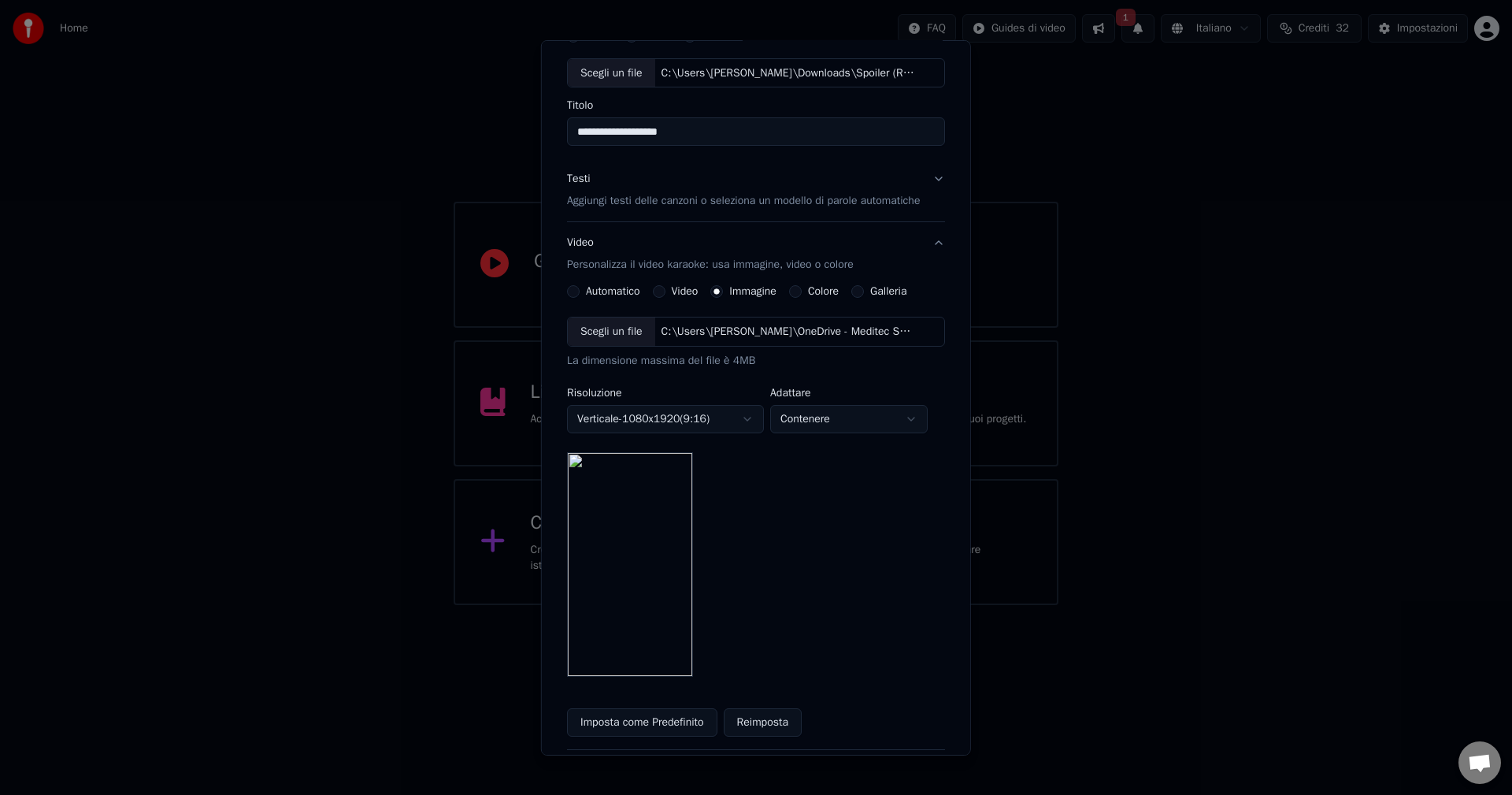 click on "**********" at bounding box center (756, 303) 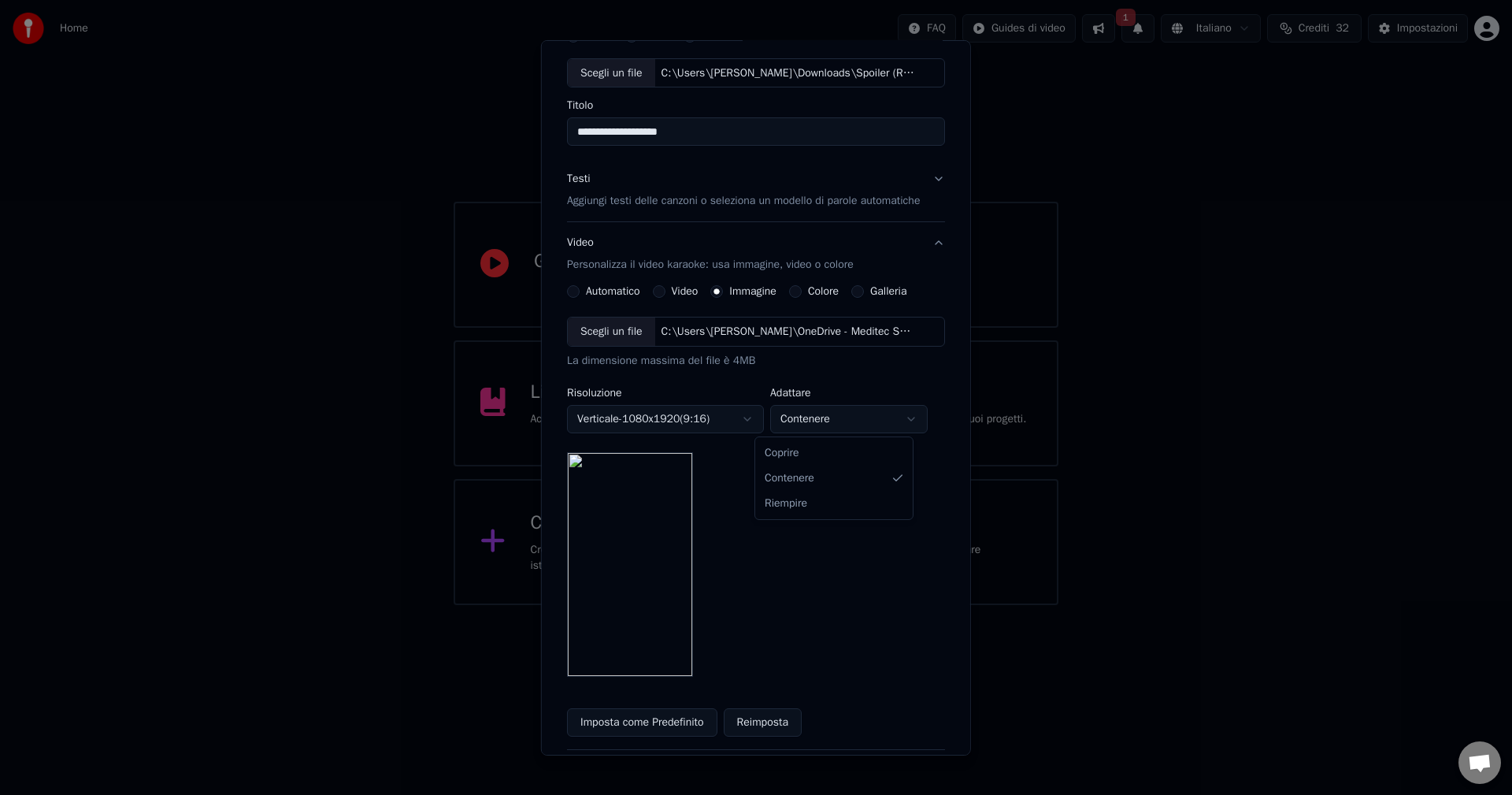 select on "*****" 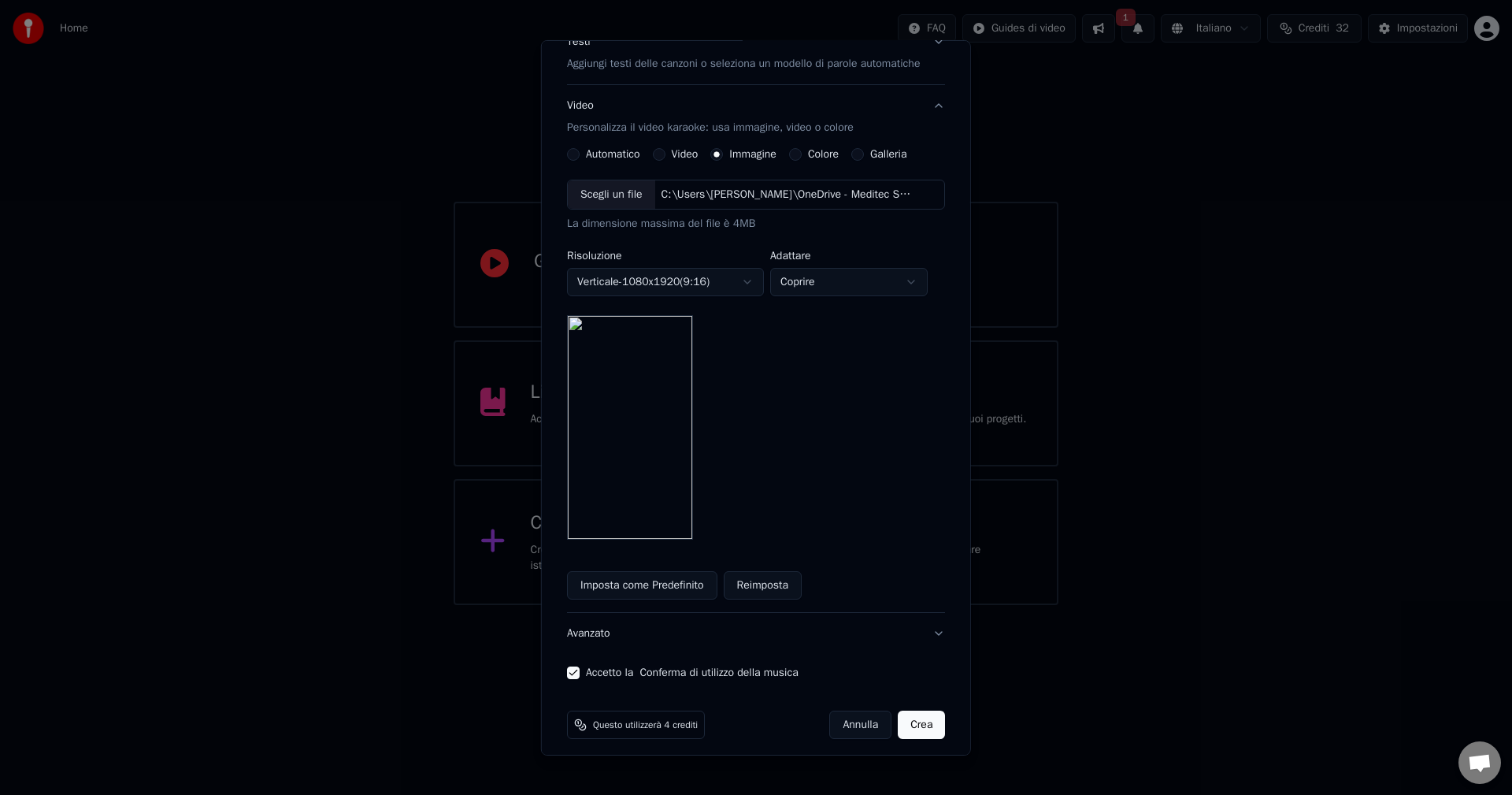 scroll, scrollTop: 225, scrollLeft: 0, axis: vertical 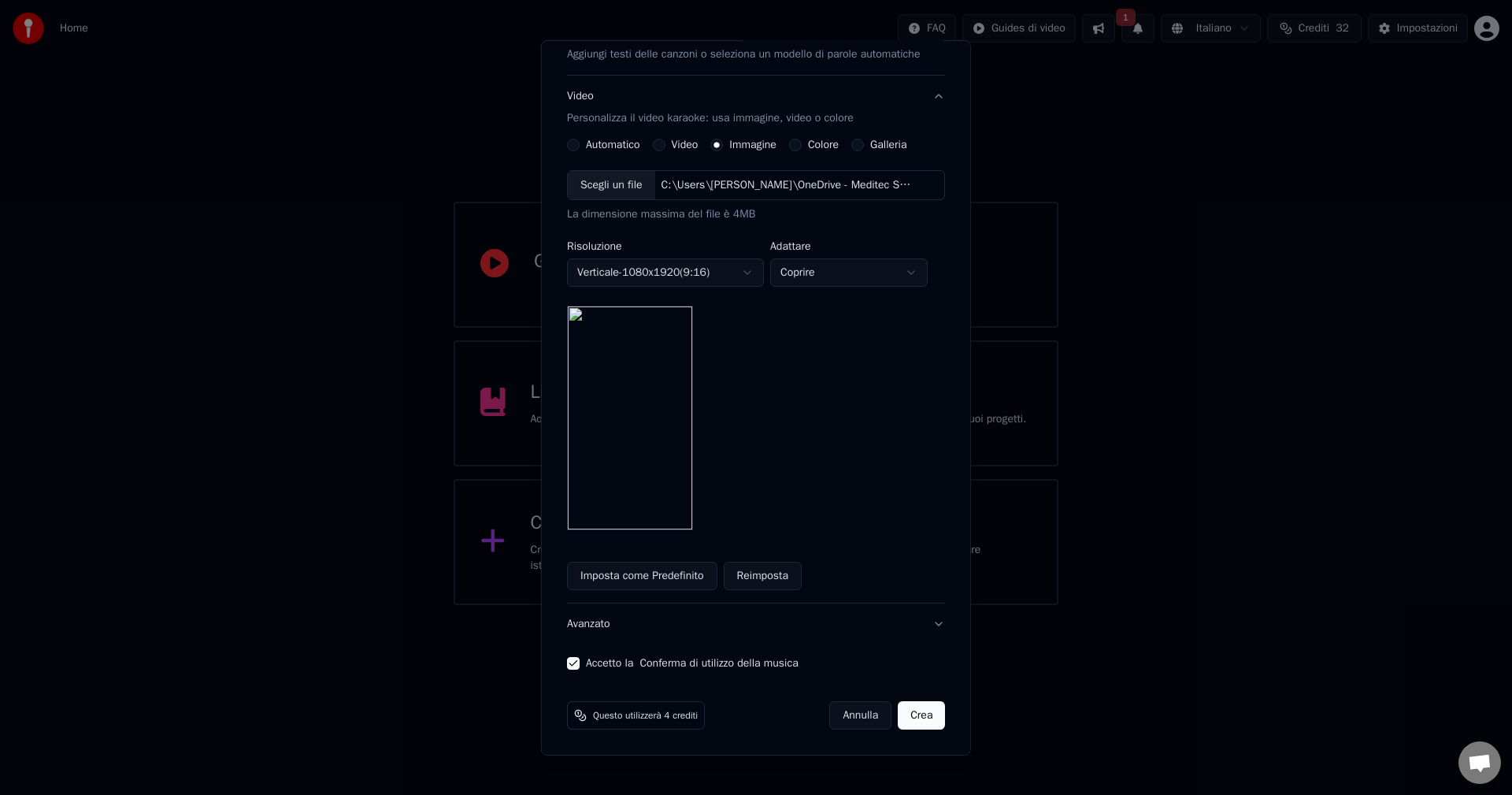 click on "Crea" at bounding box center [921, 715] 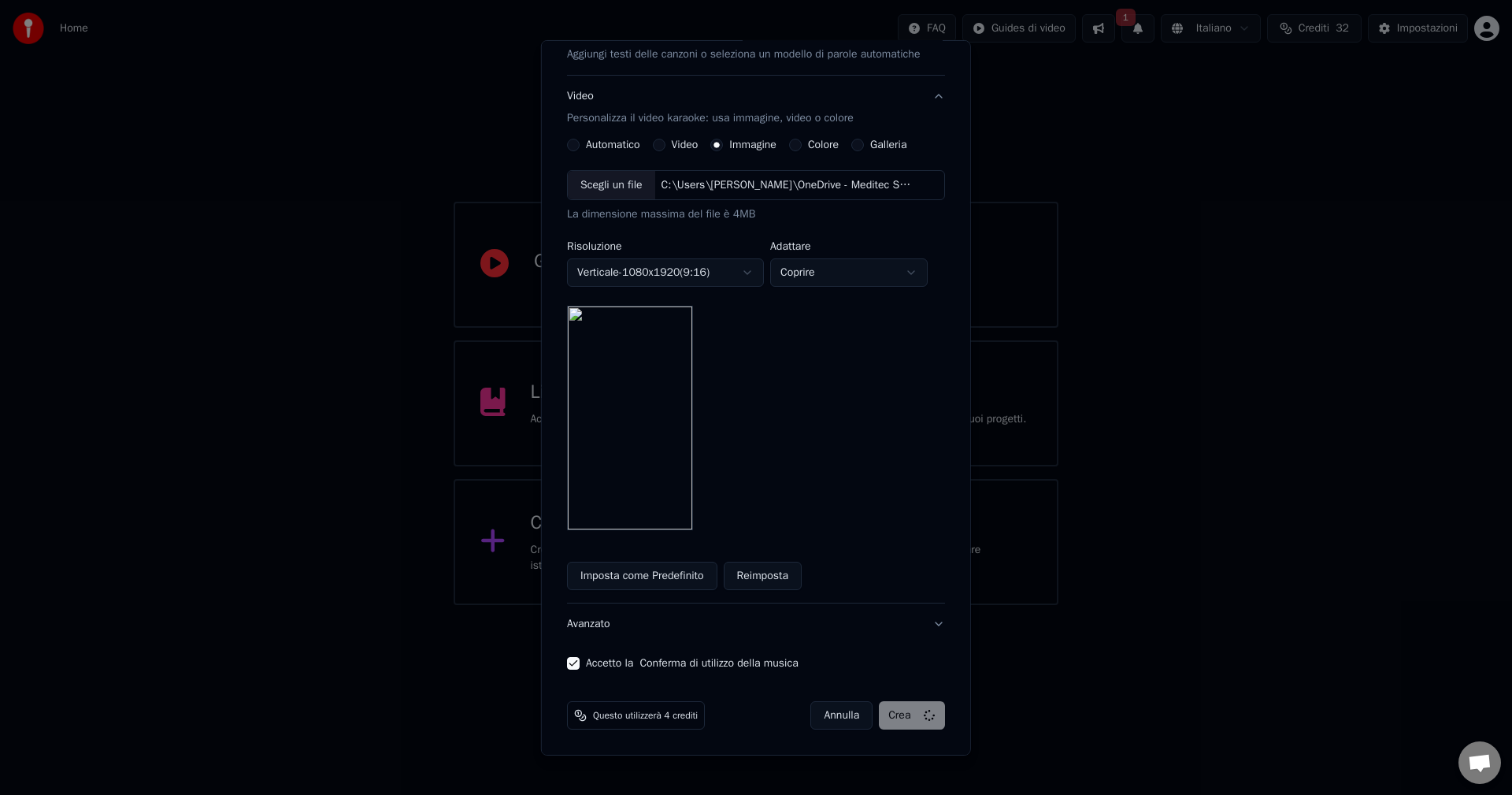 scroll, scrollTop: 68, scrollLeft: 0, axis: vertical 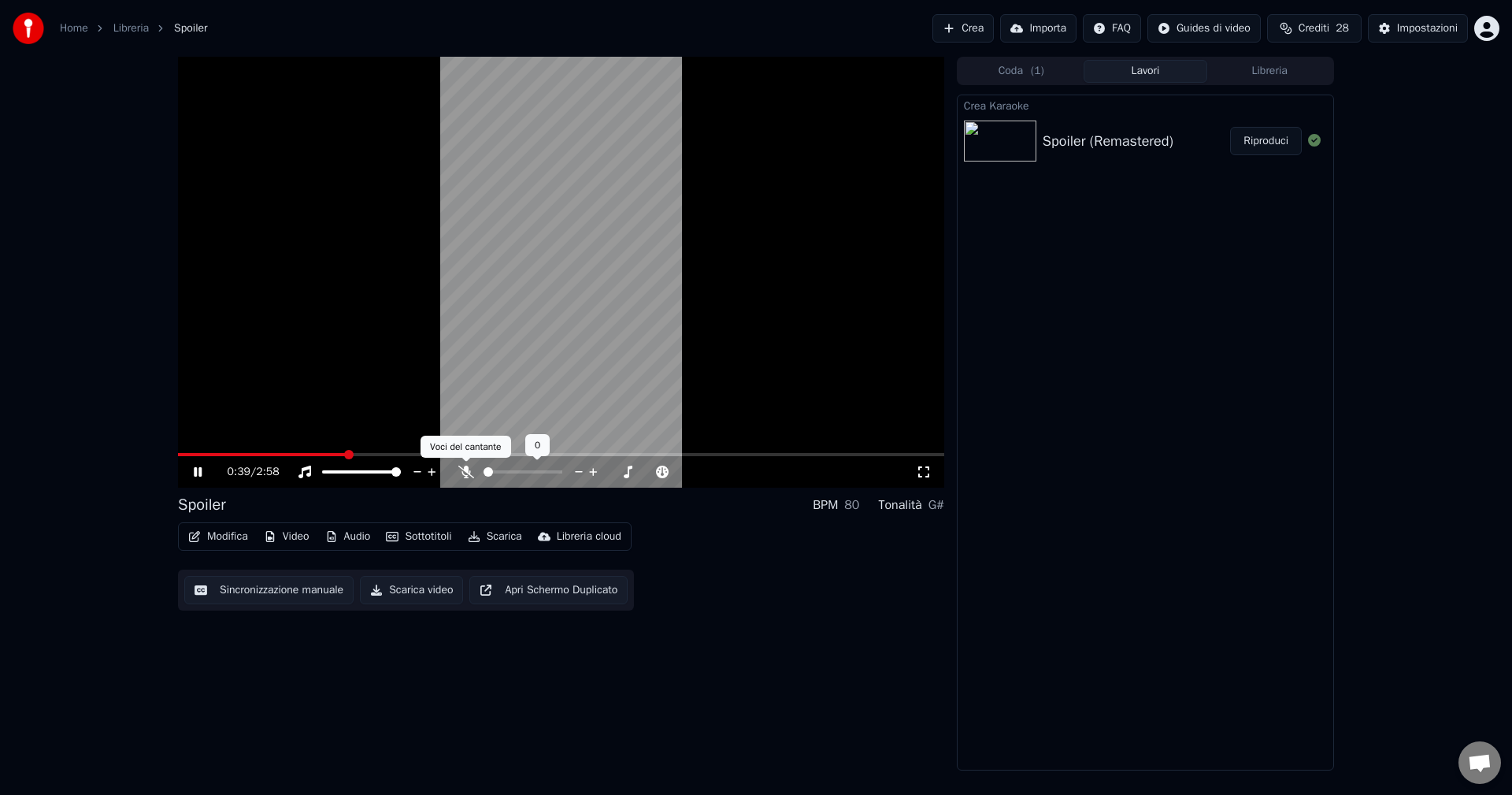 click on "Home Libreria Spoiler Crea Importa FAQ Guides di video Crediti 28 Impostazioni 0:39  /  2:58 Spoiler BPM 80 Tonalità G# Modifica Video Audio Sottotitoli Scarica Libreria cloud Sincronizzazione manuale Scarica video Apri Schermo Duplicato Coda ( 1 ) Lavori Libreria Crea Karaoke Spoiler (Remastered) Riproduci 0 0 Voci del cantante Voci del cantante" at bounding box center [756, 397] 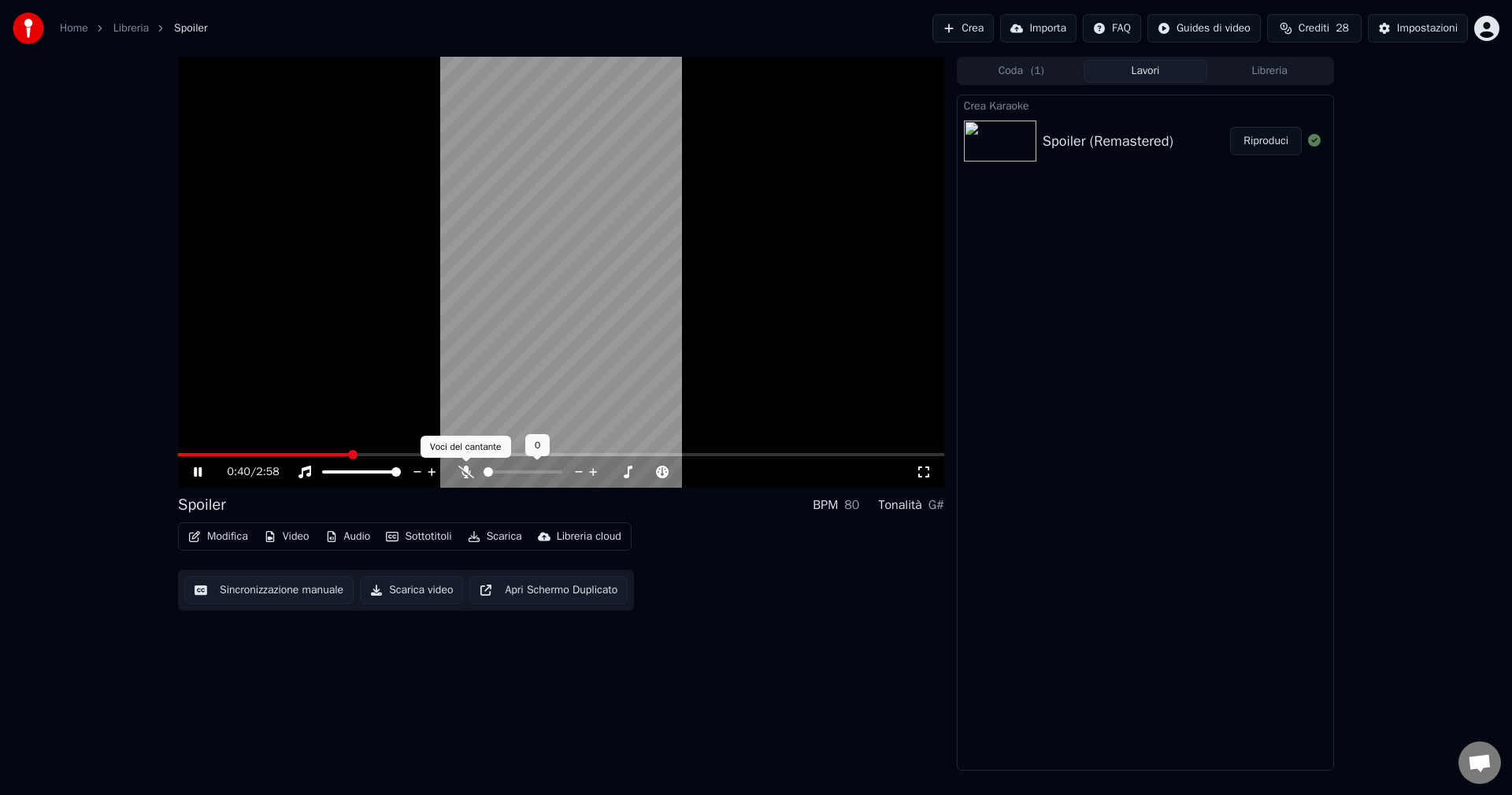click 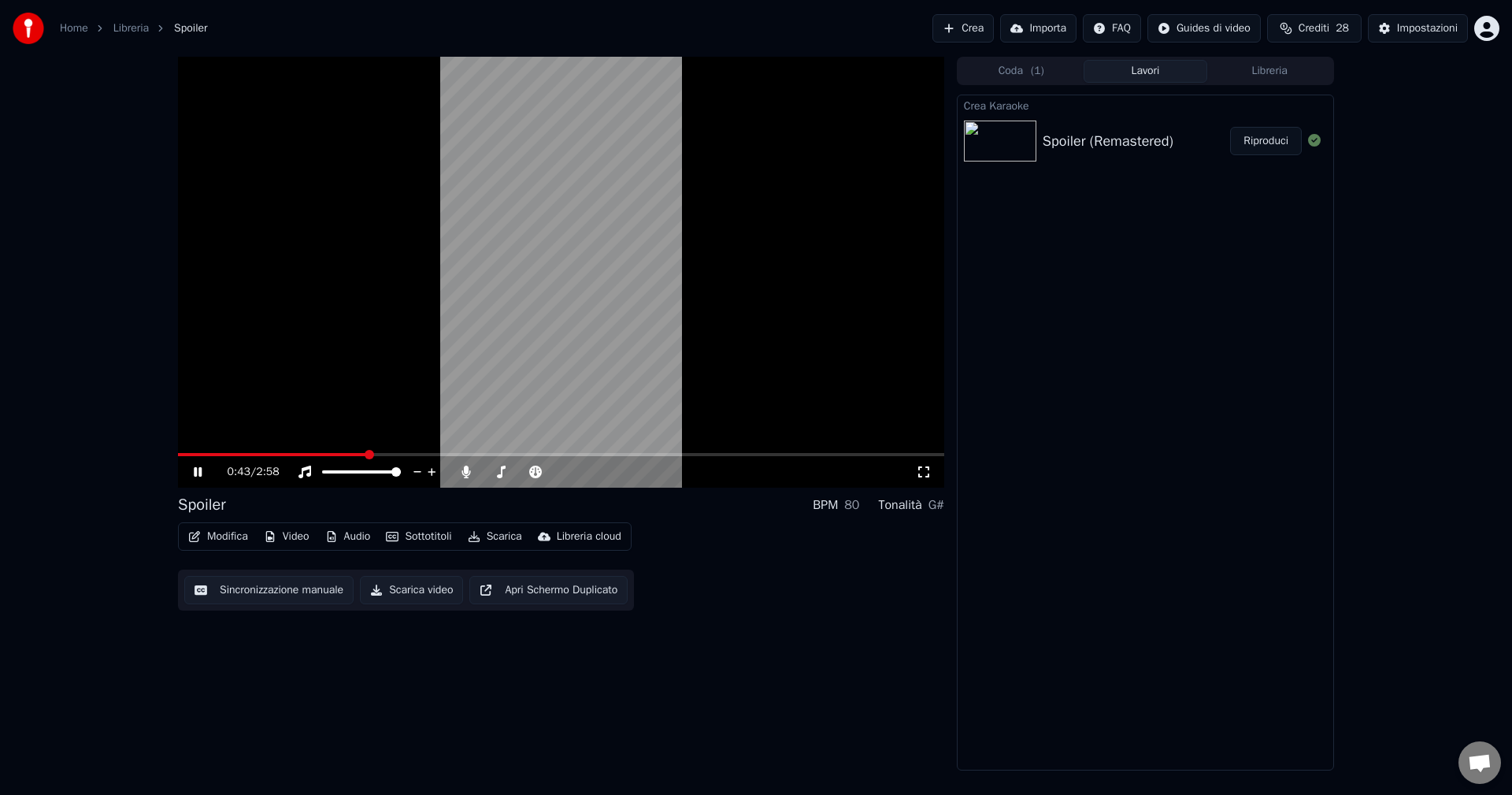 click on "Sottotitoli" at bounding box center [418, 537] 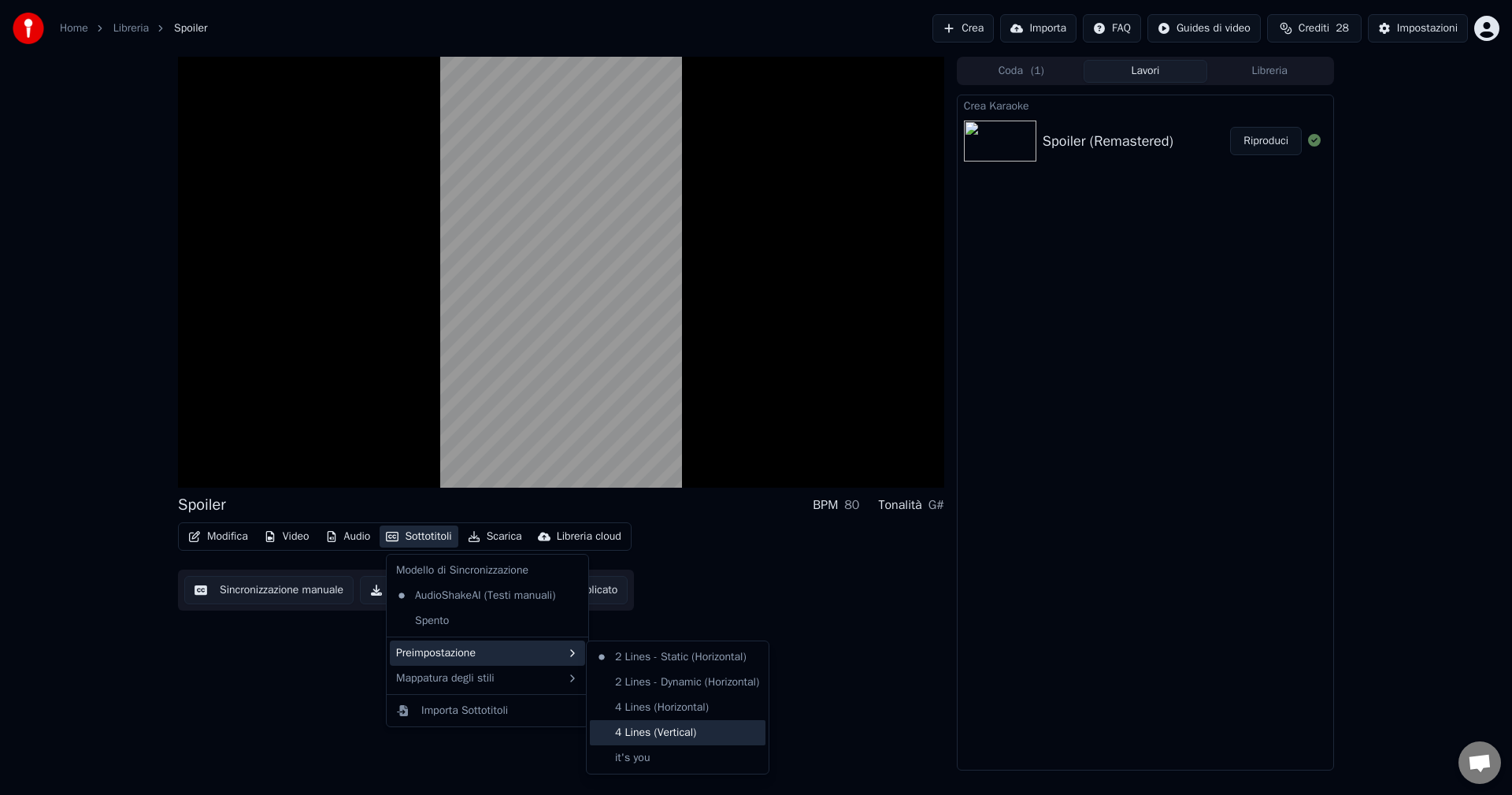 click on "4 Lines (Vertical)" at bounding box center [677, 733] 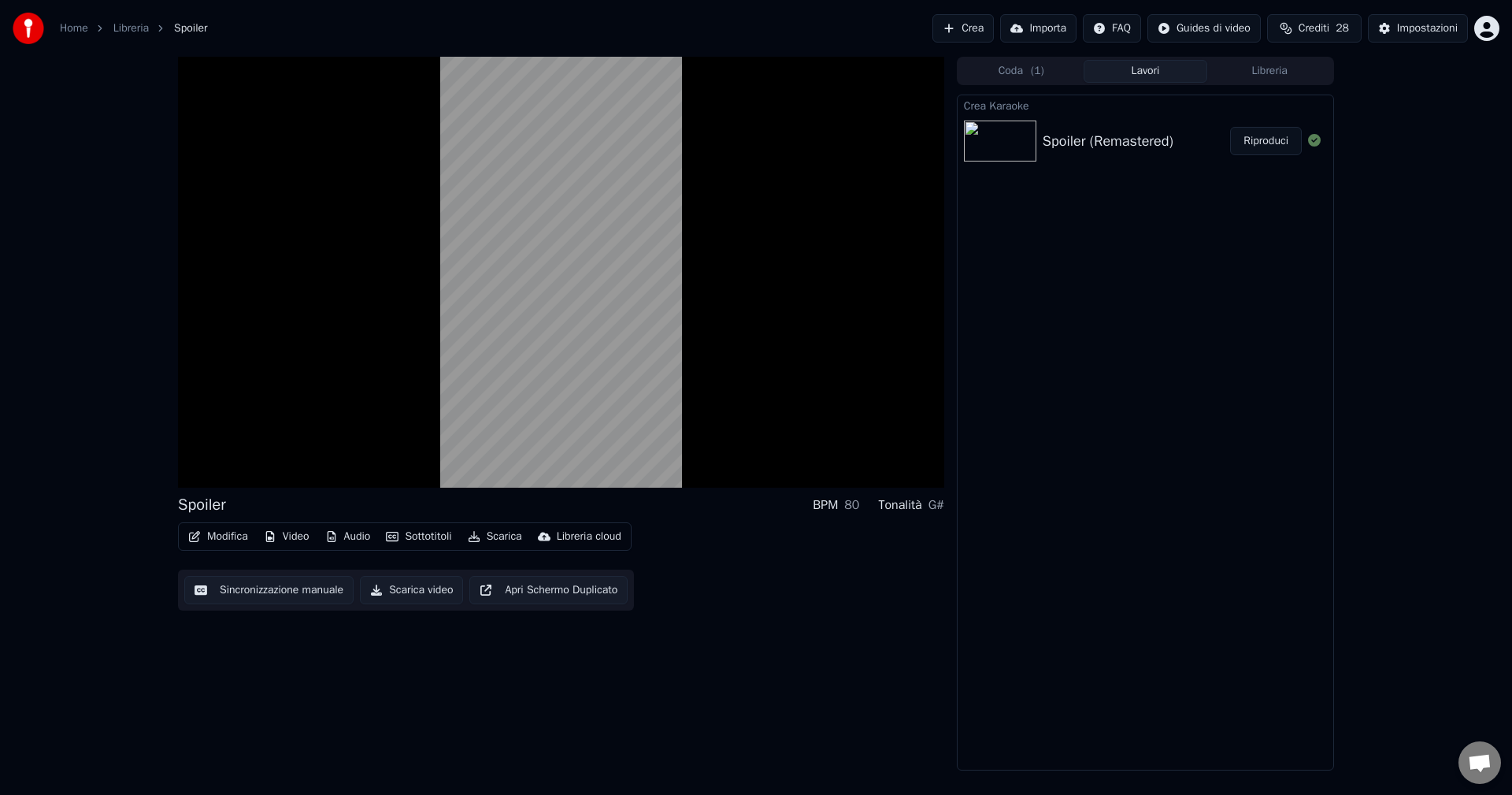 click on "Sottotitoli" at bounding box center [418, 537] 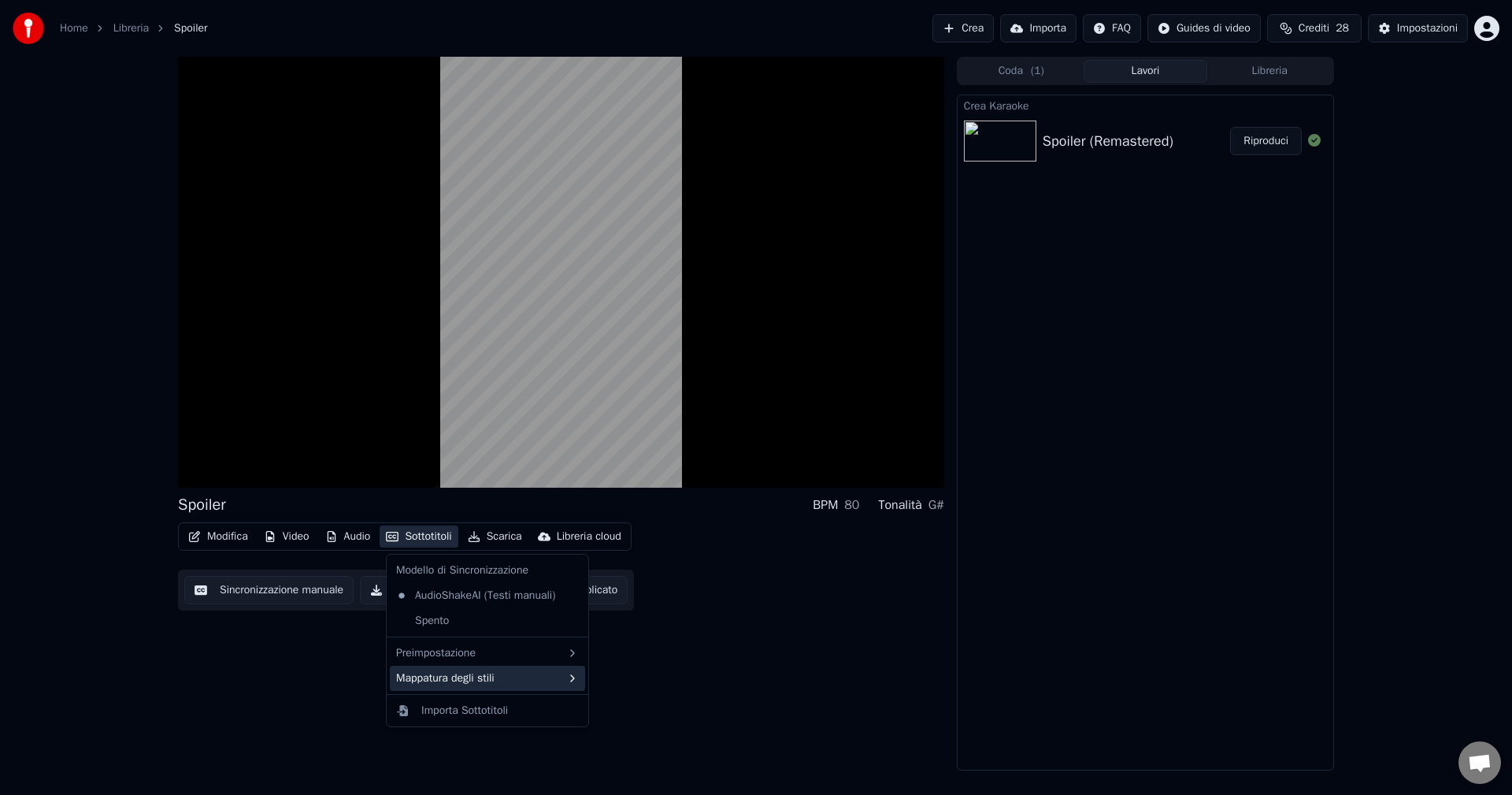 click on "Mappatura degli stili" at bounding box center [487, 678] 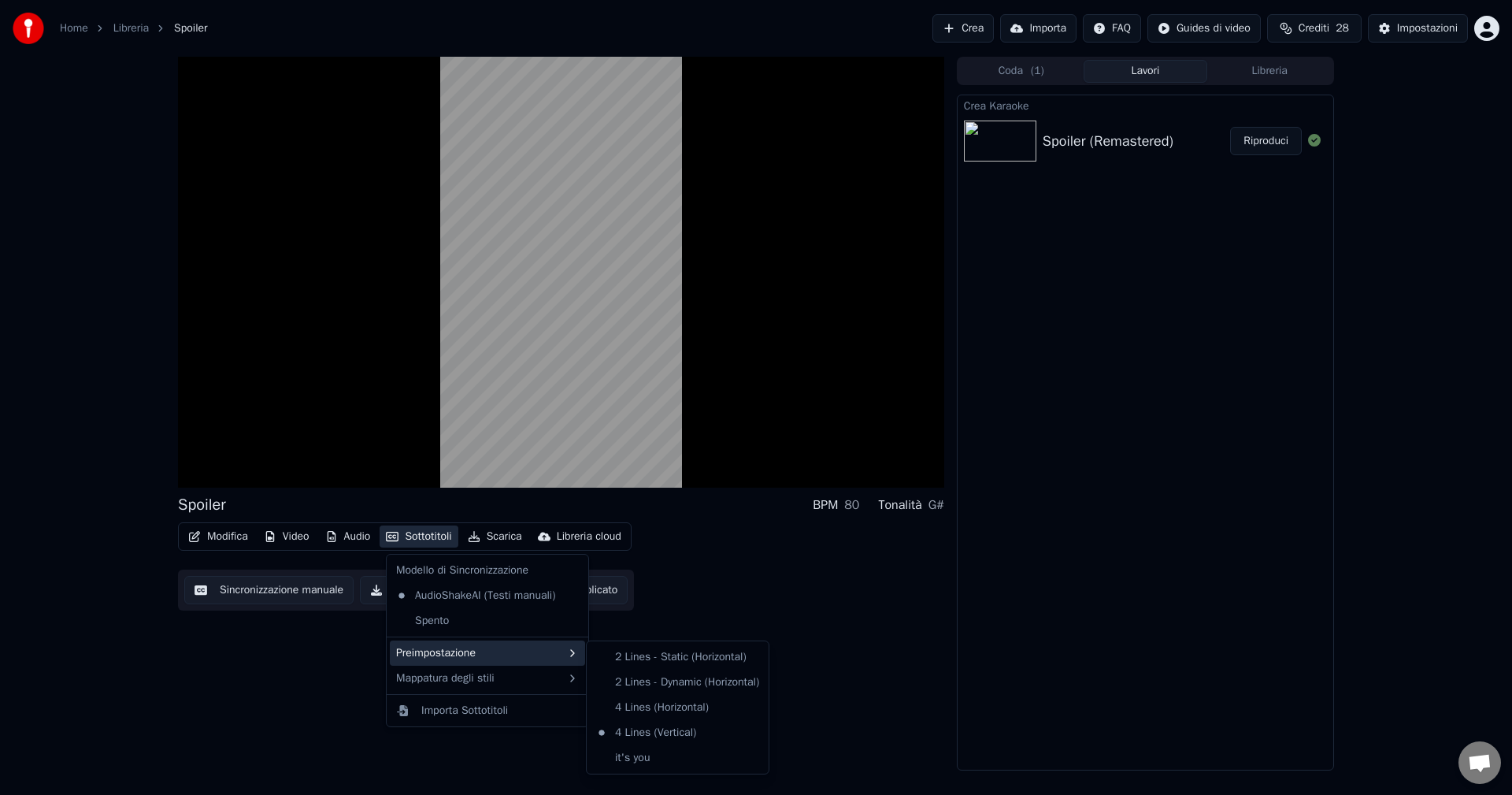 click on "Preimpostazione" at bounding box center (487, 653) 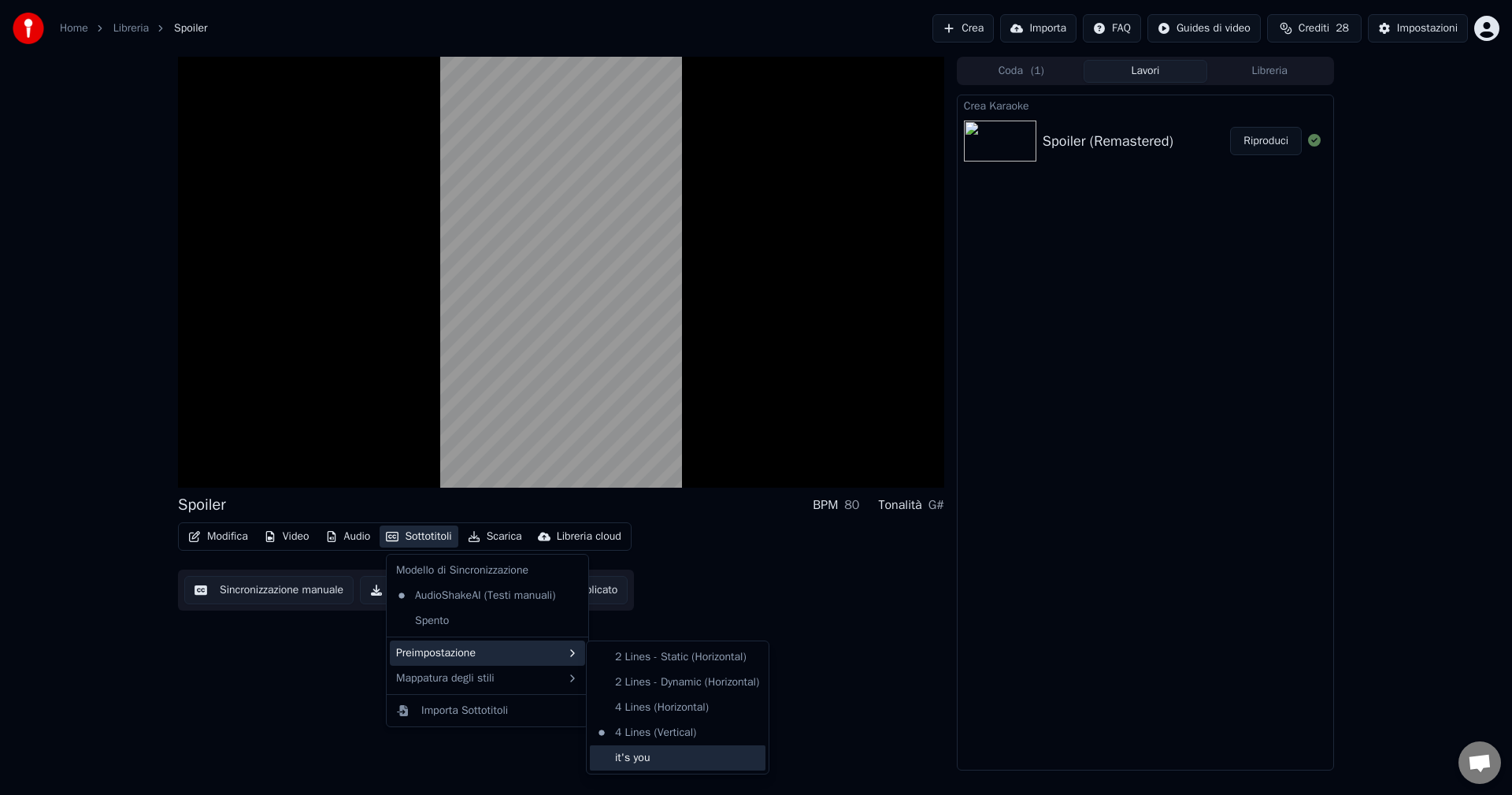 drag, startPoint x: 650, startPoint y: 764, endPoint x: 647, endPoint y: 754, distance: 10.440307 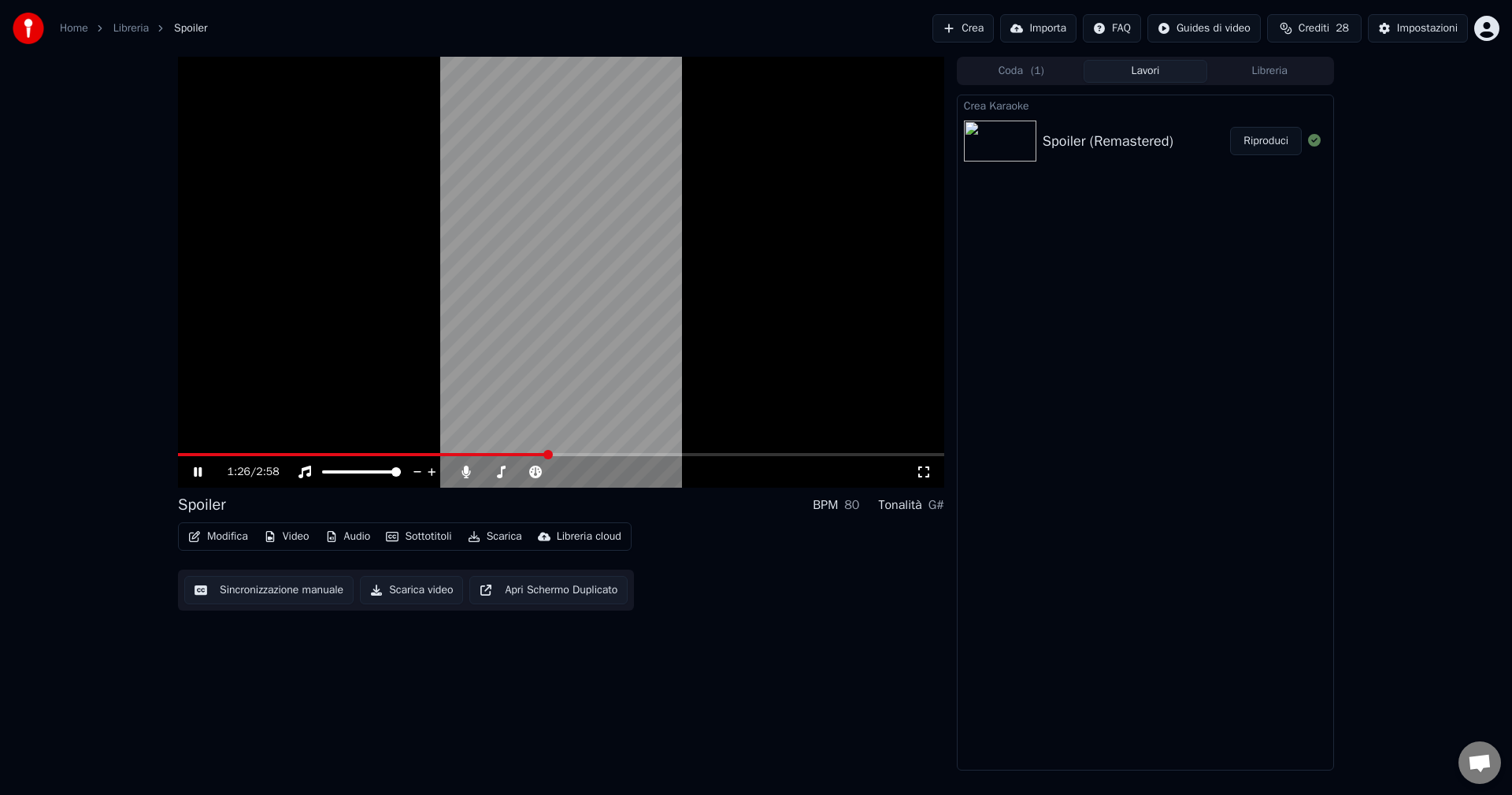 click on "Sottotitoli" at bounding box center [418, 537] 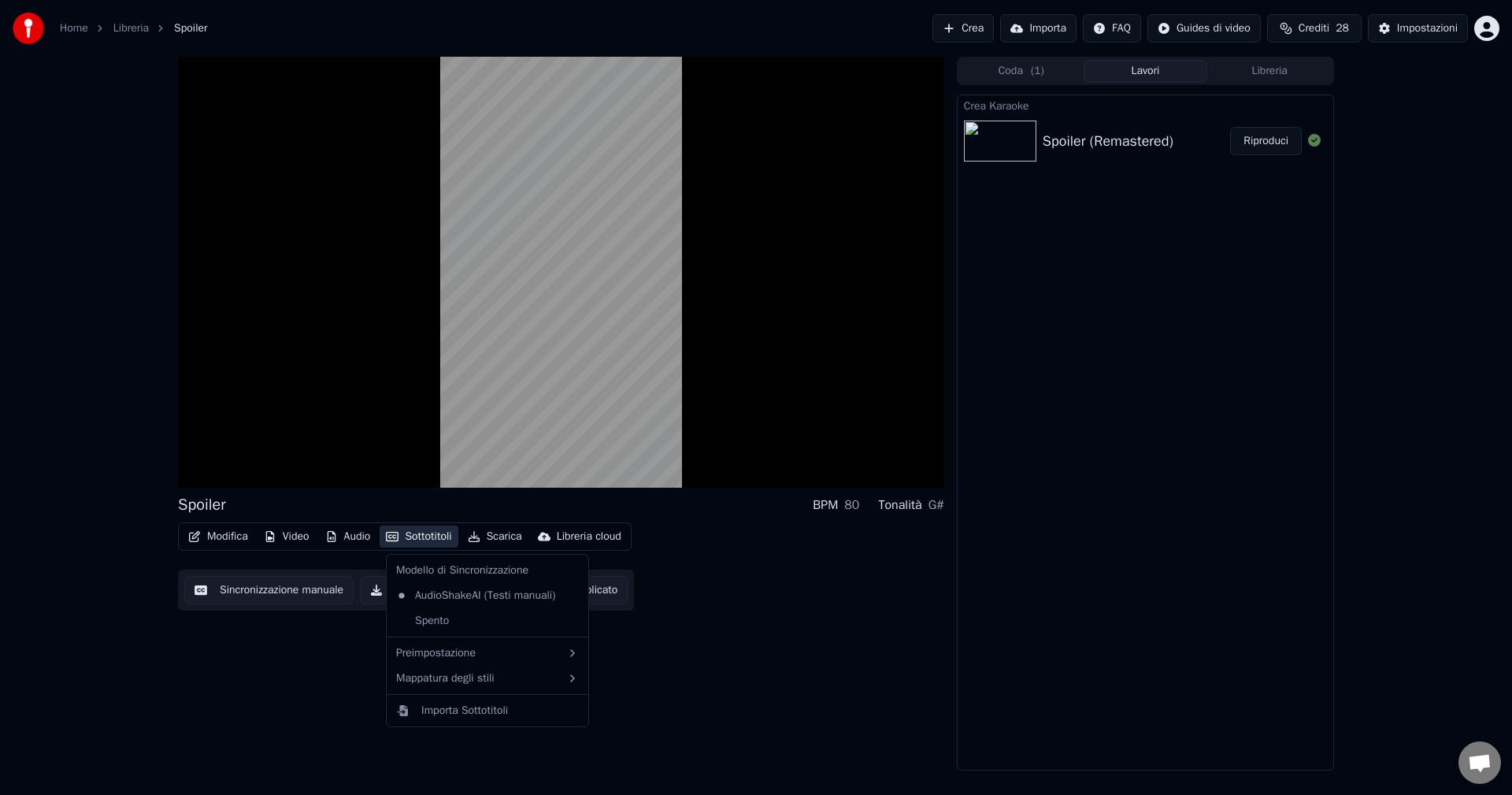 click on "Modifica Video Audio Sottotitoli Scarica Libreria cloud Sincronizzazione manuale Scarica video Apri Schermo Duplicato" at bounding box center [561, 567] 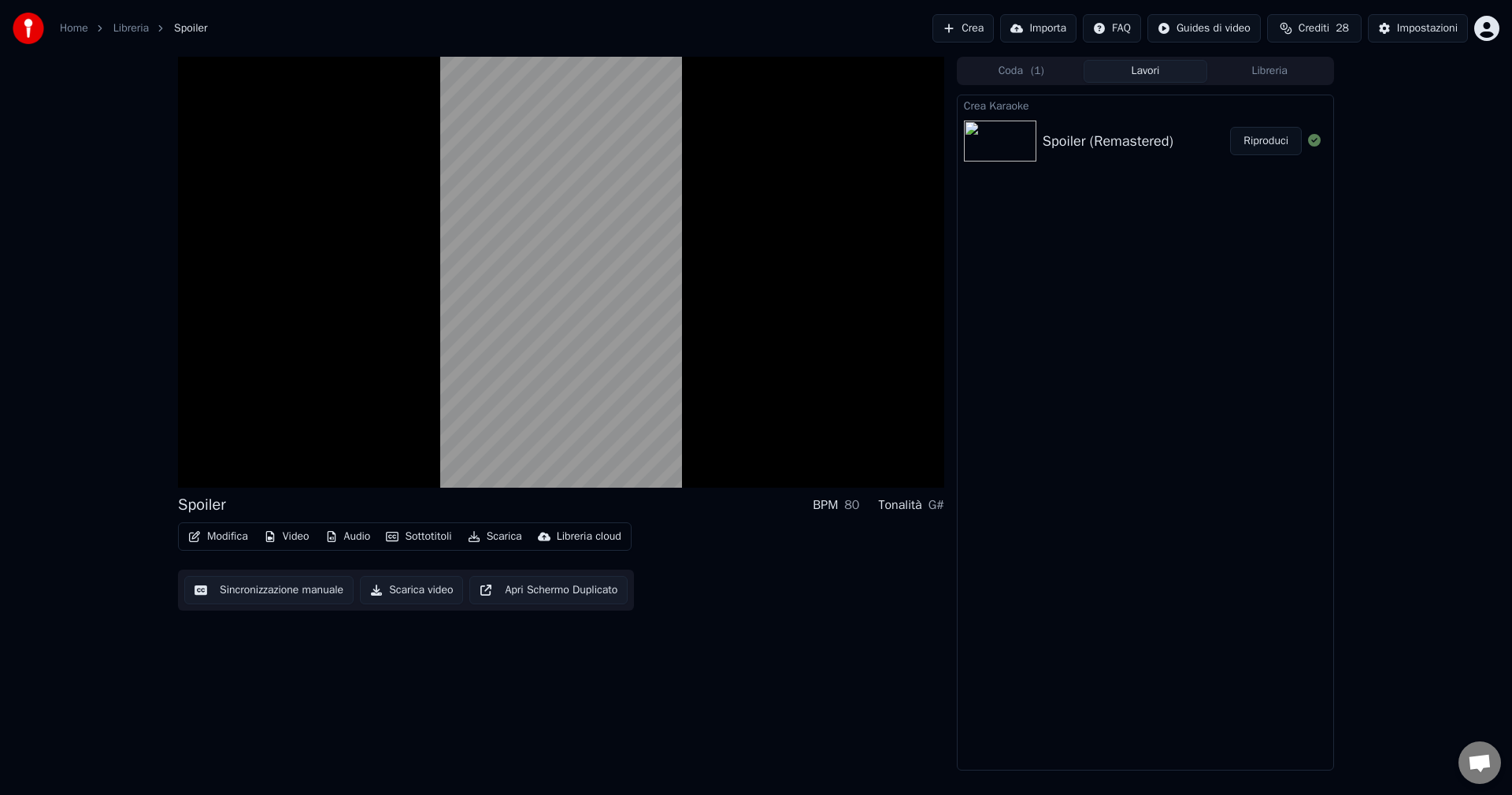 click 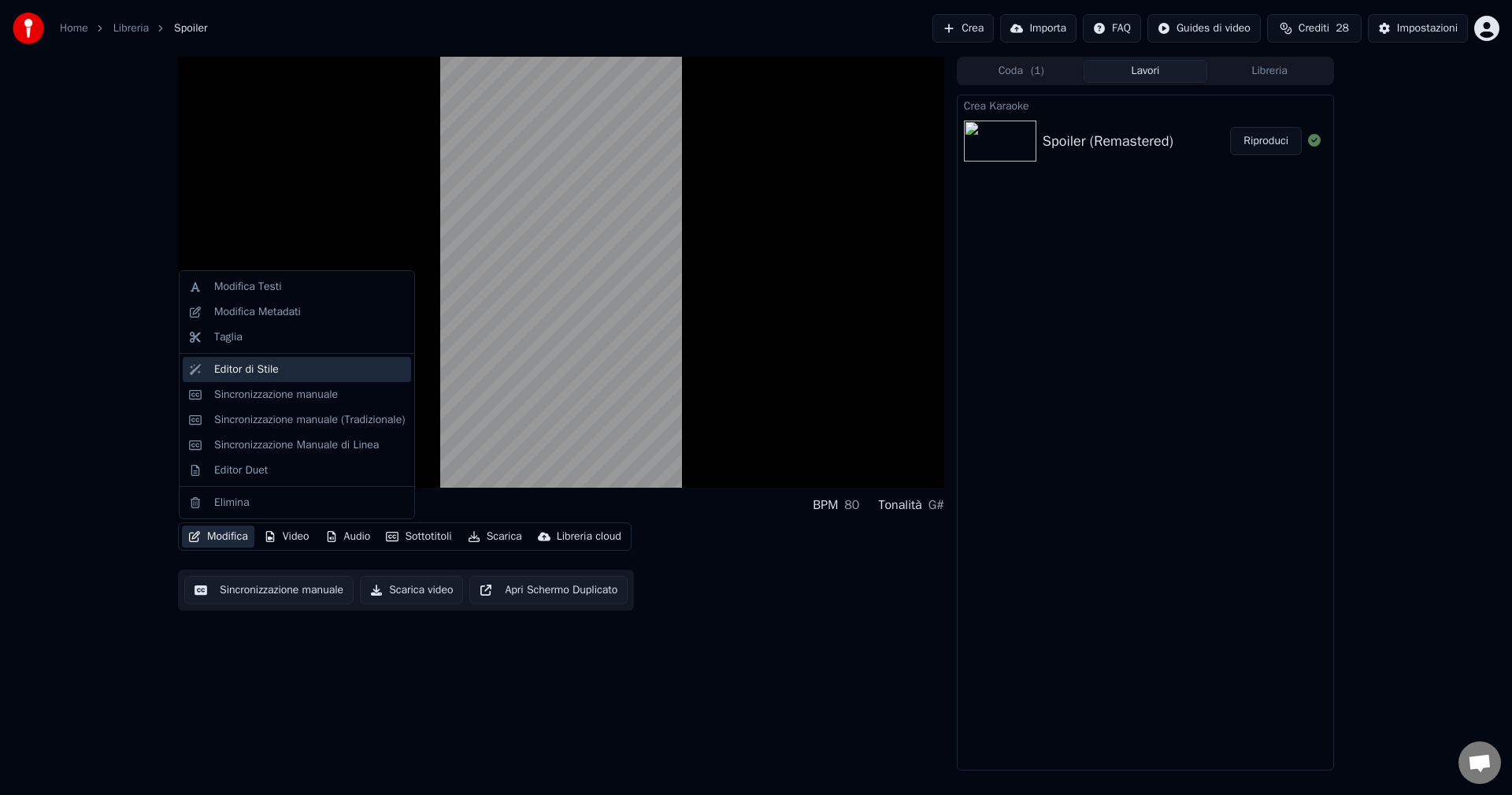 click on "Editor di Stile" at bounding box center (309, 370) 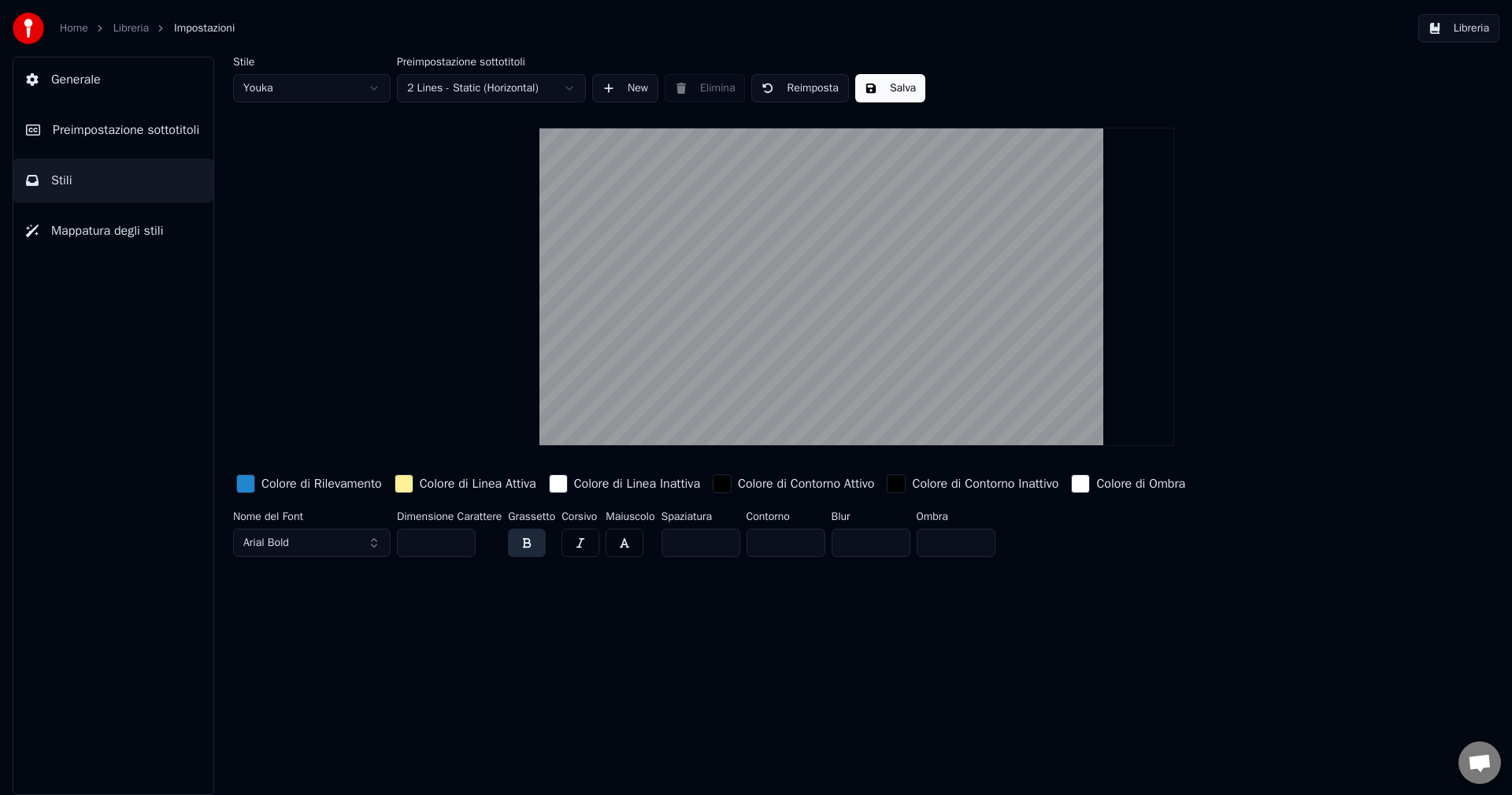 click on "Home Libreria Impostazioni Libreria Generale Preimpostazione sottotitoli Stili Mappatura degli stili Stile Youka Preimpostazione sottotitoli 2 Lines - Static (Horizontal) New Elimina Reimposta Salva Colore di Rilevamento Colore di Linea Attiva Colore di Linea Inattiva Colore di Contorno Attivo Colore di Contorno Inattivo Colore di Ombra Nome del Font Arial Bold Dimensione Carattere ** Grassetto Corsivo Maiuscolo Spaziatura * Contorno * Blur * Ombra *" at bounding box center (756, 397) 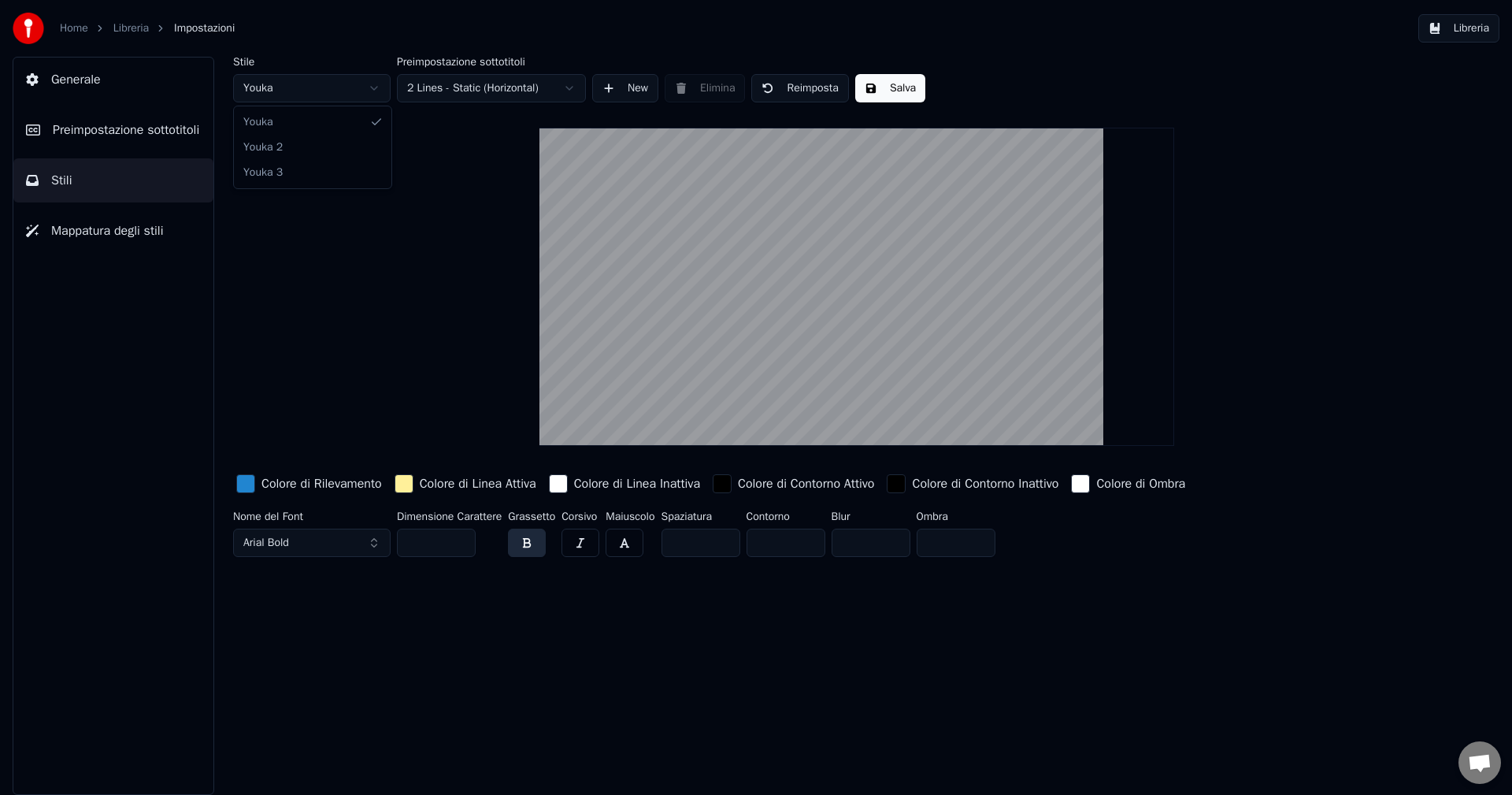 click on "Home Libreria Impostazioni Libreria Generale Preimpostazione sottotitoli Stili Mappatura degli stili Stile Youka Preimpostazione sottotitoli 2 Lines - Static (Horizontal) New Elimina Reimposta Salva Colore di Rilevamento Colore di Linea Attiva Colore di Linea Inattiva Colore di Contorno Attivo Colore di Contorno Inattivo Colore di Ombra Nome del Font Arial Bold Dimensione Carattere ** Grassetto Corsivo Maiuscolo Spaziatura * Contorno * Blur * Ombra * [PERSON_NAME] 2 Youka 3" at bounding box center [756, 397] 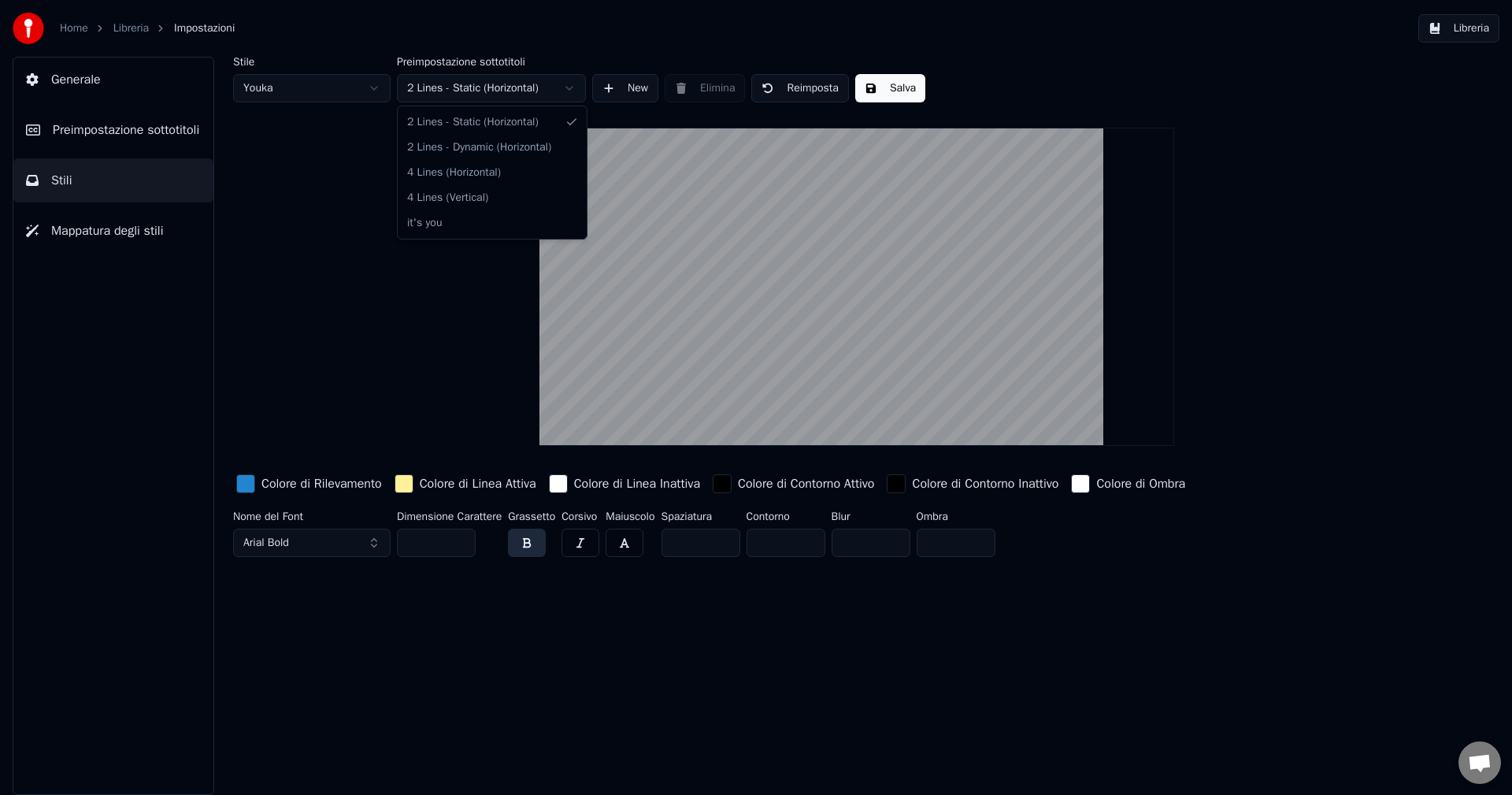 click on "Home Libreria Impostazioni Libreria Generale Preimpostazione sottotitoli Stili Mappatura degli stili Stile Youka Preimpostazione sottotitoli 2 Lines - Static (Horizontal) New Elimina Reimposta Salva Colore di Rilevamento Colore di Linea Attiva Colore di Linea Inattiva Colore di Contorno Attivo Colore di Contorno Inattivo Colore di Ombra Nome del Font Arial Bold Dimensione Carattere ** Grassetto Corsivo Maiuscolo Spaziatura * Contorno * Blur * Ombra * 2 Lines - Static (Horizontal) 2 Lines - Dynamic (Horizontal) 4 Lines (Horizontal) 4 Lines (Vertical) it's you" at bounding box center (756, 397) 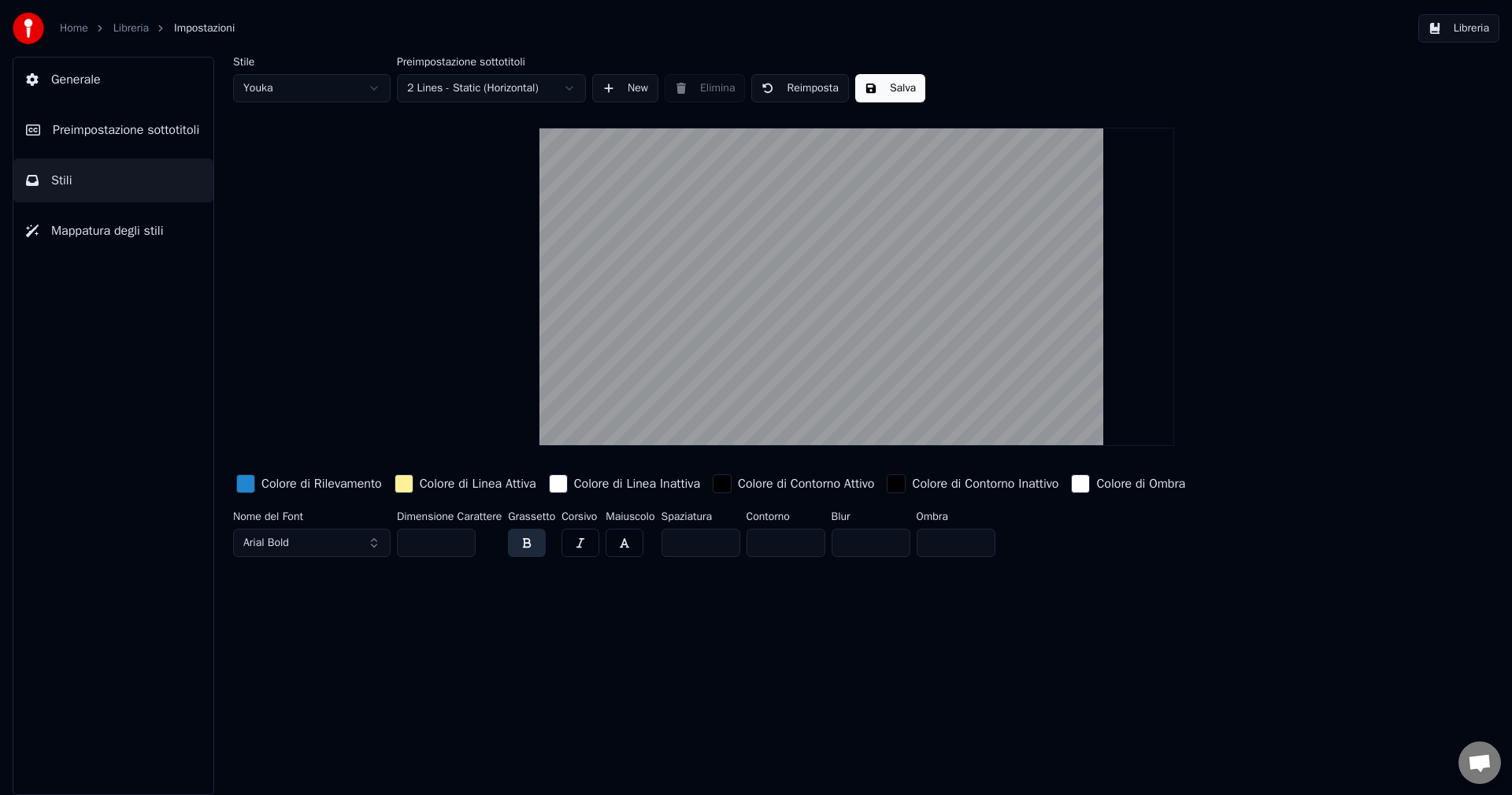 click on "Home Libreria Impostazioni Libreria Generale Preimpostazione sottotitoli Stili Mappatura degli stili Stile Youka Preimpostazione sottotitoli 2 Lines - Static (Horizontal) New Elimina Reimposta Salva Colore di Rilevamento Colore di Linea Attiva Colore di Linea Inattiva Colore di Contorno Attivo Colore di Contorno Inattivo Colore di Ombra Nome del Font Arial Bold Dimensione Carattere ** Grassetto Corsivo Maiuscolo Spaziatura * Contorno * Blur * Ombra *" at bounding box center (756, 397) 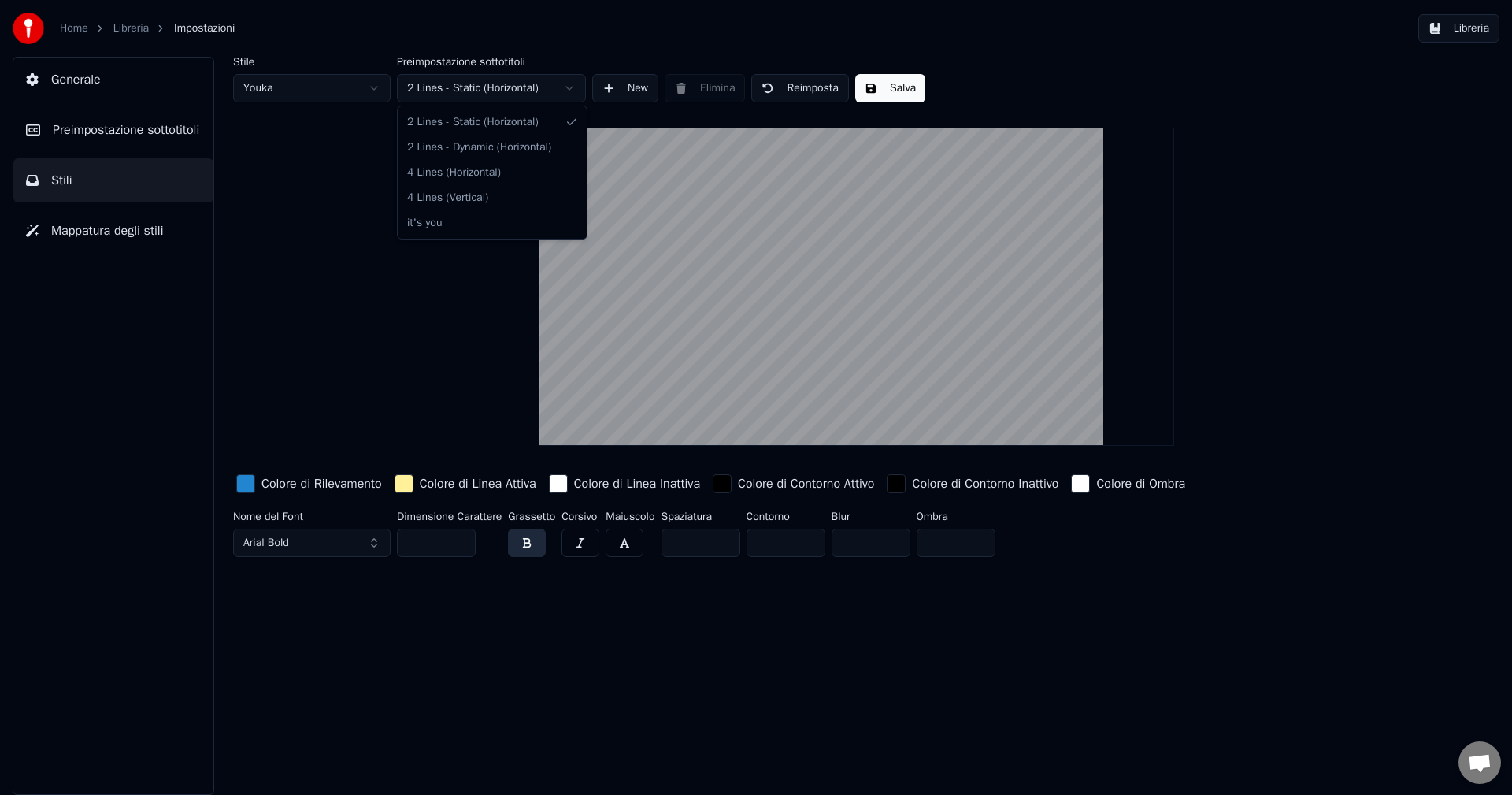 click on "Home Libreria Impostazioni Libreria Generale Preimpostazione sottotitoli Stili Mappatura degli stili Stile Youka Preimpostazione sottotitoli 2 Lines - Static (Horizontal) New Elimina Reimposta Salva Colore di Rilevamento Colore di Linea Attiva Colore di Linea Inattiva Colore di Contorno Attivo Colore di Contorno Inattivo Colore di Ombra Nome del Font Arial Bold Dimensione Carattere ** Grassetto Corsivo Maiuscolo Spaziatura * Contorno * Blur * Ombra * 2 Lines - Static (Horizontal) 2 Lines - Dynamic (Horizontal) 4 Lines (Horizontal) 4 Lines (Vertical) it's you" at bounding box center [756, 397] 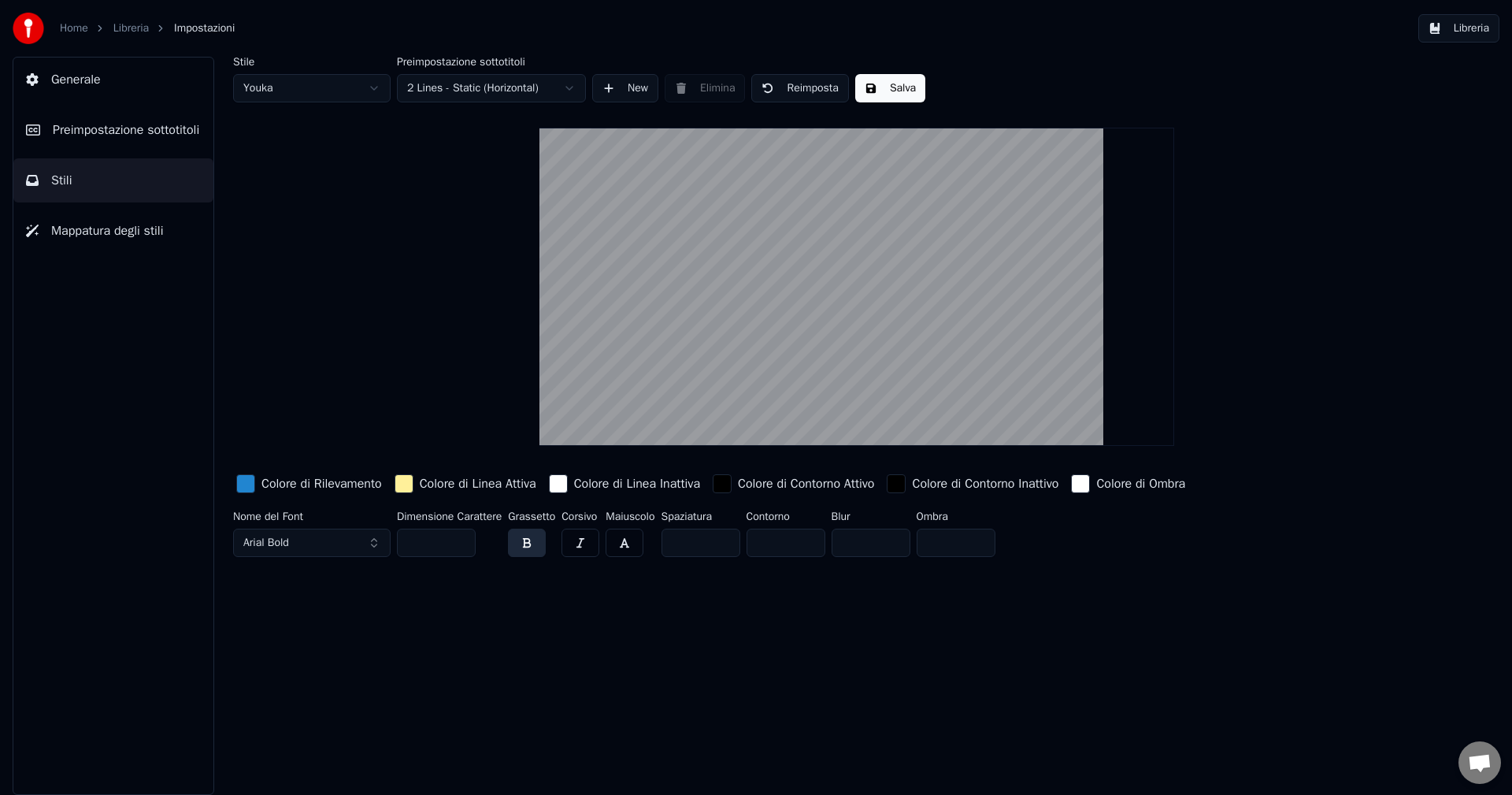click on "Home Libreria Impostazioni Libreria Generale Preimpostazione sottotitoli Stili Mappatura degli stili Stile Youka Preimpostazione sottotitoli 2 Lines - Static (Horizontal) New Elimina Reimposta Salva Colore di Rilevamento Colore di Linea Attiva Colore di Linea Inattiva Colore di Contorno Attivo Colore di Contorno Inattivo Colore di Ombra Nome del Font Arial Bold Dimensione Carattere ** Grassetto Corsivo Maiuscolo Spaziatura * Contorno * Blur * Ombra *" at bounding box center (756, 397) 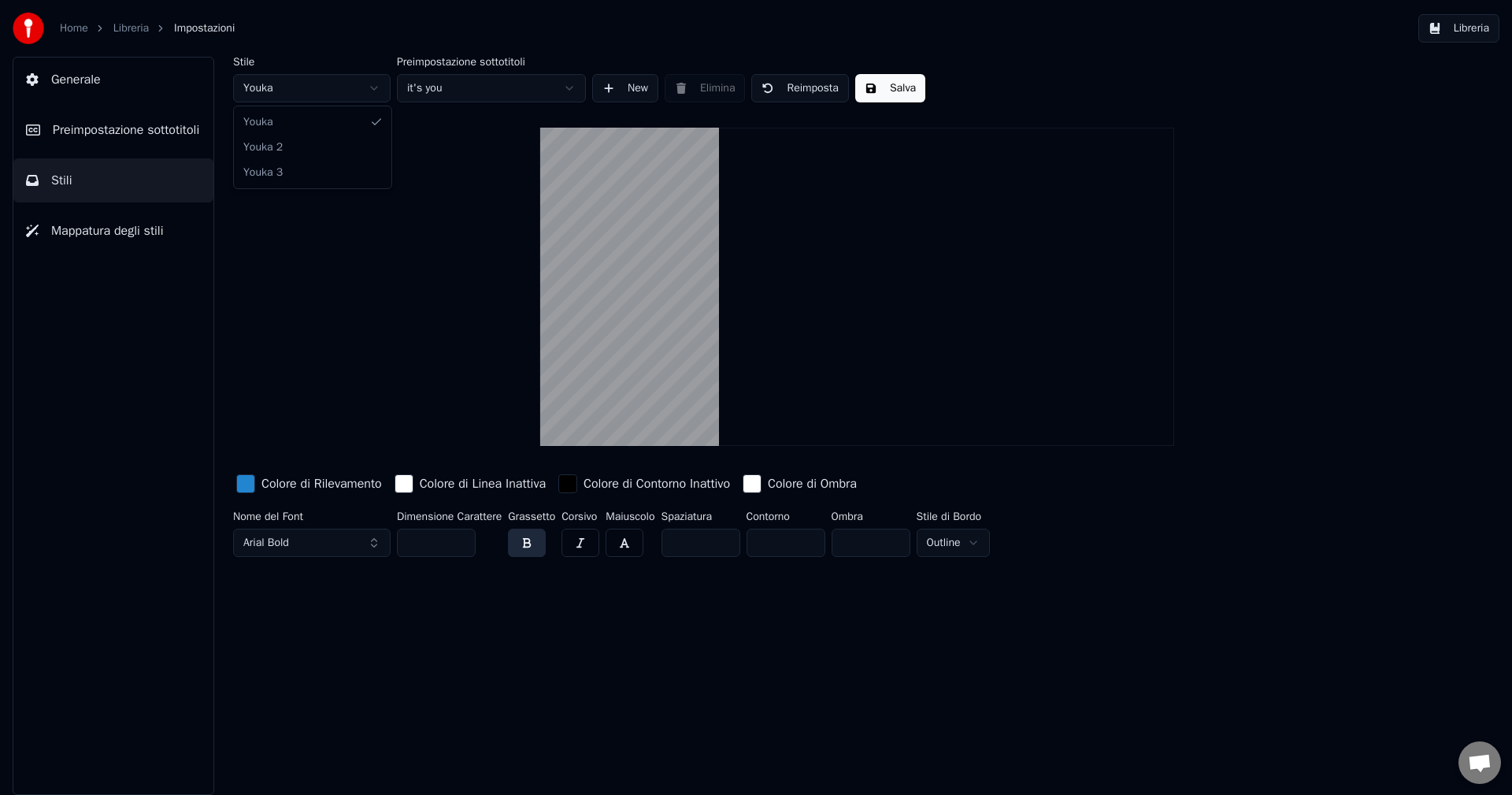 click on "Home Libreria Impostazioni Libreria Generale Preimpostazione sottotitoli Stili Mappatura degli stili Stile Youka Preimpostazione sottotitoli it's you New Elimina Reimposta Salva Colore di Rilevamento Colore di Linea Inattiva Colore di Contorno Inattivo Colore di Ombra Nome del Font Arial Bold Dimensione Carattere ** Grassetto Corsivo Maiuscolo Spaziatura * Contorno * Ombra * Stile di Bordo Outline Youka Youka 2 Youka 3" at bounding box center [756, 397] 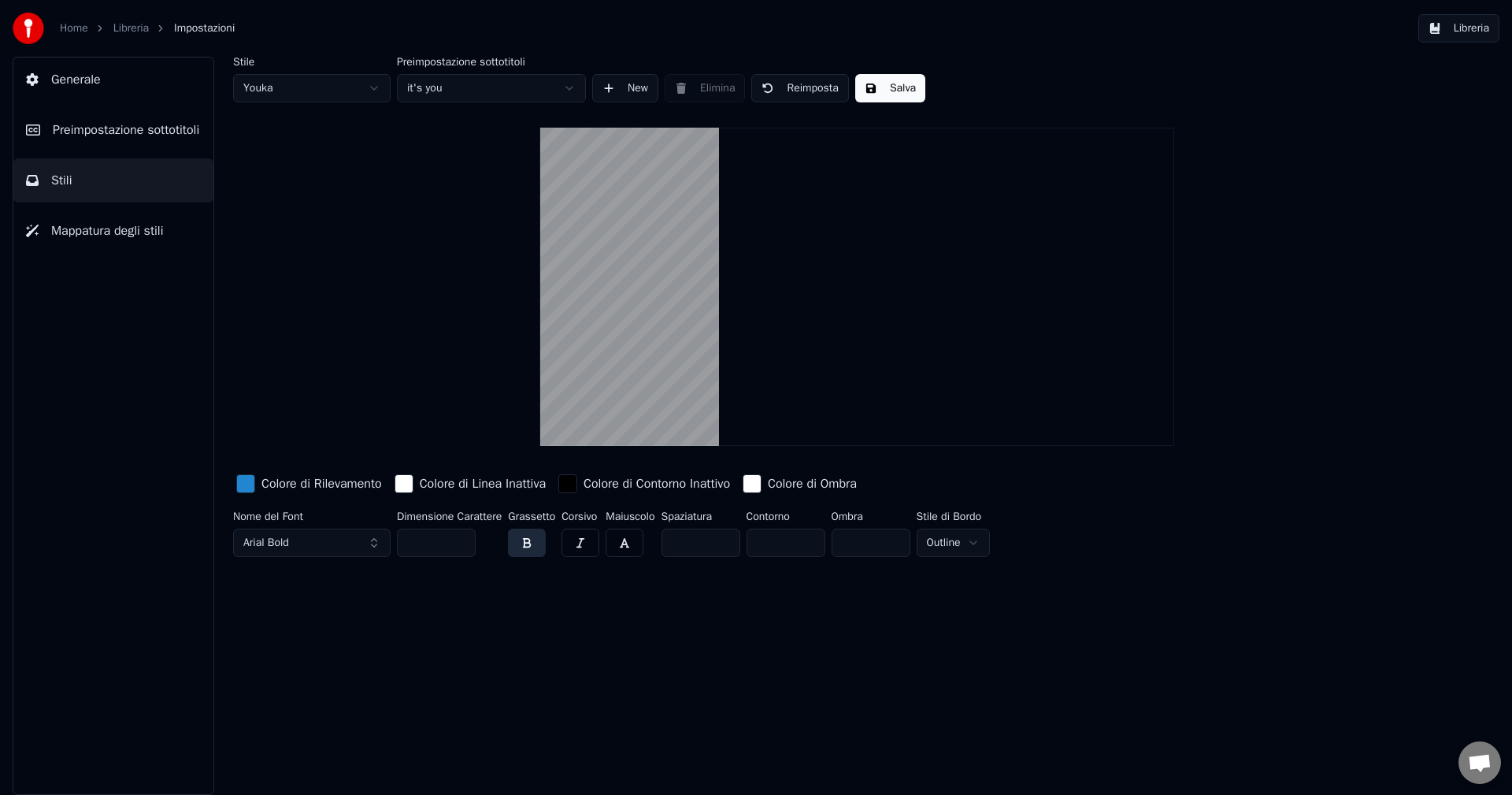 click on "Home Libreria Impostazioni Libreria Generale Preimpostazione sottotitoli Stili Mappatura degli stili Stile Youka Preimpostazione sottotitoli it's you New Elimina Reimposta Salva Colore di Rilevamento Colore di Linea Inattiva Colore di Contorno Inattivo Colore di Ombra Nome del Font Arial Bold Dimensione Carattere ** Grassetto Corsivo Maiuscolo Spaziatura * Contorno * Ombra * Stile di Bordo Outline" at bounding box center (756, 397) 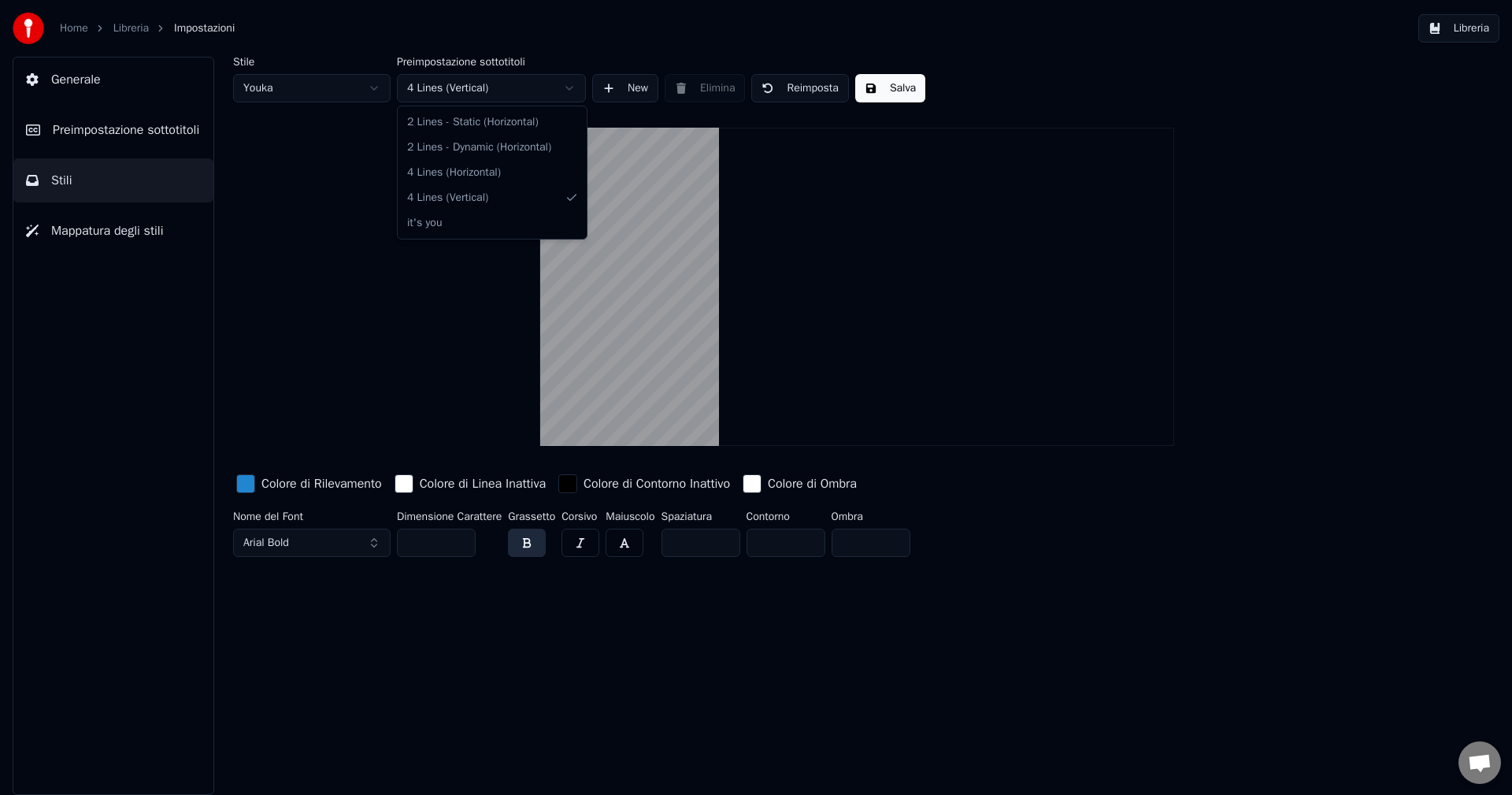click on "Home Libreria Impostazioni Libreria Generale Preimpostazione sottotitoli Stili Mappatura degli stili Stile Youka Preimpostazione sottotitoli 4 Lines (Vertical) New Elimina Reimposta Salva Colore di Rilevamento Colore di Linea Inattiva Colore di Contorno Inattivo Colore di Ombra Nome del Font Arial Bold Dimensione Carattere ** Grassetto Corsivo Maiuscolo Spaziatura * Contorno * Ombra * 2 Lines - Static (Horizontal) 2 Lines - Dynamic (Horizontal) 4 Lines (Horizontal) 4 Lines (Vertical) it's you" at bounding box center [756, 397] 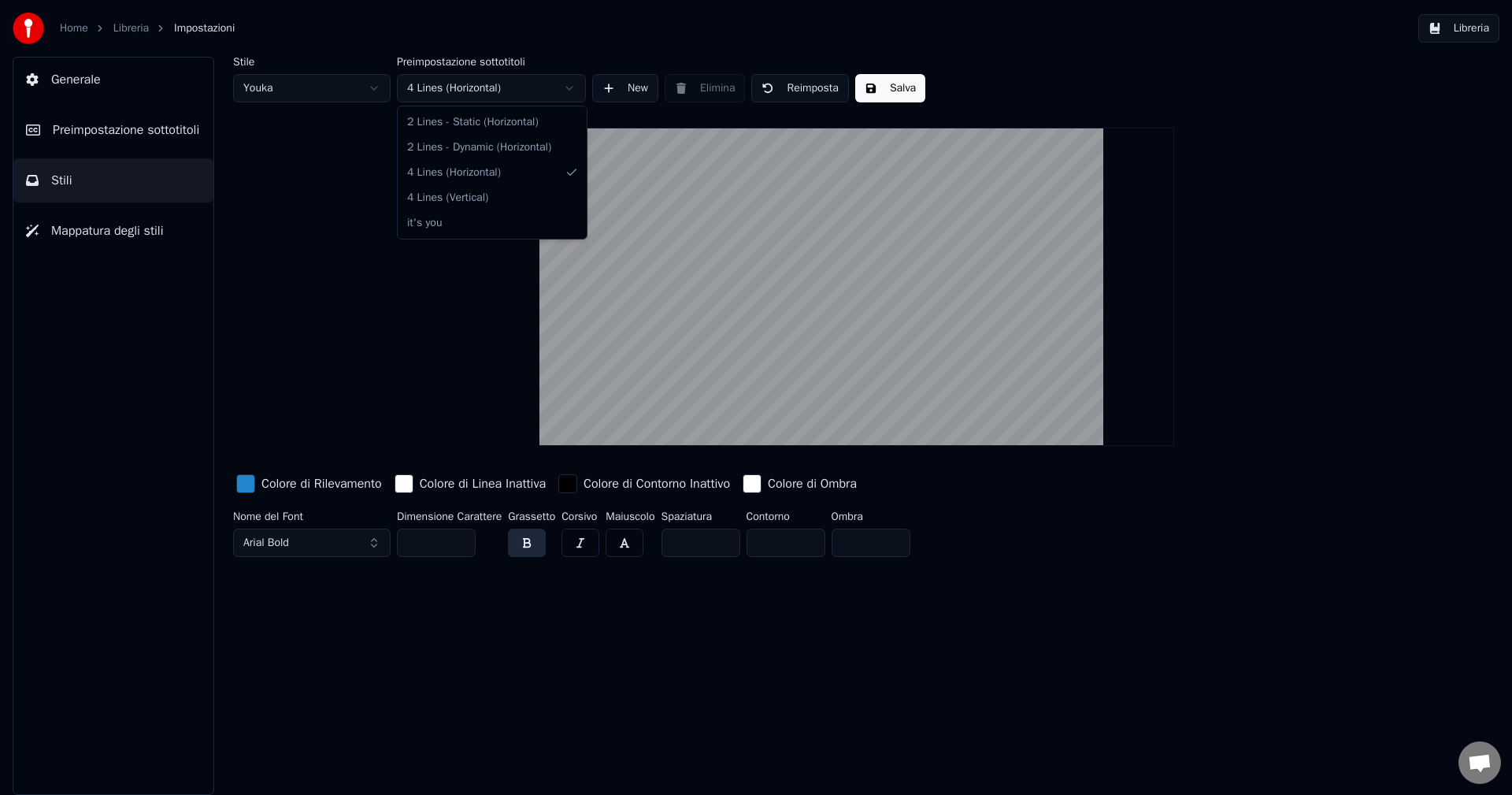 click on "Home Libreria Impostazioni Libreria Generale Preimpostazione sottotitoli Stili Mappatura degli stili Stile Youka Preimpostazione sottotitoli 4 Lines (Horizontal) New Elimina Reimposta Salva Colore di Rilevamento Colore di Linea Inattiva Colore di Contorno Inattivo Colore di Ombra Nome del Font Arial Bold Dimensione Carattere ** Grassetto Corsivo Maiuscolo Spaziatura * Contorno * Ombra * 2 Lines - Static (Horizontal) 2 Lines - Dynamic (Horizontal) 4 Lines (Horizontal) 4 Lines (Vertical) it's you" at bounding box center [756, 397] 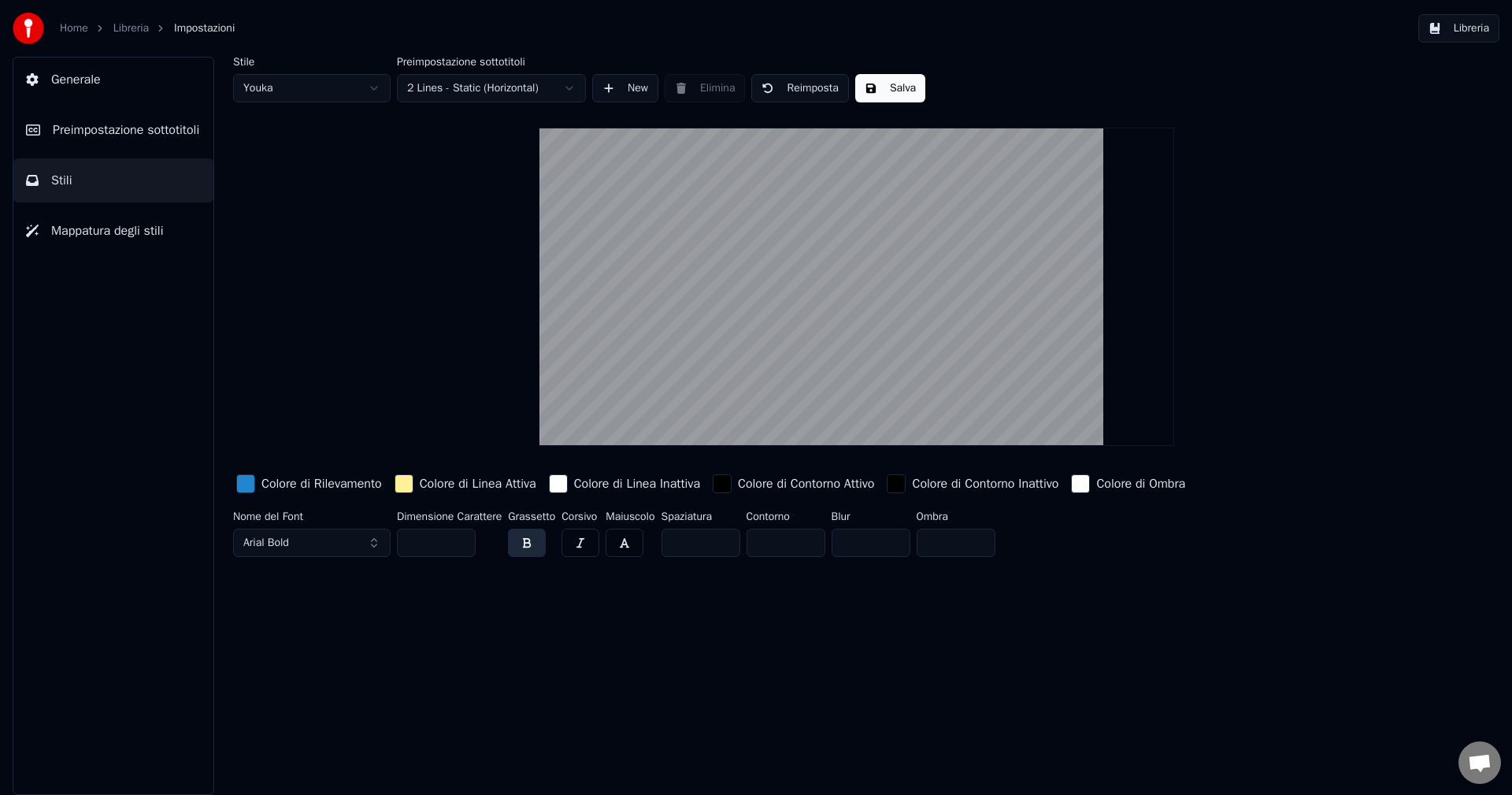 click on "Home Libreria Impostazioni Libreria Generale Preimpostazione sottotitoli Stili Mappatura degli stili Stile Youka Preimpostazione sottotitoli 2 Lines - Static (Horizontal) New Elimina Reimposta Salva Colore di Rilevamento Colore di Linea Attiva Colore di Linea Inattiva Colore di Contorno Attivo Colore di Contorno Inattivo Colore di Ombra Nome del Font Arial Bold Dimensione Carattere ** Grassetto Corsivo Maiuscolo Spaziatura * Contorno * Blur * Ombra *" at bounding box center [756, 397] 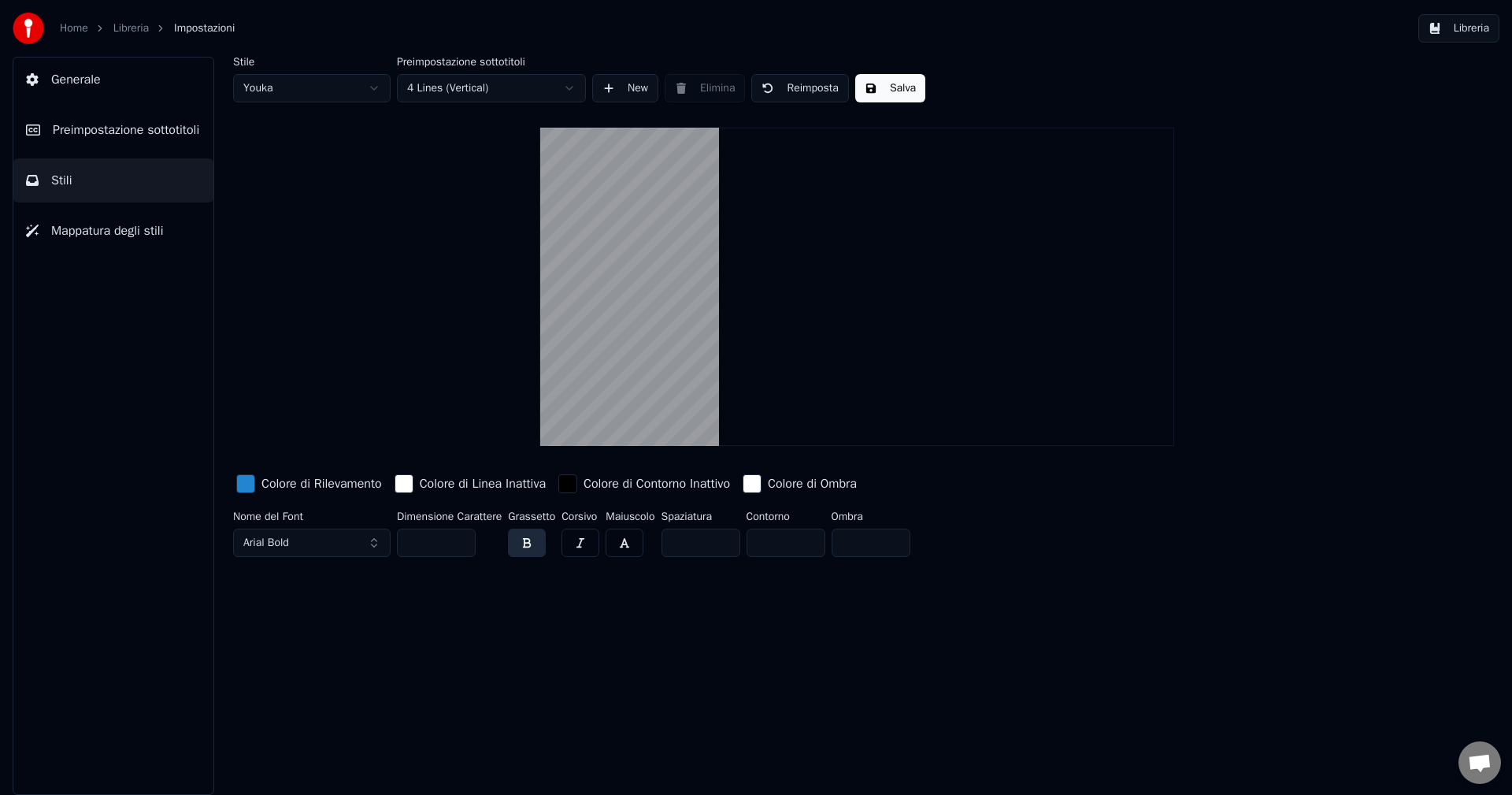 click on "Libreria" at bounding box center [131, 28] 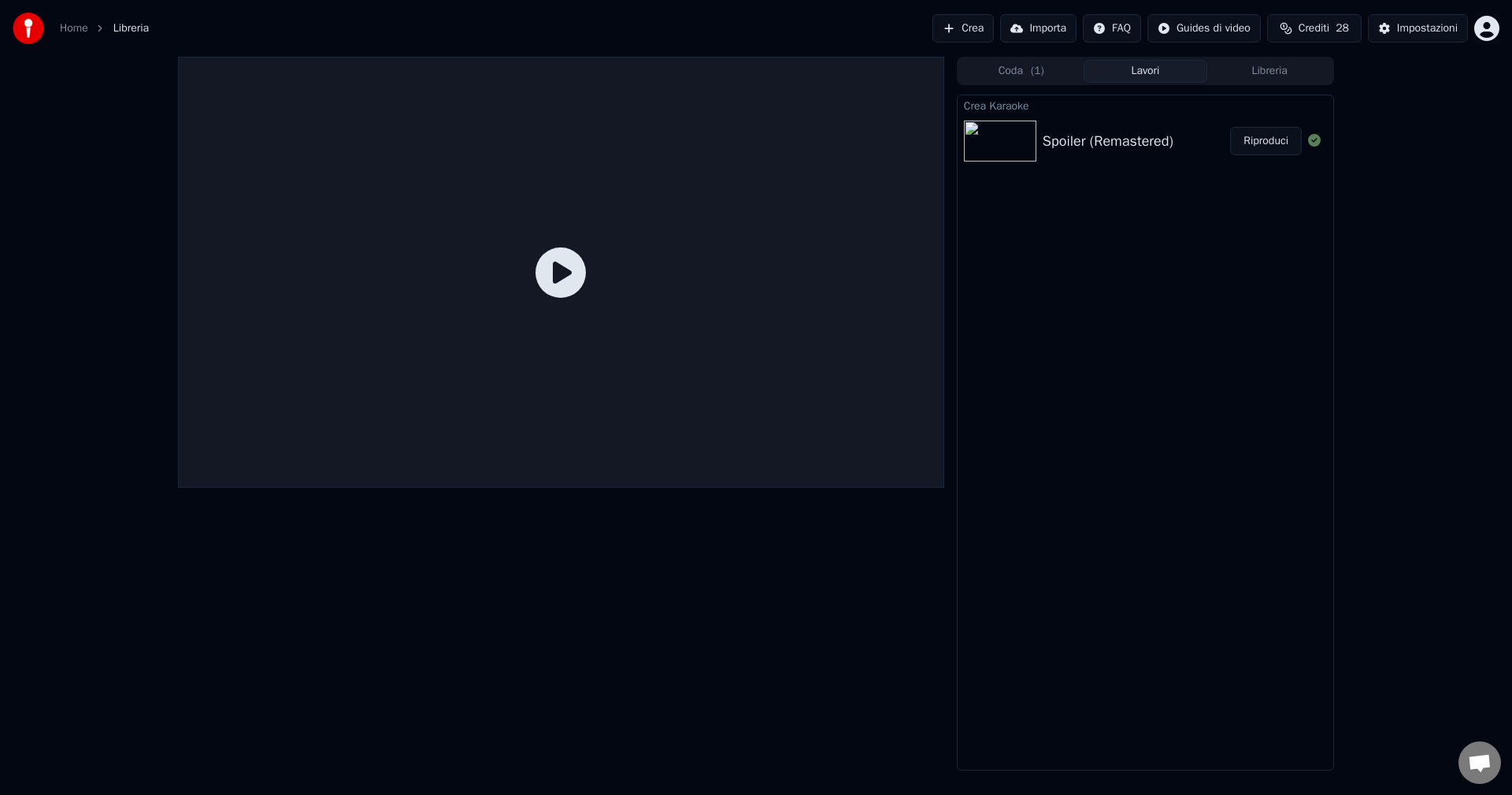 click on "Spoiler (Remastered)" at bounding box center [1108, 141] 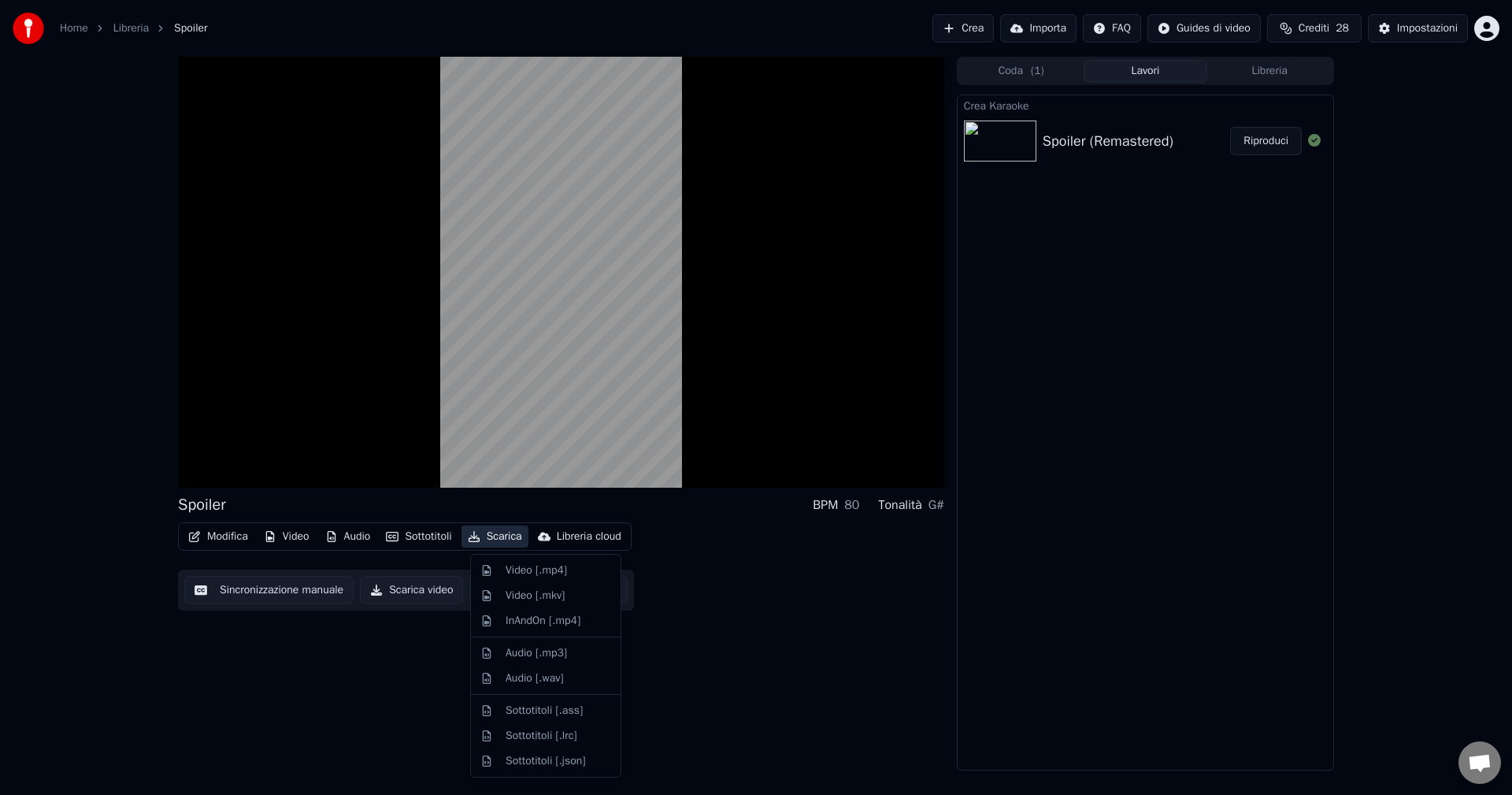 click 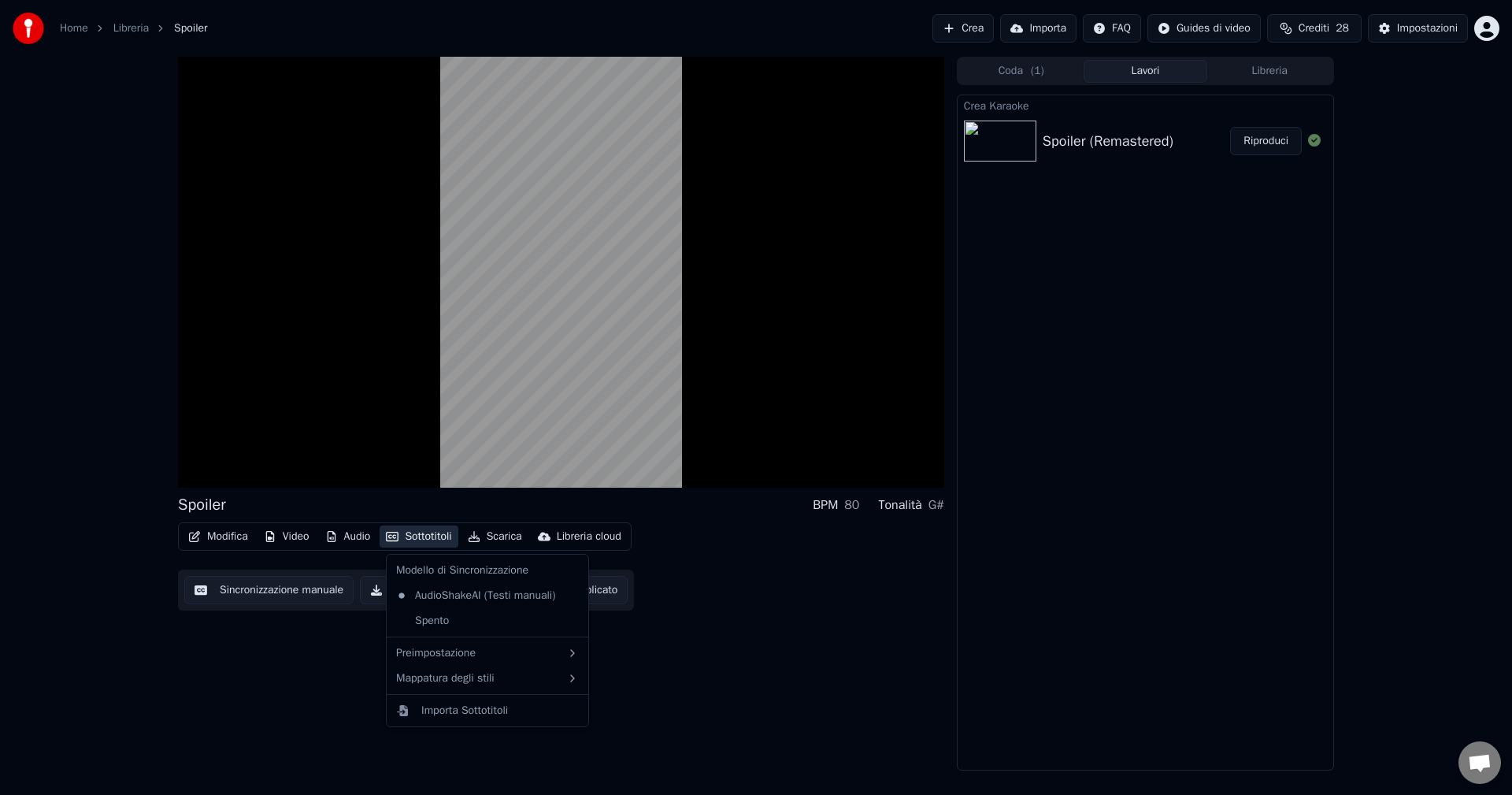 click on "Sottotitoli" at bounding box center (418, 537) 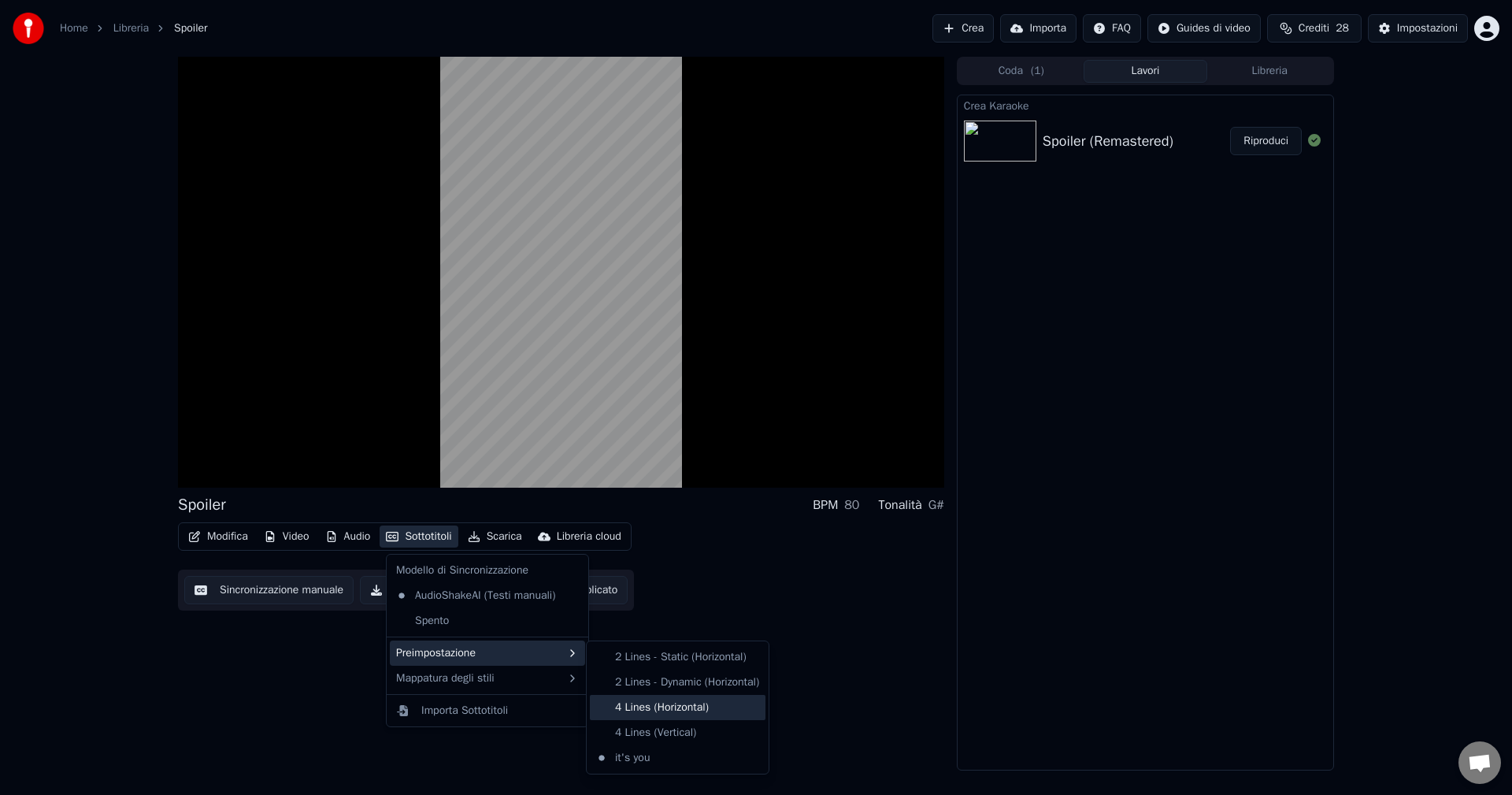 click on "4 Lines (Horizontal)" at bounding box center [677, 708] 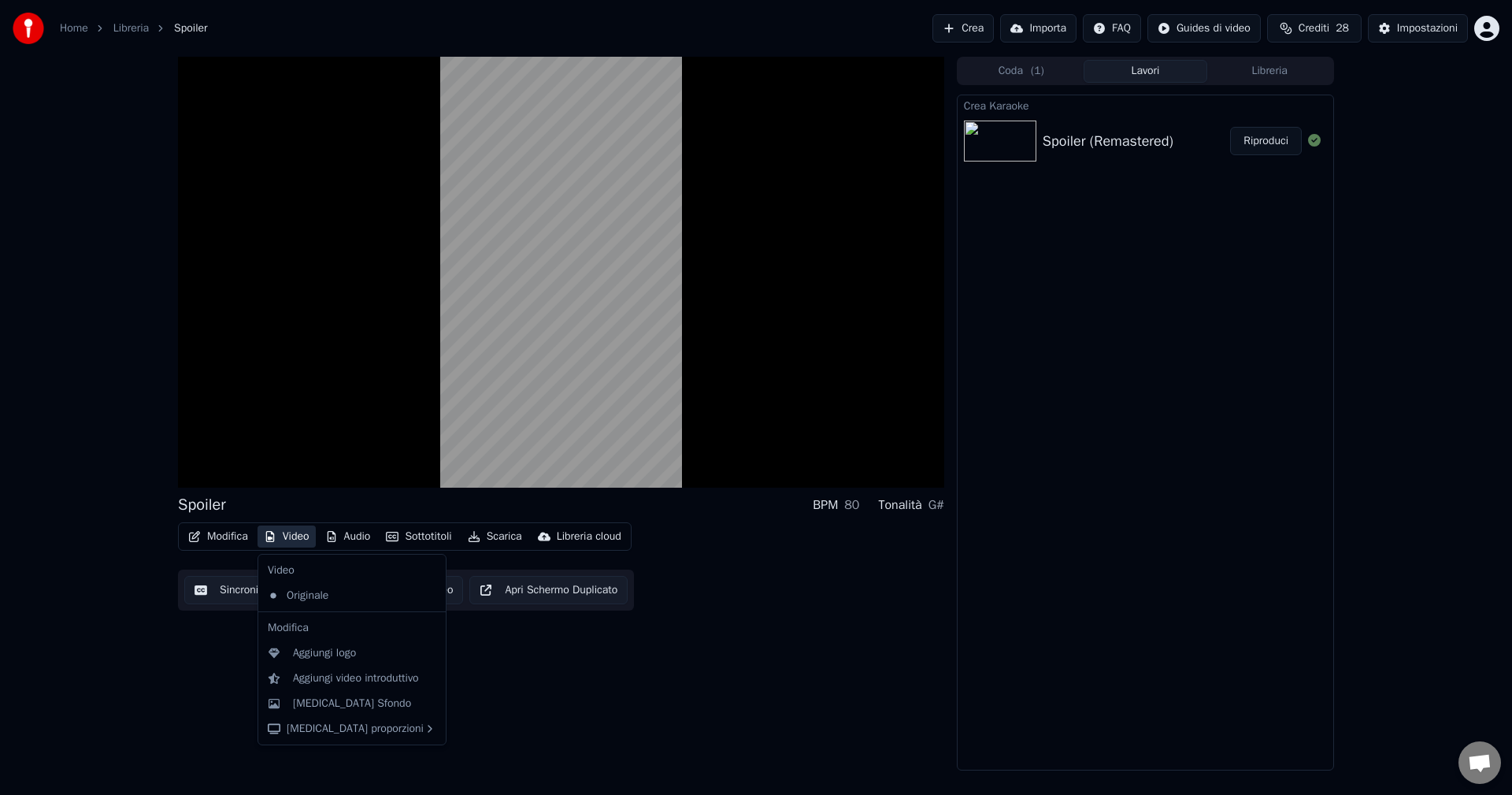 click on "Video" at bounding box center (287, 537) 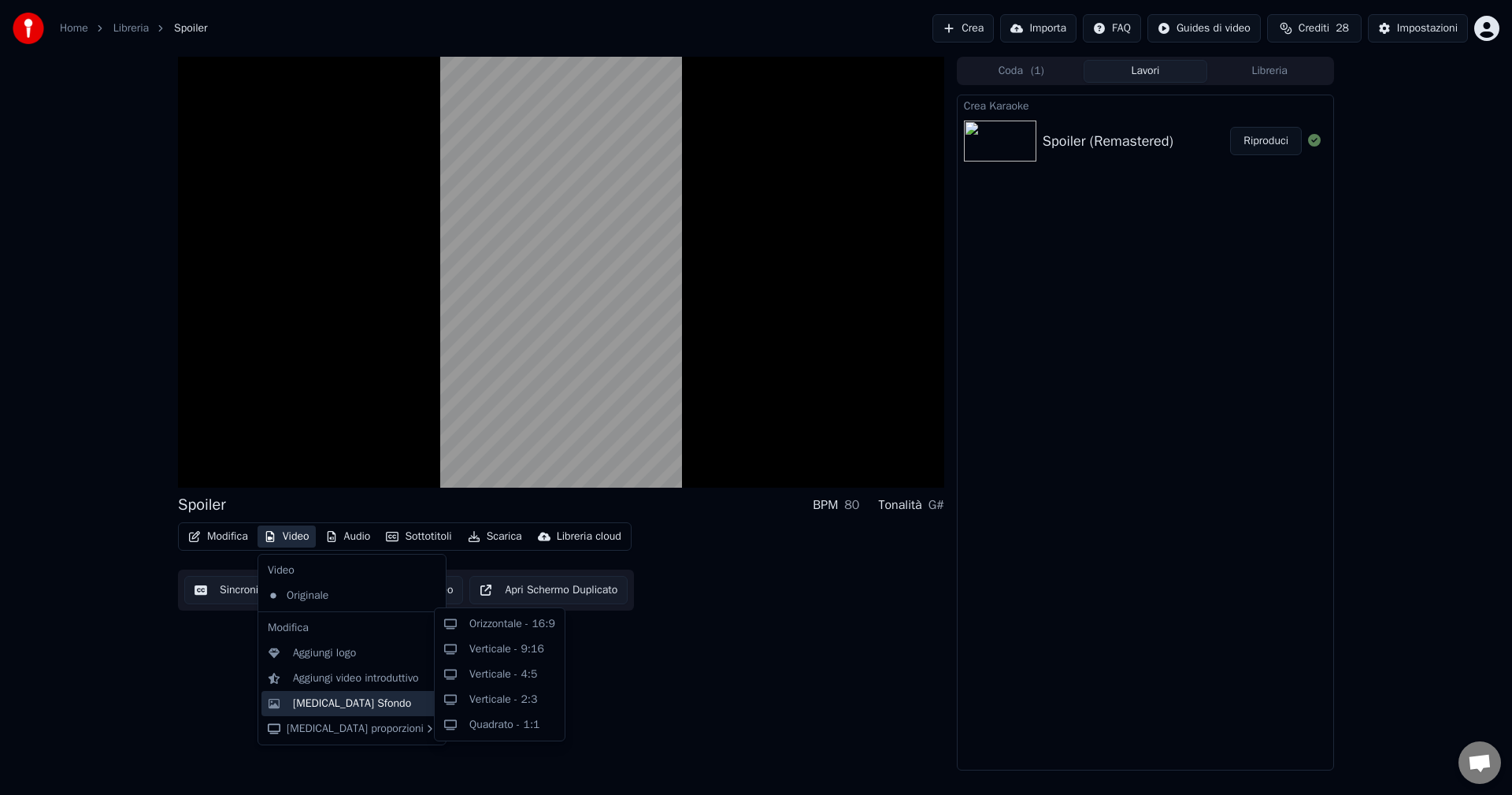 click on "[MEDICAL_DATA] Sfondo" at bounding box center (352, 704) 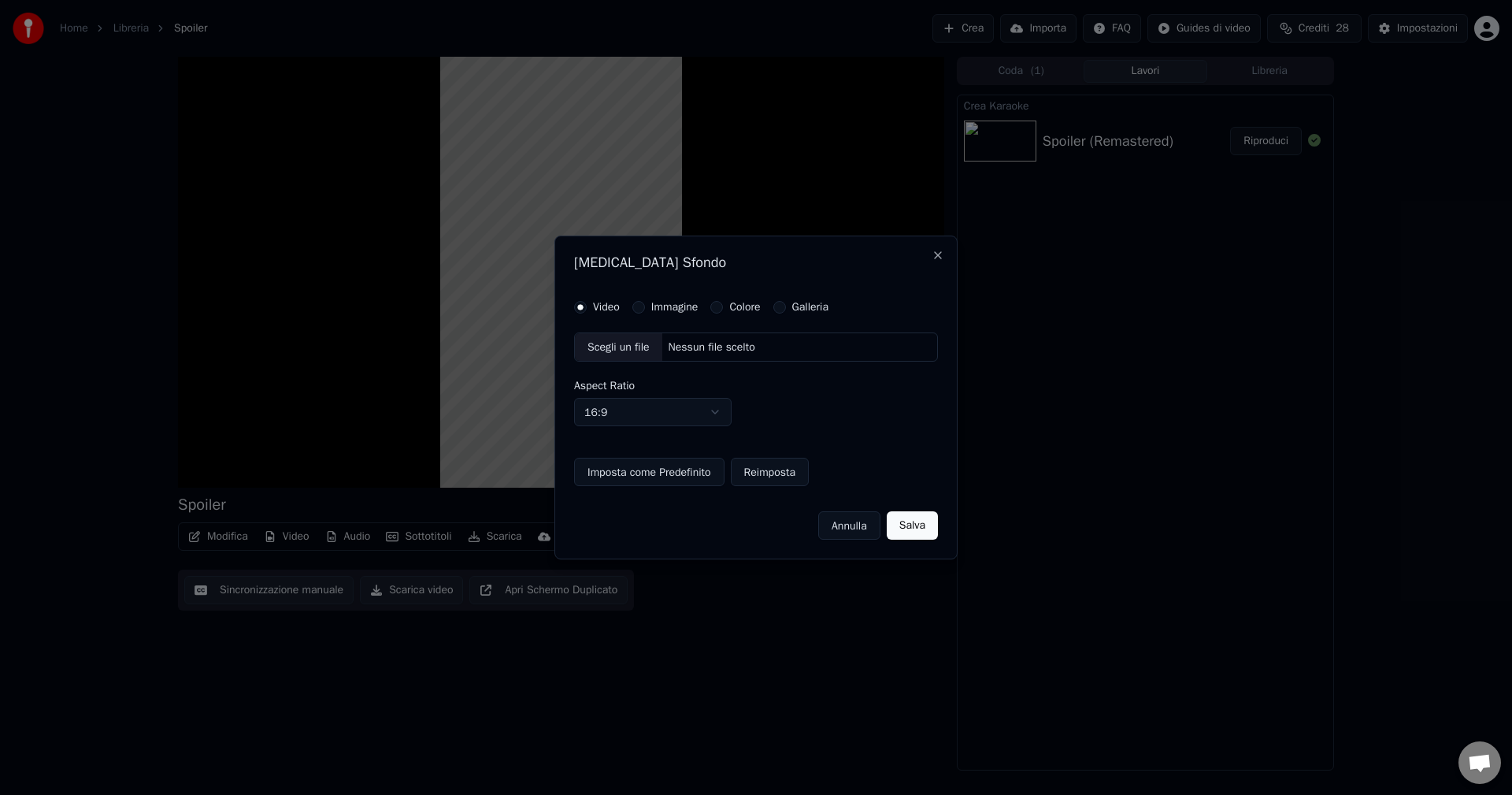 click on "Immagine" at bounding box center [675, 307] 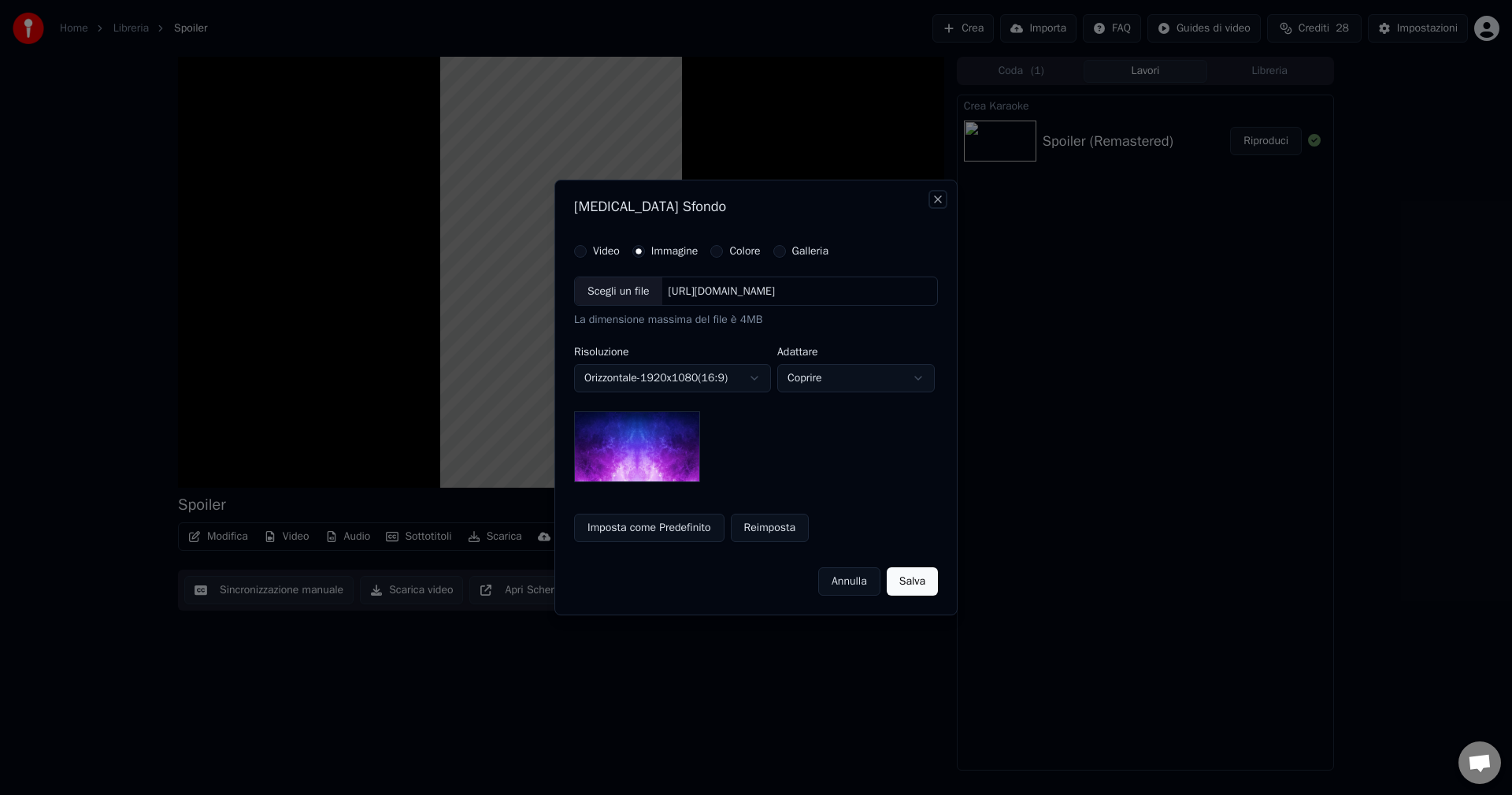 click on "Close" at bounding box center [938, 199] 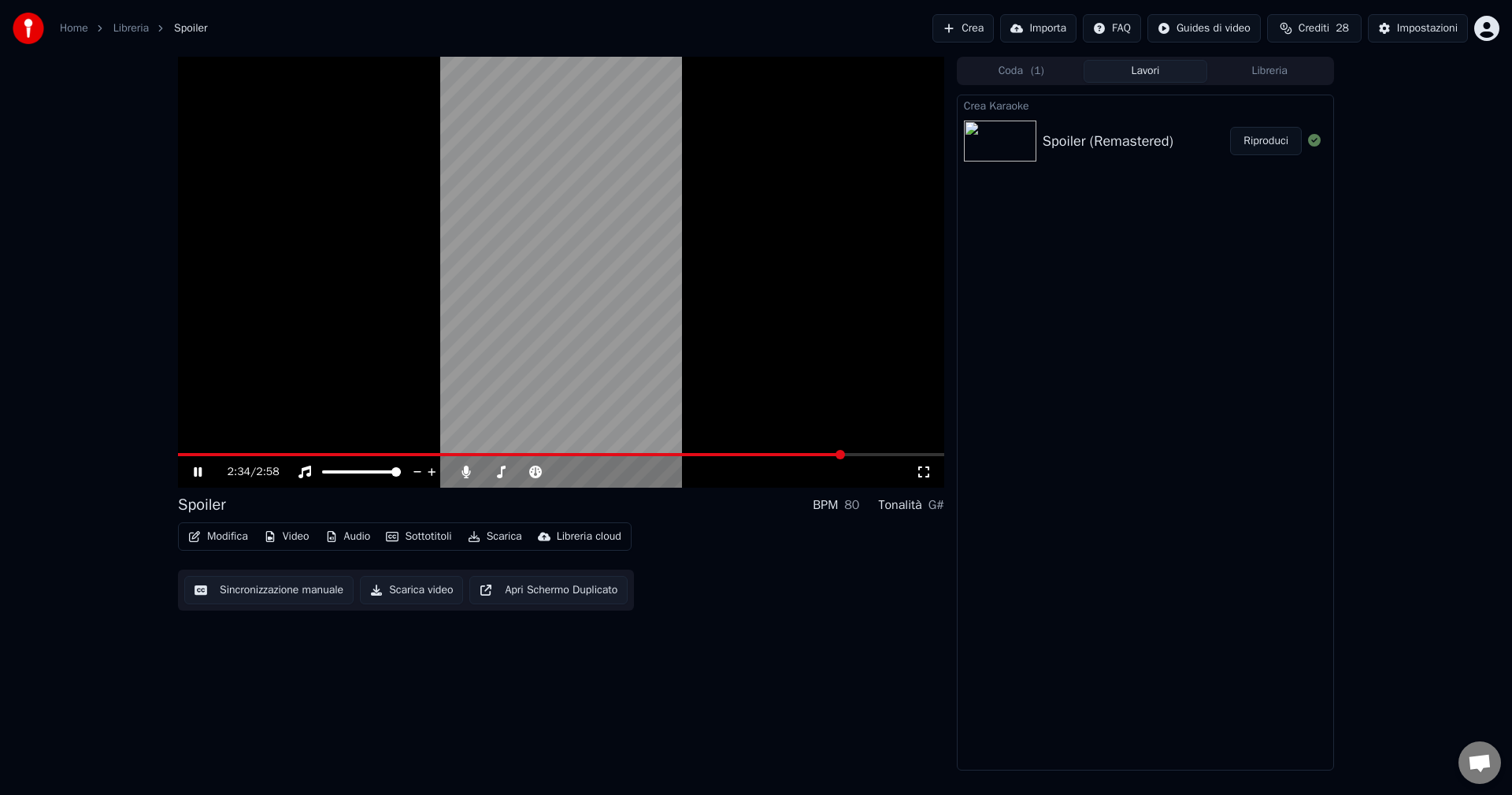 click at bounding box center [561, 272] 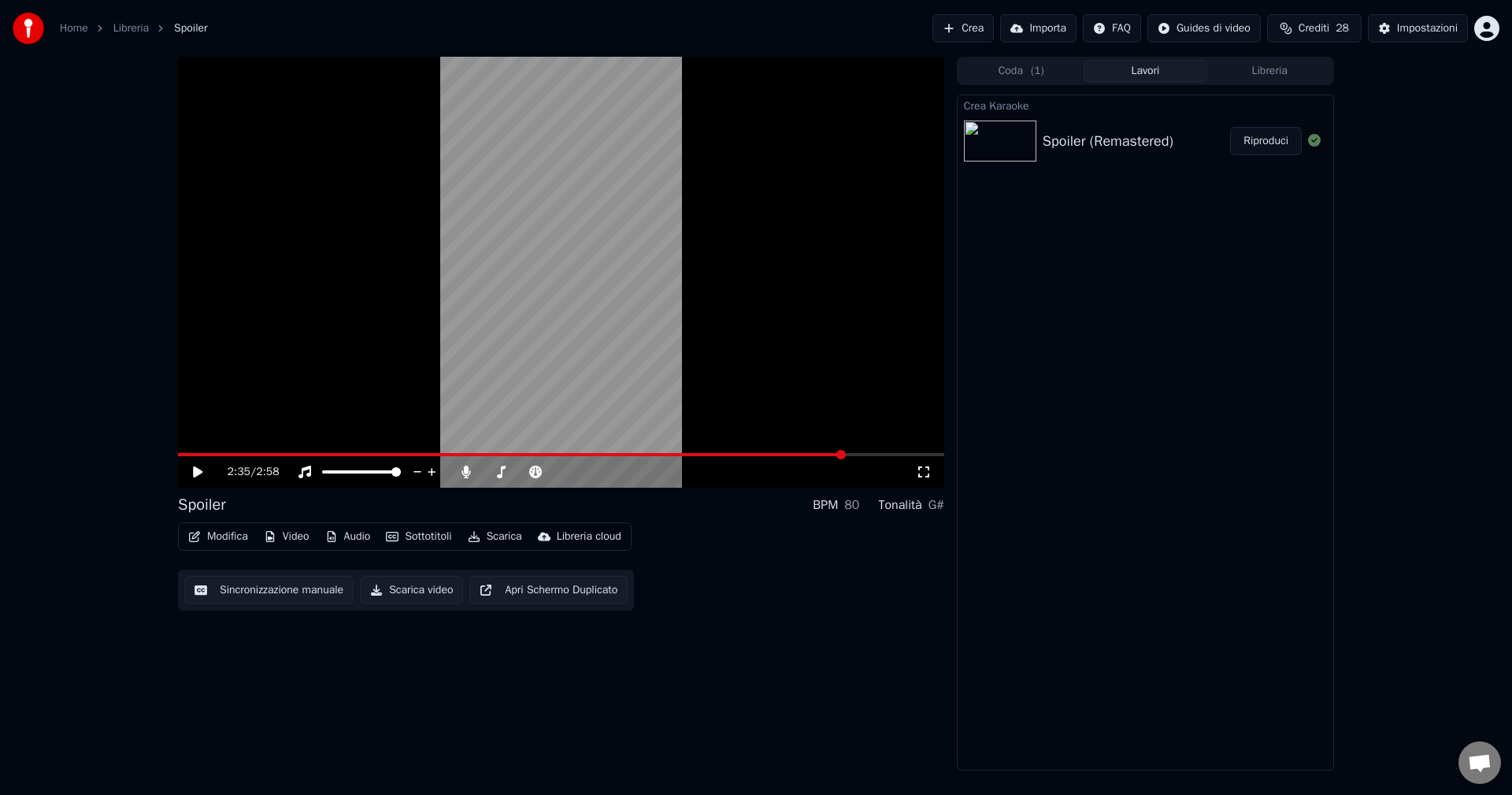 click at bounding box center [561, 272] 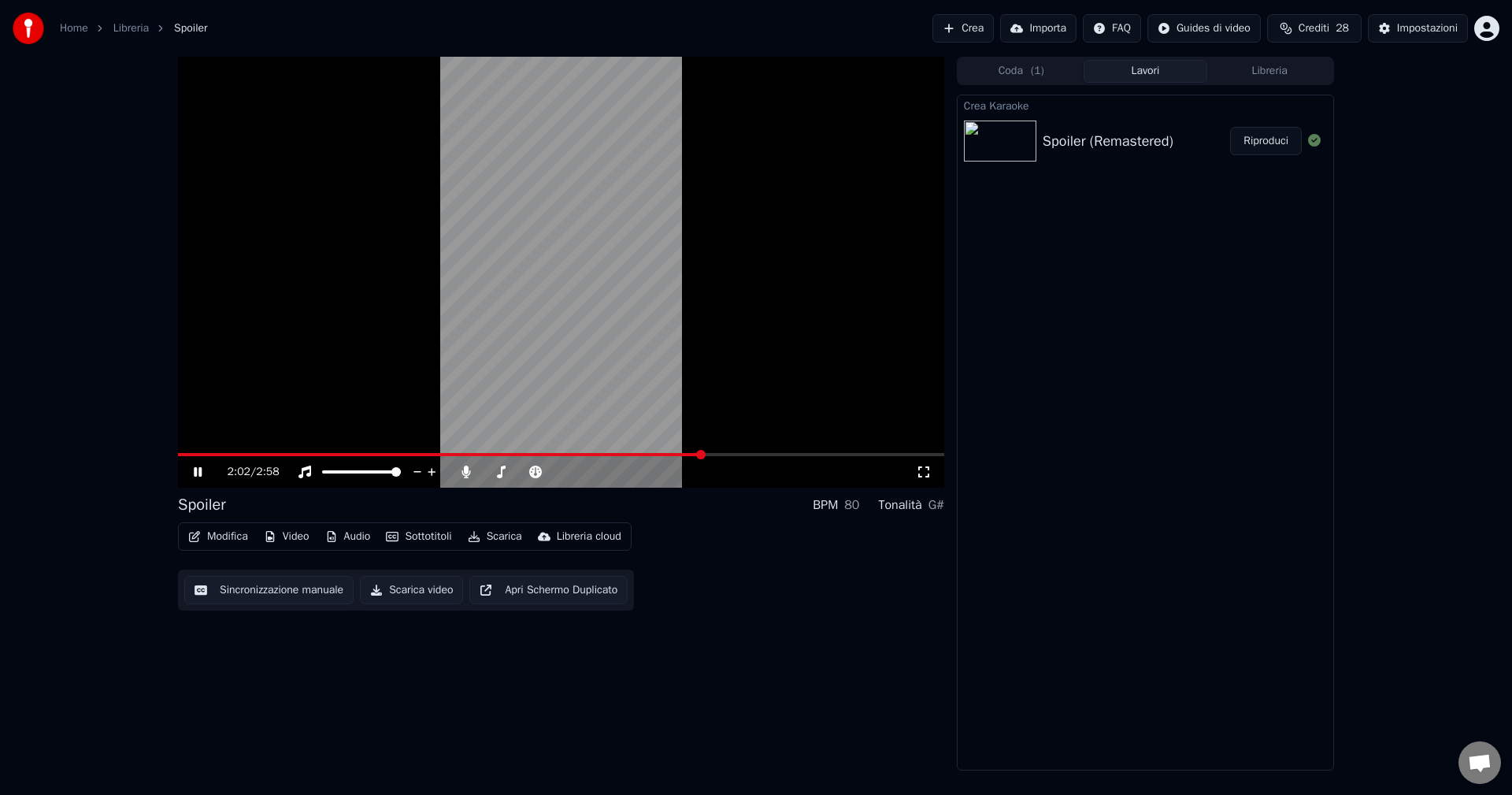 click at bounding box center (440, 455) 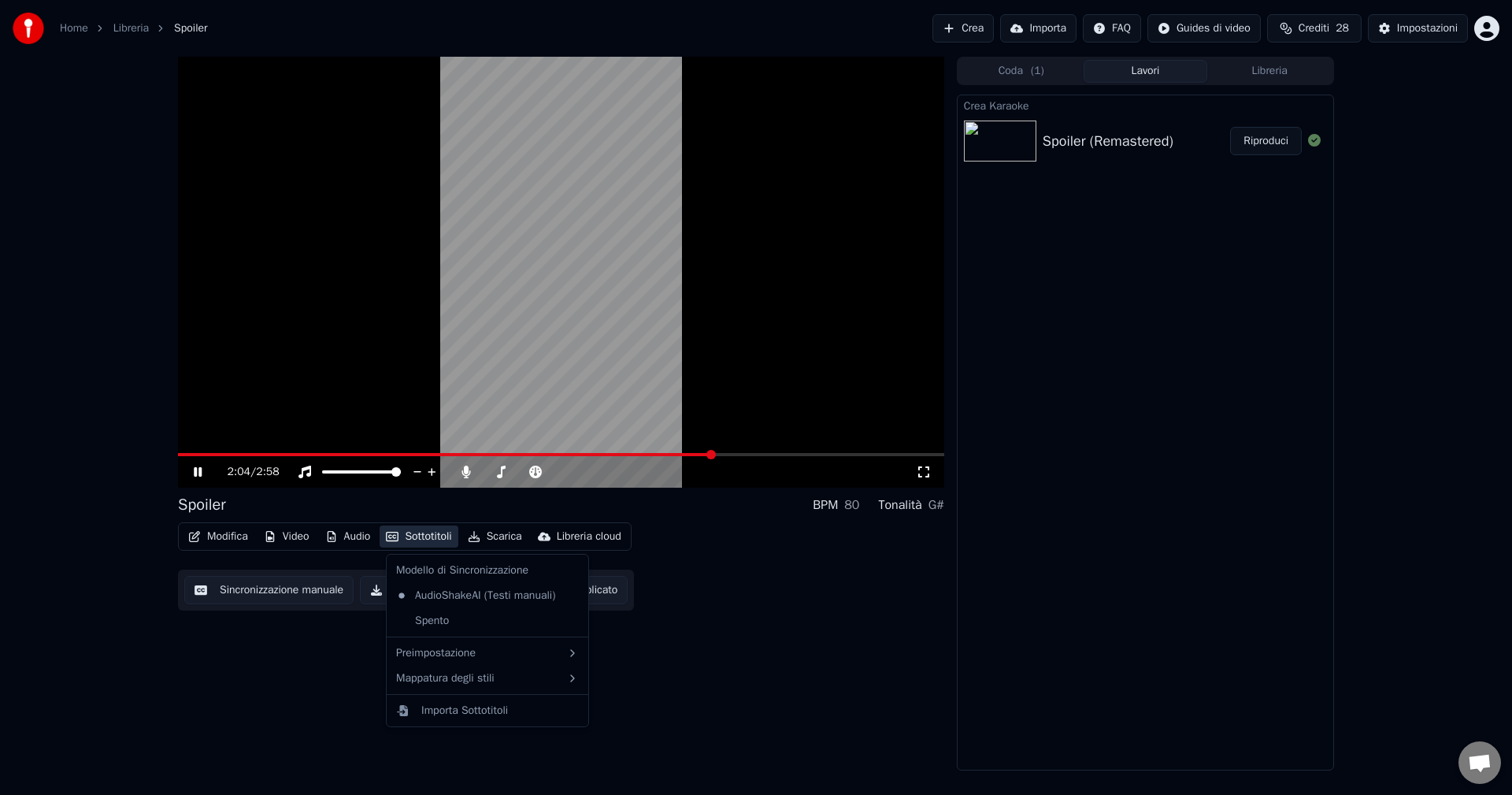 click on "Sottotitoli" at bounding box center [418, 537] 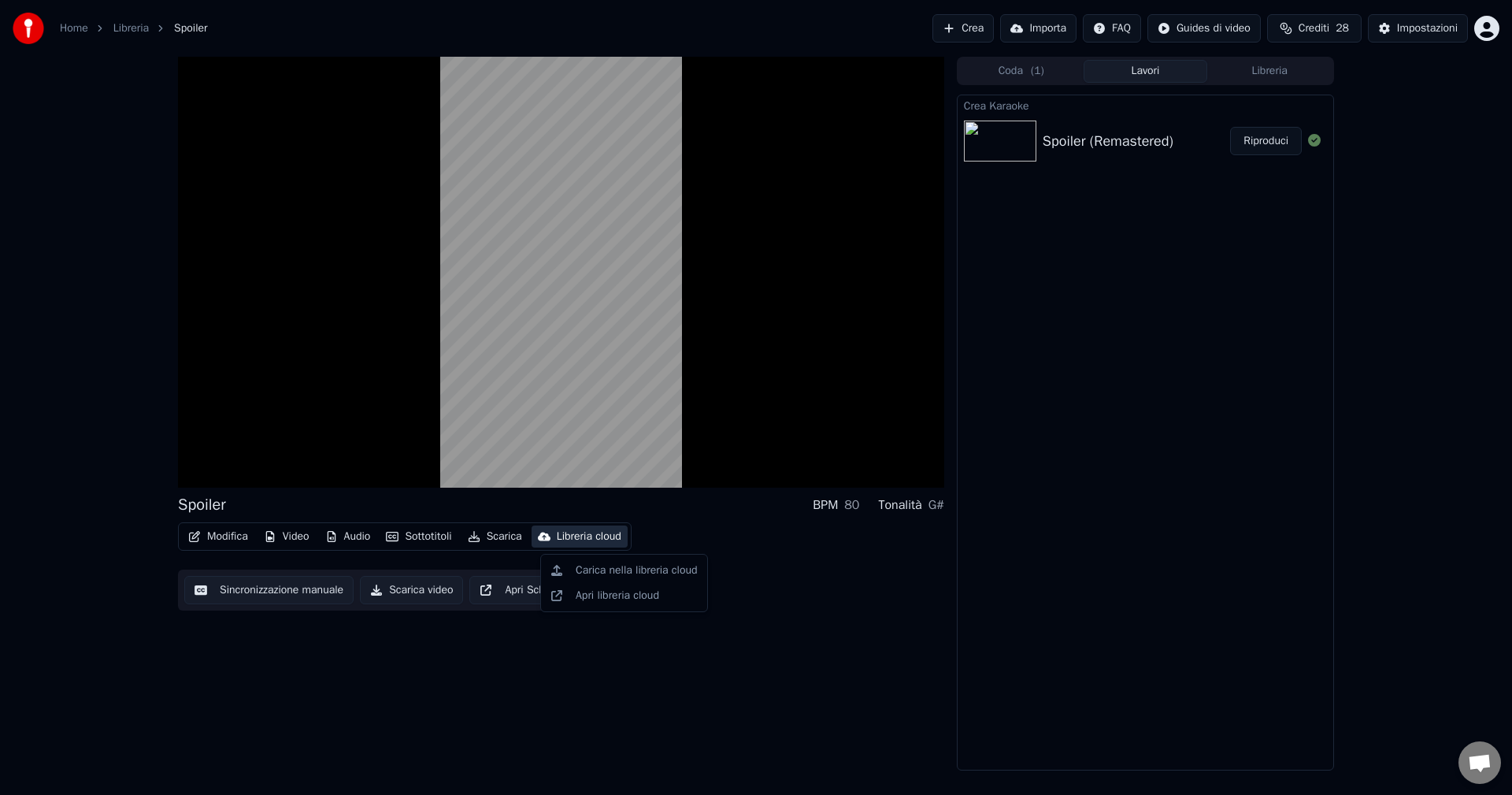 click on "Modifica Video Audio Sottotitoli Scarica Libreria cloud Sincronizzazione manuale Scarica video Apri Schermo Duplicato" at bounding box center (561, 567) 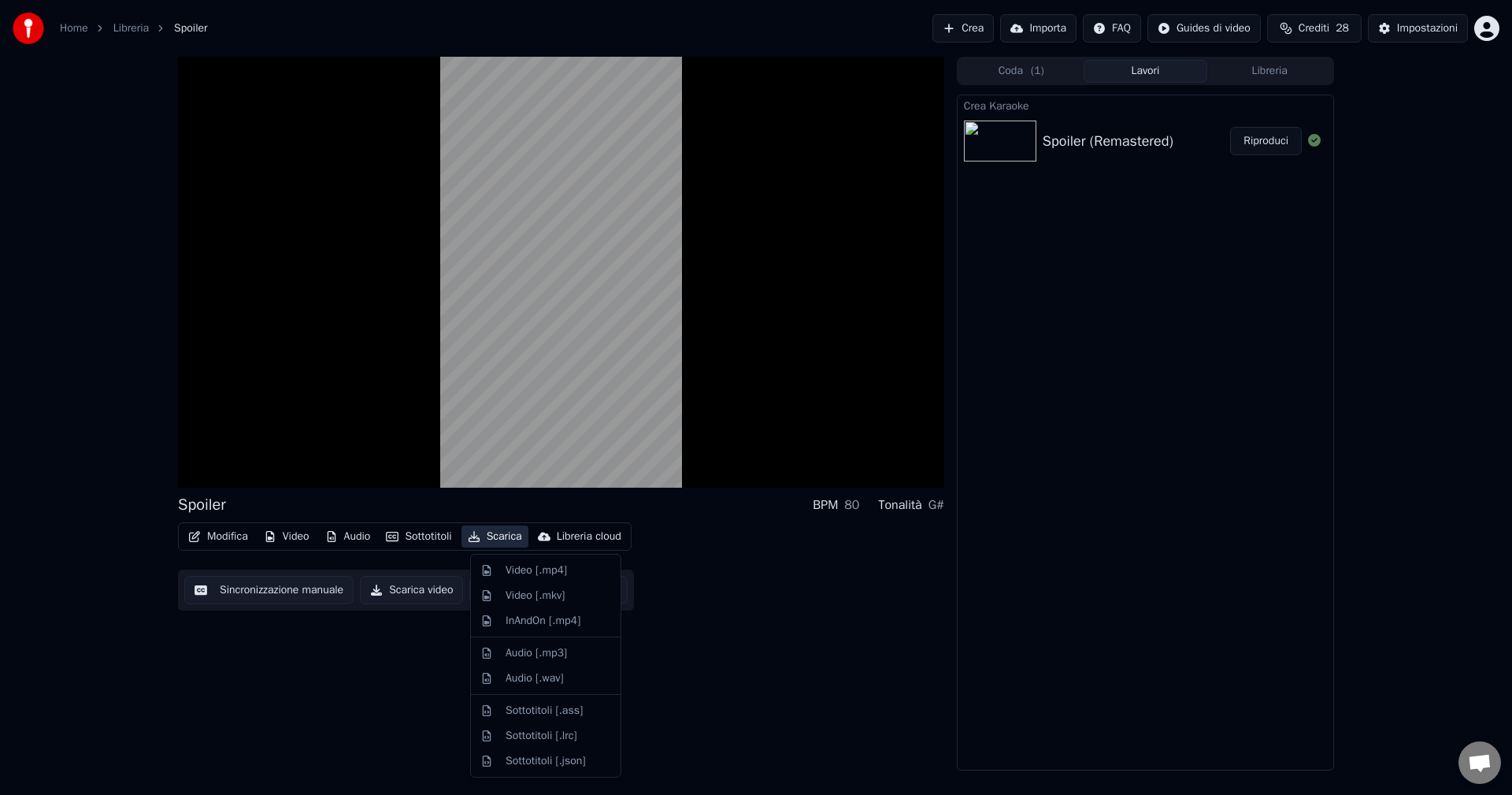 click on "Scarica" at bounding box center (495, 537) 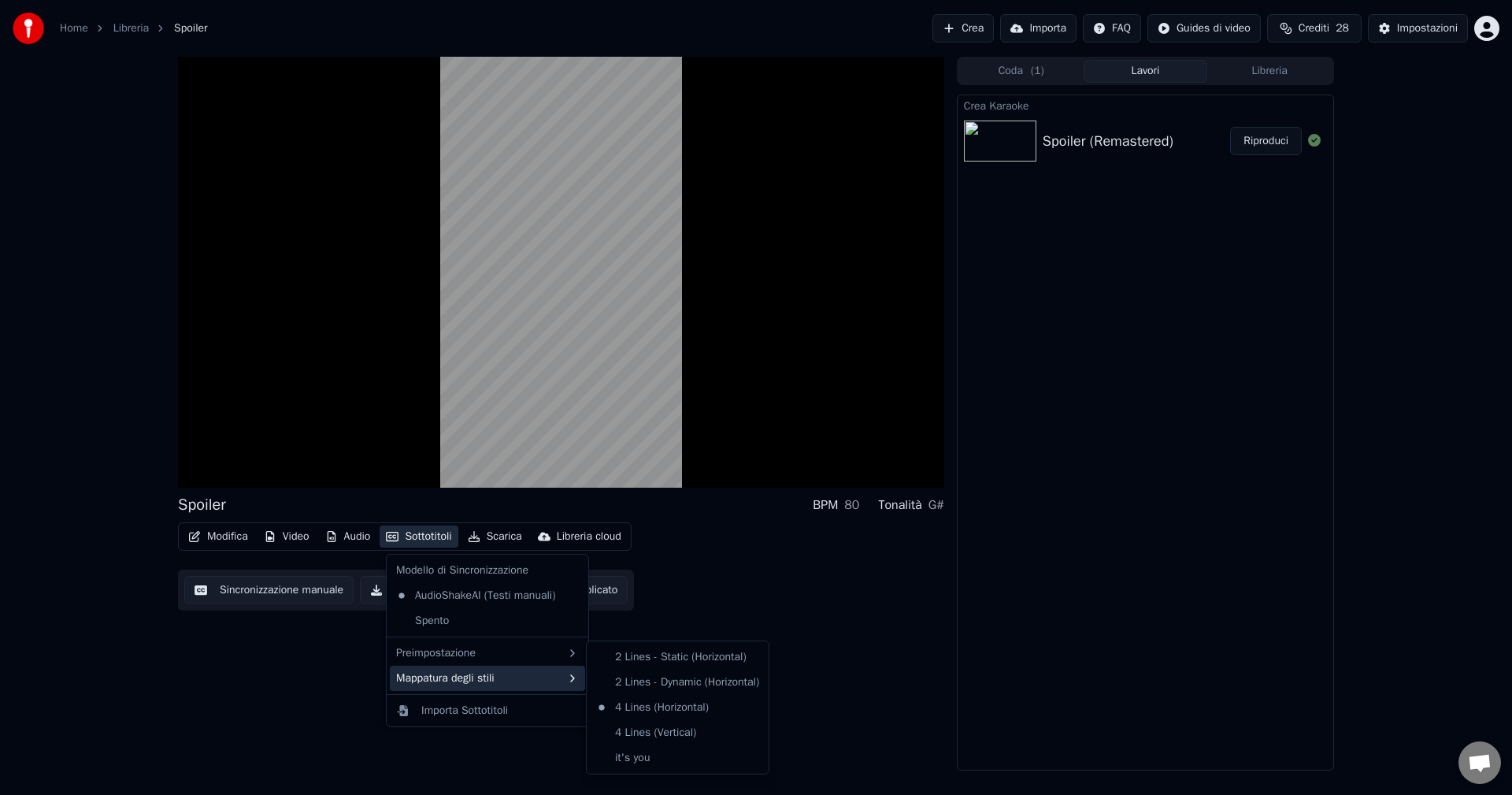 click on "Mappatura degli stili" at bounding box center (487, 678) 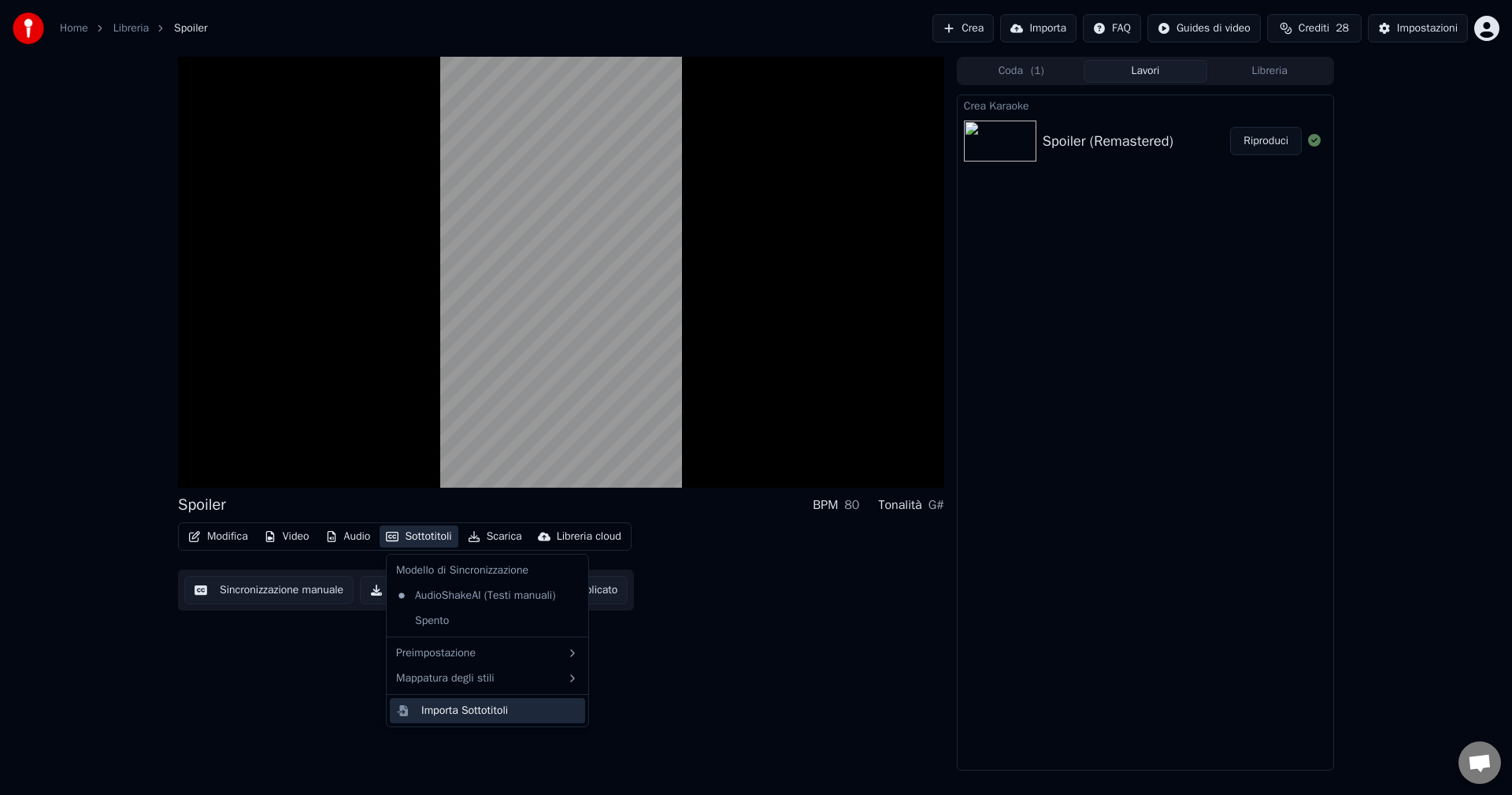 click on "Importa Sottotitoli" at bounding box center [465, 711] 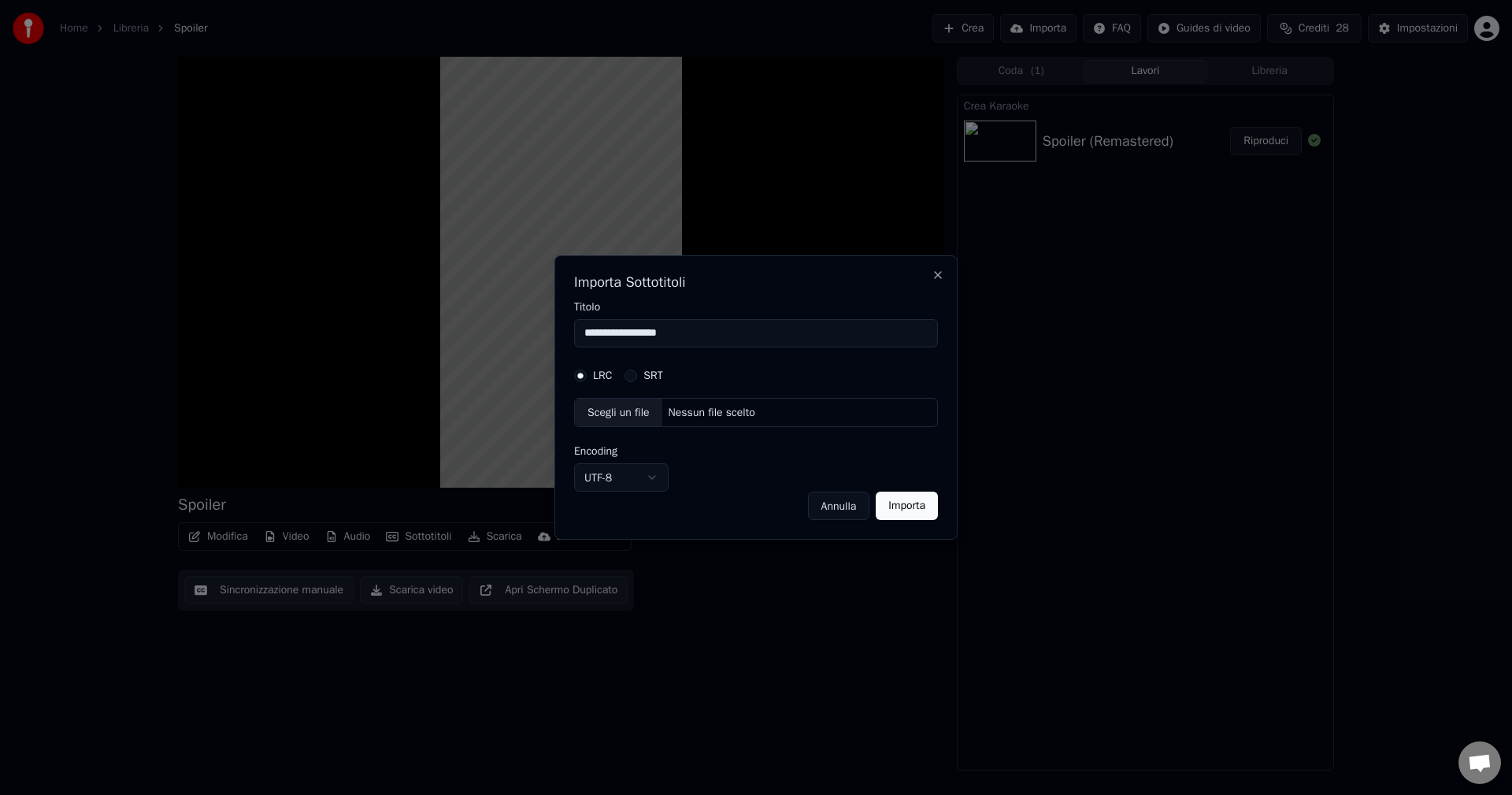 click on "Annulla" at bounding box center [839, 506] 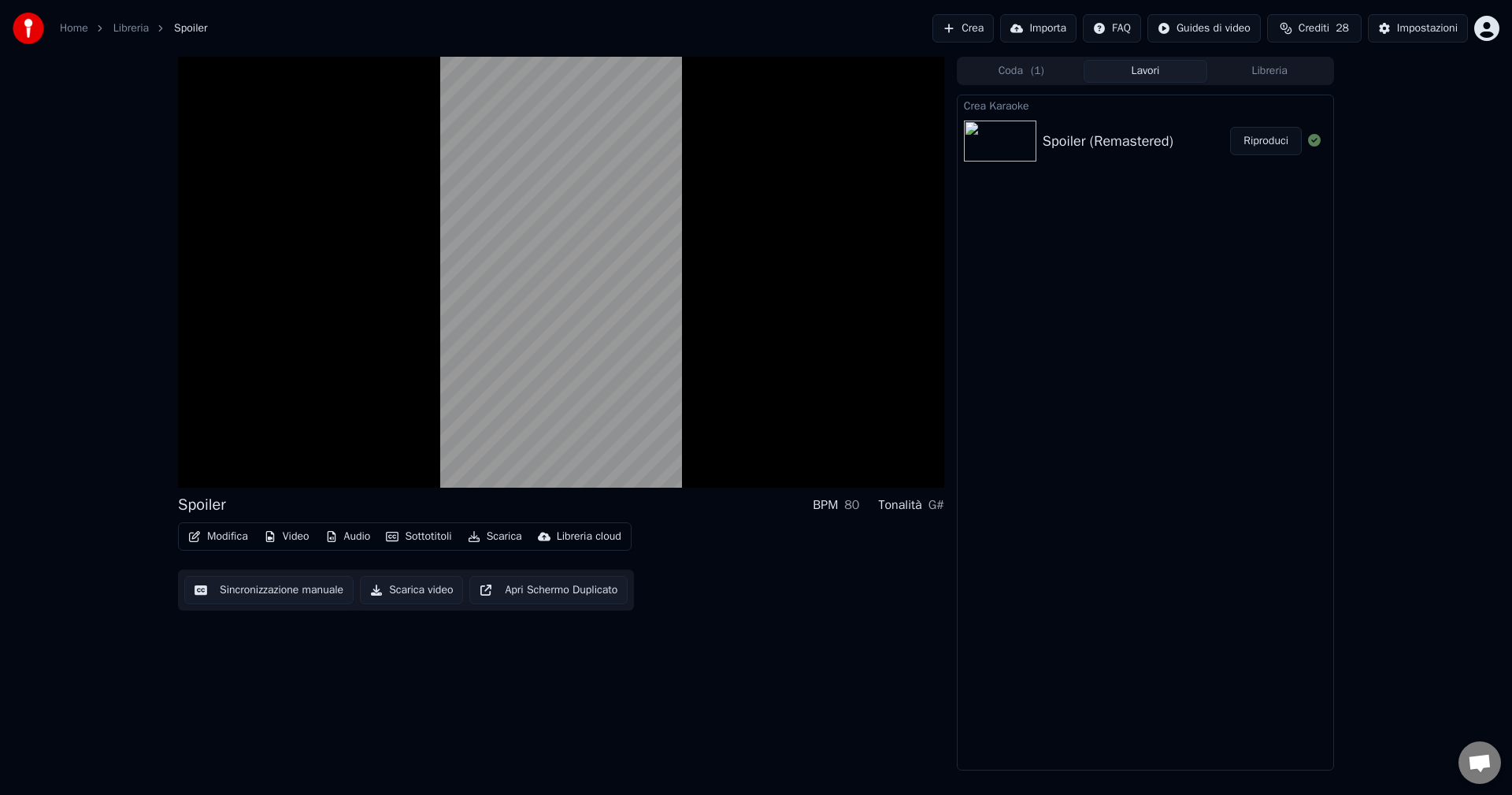 click on "Scarica video" at bounding box center [411, 590] 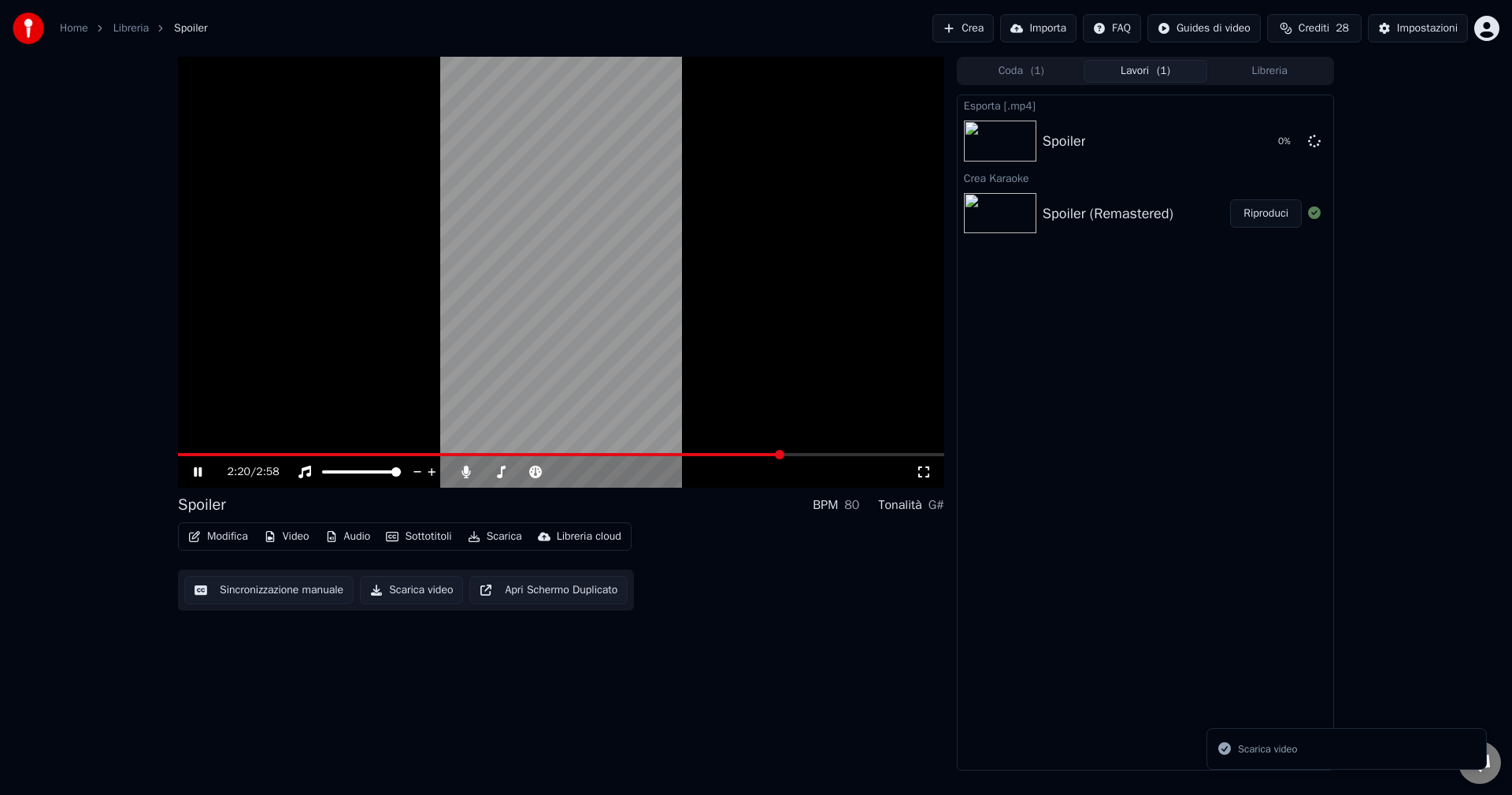 click 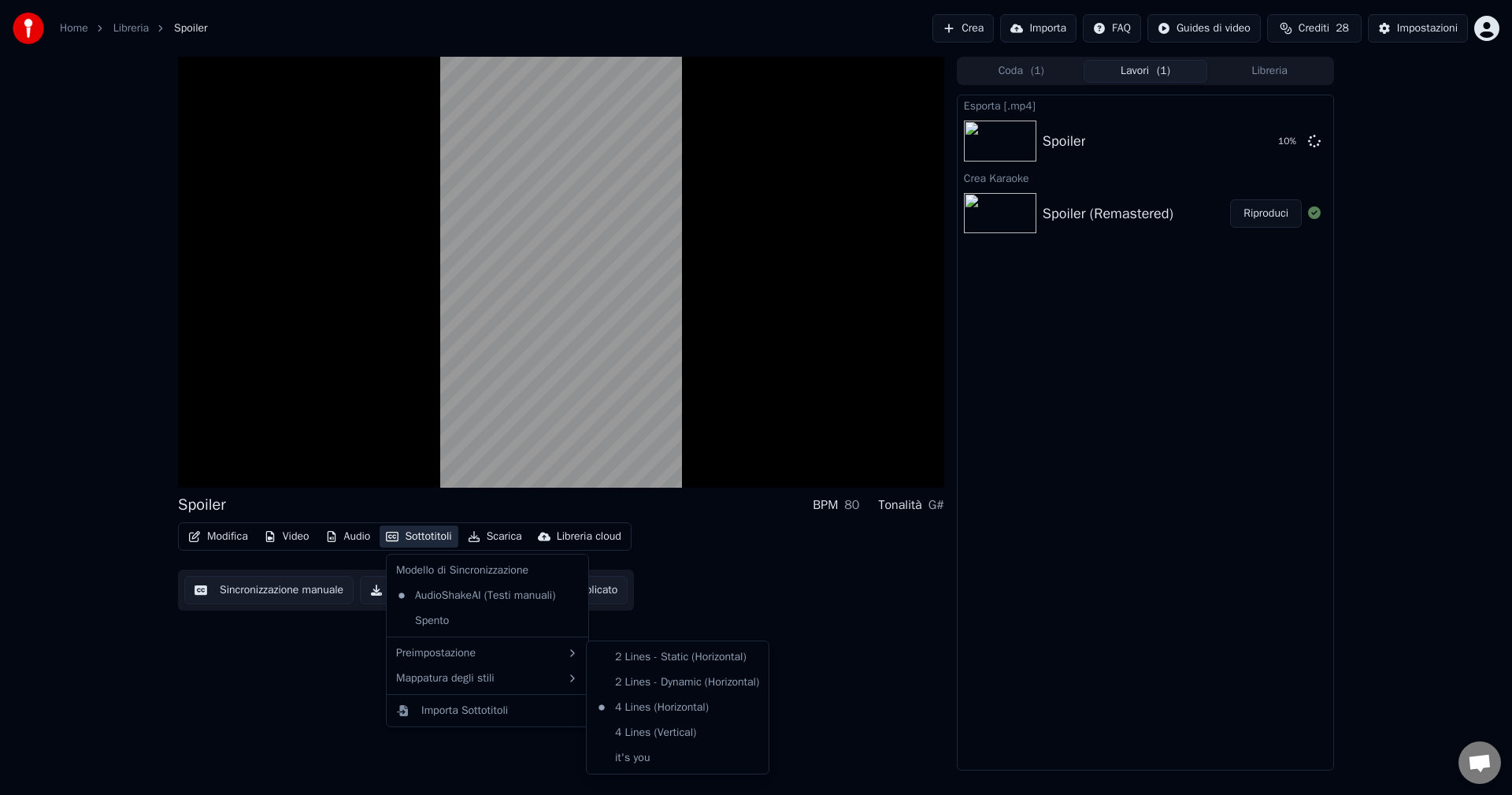click on "Modifica Video Audio Sottotitoli Scarica Libreria cloud Sincronizzazione manuale Scarica video Apri Schermo Duplicato" at bounding box center [561, 567] 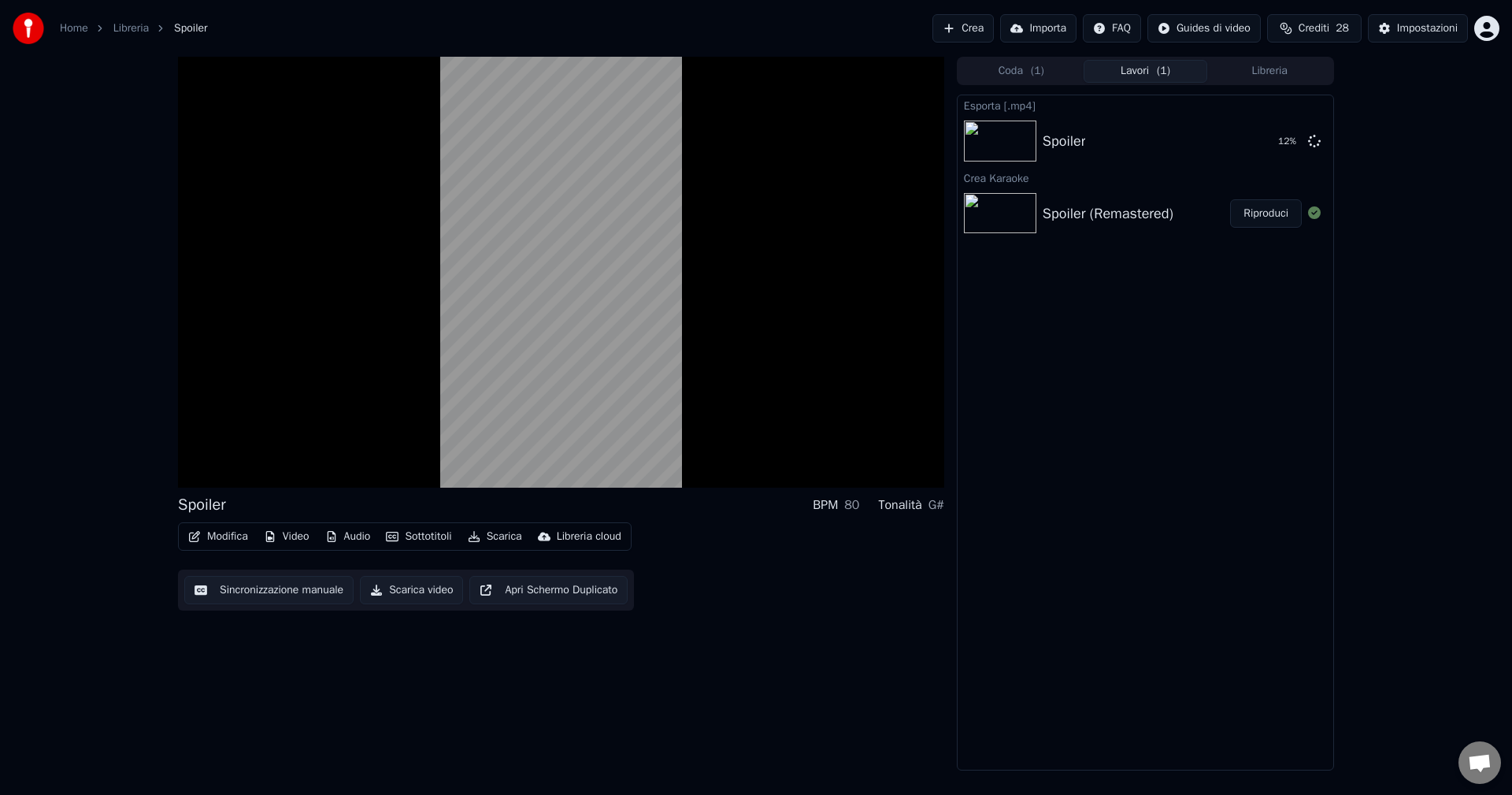click on "Modifica" at bounding box center [218, 537] 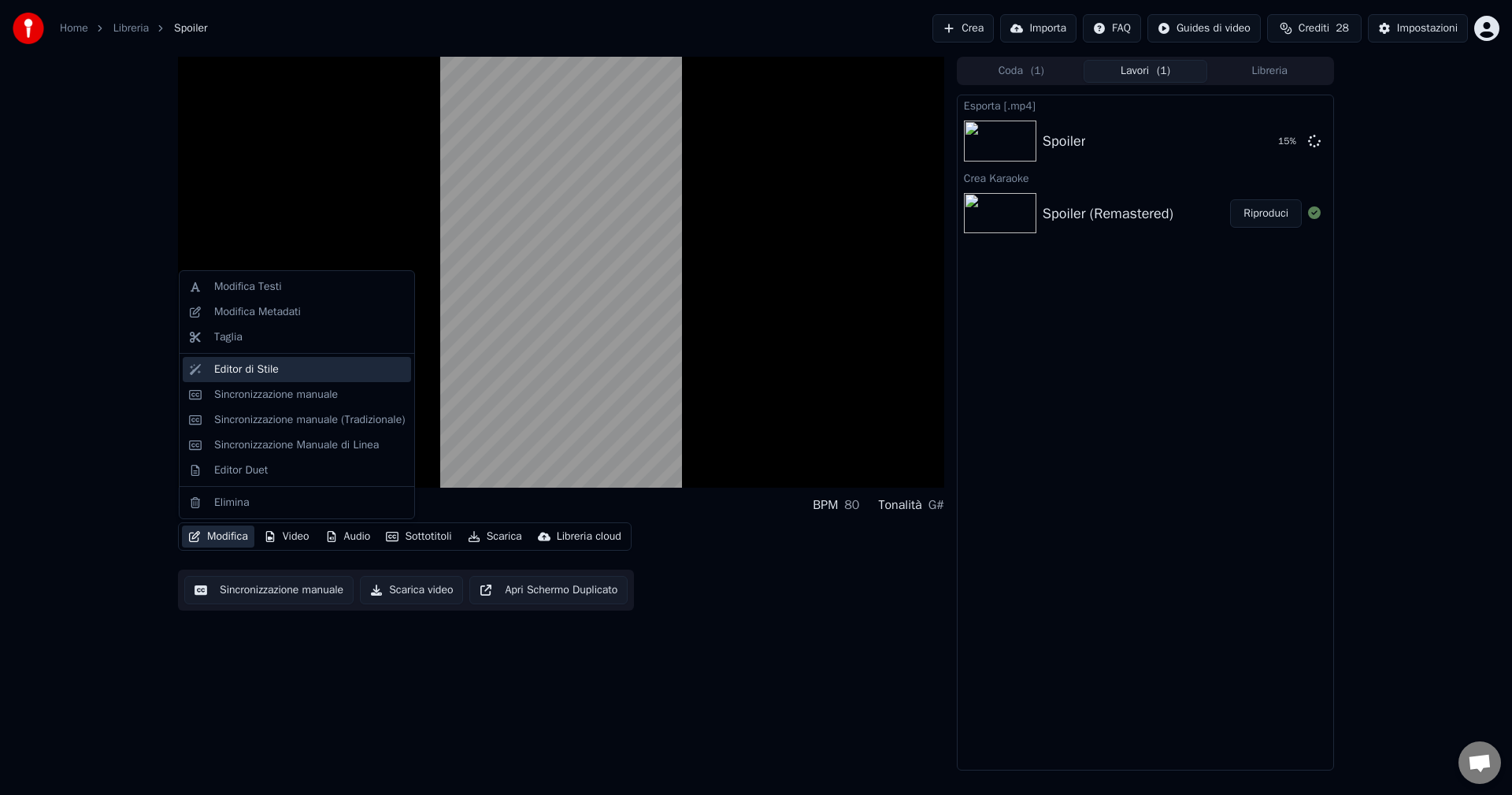 click on "Editor di Stile" at bounding box center [246, 370] 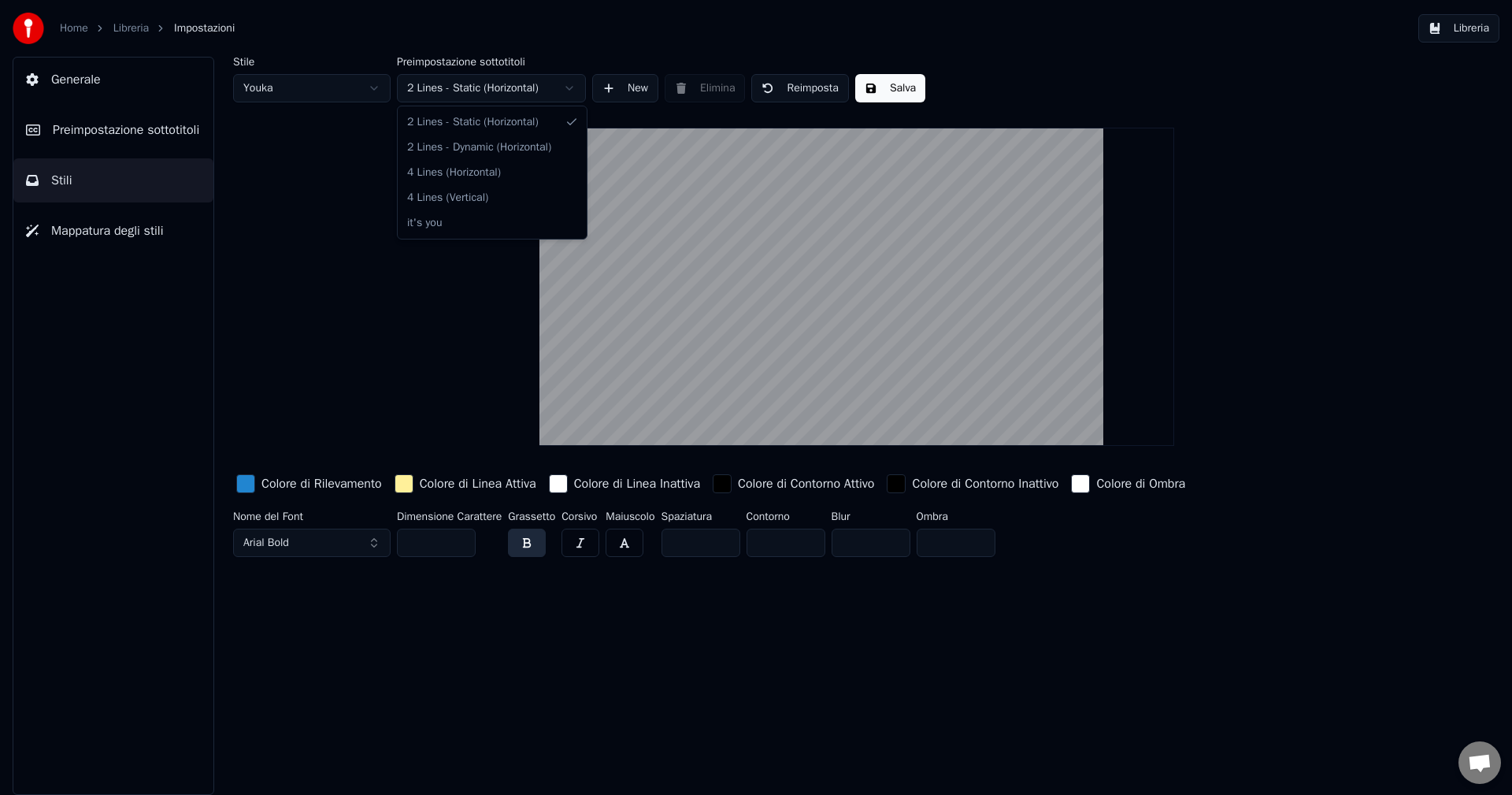 click on "Home Libreria Impostazioni Libreria Generale Preimpostazione sottotitoli Stili Mappatura degli stili Stile Youka Preimpostazione sottotitoli 2 Lines - Static (Horizontal) New Elimina Reimposta Salva Colore di Rilevamento Colore di Linea Attiva Colore di Linea Inattiva Colore di Contorno Attivo Colore di Contorno Inattivo Colore di Ombra Nome del Font Arial Bold Dimensione Carattere ** Grassetto Corsivo Maiuscolo Spaziatura * Contorno * Blur * Ombra * 2 Lines - Static (Horizontal) 2 Lines - Dynamic (Horizontal) 4 Lines (Horizontal) 4 Lines (Vertical) it's you" at bounding box center (756, 397) 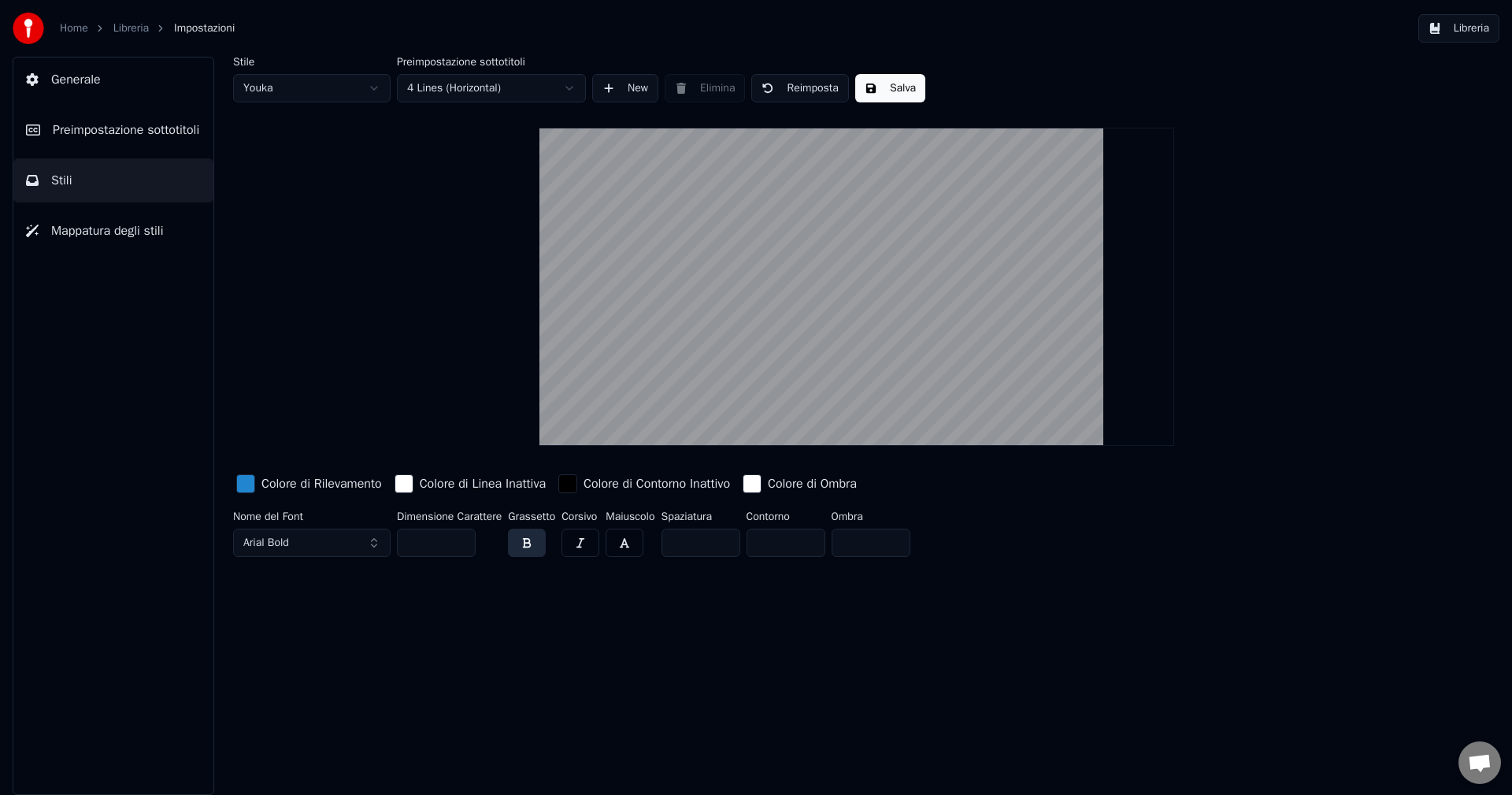 click on "**" at bounding box center (436, 543) 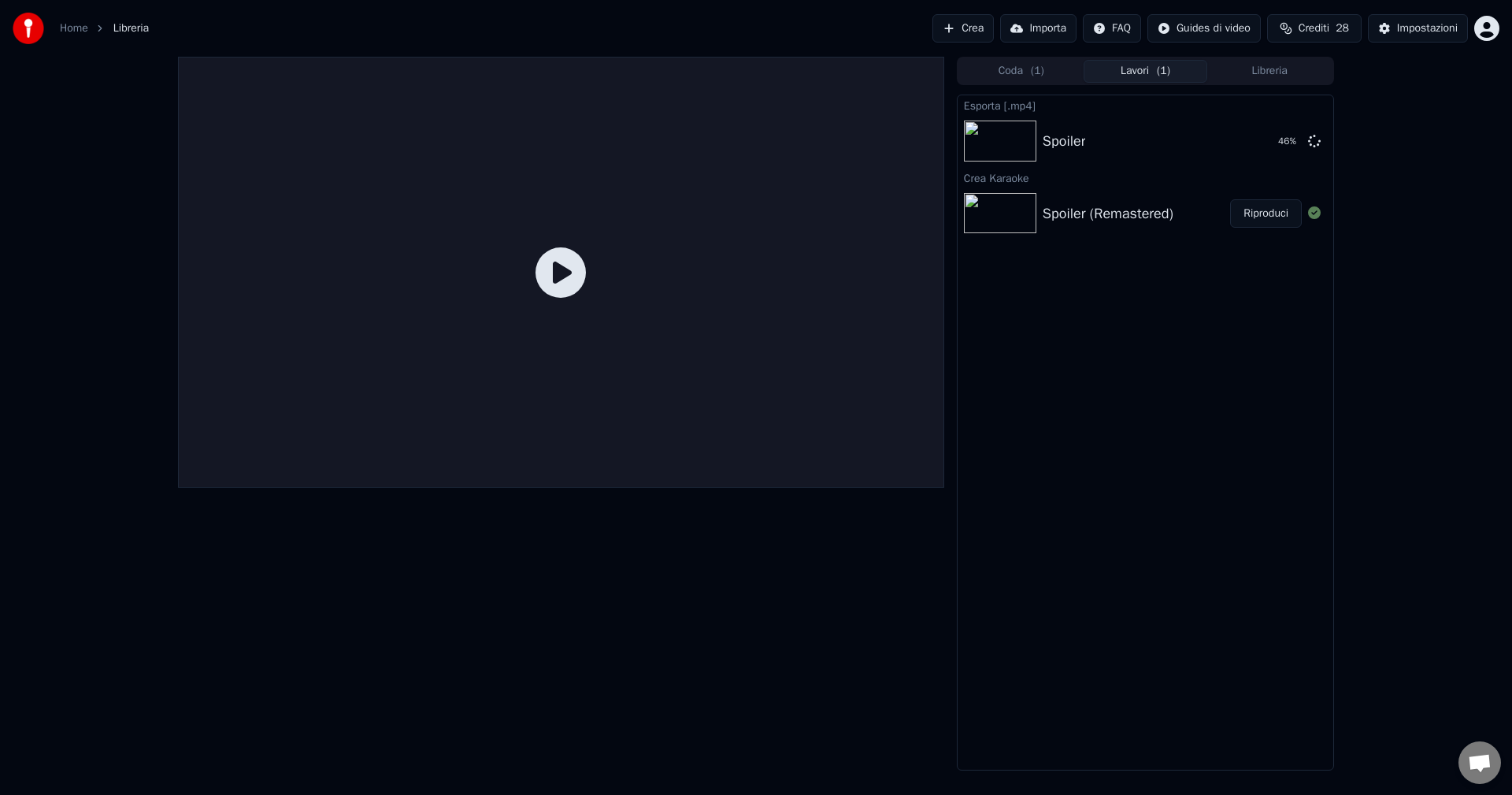 click on "Riproduci" at bounding box center (1266, 214) 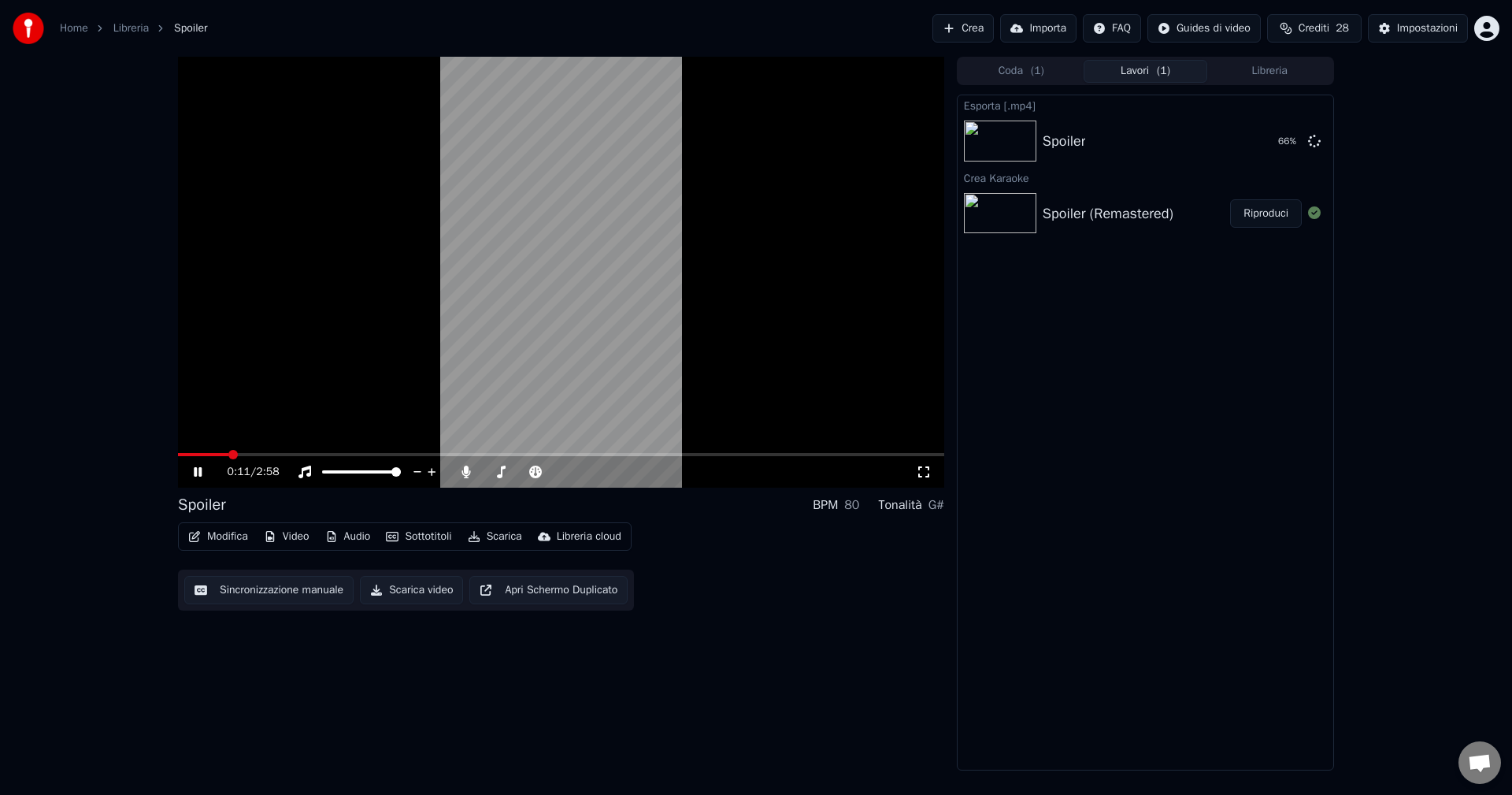 click at bounding box center [561, 272] 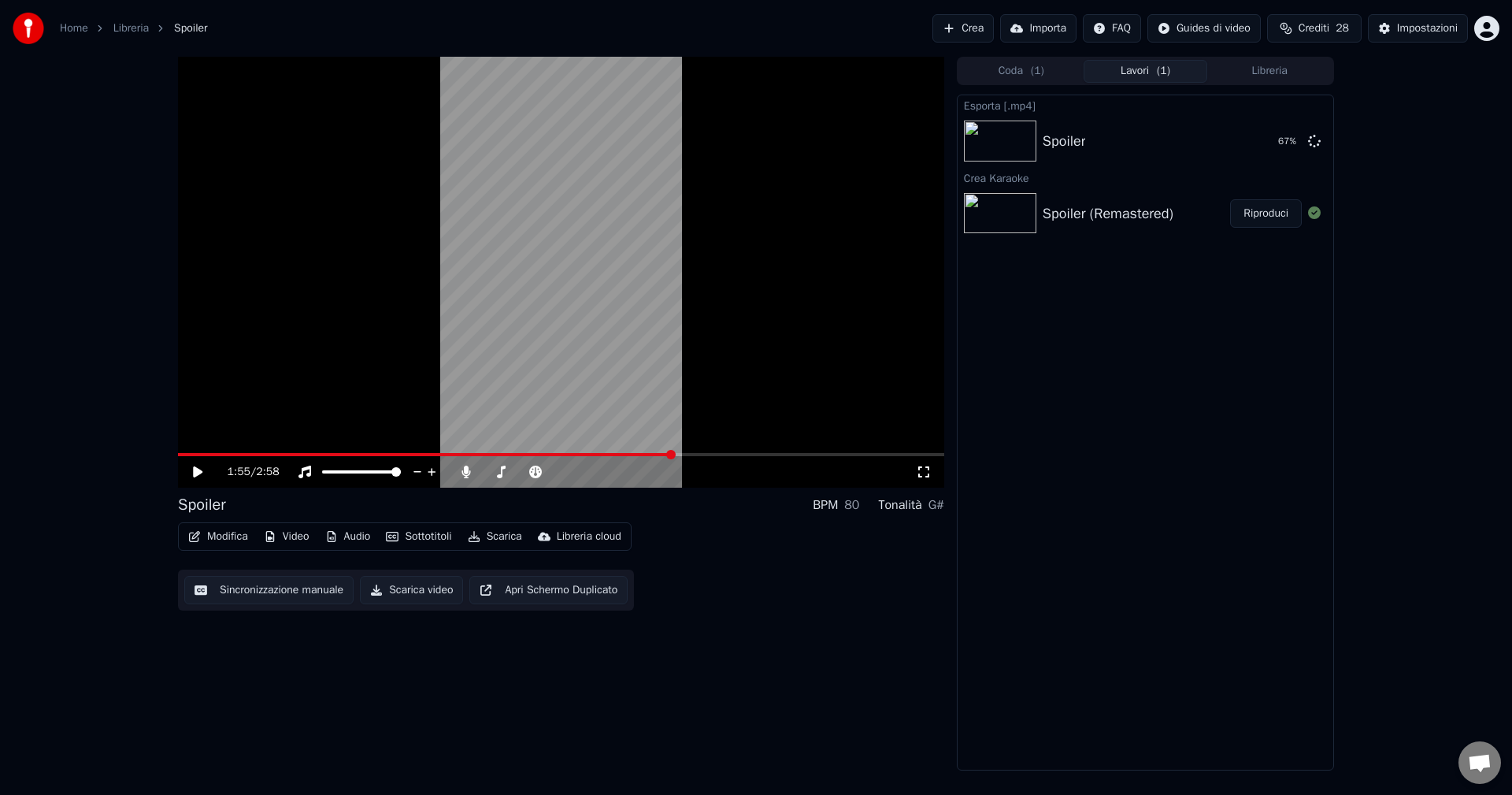 click at bounding box center (561, 455) 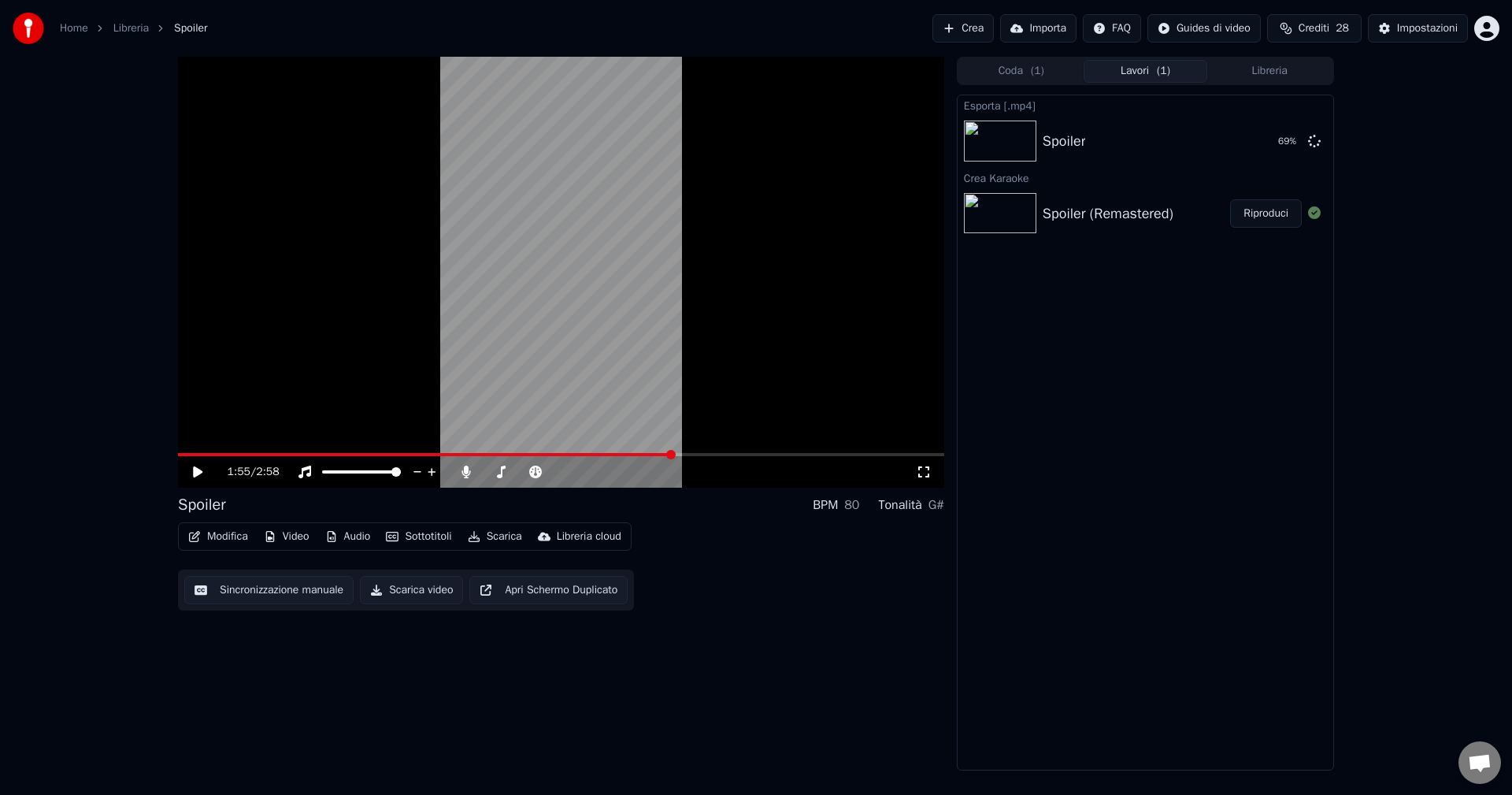 click 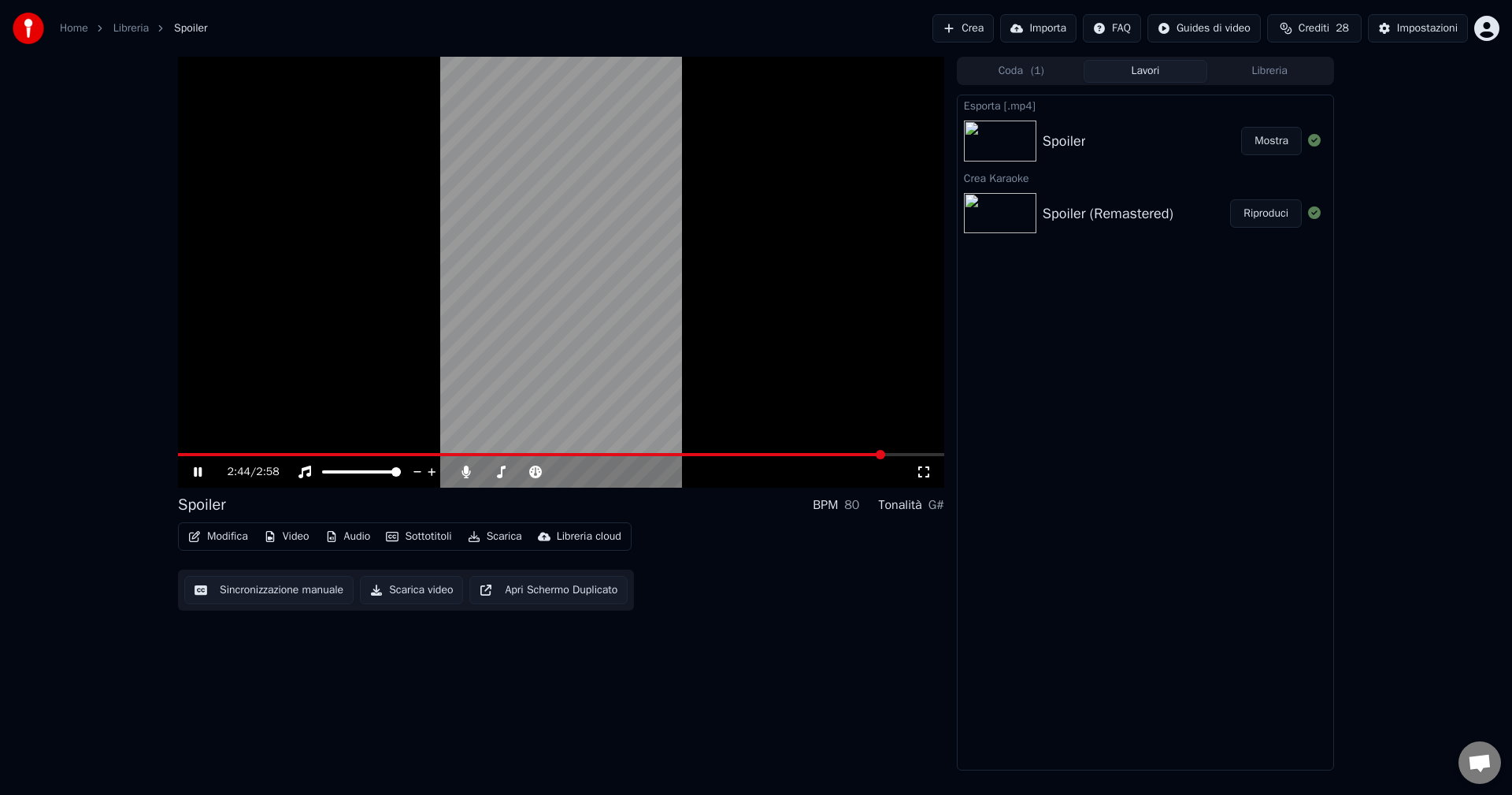 click on "Video" at bounding box center [287, 537] 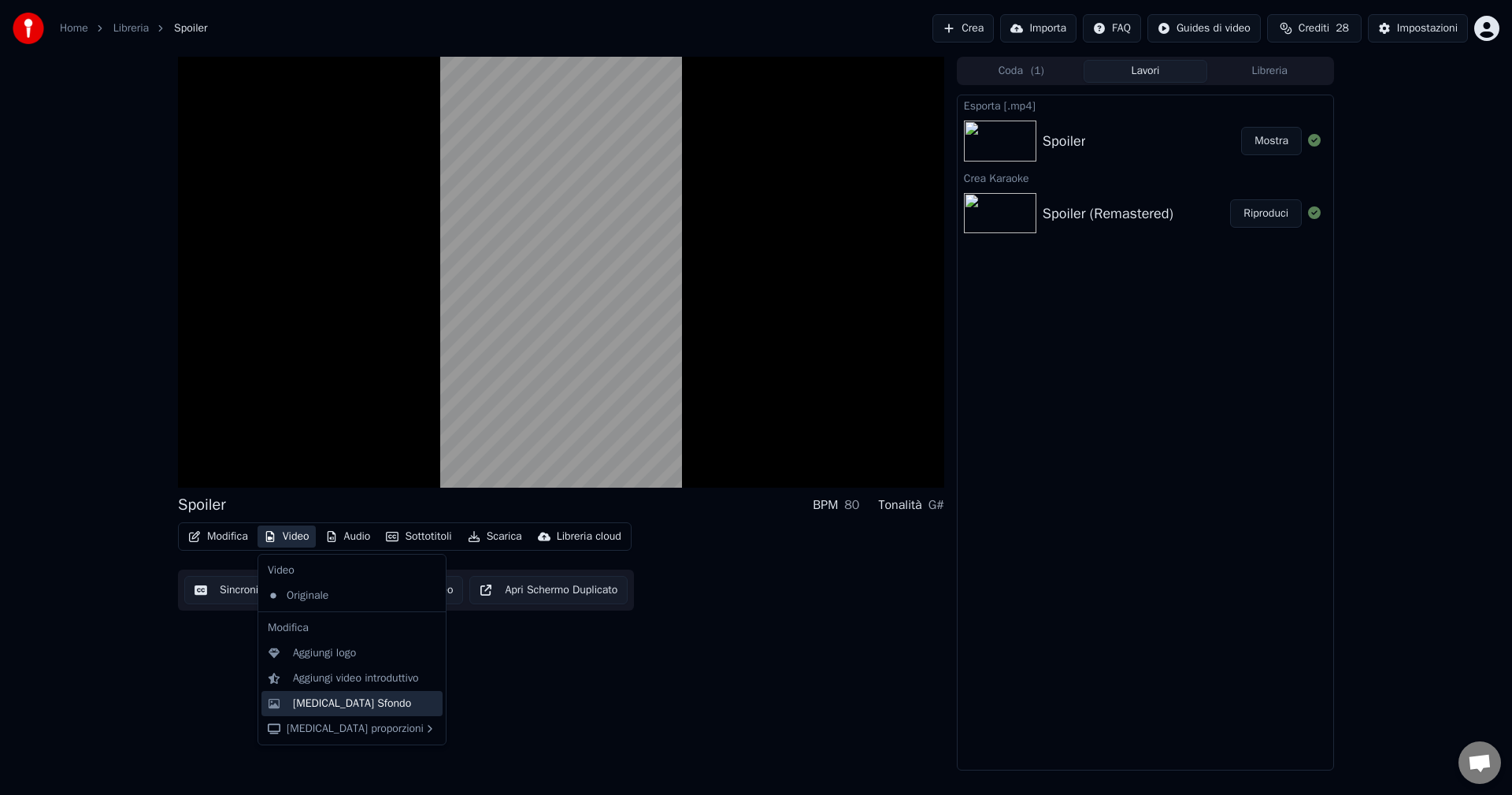 click on "[MEDICAL_DATA] Sfondo" at bounding box center [352, 704] 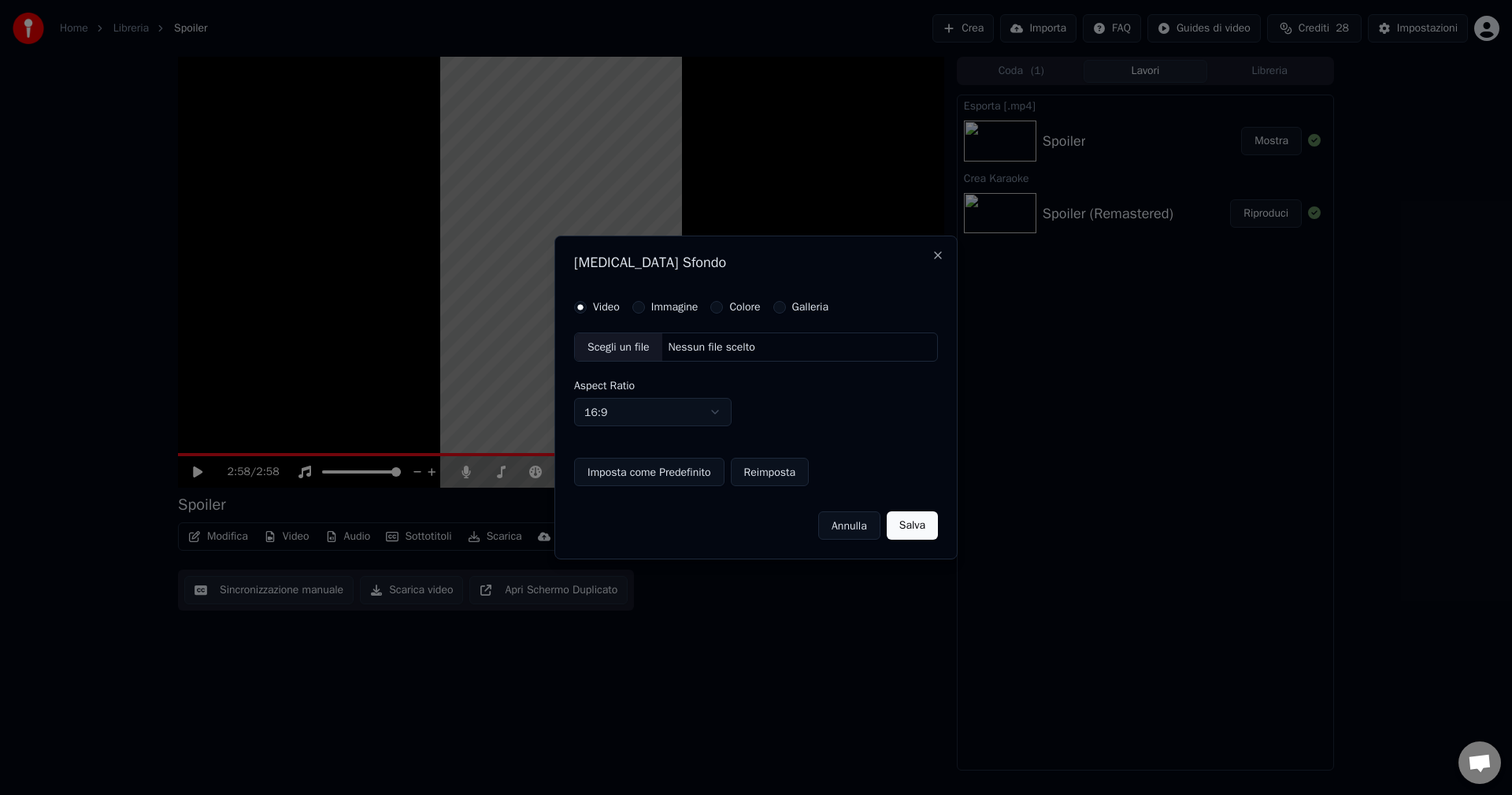 click on "Scegli un file" at bounding box center (618, 347) 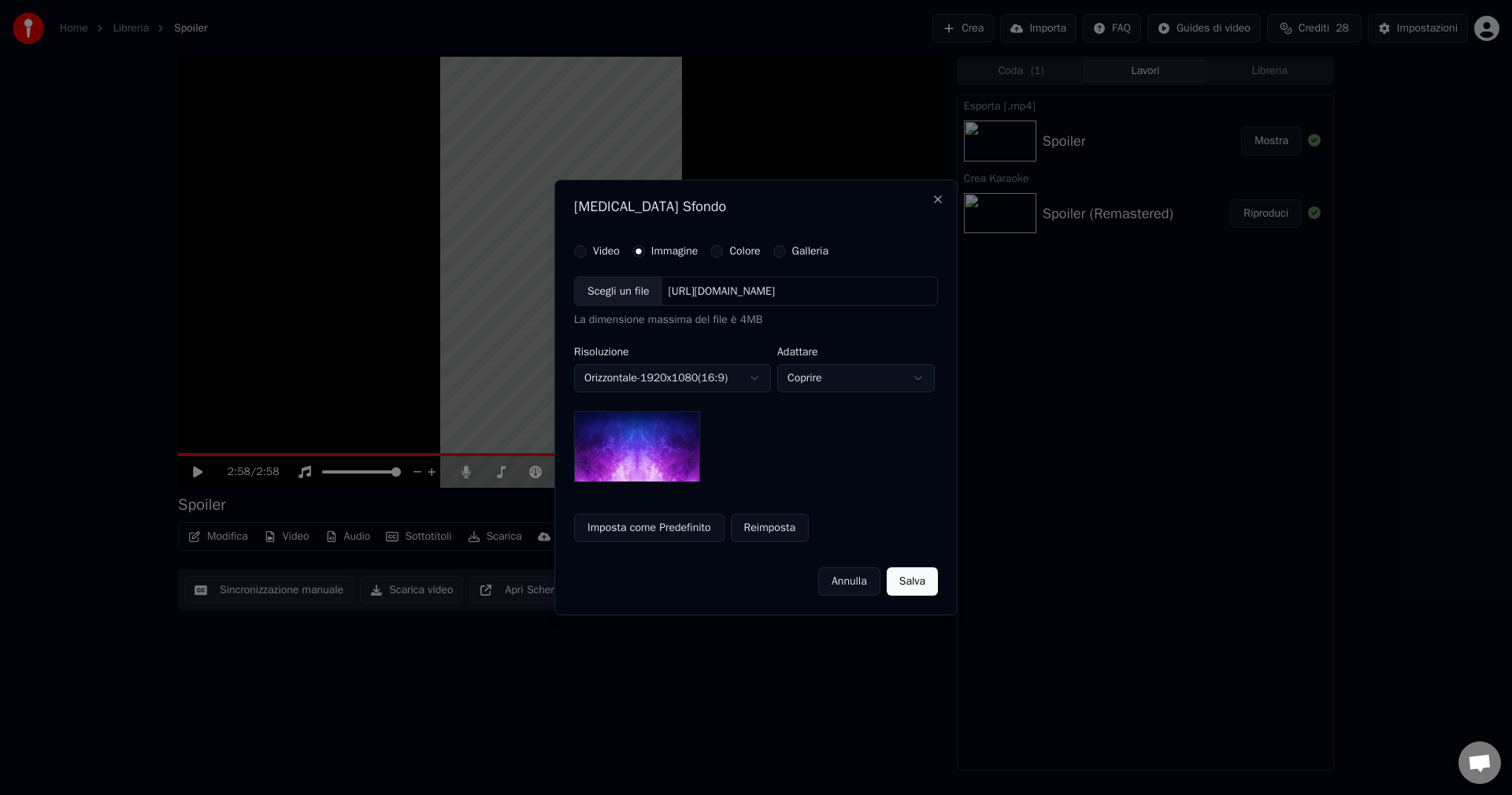click on "Scegli un file" at bounding box center [618, 292] 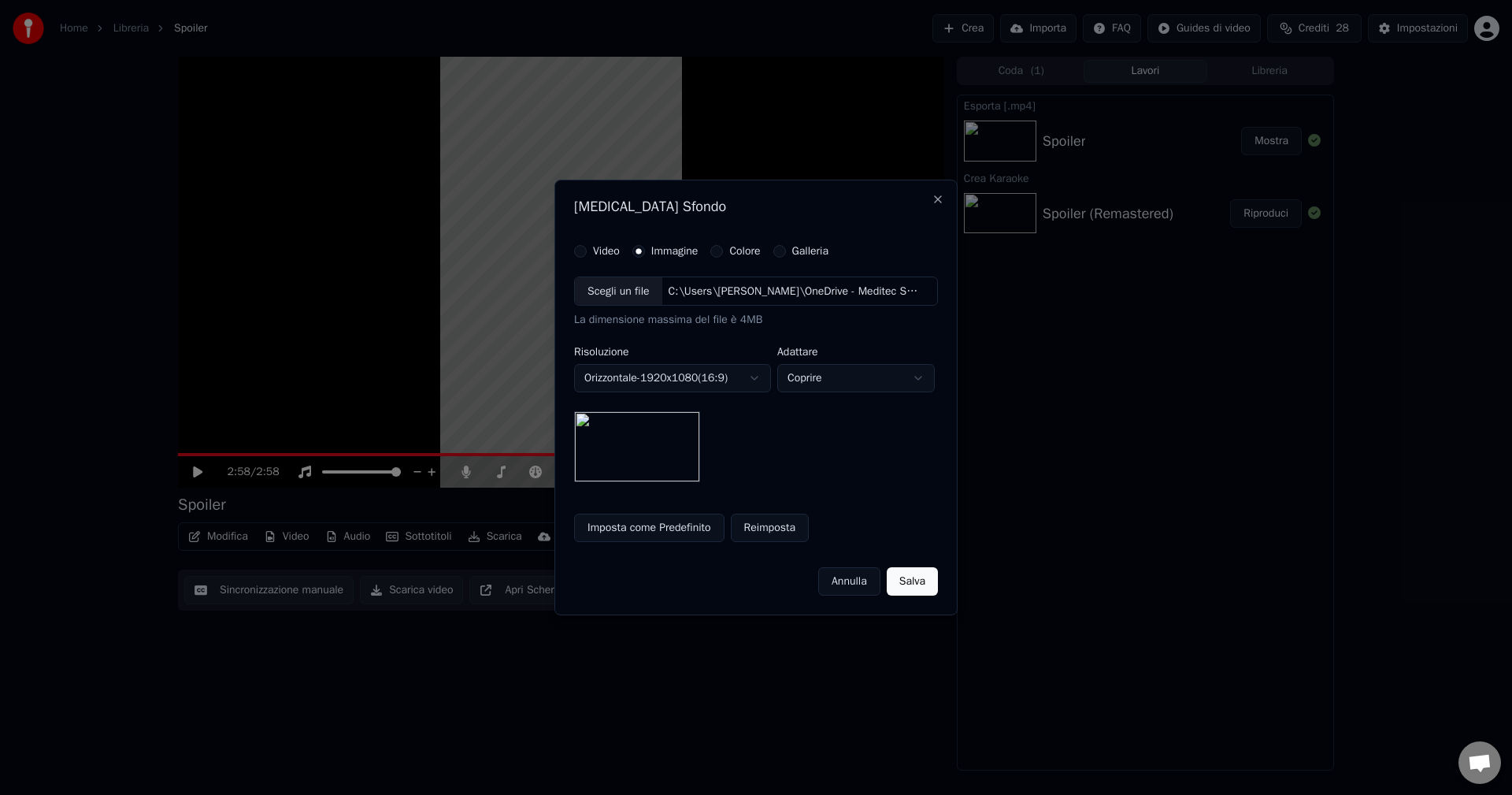 click on "**********" at bounding box center [756, 397] 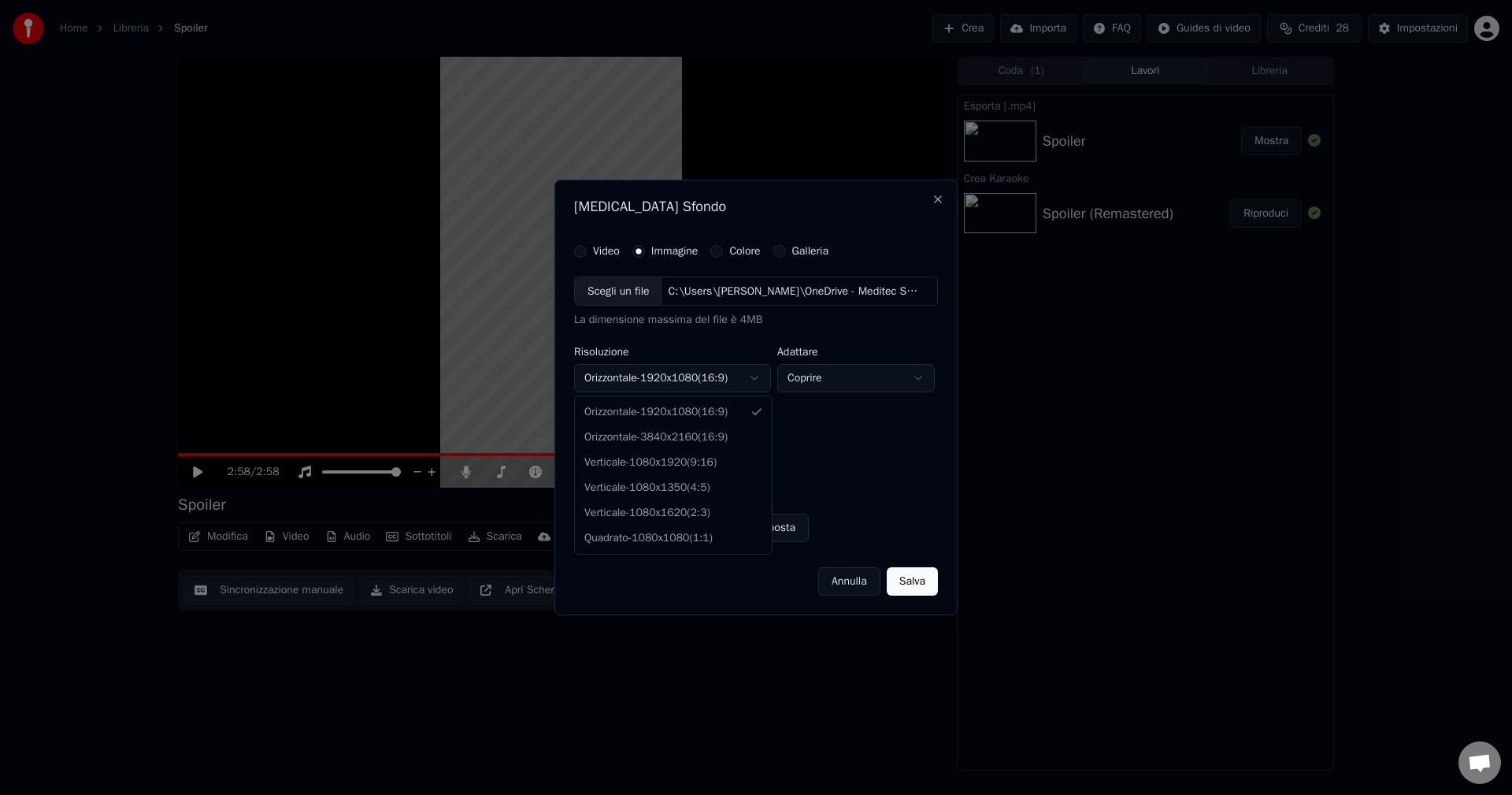 select on "*********" 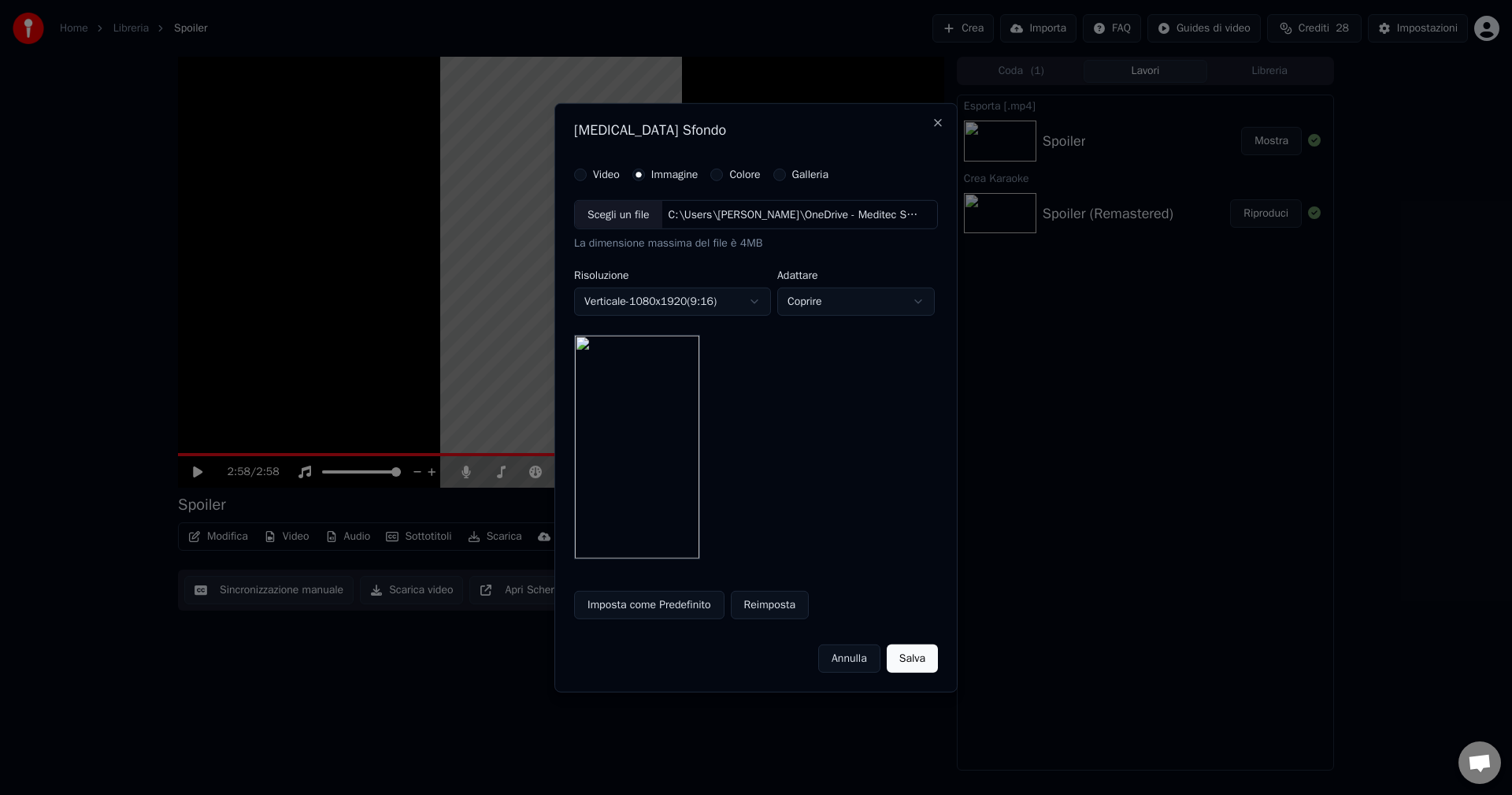 click on "Salva" at bounding box center [912, 659] 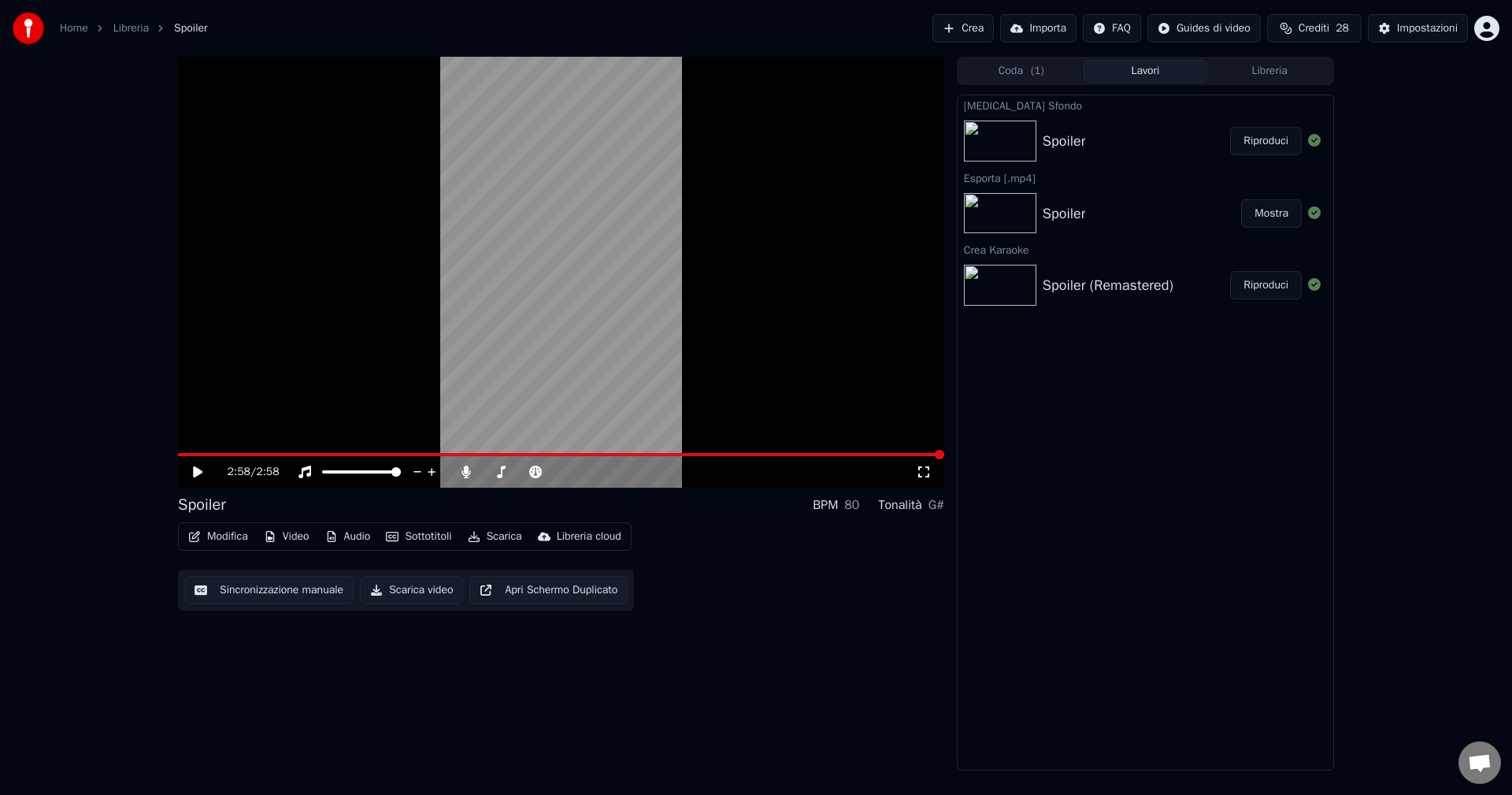 click 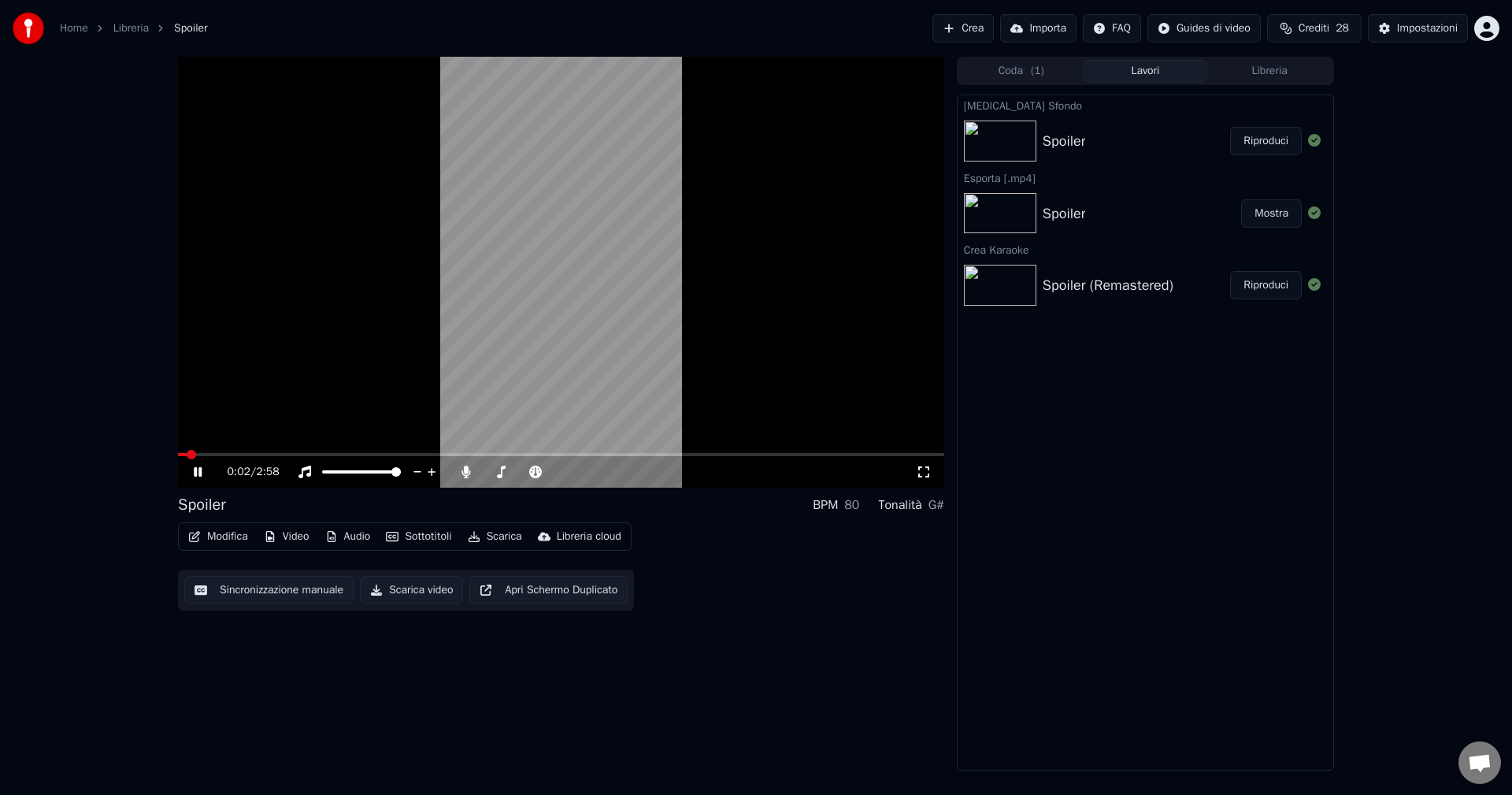 click on "0:02  /  2:58" at bounding box center (561, 472) 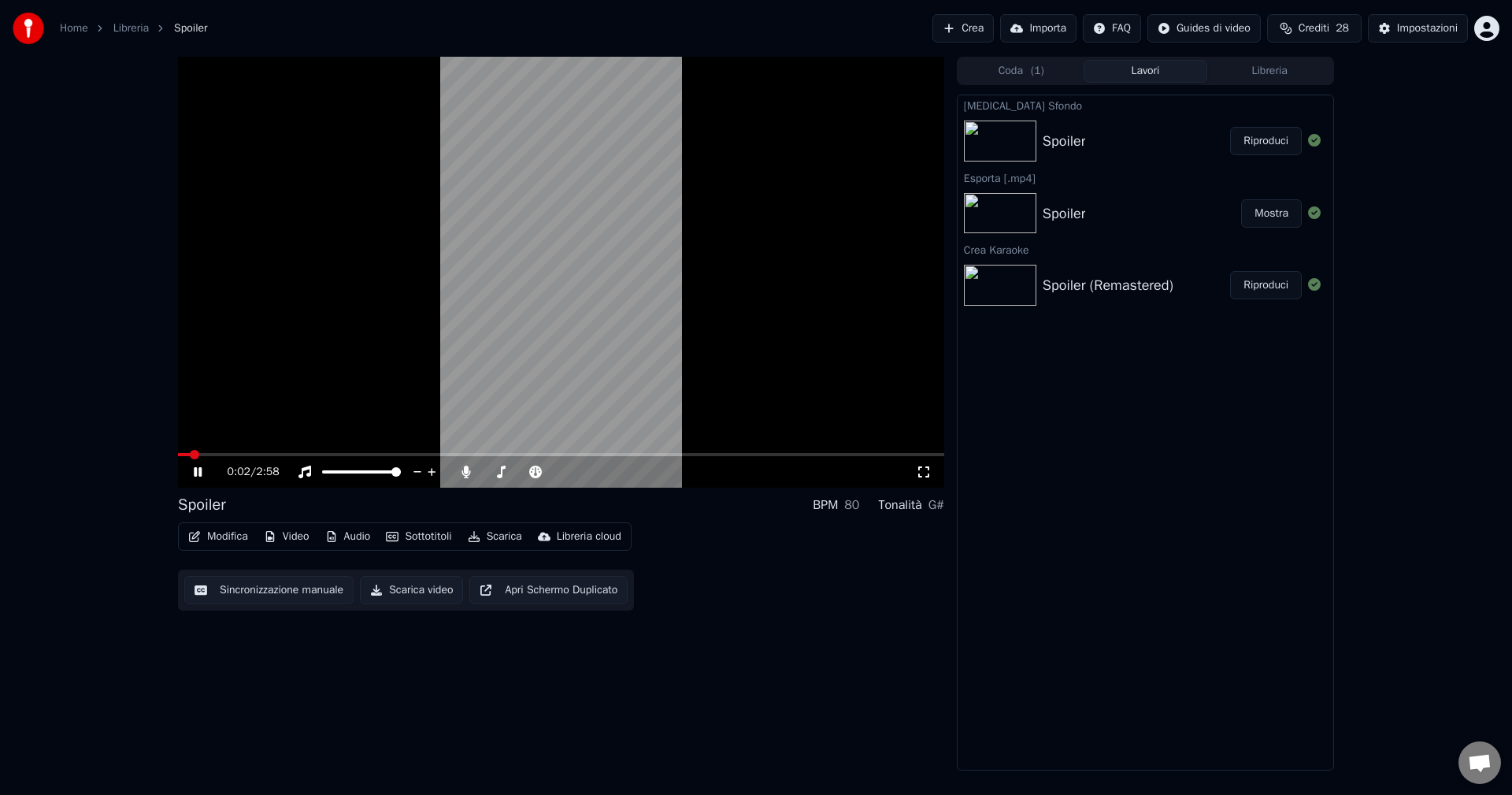 click on "Spoiler" at bounding box center [1142, 214] 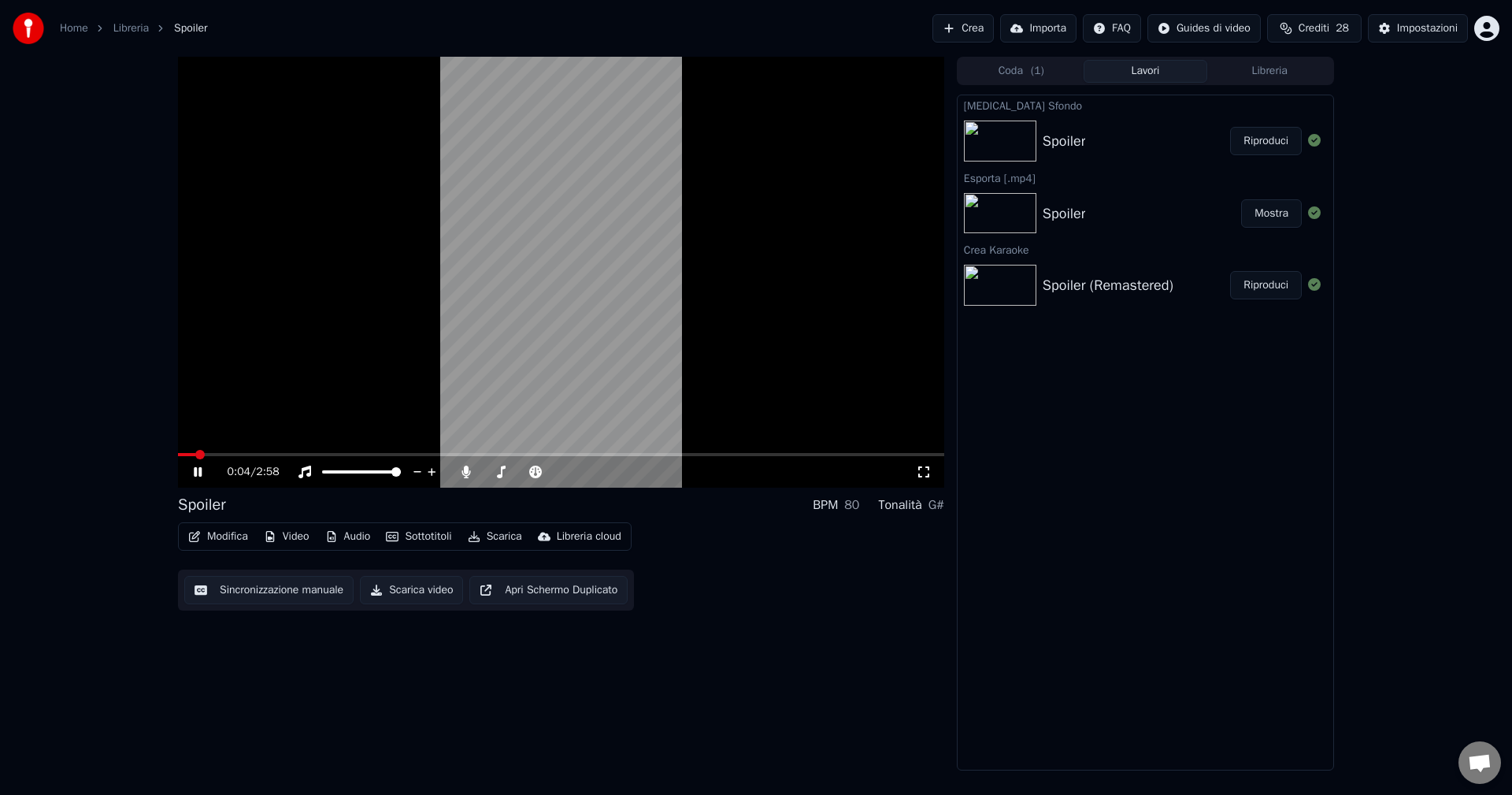 click on "Spoiler" at bounding box center [1136, 141] 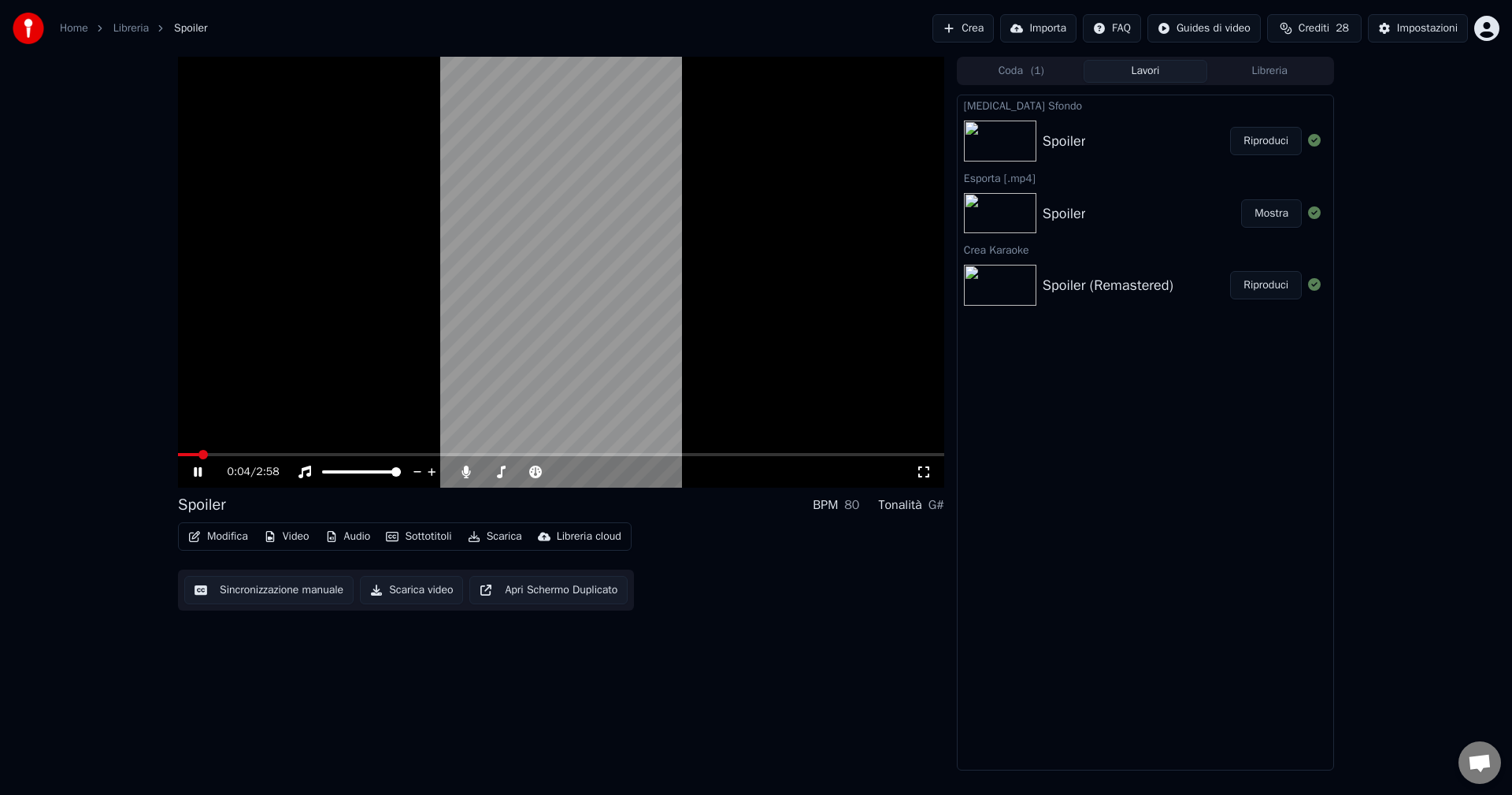 click on "Riproduci" at bounding box center (1266, 141) 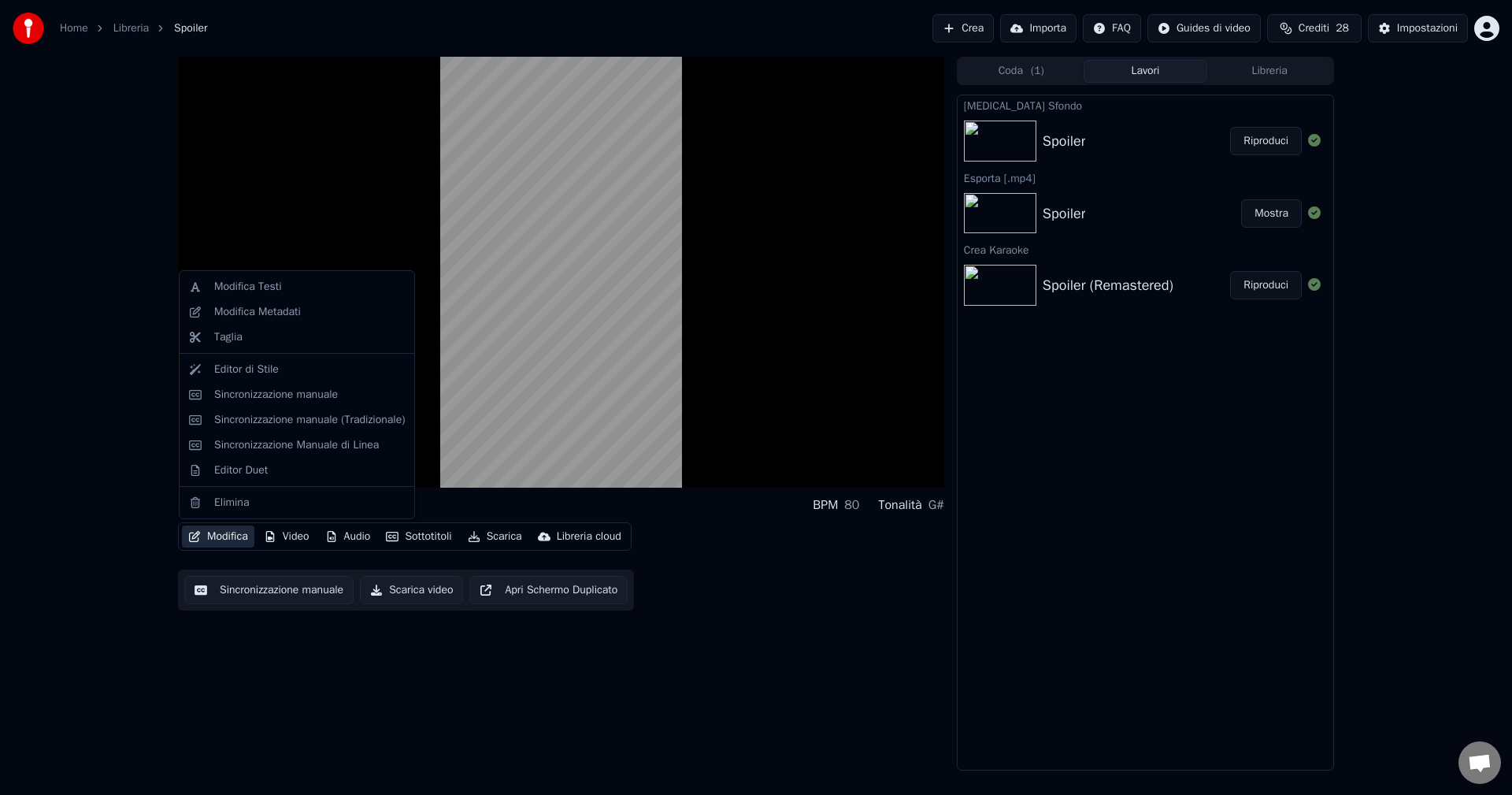 click on "Modifica" at bounding box center [218, 537] 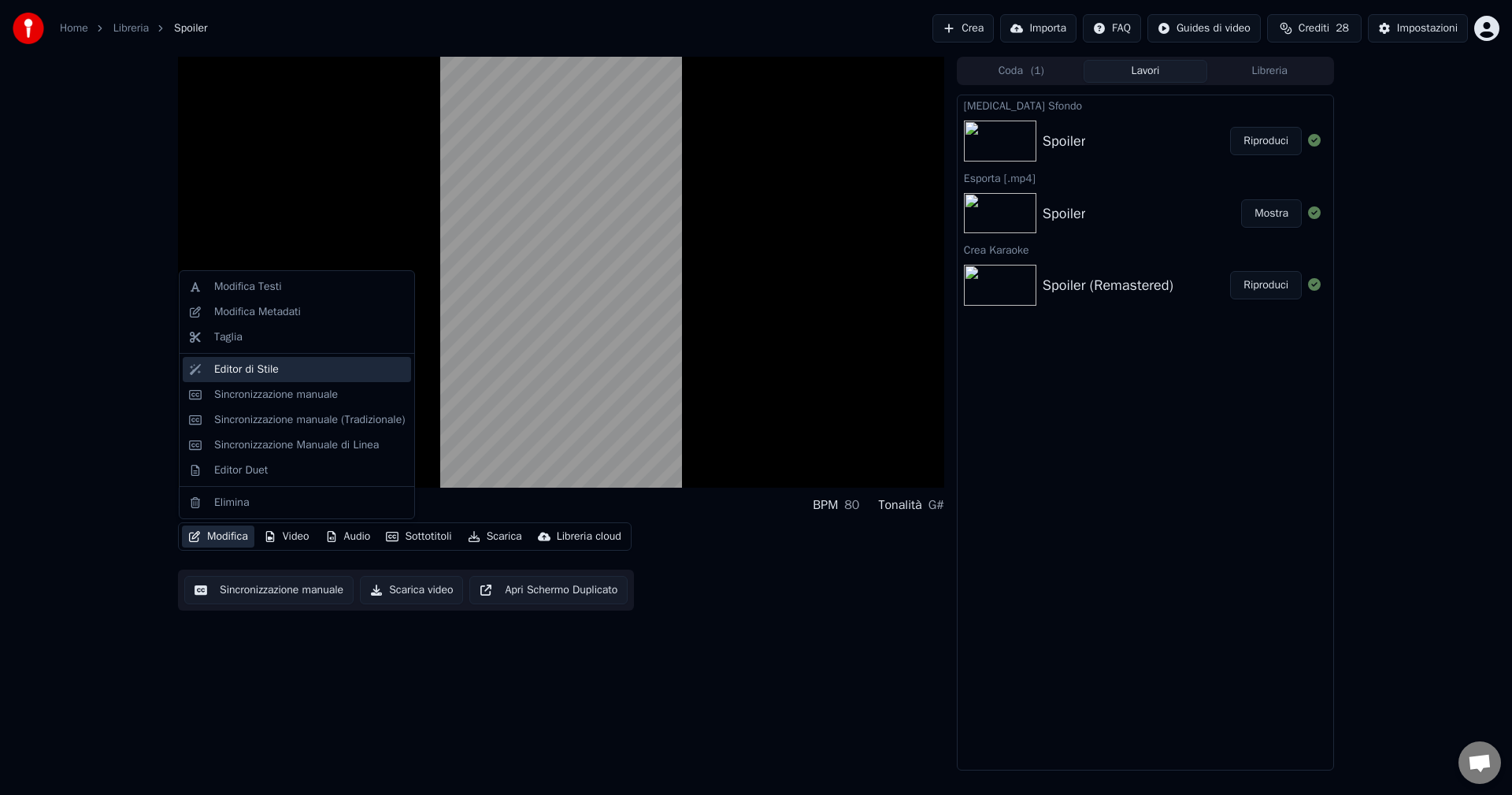 click on "Editor di Stile" at bounding box center (309, 370) 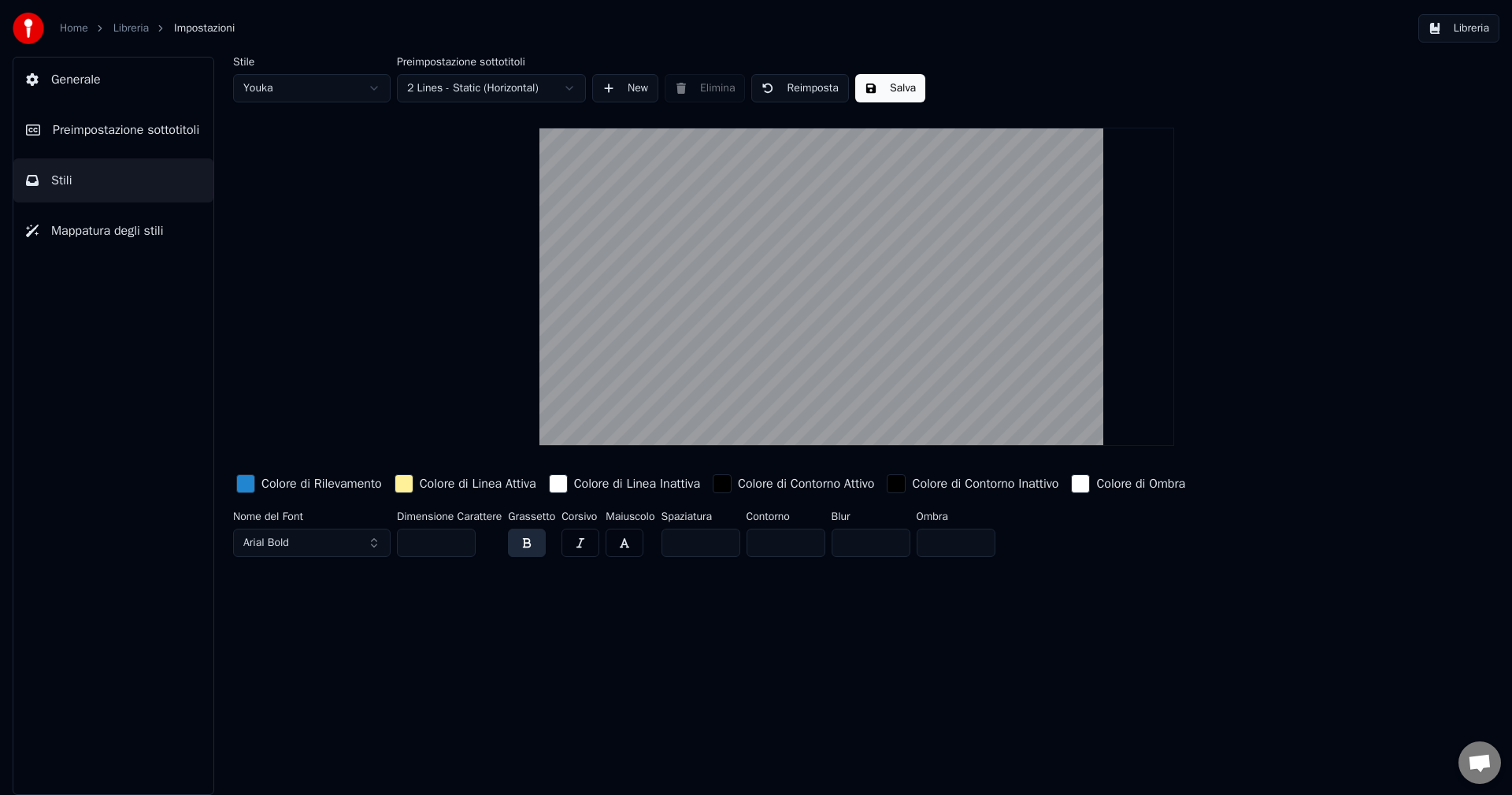 click on "Generale" at bounding box center (113, 80) 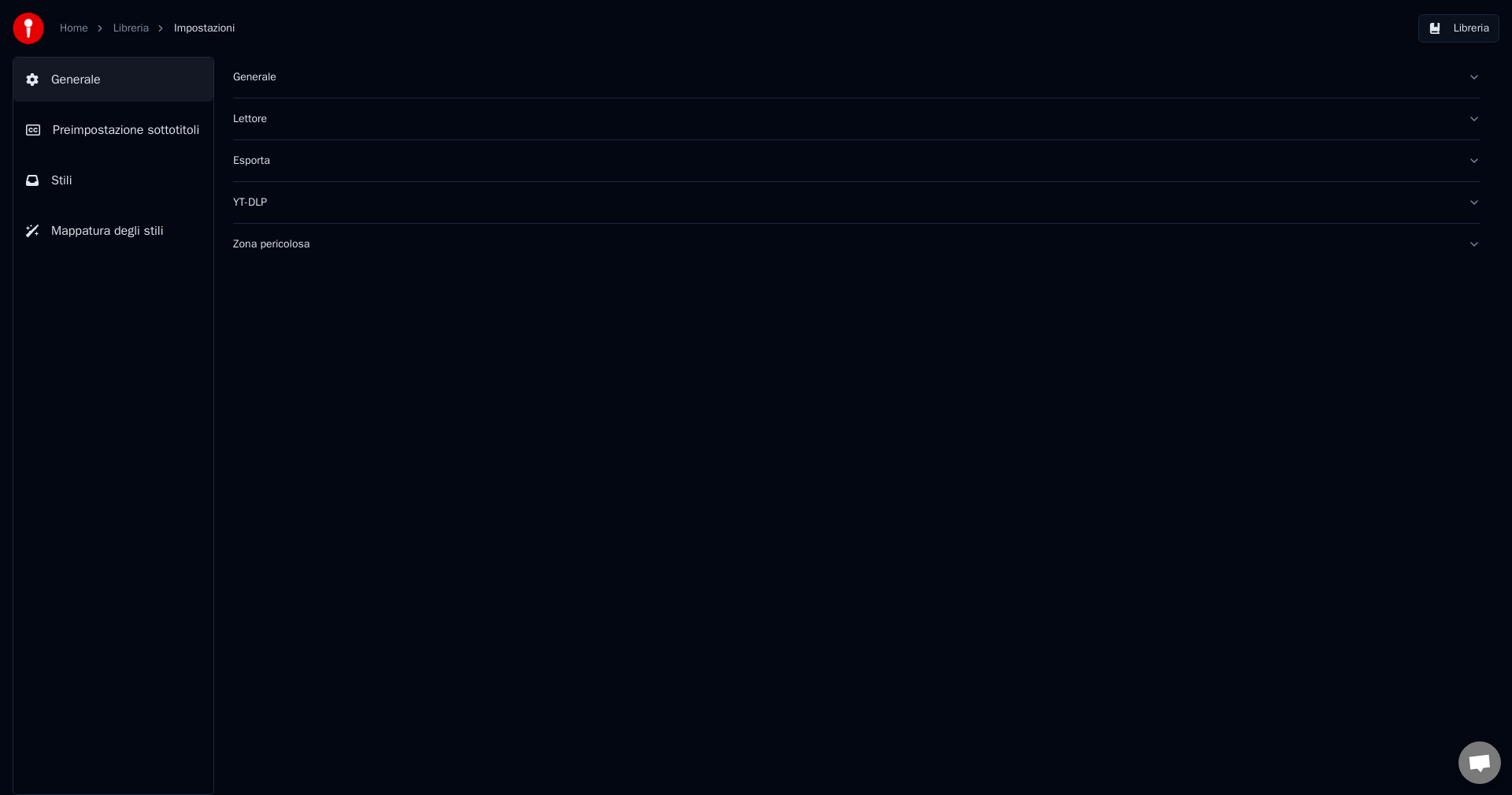 click on "Lettore" at bounding box center [844, 119] 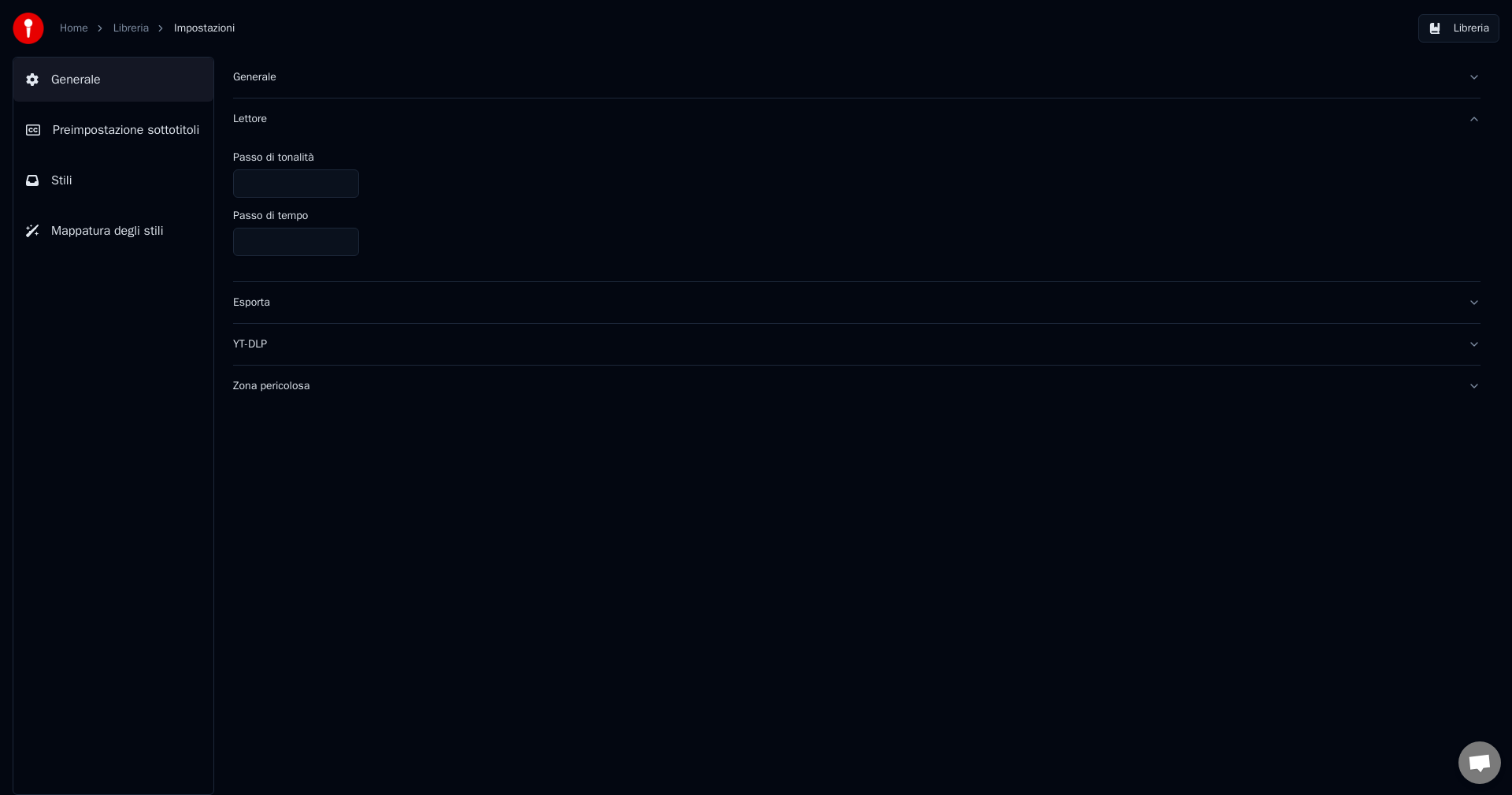 click on "Lettore" at bounding box center [844, 119] 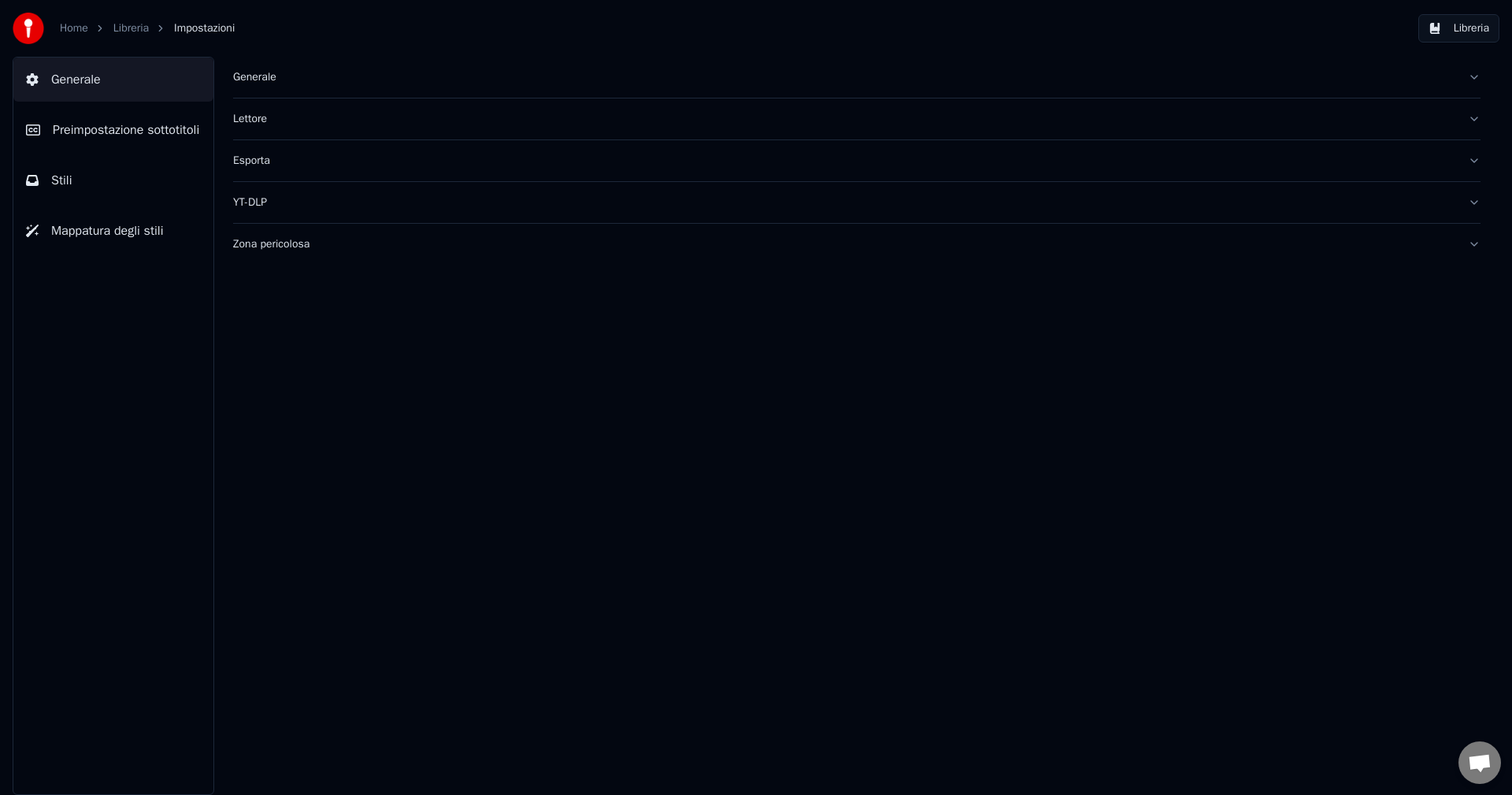 click on "Zona pericolosa" at bounding box center (844, 244) 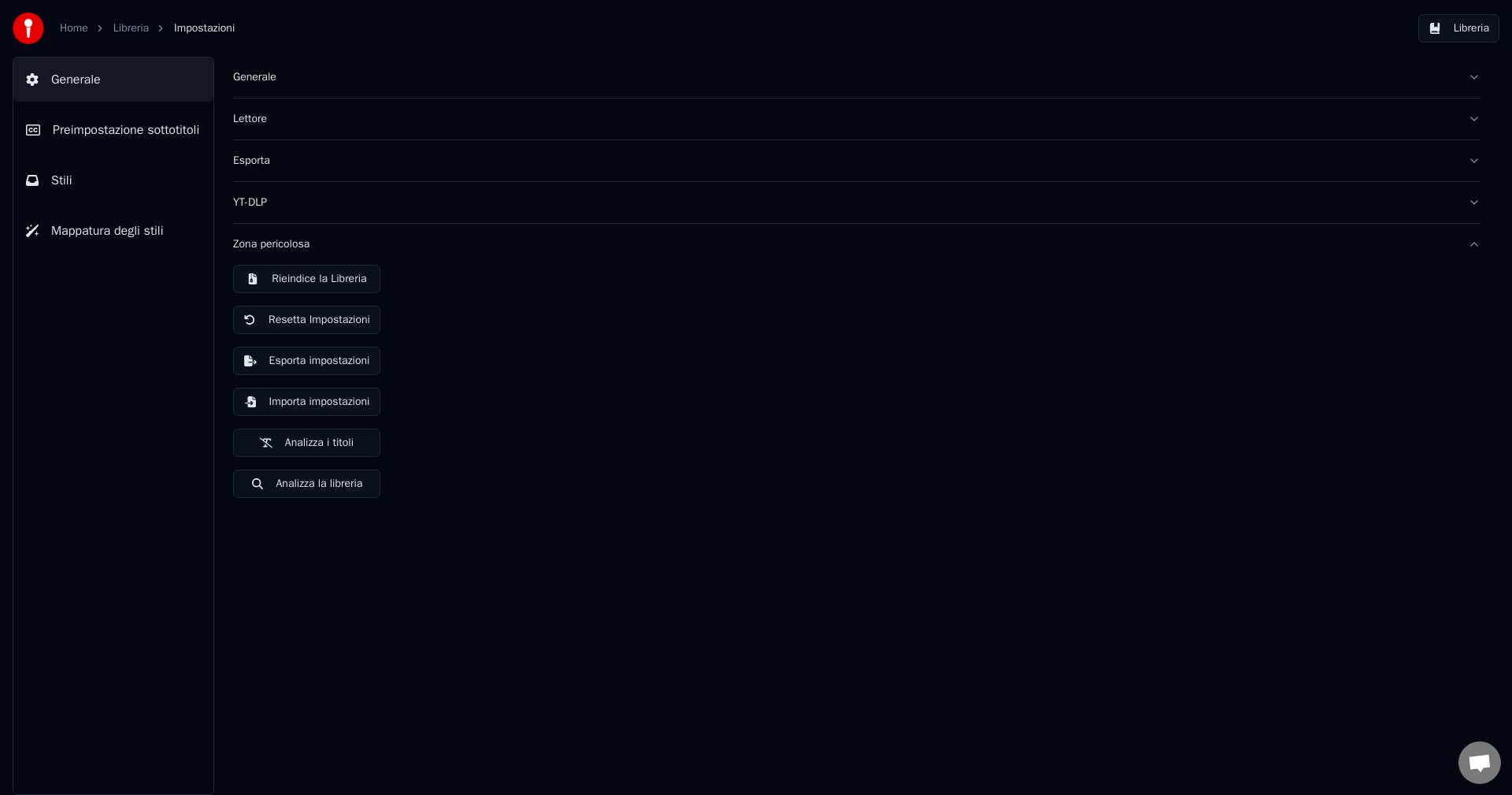 click on "Zona pericolosa" at bounding box center [844, 244] 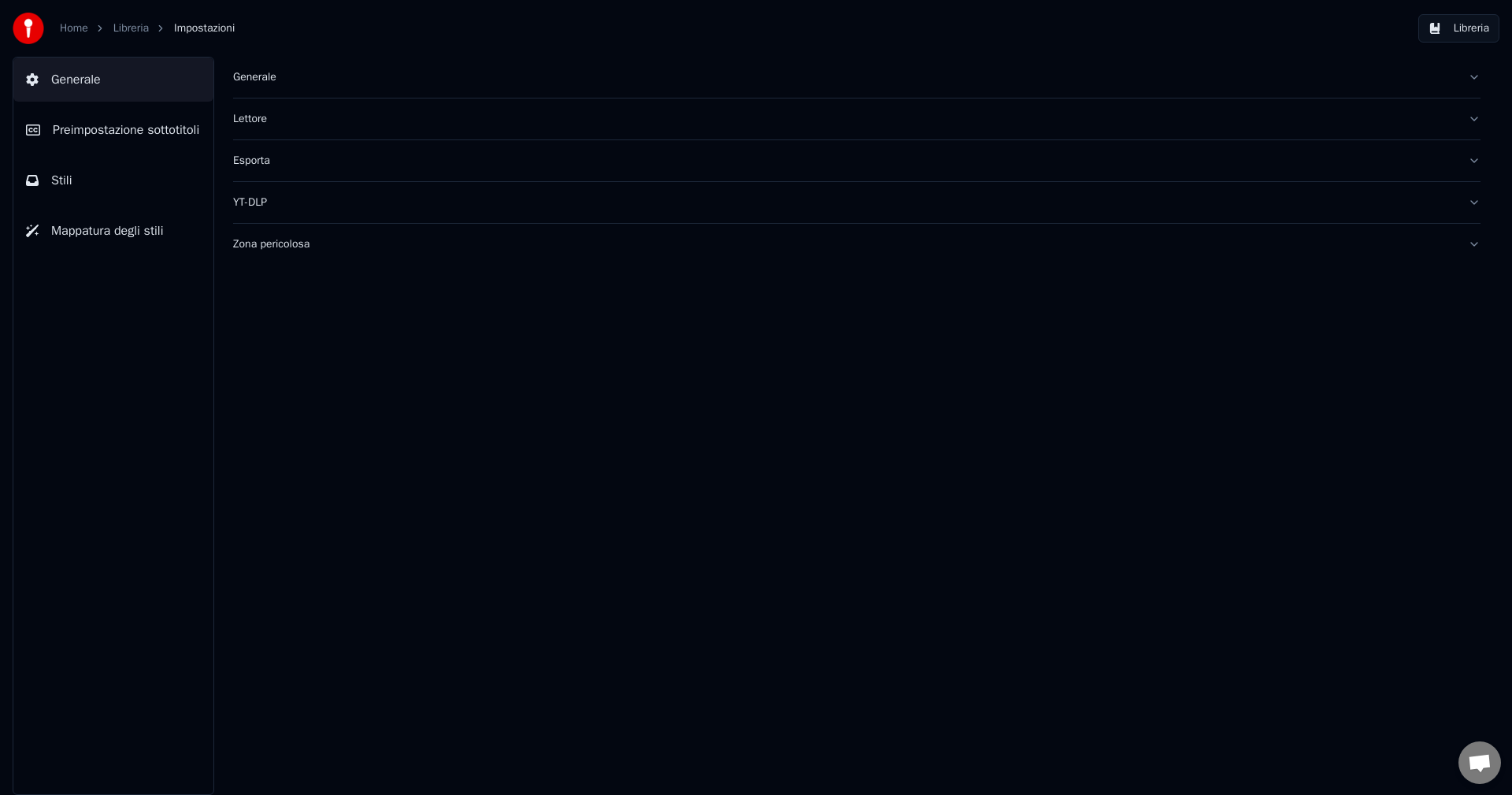 click on "Generale" at bounding box center (844, 77) 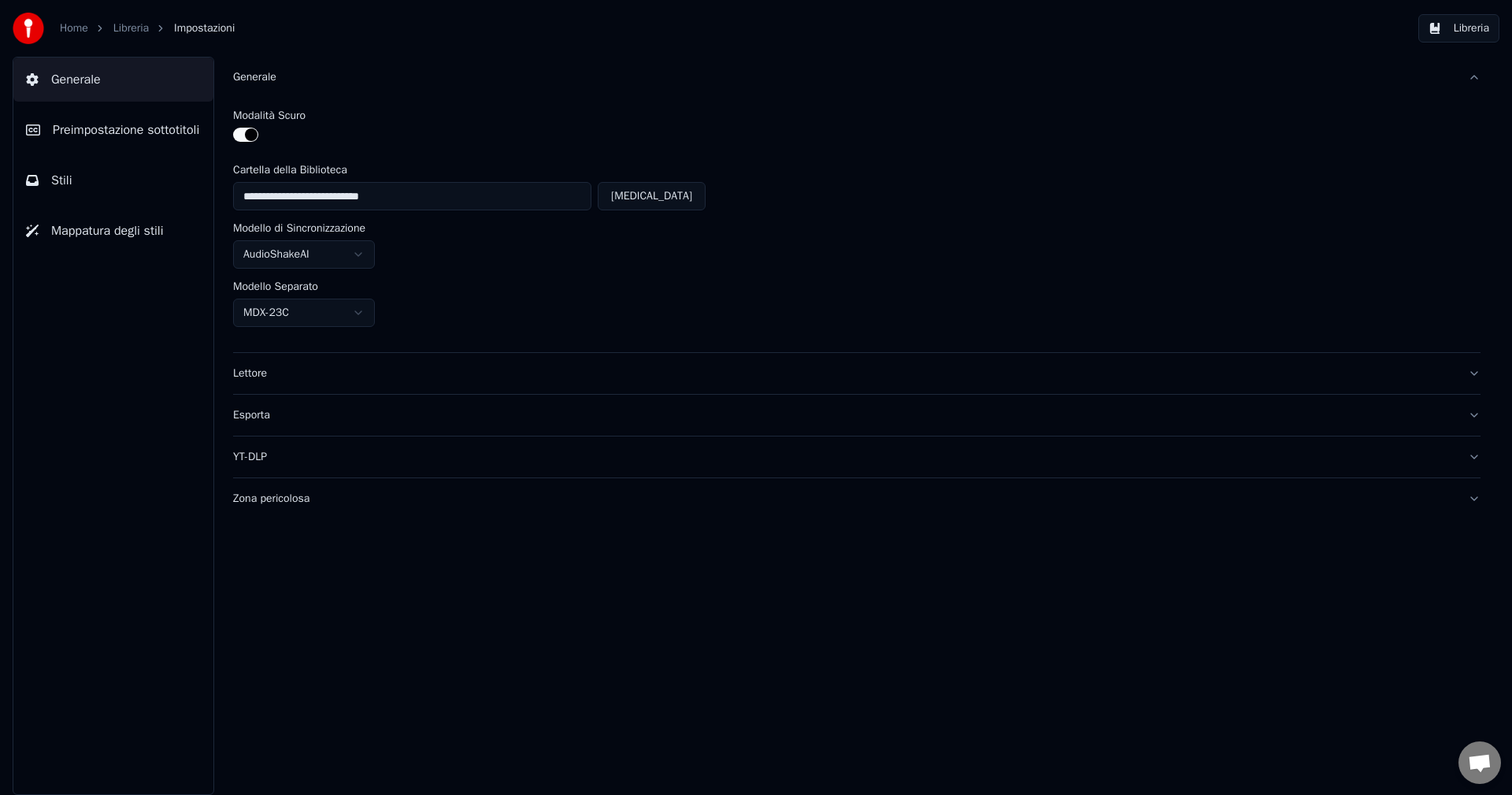 click on "Generale" at bounding box center (844, 77) 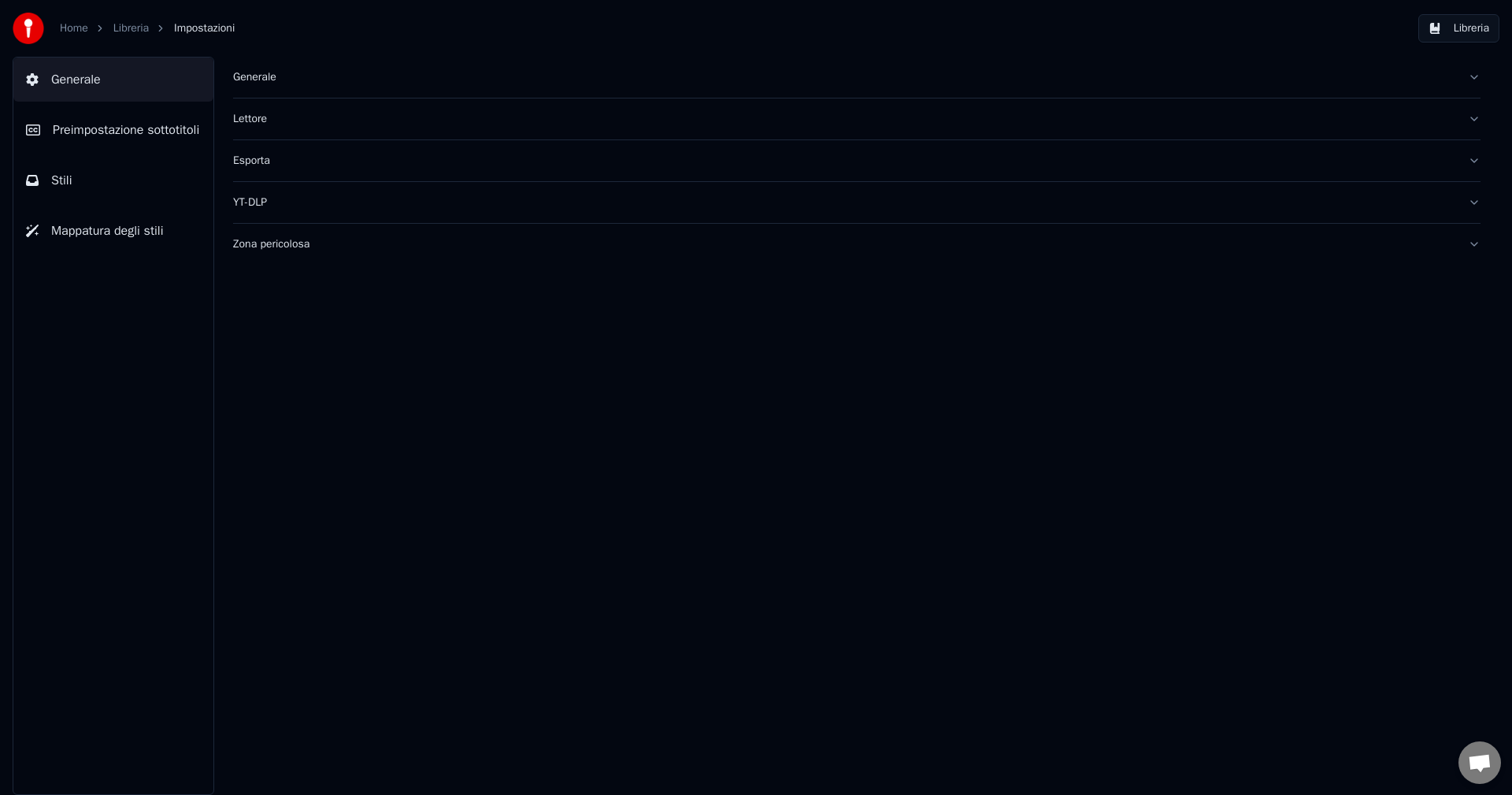 click on "Preimpostazione sottotitoli" at bounding box center (126, 130) 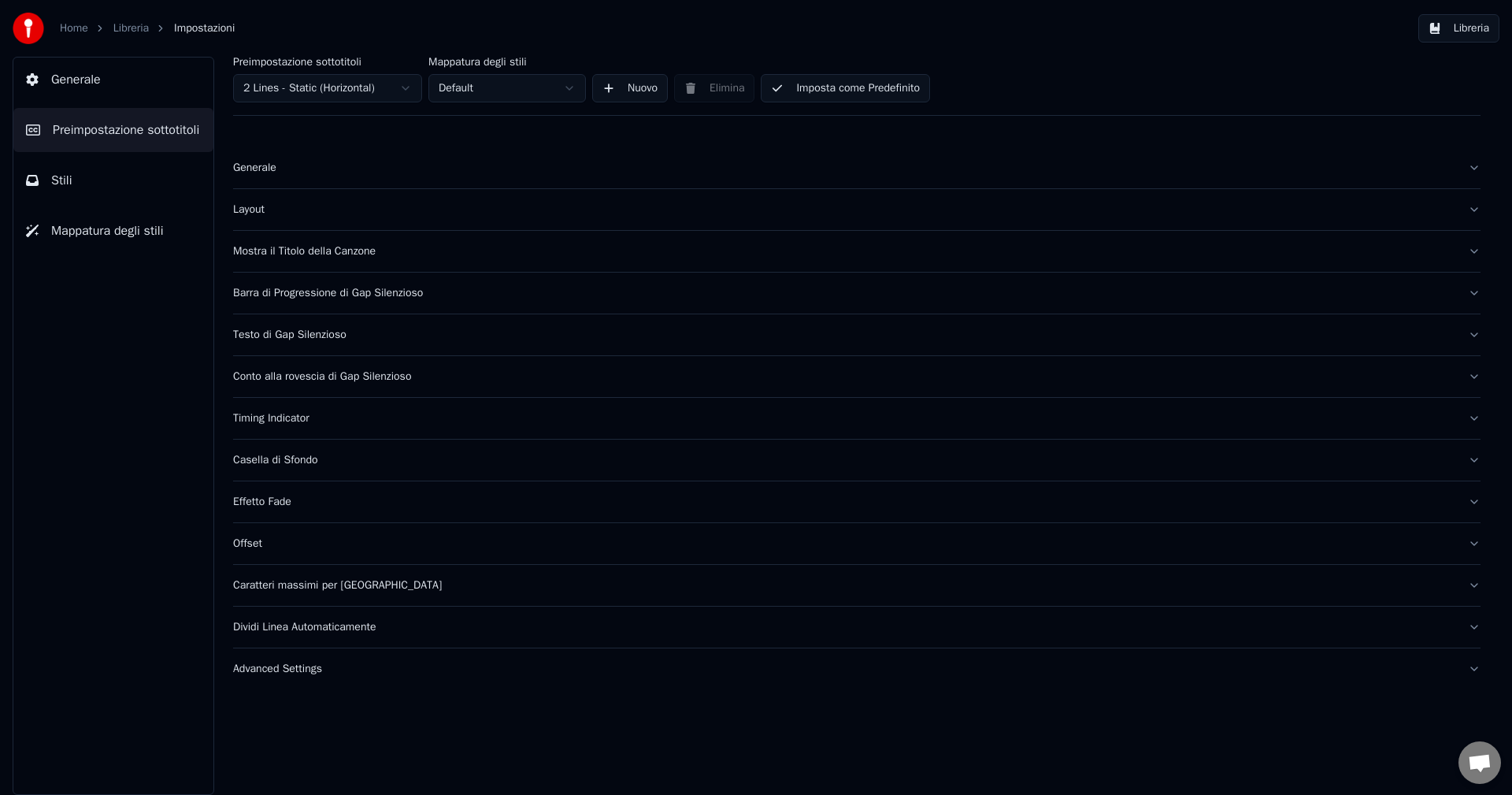 click on "Timing Indicator" at bounding box center [844, 418] 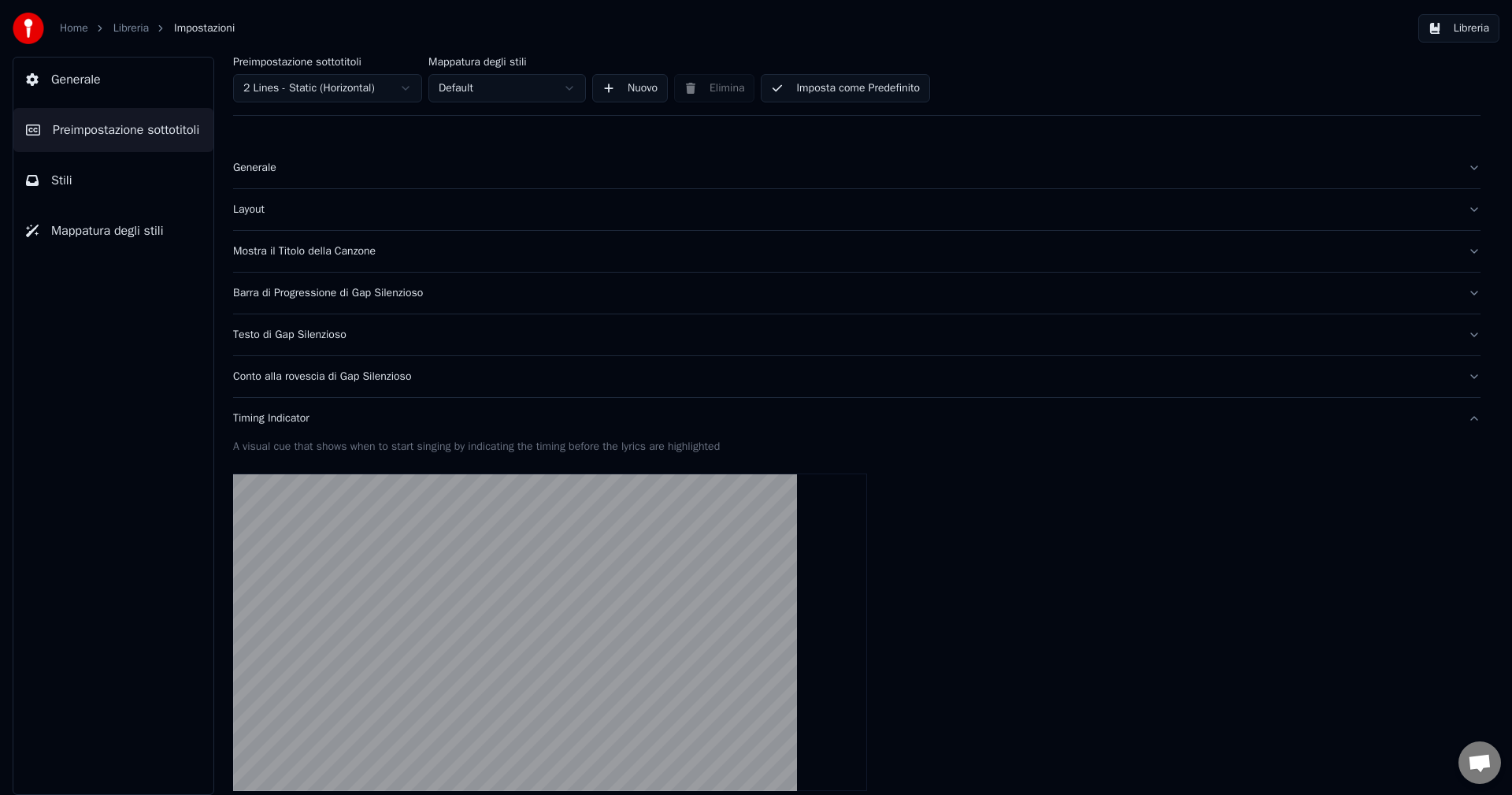 click on "Timing Indicator" at bounding box center (844, 418) 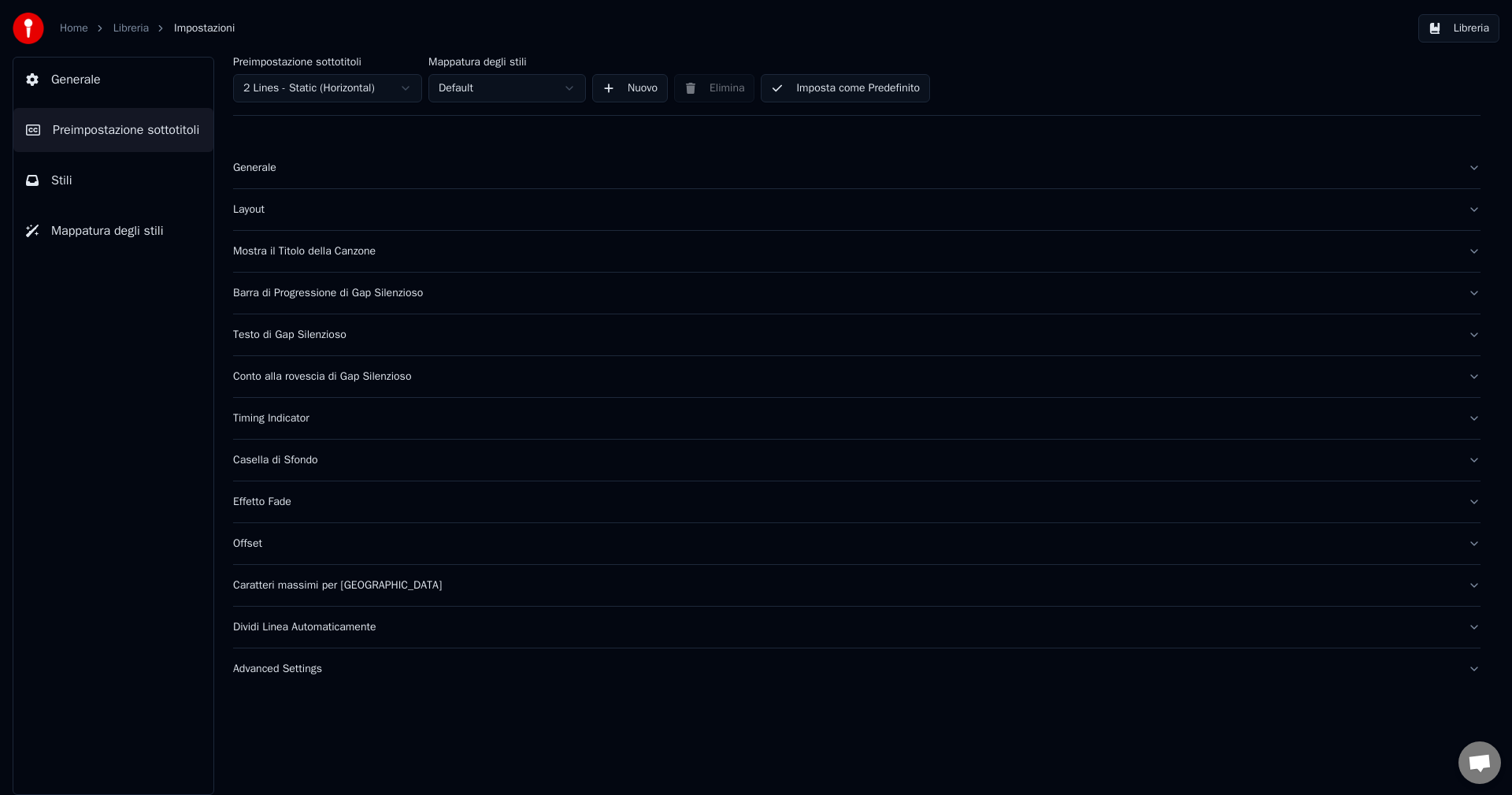 click on "Dividi Linea Automaticamente" at bounding box center (844, 627) 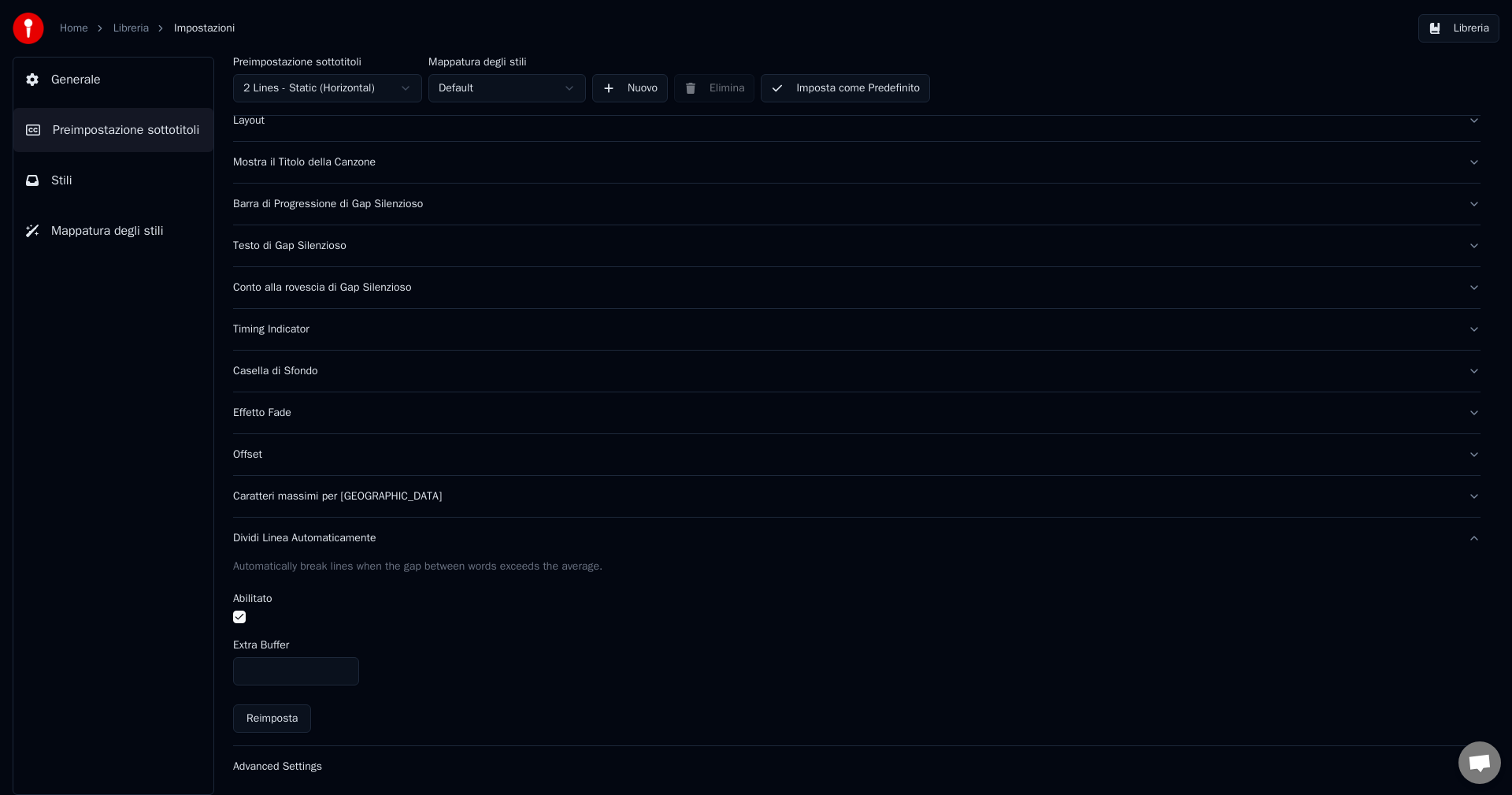 scroll, scrollTop: 93, scrollLeft: 0, axis: vertical 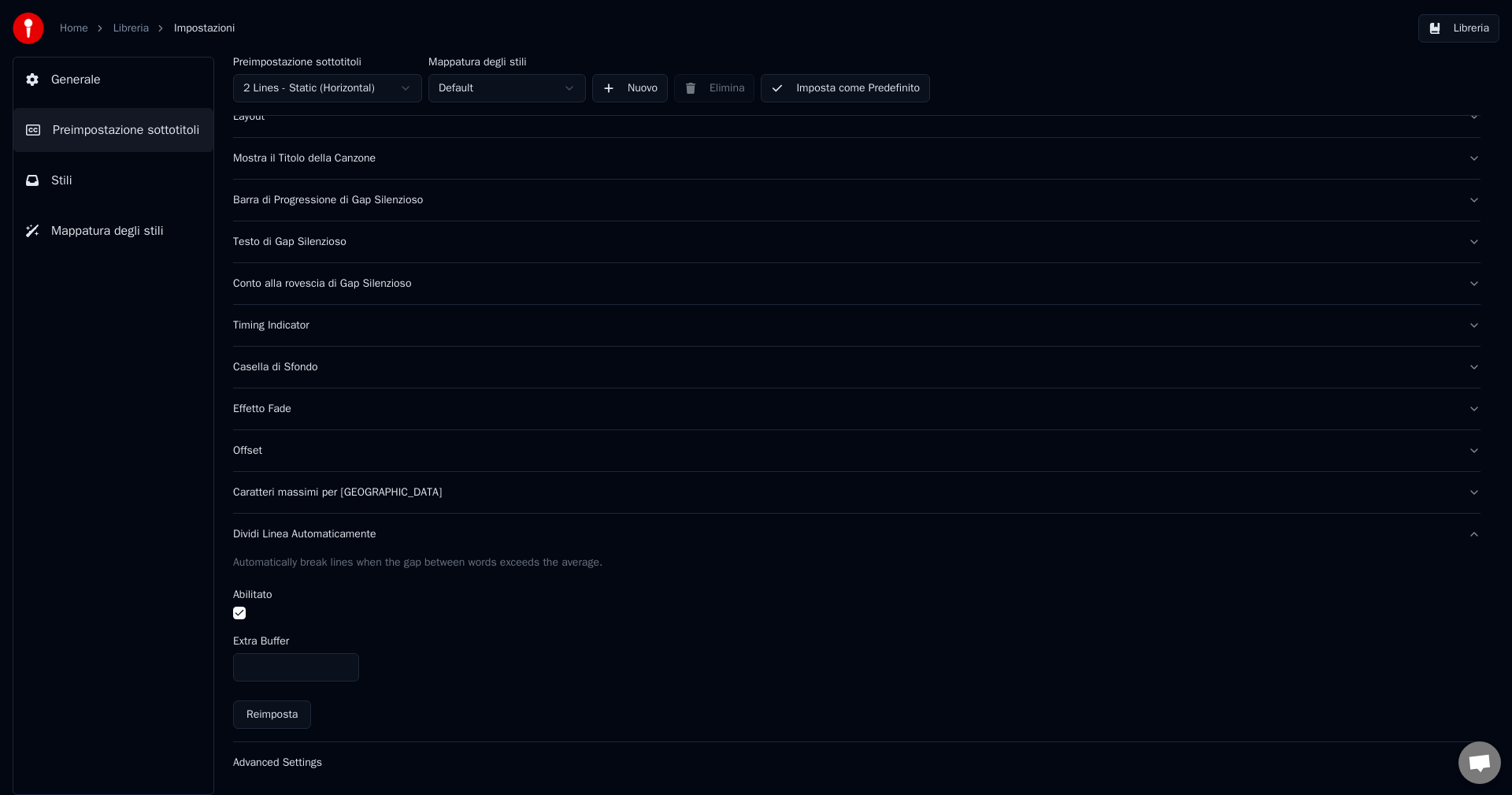 click on "Dividi Linea Automaticamente" at bounding box center [844, 534] 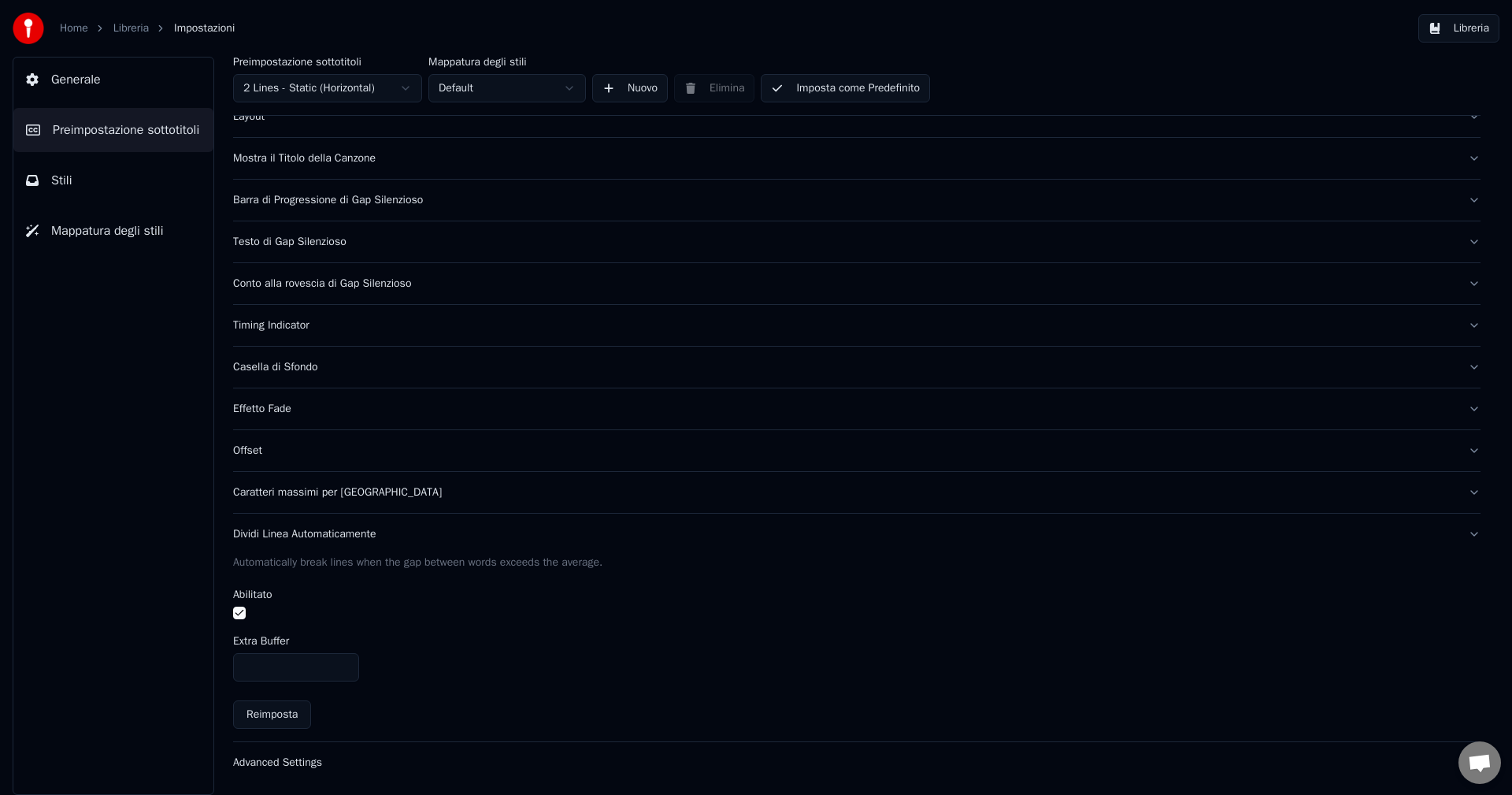 scroll, scrollTop: 0, scrollLeft: 0, axis: both 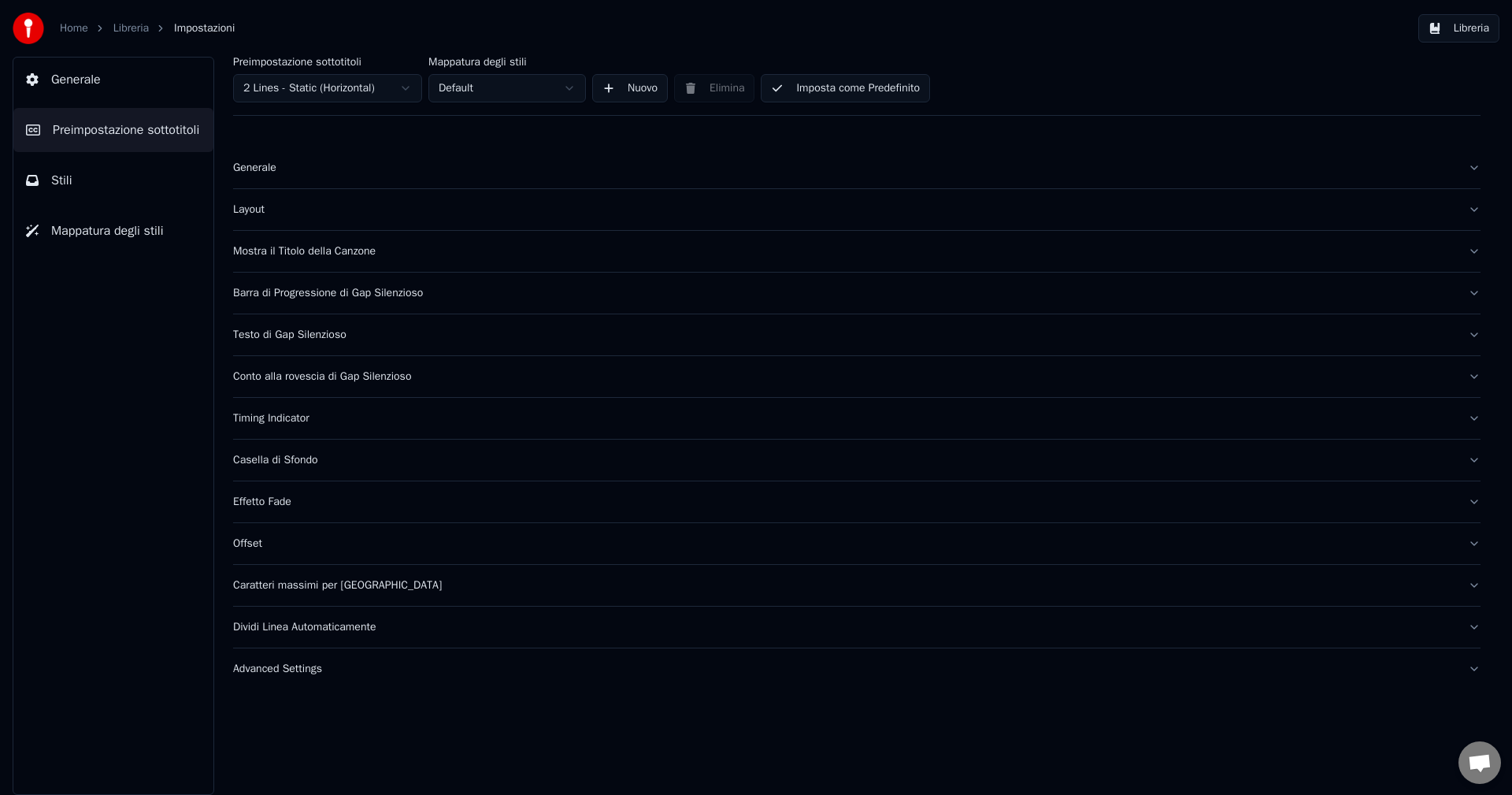 click on "Caratteri massimi per [GEOGRAPHIC_DATA]" at bounding box center (844, 585) 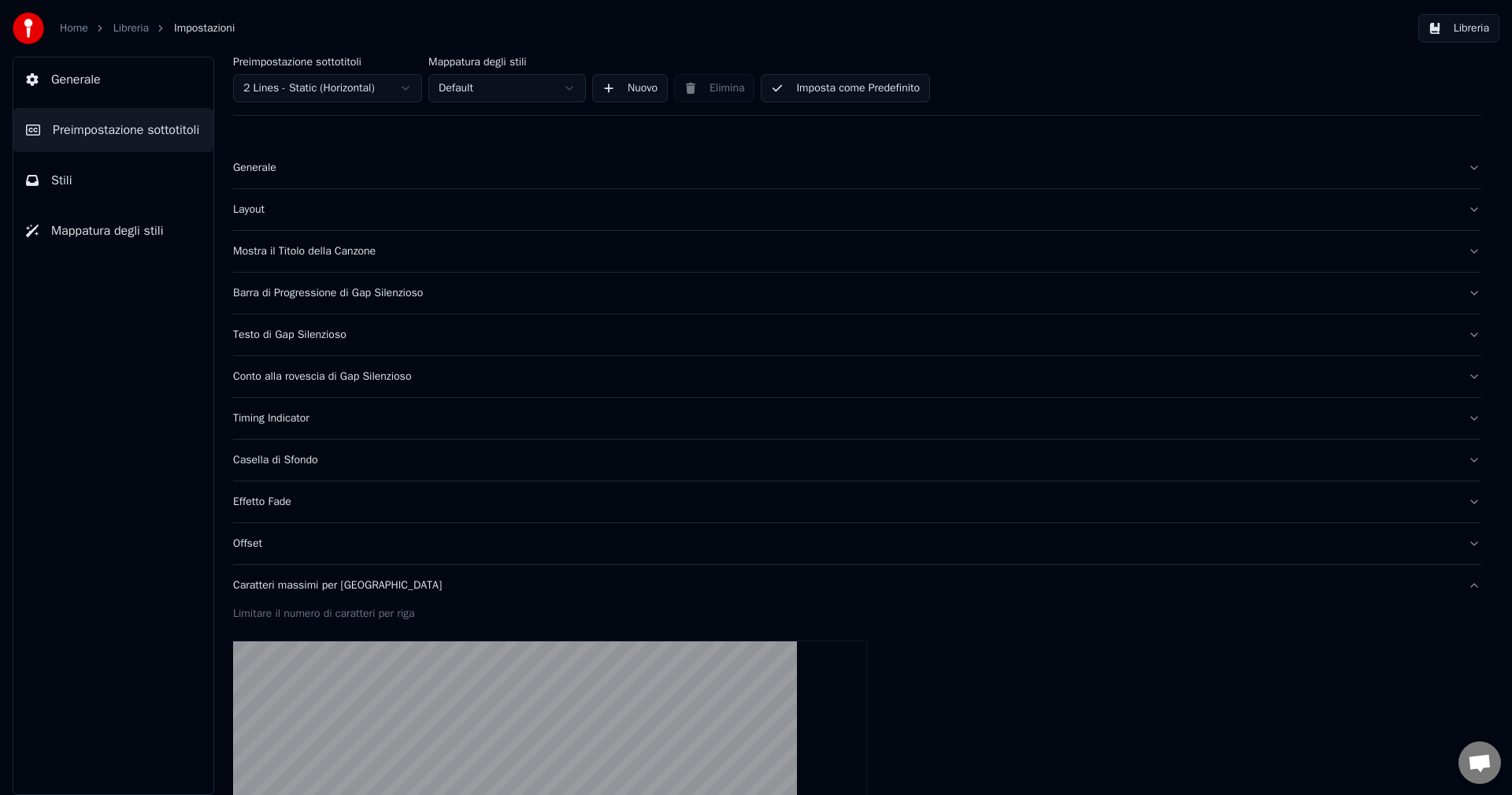 click on "Caratteri massimi per [GEOGRAPHIC_DATA]" at bounding box center [844, 585] 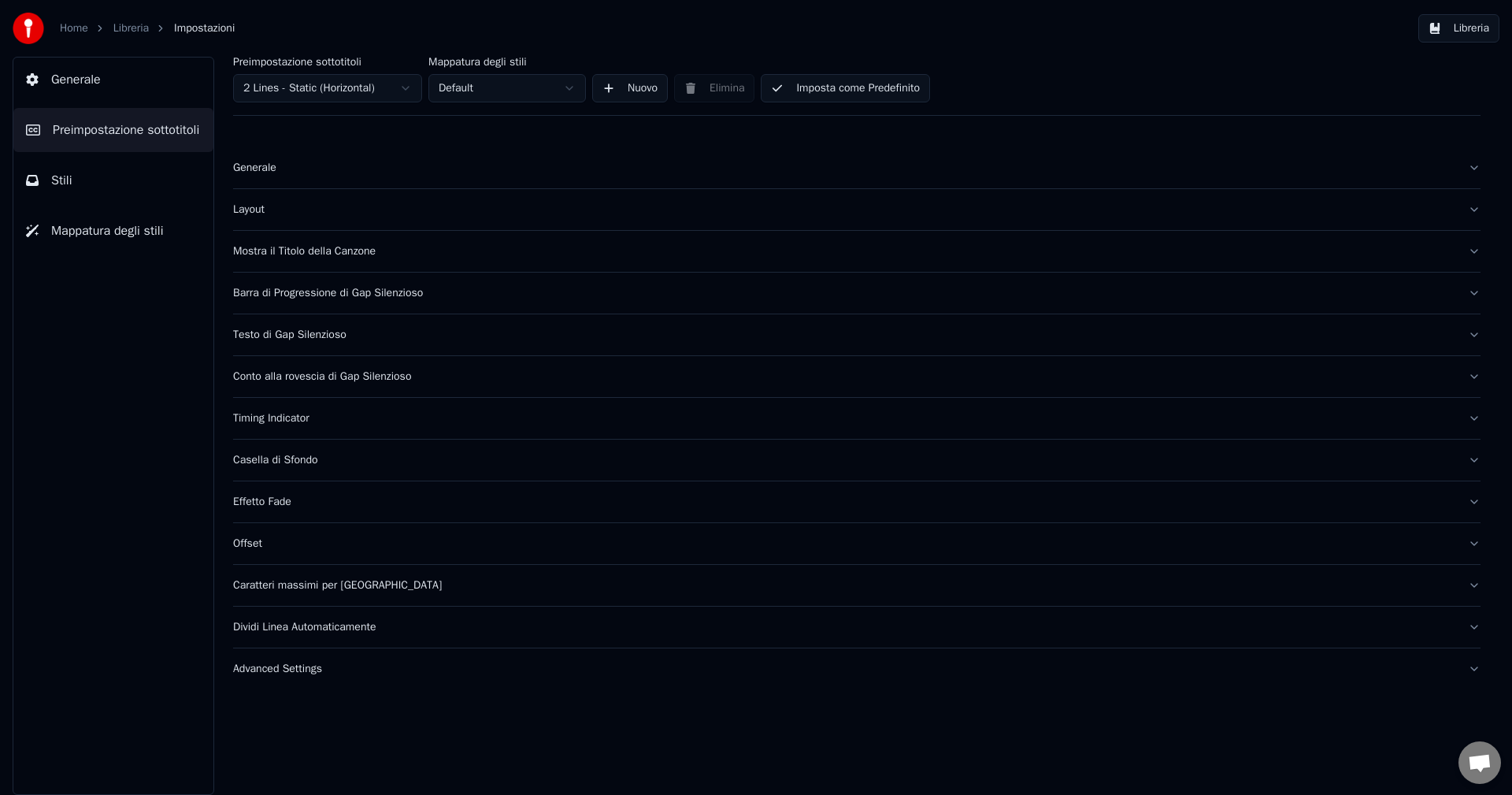 click on "Advanced Settings" at bounding box center [844, 669] 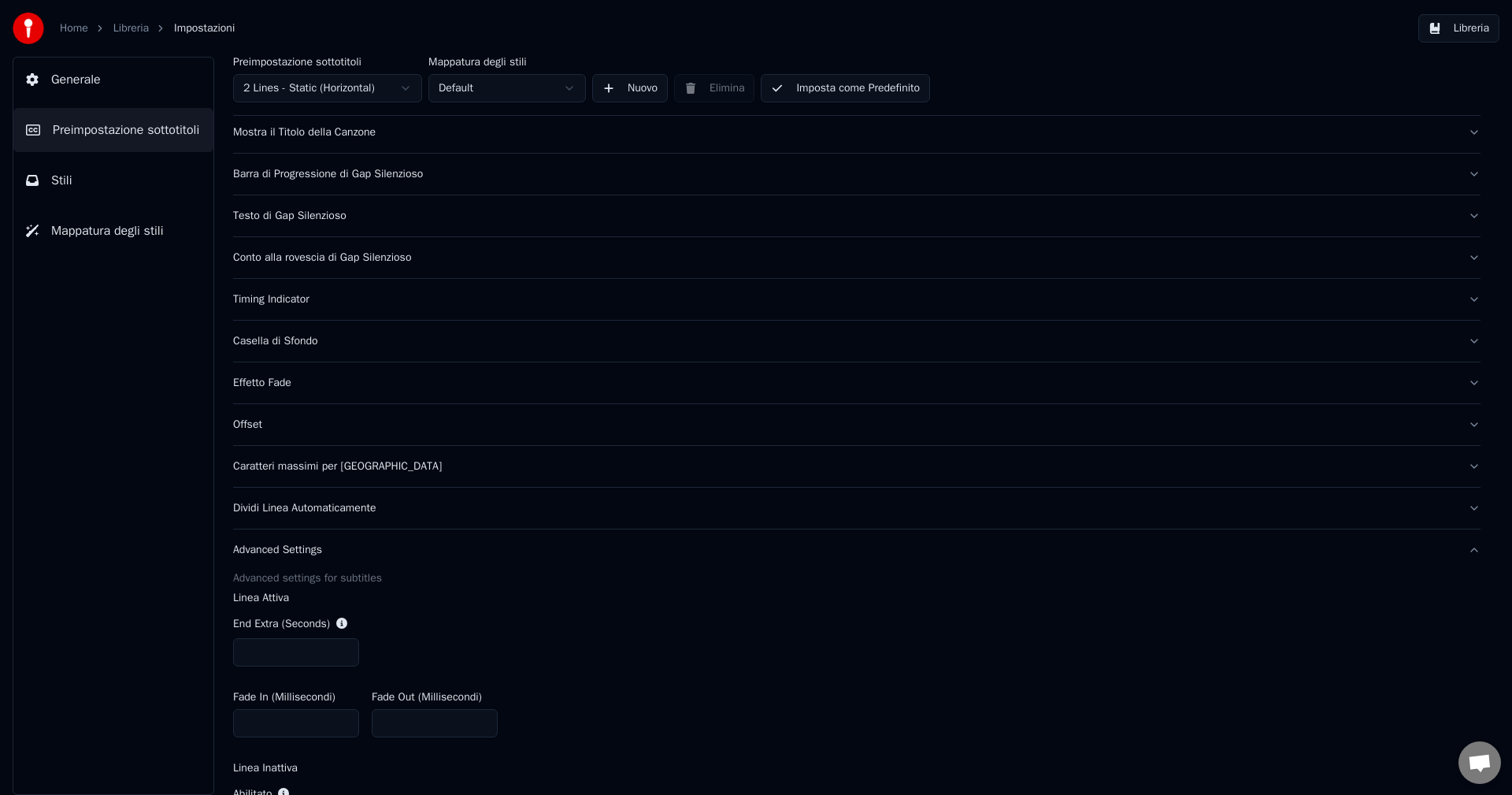 scroll, scrollTop: 367, scrollLeft: 0, axis: vertical 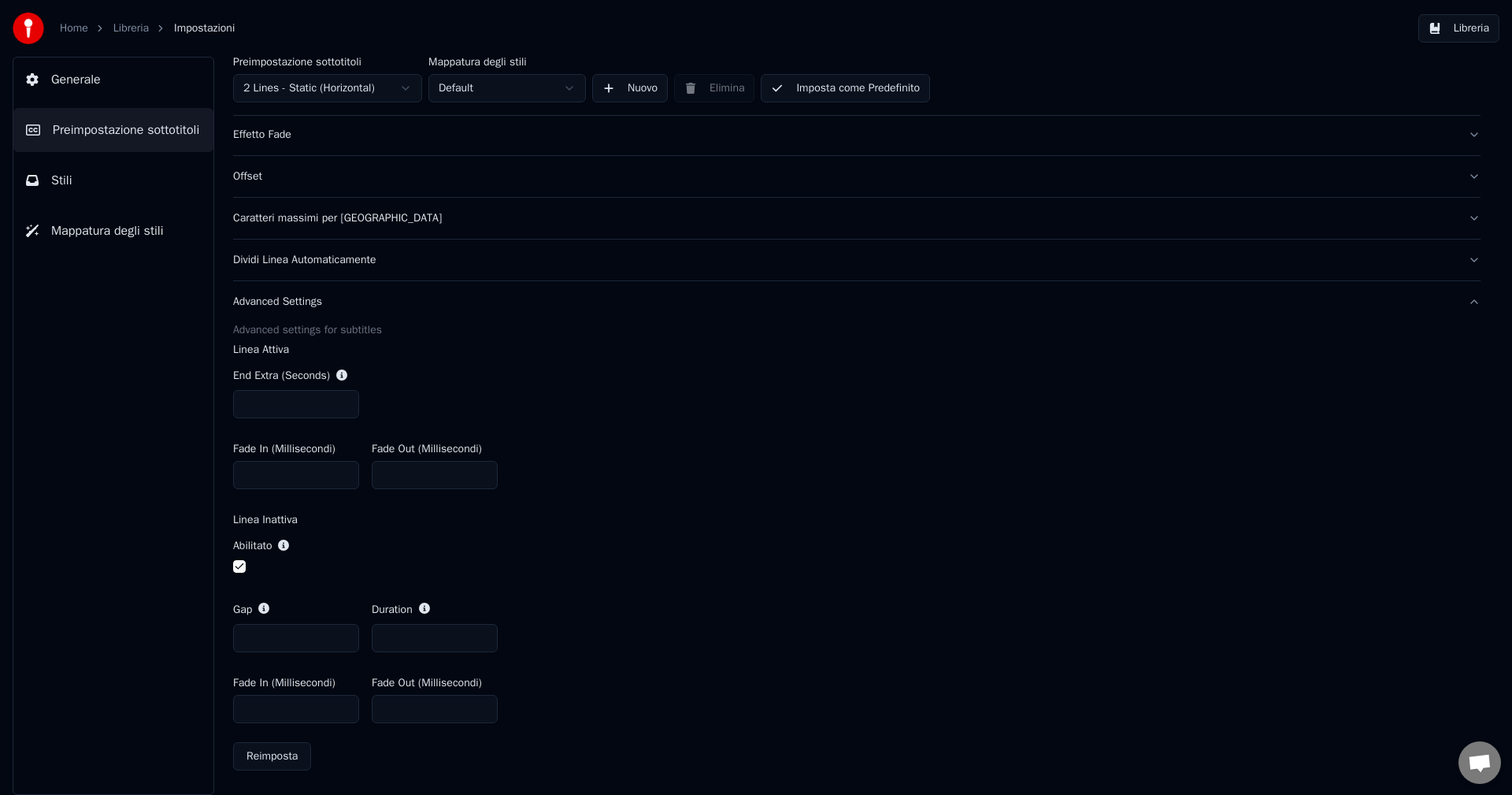 click at bounding box center [261, 568] 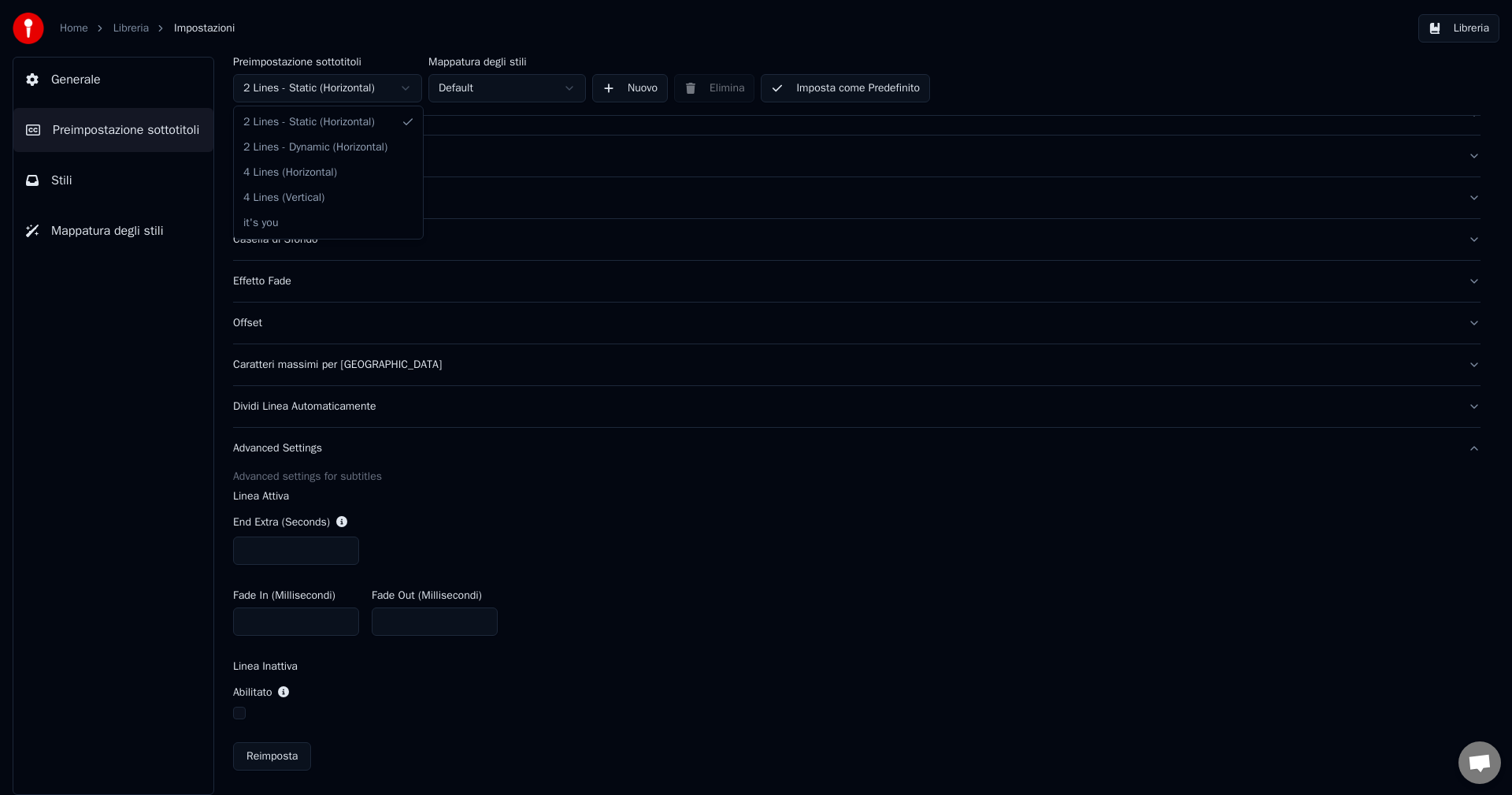 click on "Home Libreria Impostazioni Libreria Generale Preimpostazione sottotitoli Stili Mappatura degli stili Preimpostazione sottotitoli 2 Lines - Static (Horizontal) Mappatura degli stili Default Nuovo Elimina Imposta come Predefinito Generale Layout Mostra il Titolo della Canzone Barra di Progressione di Gap Silenzioso Testo di Gap Silenzioso Conto alla rovescia di Gap Silenzioso Timing Indicator Casella di Sfondo Effetto Fade Offset Caratteri massimi per riga Dividi Linea Automaticamente Advanced Settings Advanced settings for subtitles Linea Attiva End Extra (Seconds) *** Fade In (Millisecondi) * Fade Out (Millisecondi) * Linea Inattiva Abilitato Reimposta 2 Lines - Static (Horizontal) 2 Lines - Dynamic (Horizontal) 4 Lines (Horizontal) 4 Lines (Vertical) it's you" at bounding box center (756, 397) 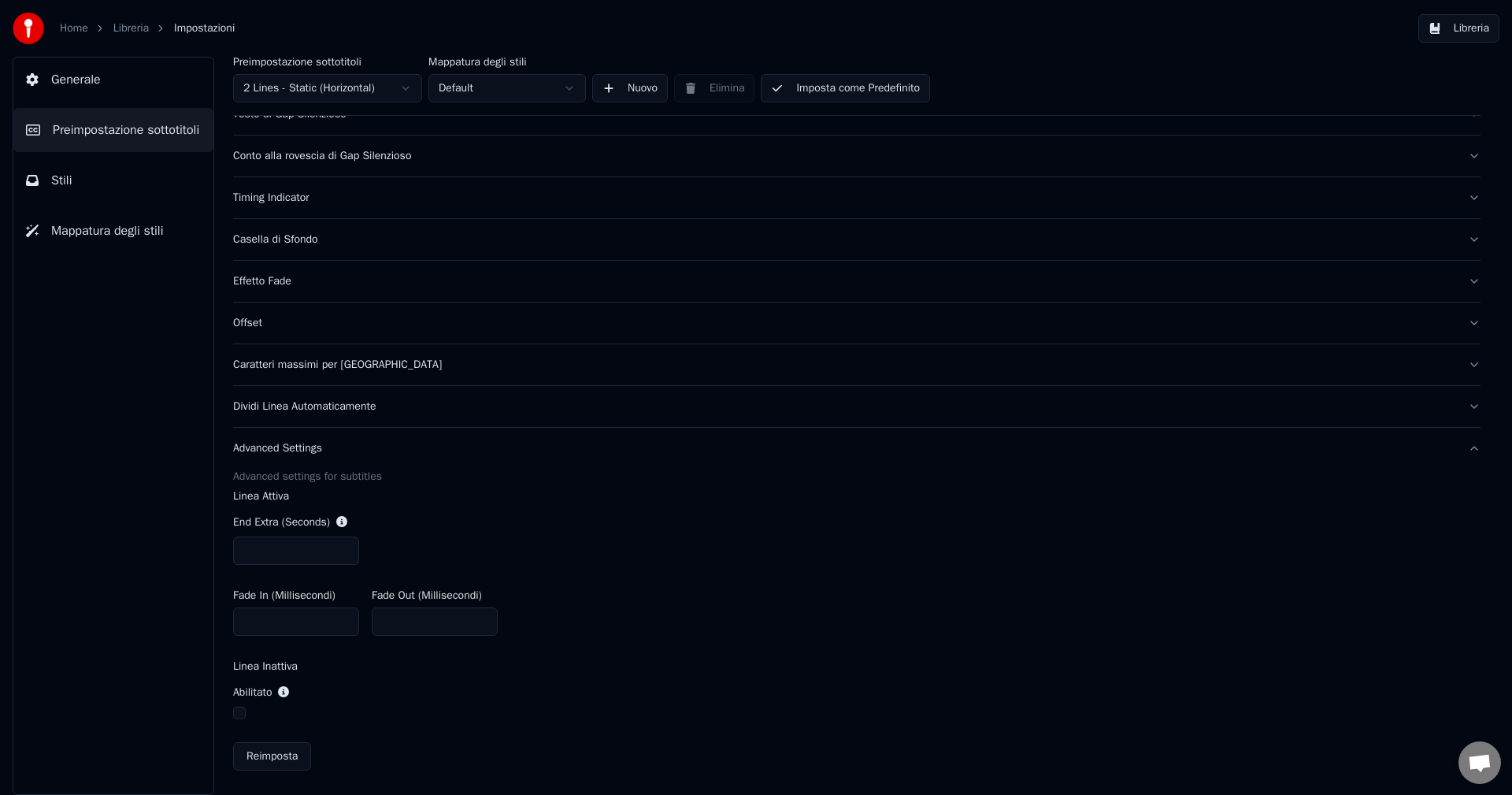 click on "Home Libreria Impostazioni Libreria Generale Preimpostazione sottotitoli Stili Mappatura degli stili Preimpostazione sottotitoli 2 Lines - Static (Horizontal) Mappatura degli stili Default Nuovo Elimina Imposta come Predefinito Generale Layout Mostra il Titolo della Canzone Barra di Progressione di Gap Silenzioso Testo di Gap Silenzioso Conto alla rovescia di Gap Silenzioso Timing Indicator Casella di Sfondo Effetto Fade Offset Caratteri massimi per riga Dividi Linea Automaticamente Advanced Settings Advanced settings for subtitles Linea Attiva End Extra (Seconds) *** Fade In (Millisecondi) * Fade Out (Millisecondi) * Linea Inattiva Abilitato Reimposta" at bounding box center (756, 397) 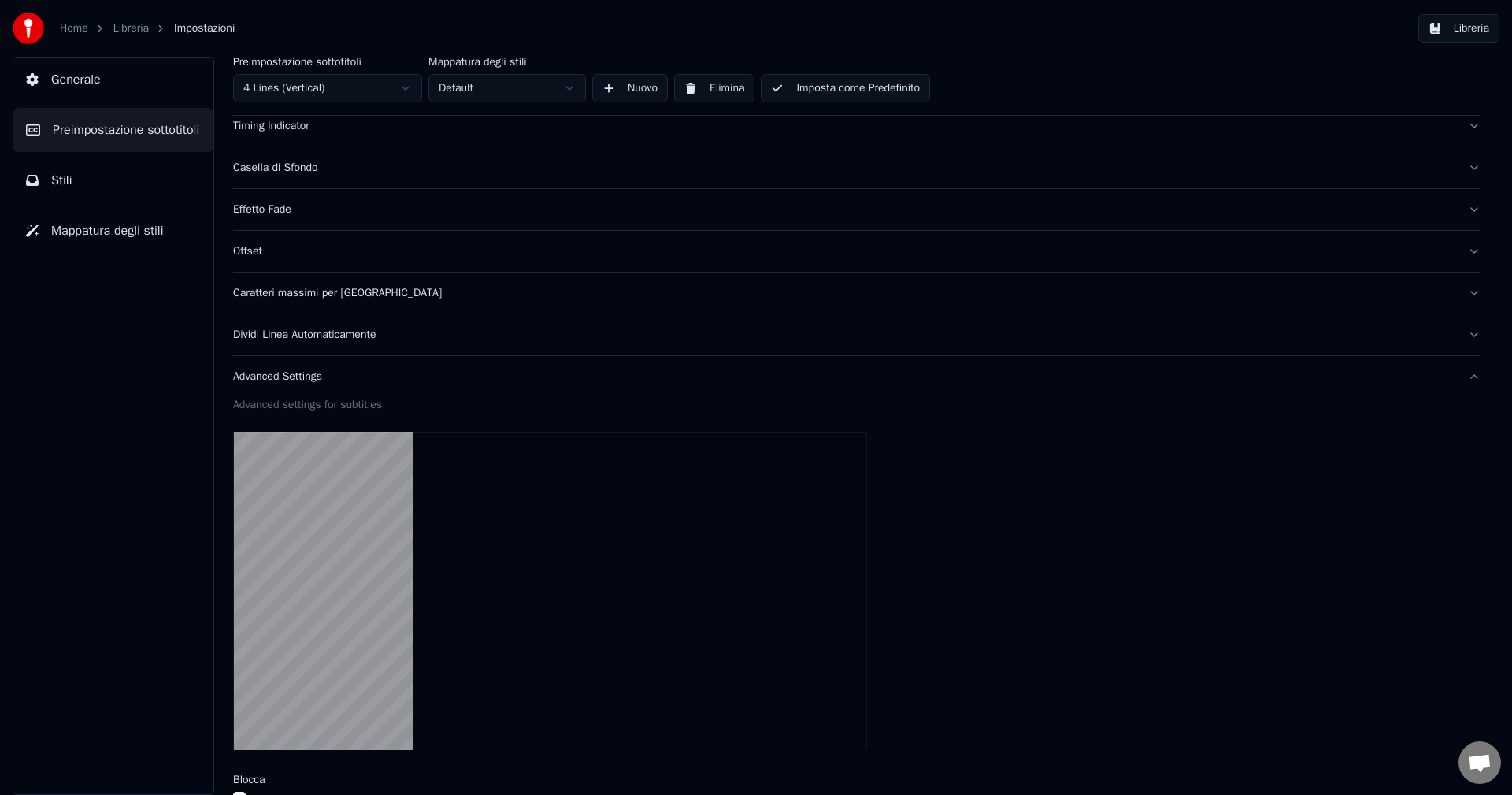 scroll, scrollTop: 0, scrollLeft: 0, axis: both 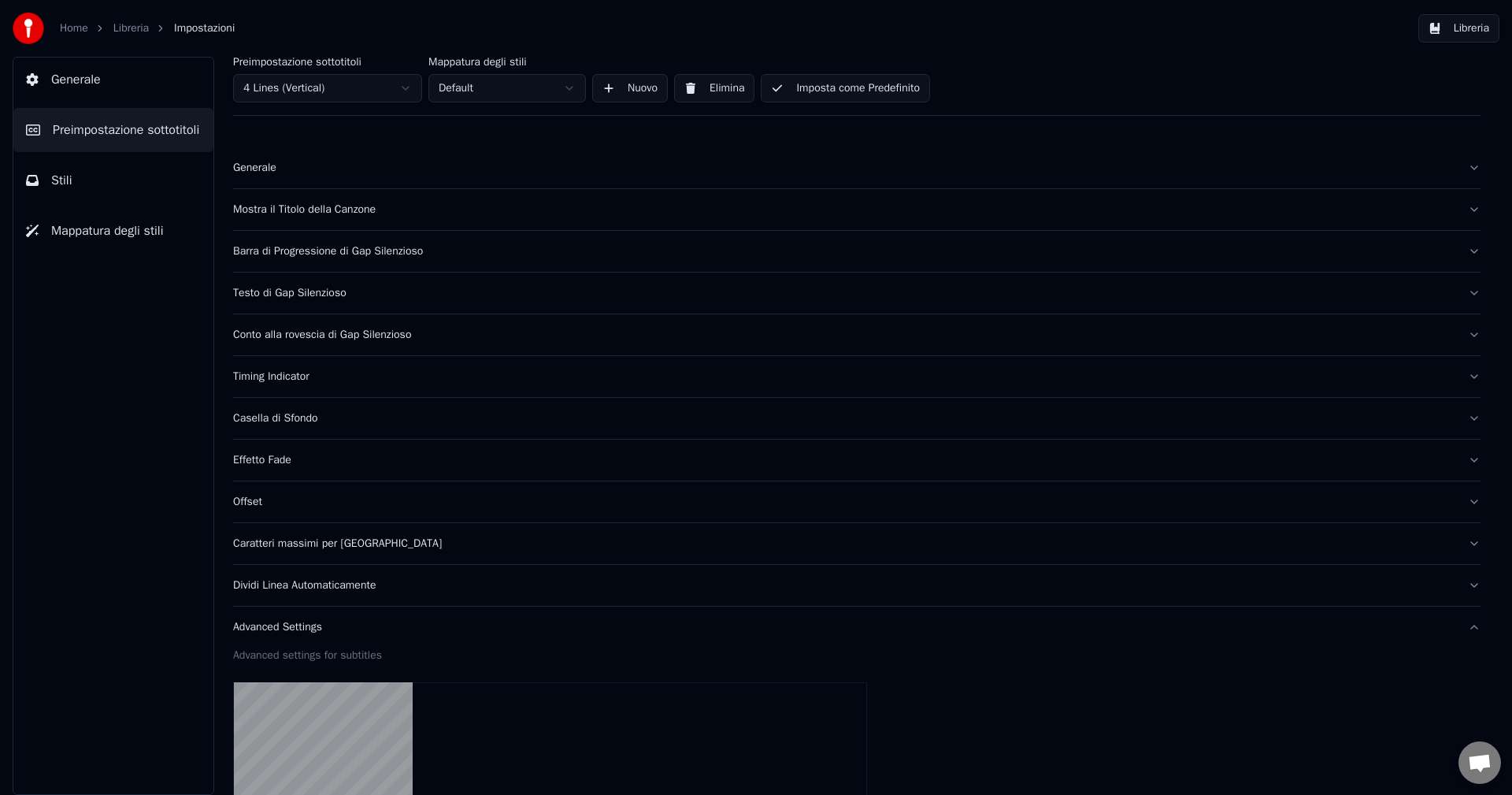 click on "Generale" at bounding box center (113, 80) 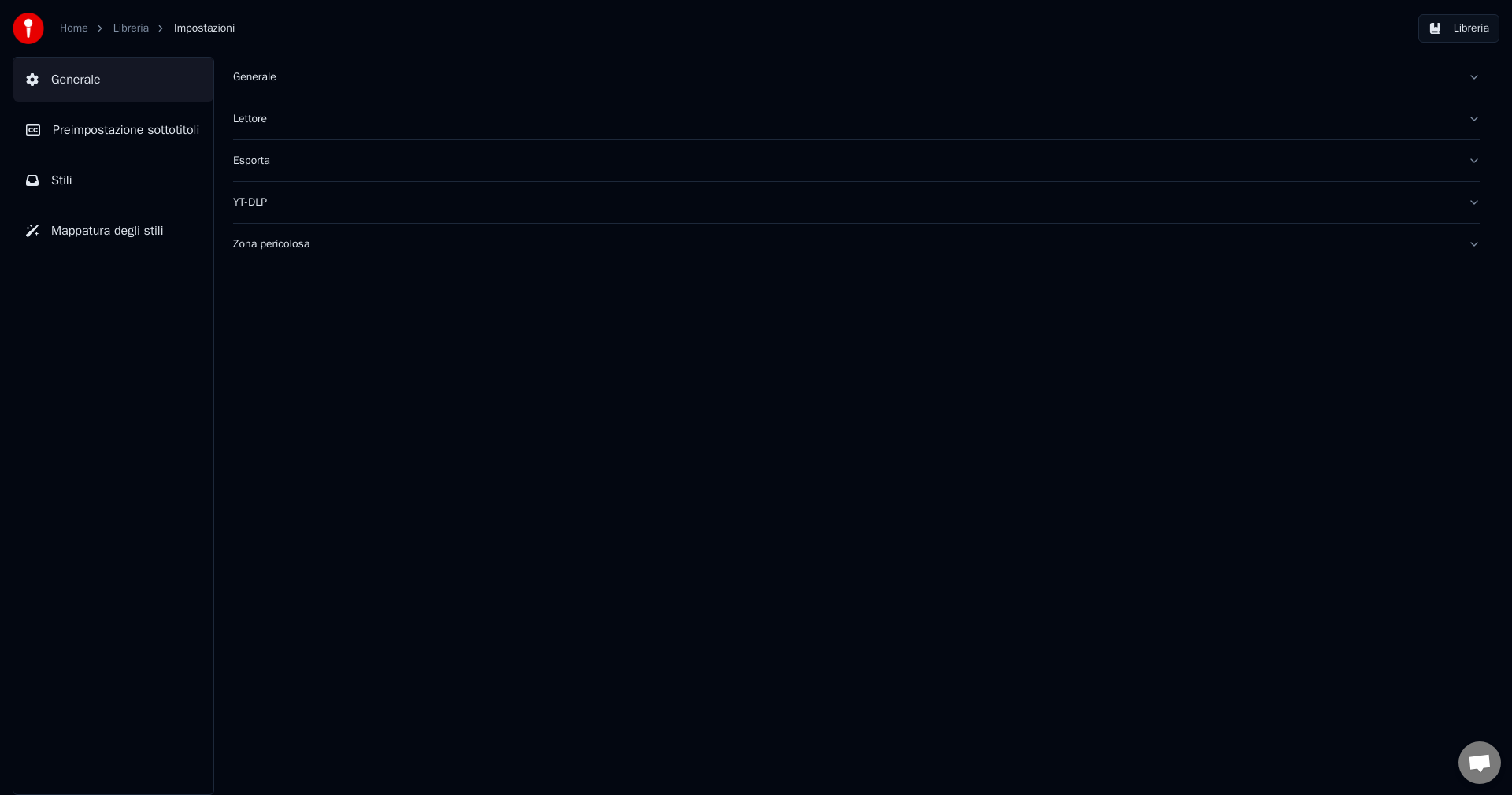 click on "Generale" at bounding box center [844, 77] 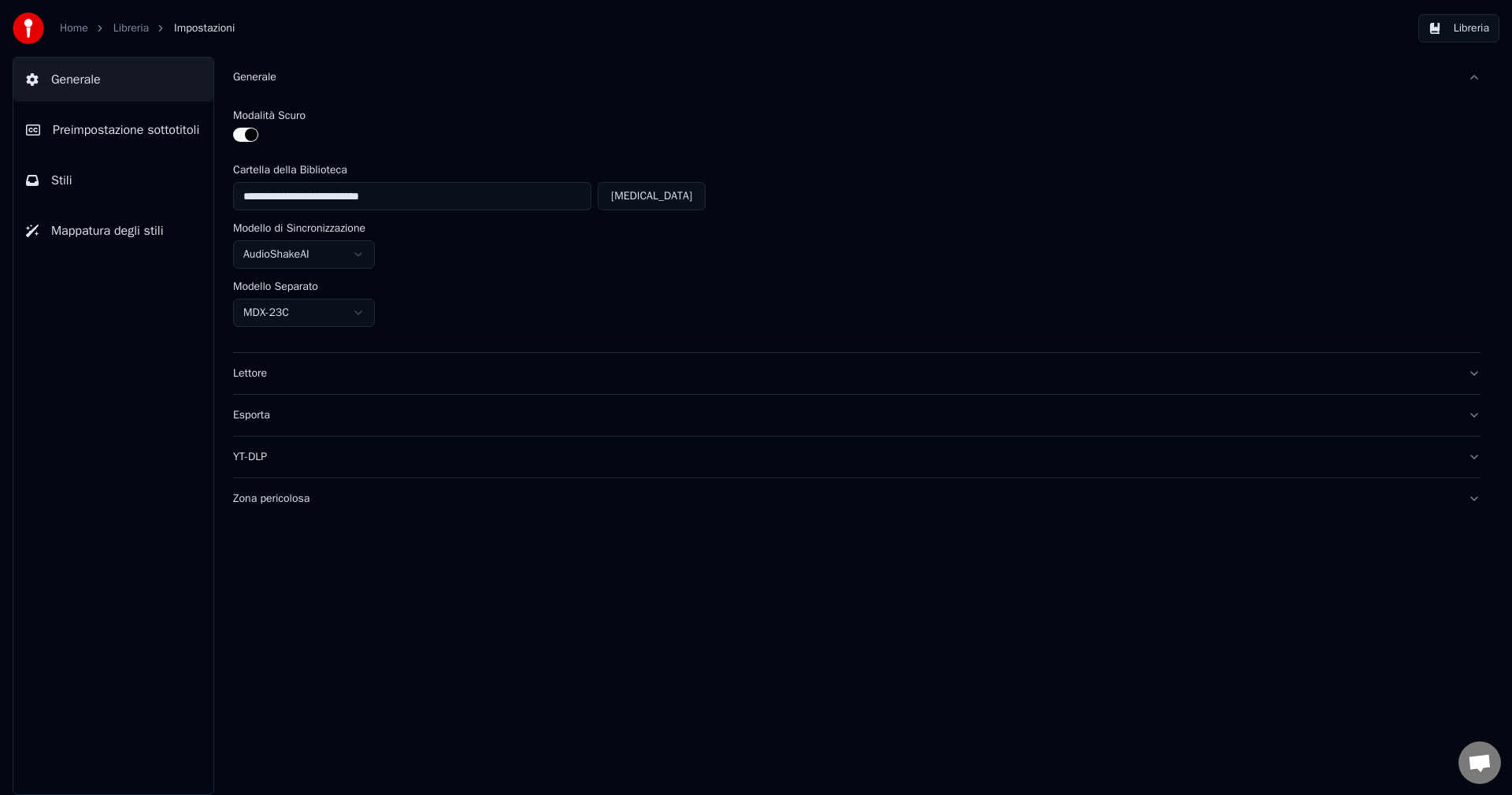 click on "Stili" at bounding box center [113, 180] 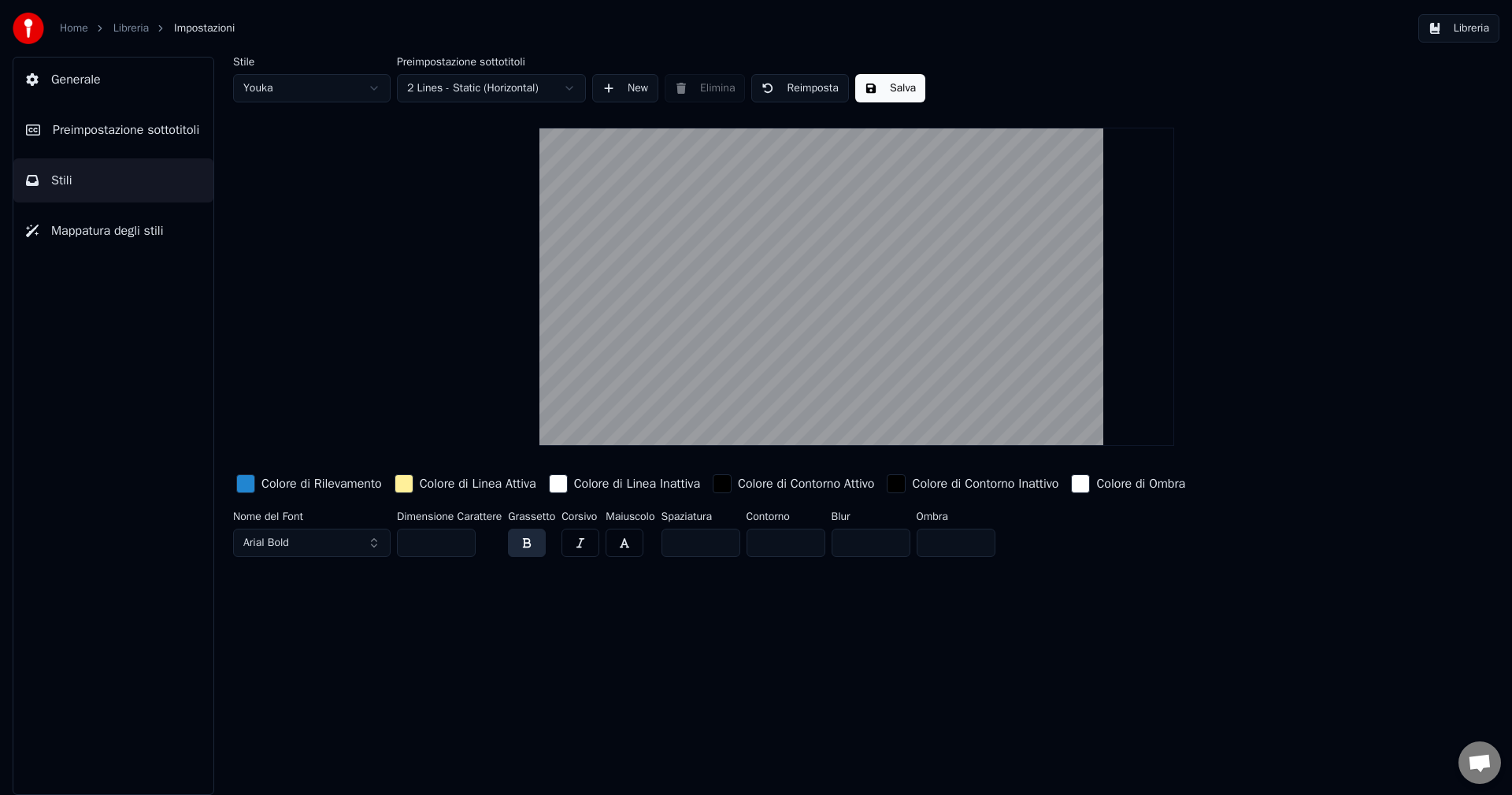 click on "Home Libreria Impostazioni Libreria Generale Preimpostazione sottotitoli Stili Mappatura degli stili Stile Youka Preimpostazione sottotitoli 2 Lines - Static (Horizontal) New Elimina Reimposta Salva Colore di Rilevamento Colore di Linea Attiva Colore di Linea Inattiva Colore di Contorno Attivo Colore di Contorno Inattivo Colore di Ombra Nome del Font Arial Bold Dimensione Carattere ** Grassetto Corsivo Maiuscolo Spaziatura * Contorno * Blur * Ombra *" at bounding box center [756, 397] 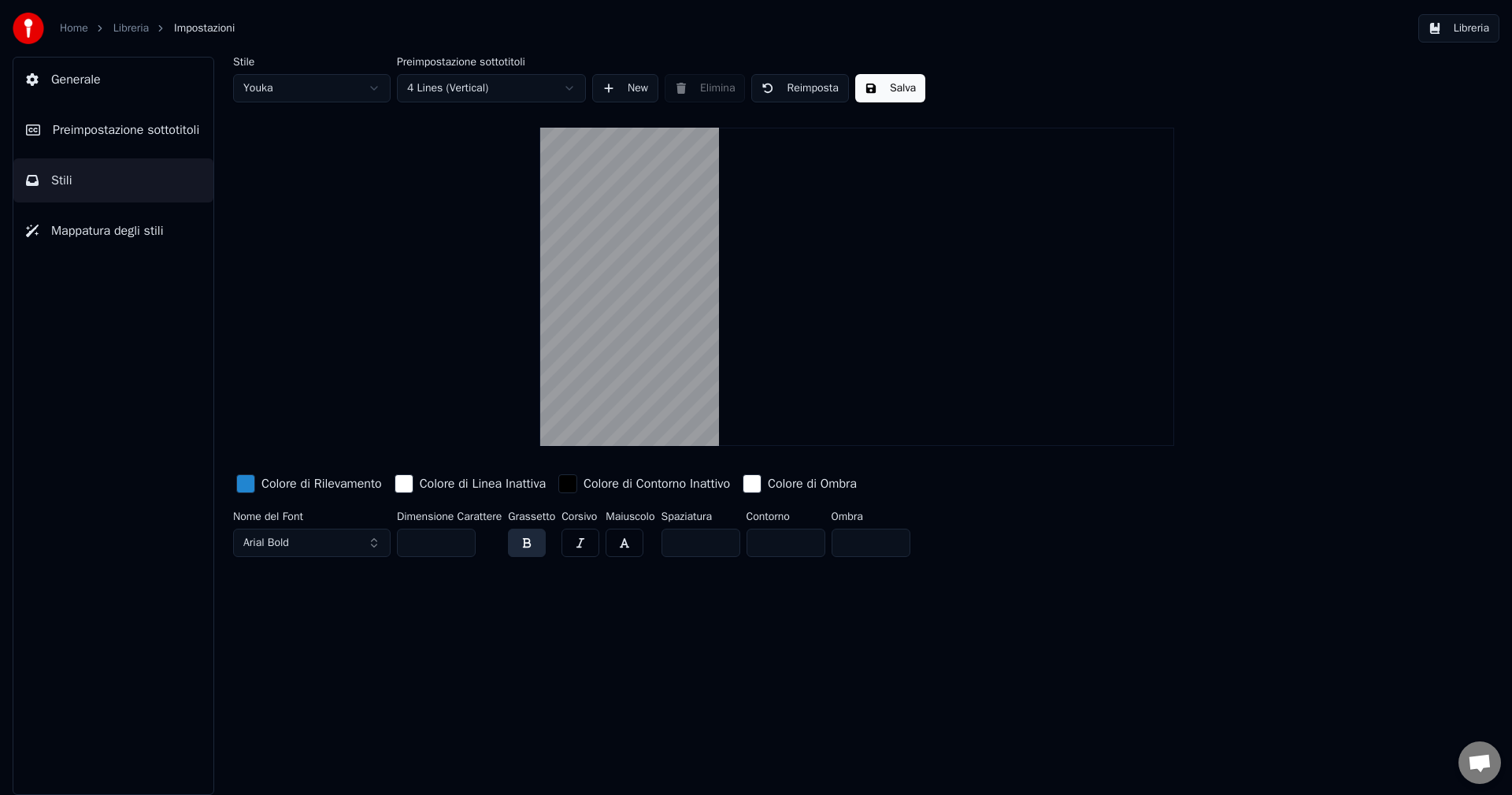 click on "Mappatura degli stili" at bounding box center (107, 231) 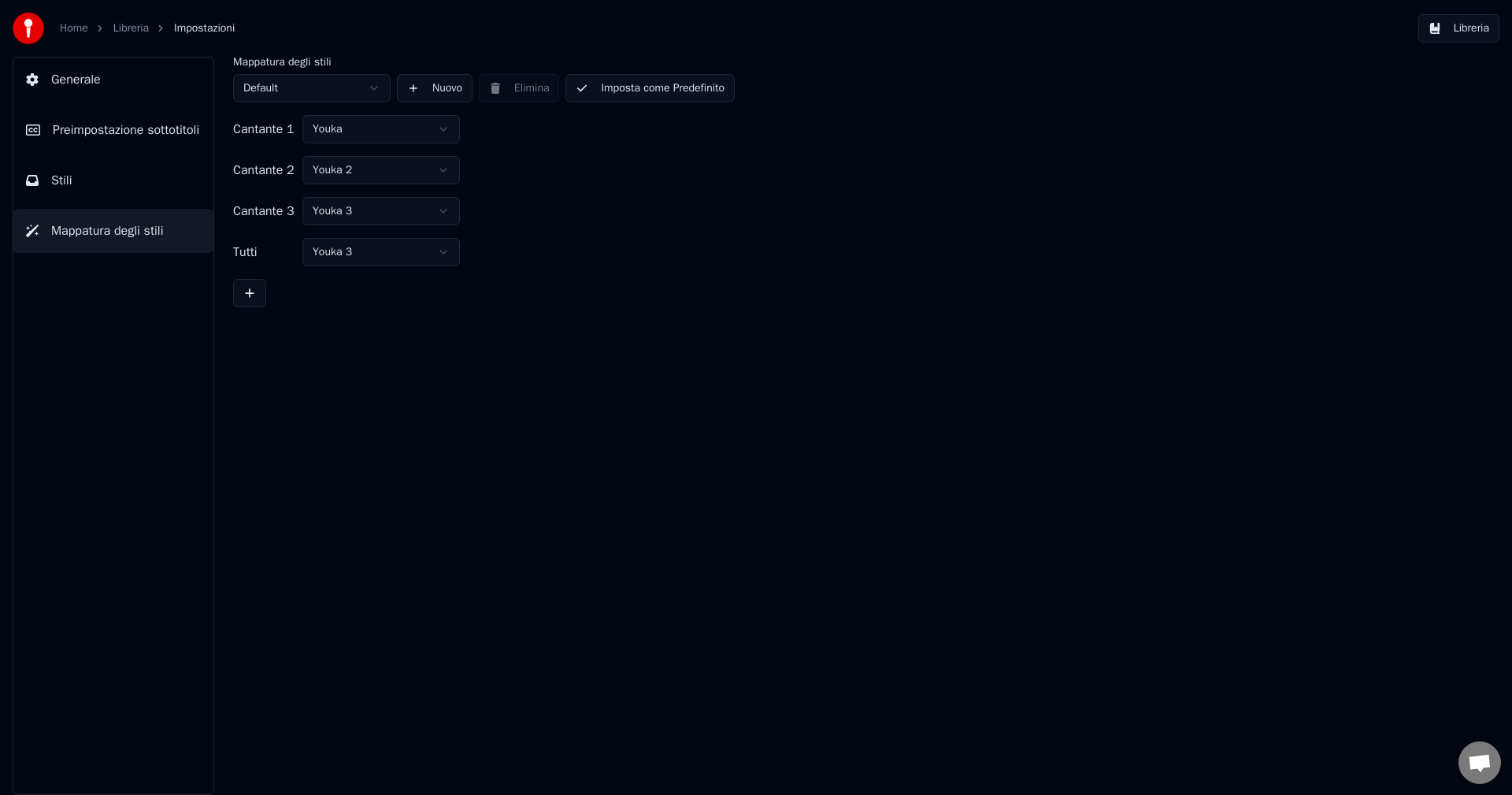 click on "Preimpostazione sottotitoli" at bounding box center (126, 130) 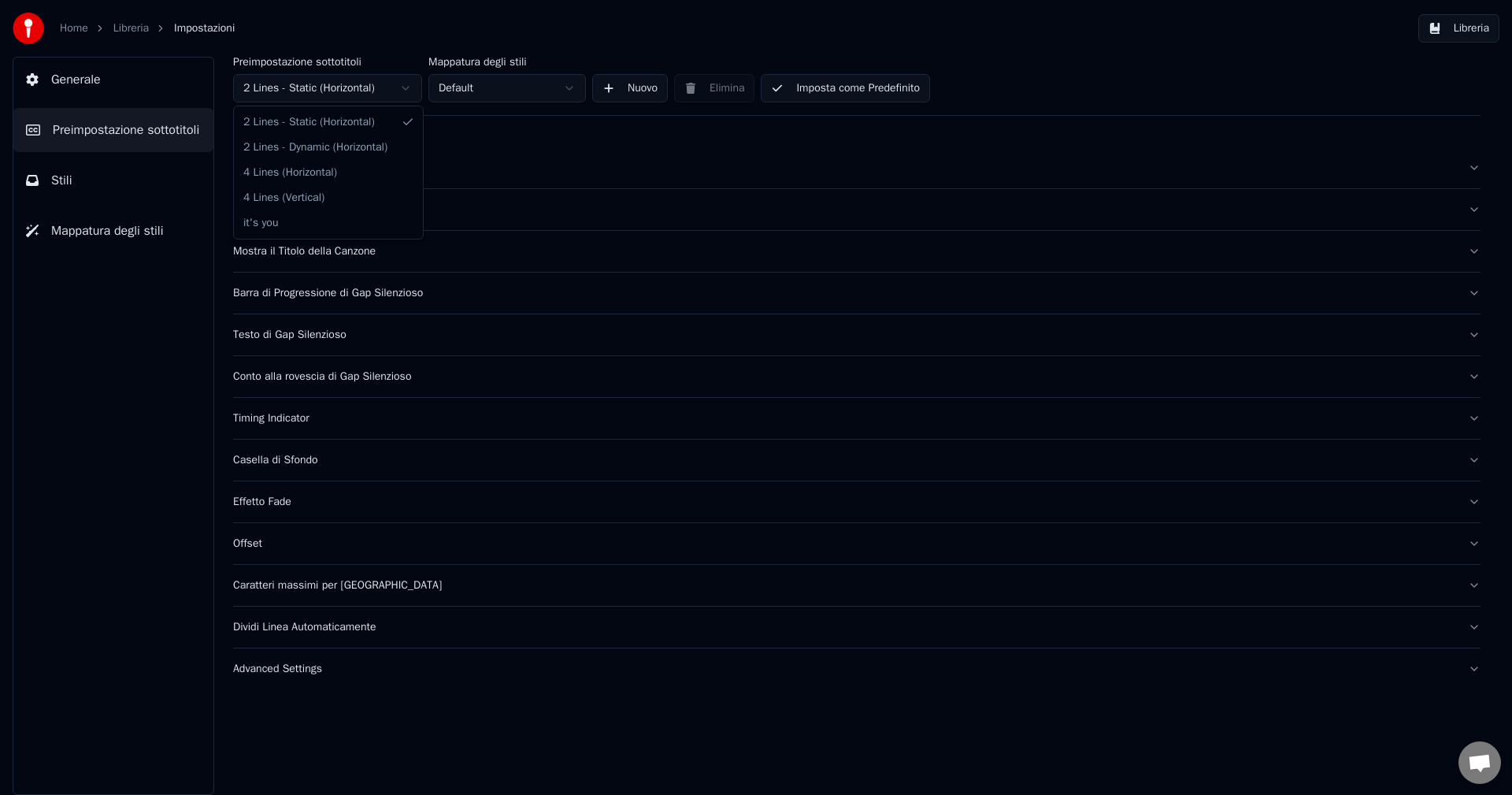 click on "Home Libreria Impostazioni Libreria Generale Preimpostazione sottotitoli Stili Mappatura degli stili Preimpostazione sottotitoli 2 Lines - Static (Horizontal) Mappatura degli stili Default Nuovo Elimina Imposta come Predefinito Generale Layout Mostra il Titolo della Canzone Barra di Progressione di Gap Silenzioso Testo di Gap Silenzioso Conto alla rovescia di Gap Silenzioso Timing Indicator Casella di Sfondo Effetto Fade Offset Caratteri massimi per riga Dividi Linea Automaticamente Advanced Settings 2 Lines - Static (Horizontal) 2 Lines - Dynamic (Horizontal) 4 Lines (Horizontal) 4 Lines (Vertical) it's you" at bounding box center [756, 397] 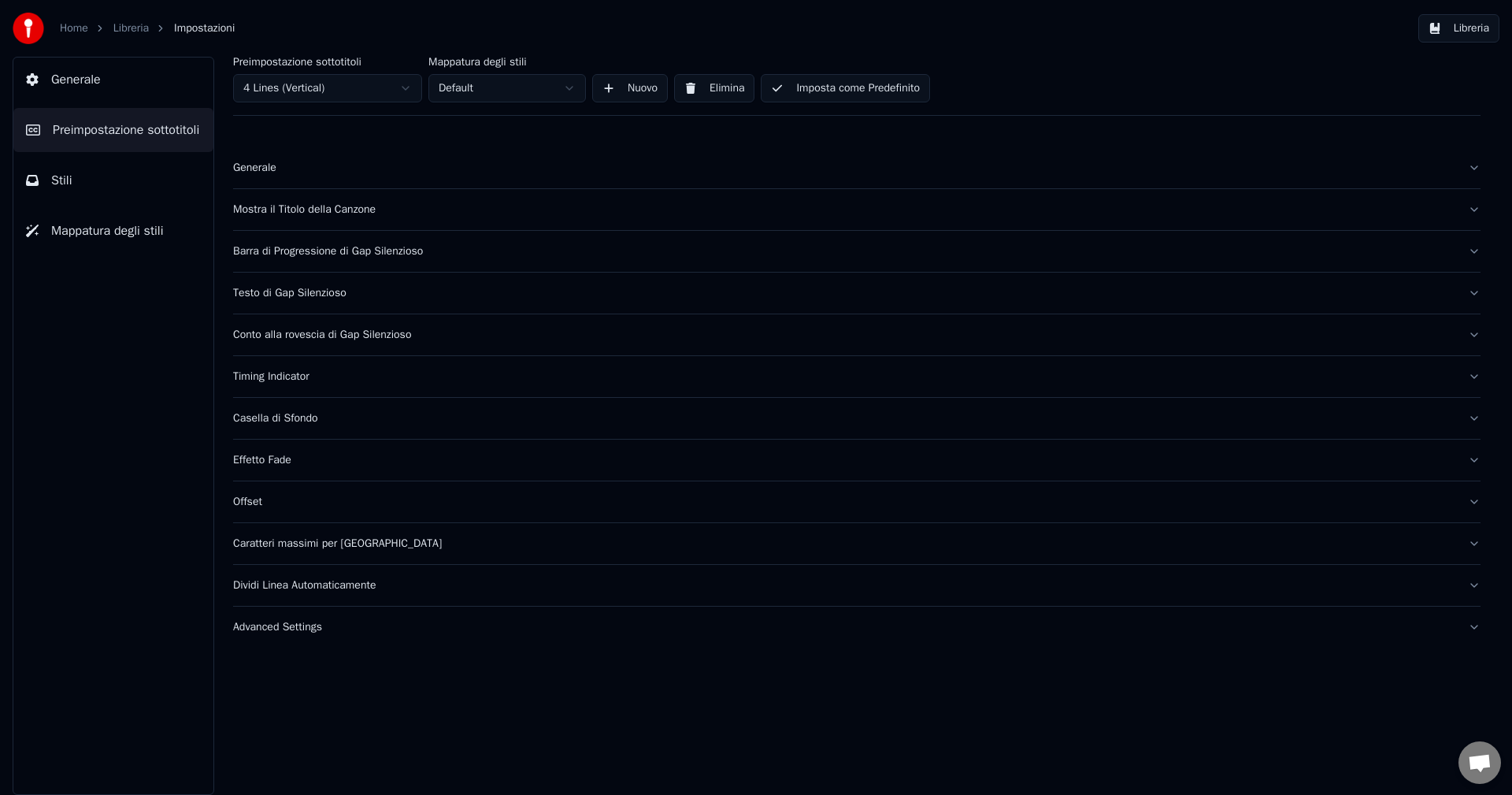 click on "Advanced Settings" at bounding box center [844, 627] 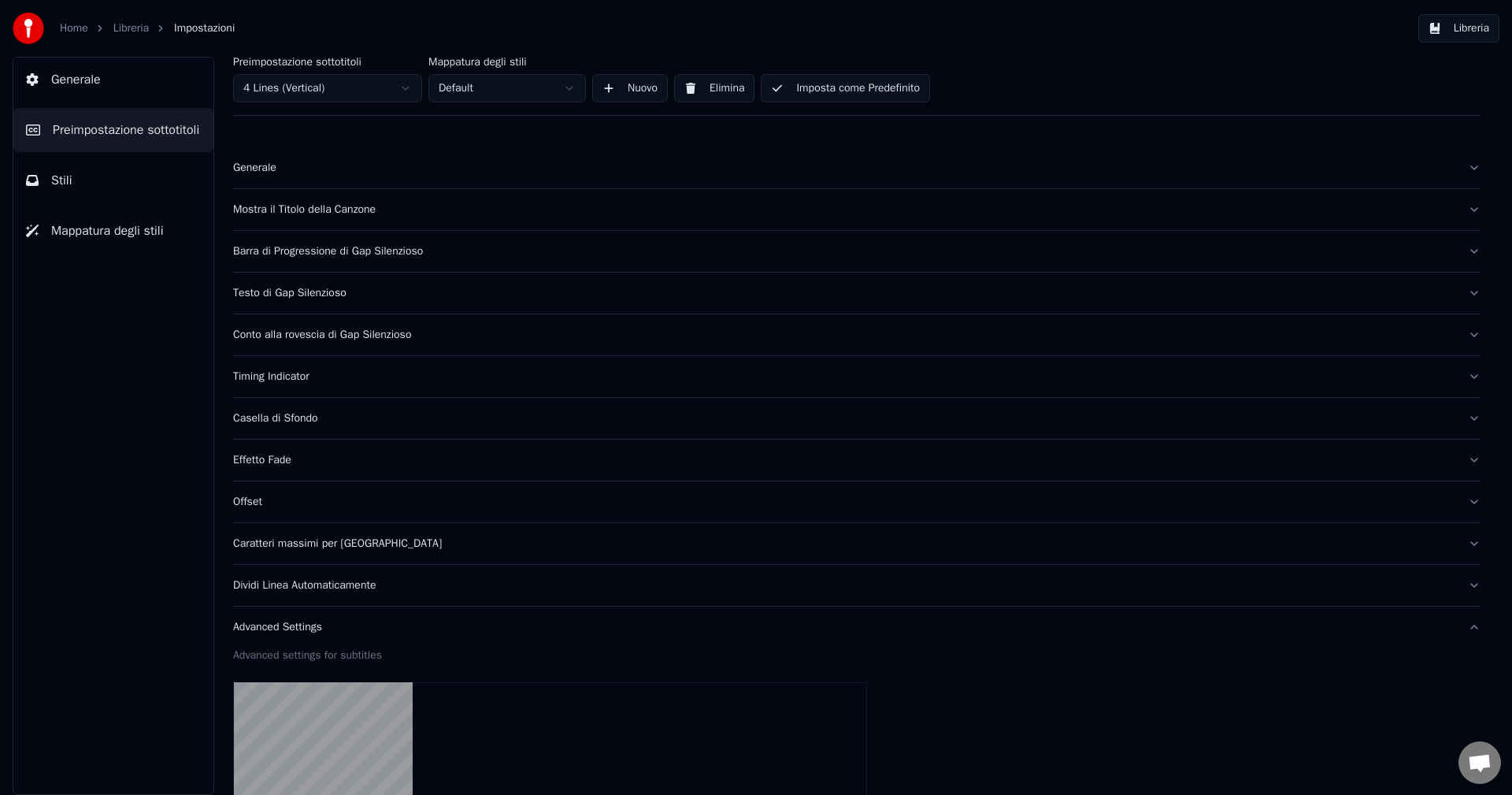 scroll, scrollTop: 536, scrollLeft: 0, axis: vertical 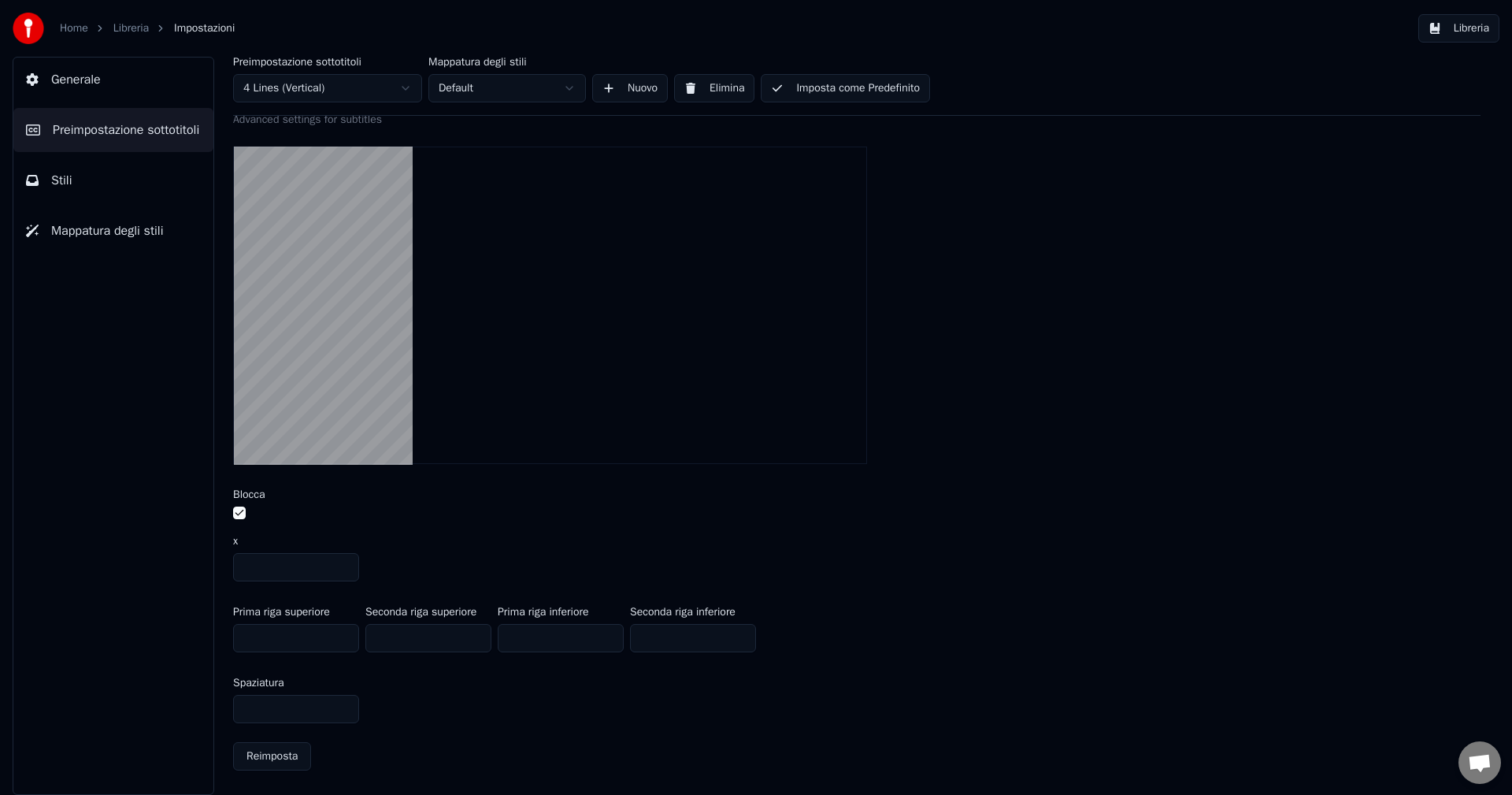 click at bounding box center [239, 513] 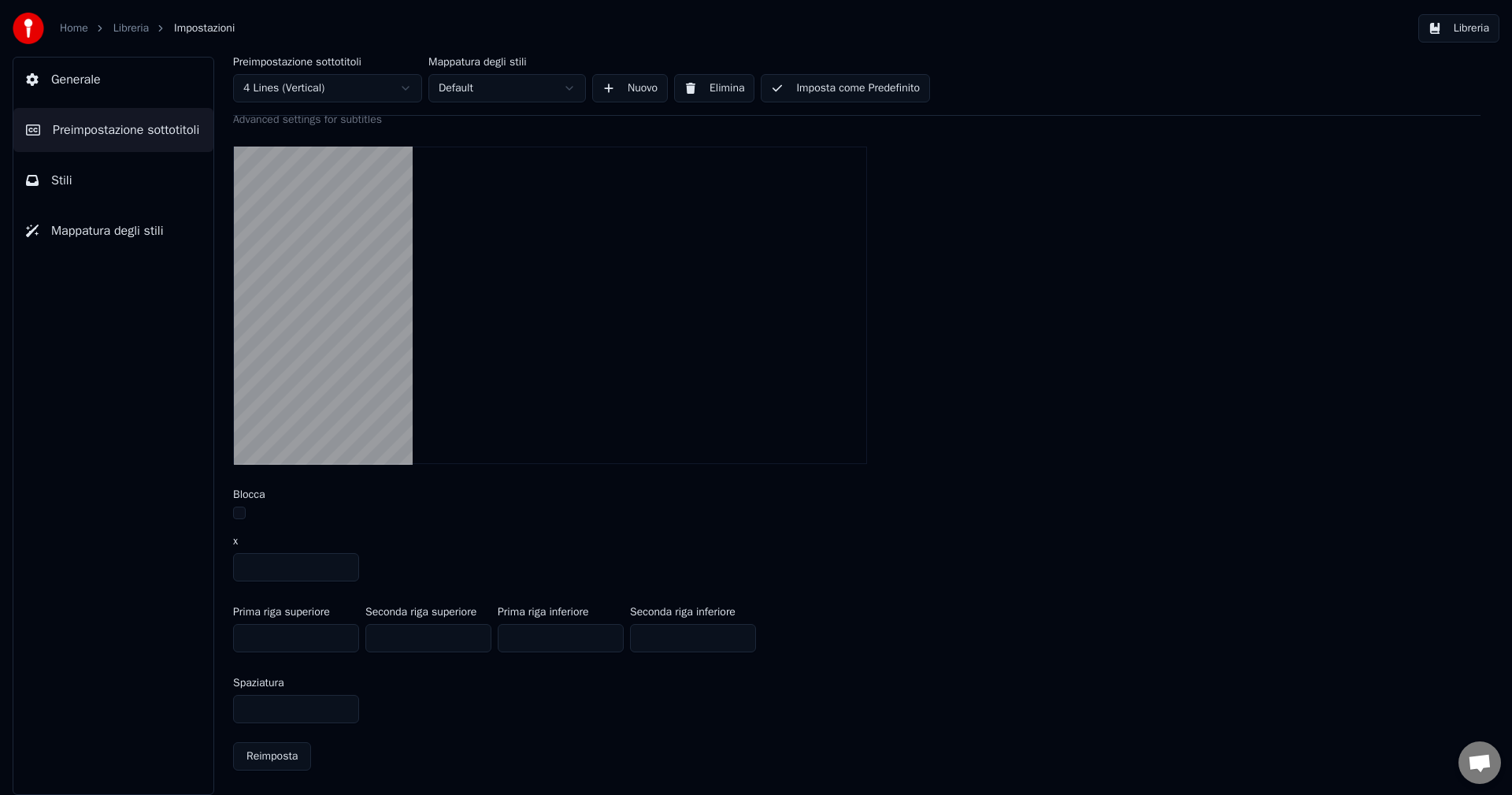 click at bounding box center (239, 513) 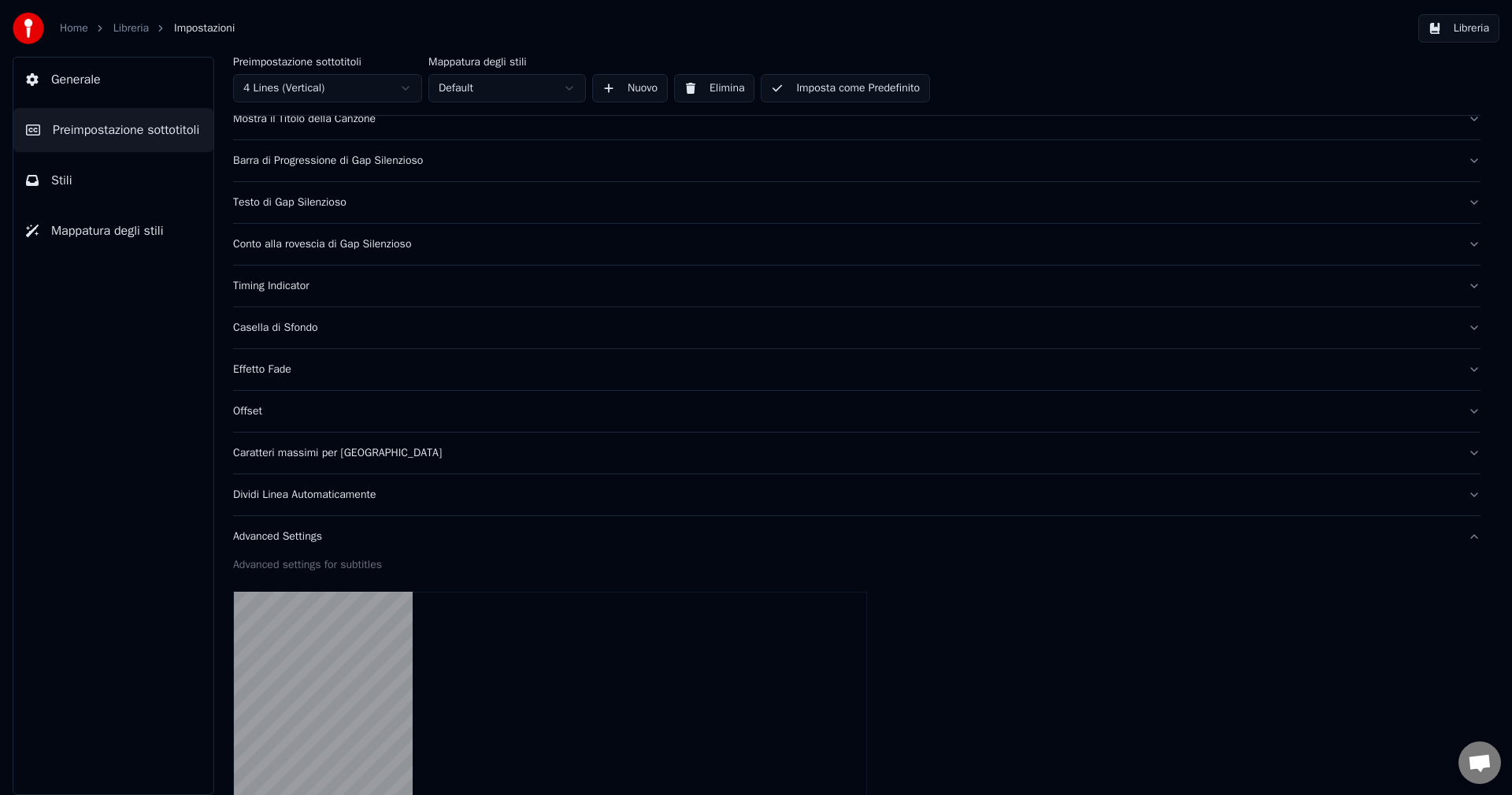 scroll, scrollTop: 0, scrollLeft: 0, axis: both 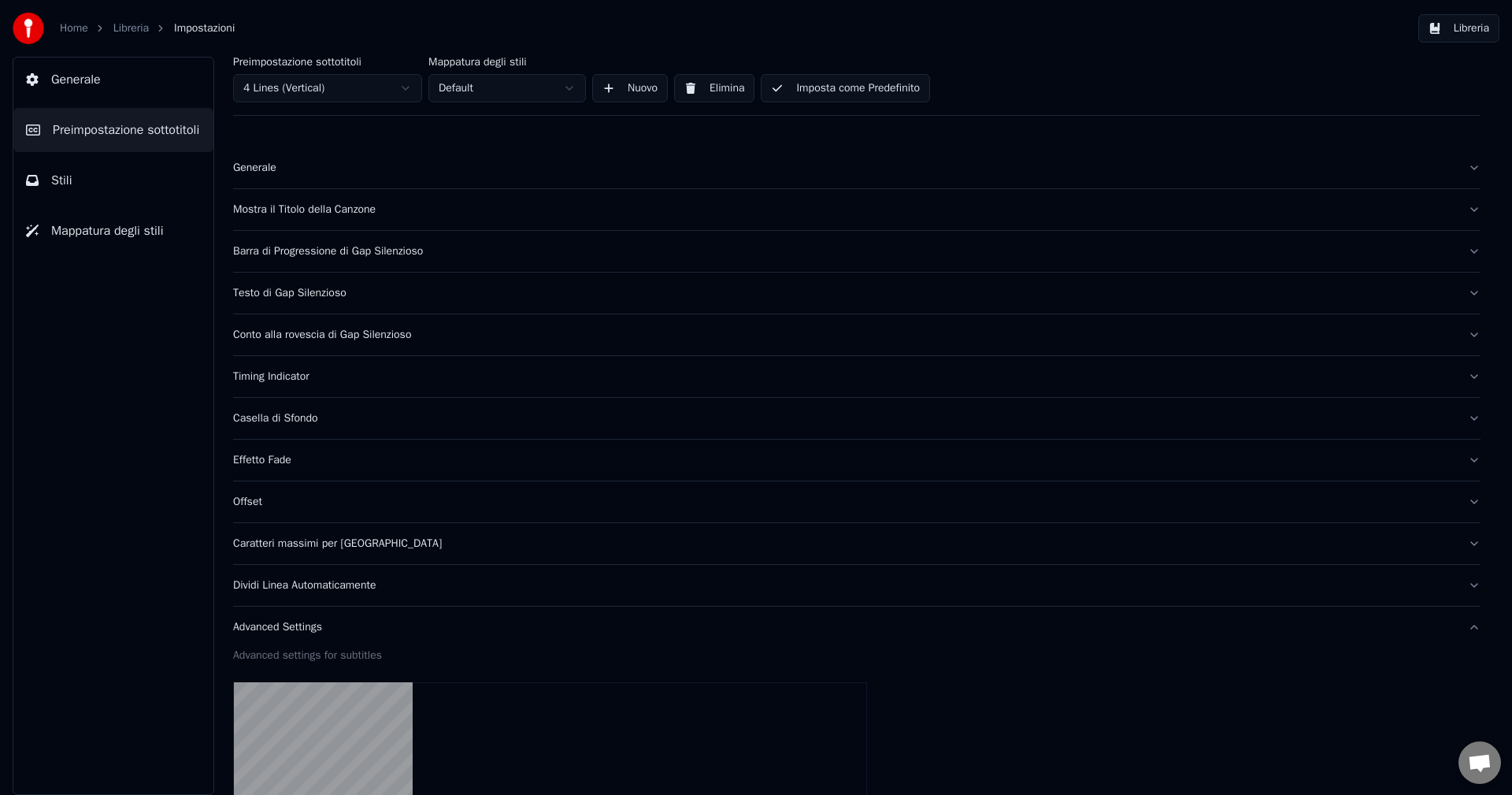 click on "Generale" at bounding box center (844, 168) 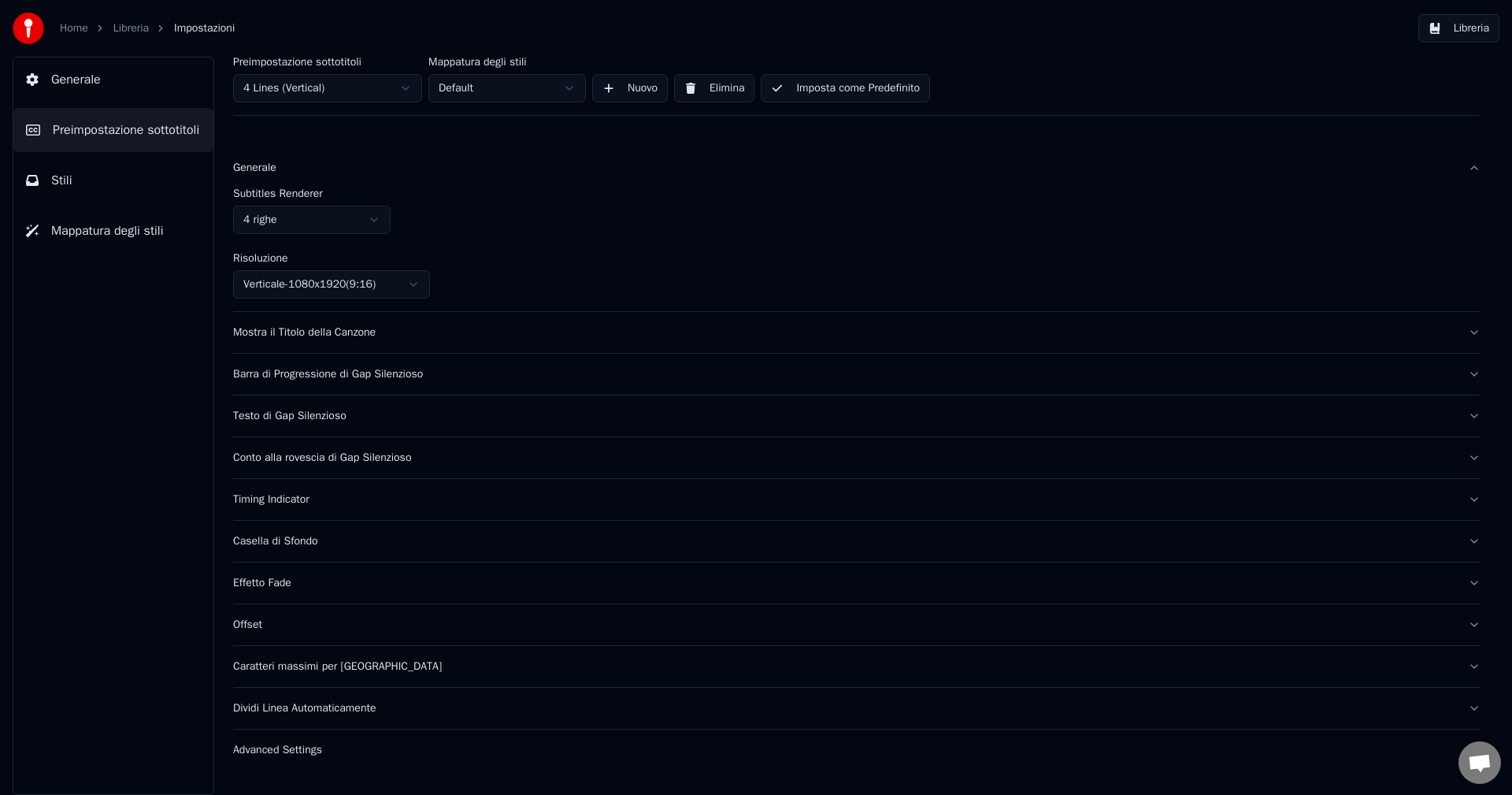 click on "Home Libreria Impostazioni Libreria Generale Preimpostazione sottotitoli Stili Mappatura degli stili Preimpostazione sottotitoli 4 Lines (Vertical) Mappatura degli stili Default Nuovo Elimina Imposta come Predefinito Generale Subtitles Renderer 4 righe Risoluzione Verticale  -  1080 x 1920  ( 9 : 16 ) Mostra il Titolo della Canzone Barra di Progressione di Gap Silenzioso Testo di Gap Silenzioso Conto alla rovescia di Gap Silenzioso Timing Indicator Casella di Sfondo Effetto Fade Offset Caratteri massimi per riga Dividi Linea Automaticamente Advanced Settings" at bounding box center [756, 397] 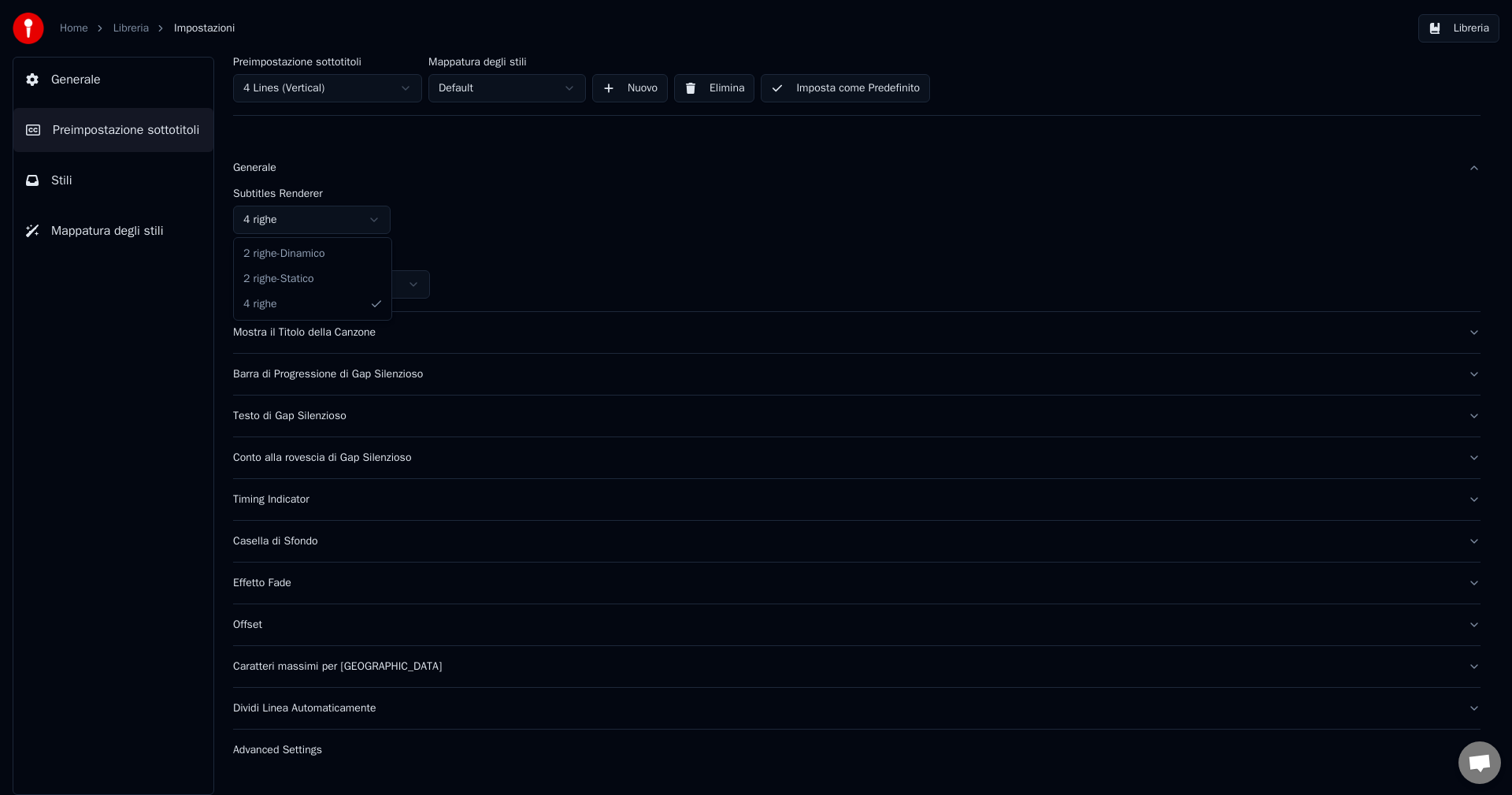 click on "Home Libreria Impostazioni Libreria Generale Preimpostazione sottotitoli Stili Mappatura degli stili Preimpostazione sottotitoli 4 Lines (Vertical) Mappatura degli stili Default Nuovo Elimina Imposta come Predefinito Generale Subtitles Renderer 4 righe Risoluzione Verticale  -  1080 x 1920  ( 9 : 16 ) Mostra il Titolo della Canzone Barra di Progressione di Gap Silenzioso Testo di Gap Silenzioso Conto alla rovescia di Gap Silenzioso Timing Indicator Casella di Sfondo Effetto Fade Offset Caratteri massimi per riga Dividi Linea Automaticamente Advanced Settings 2 righe  -  Dinamico 2 righe  -  Statico 4 righe" at bounding box center [756, 397] 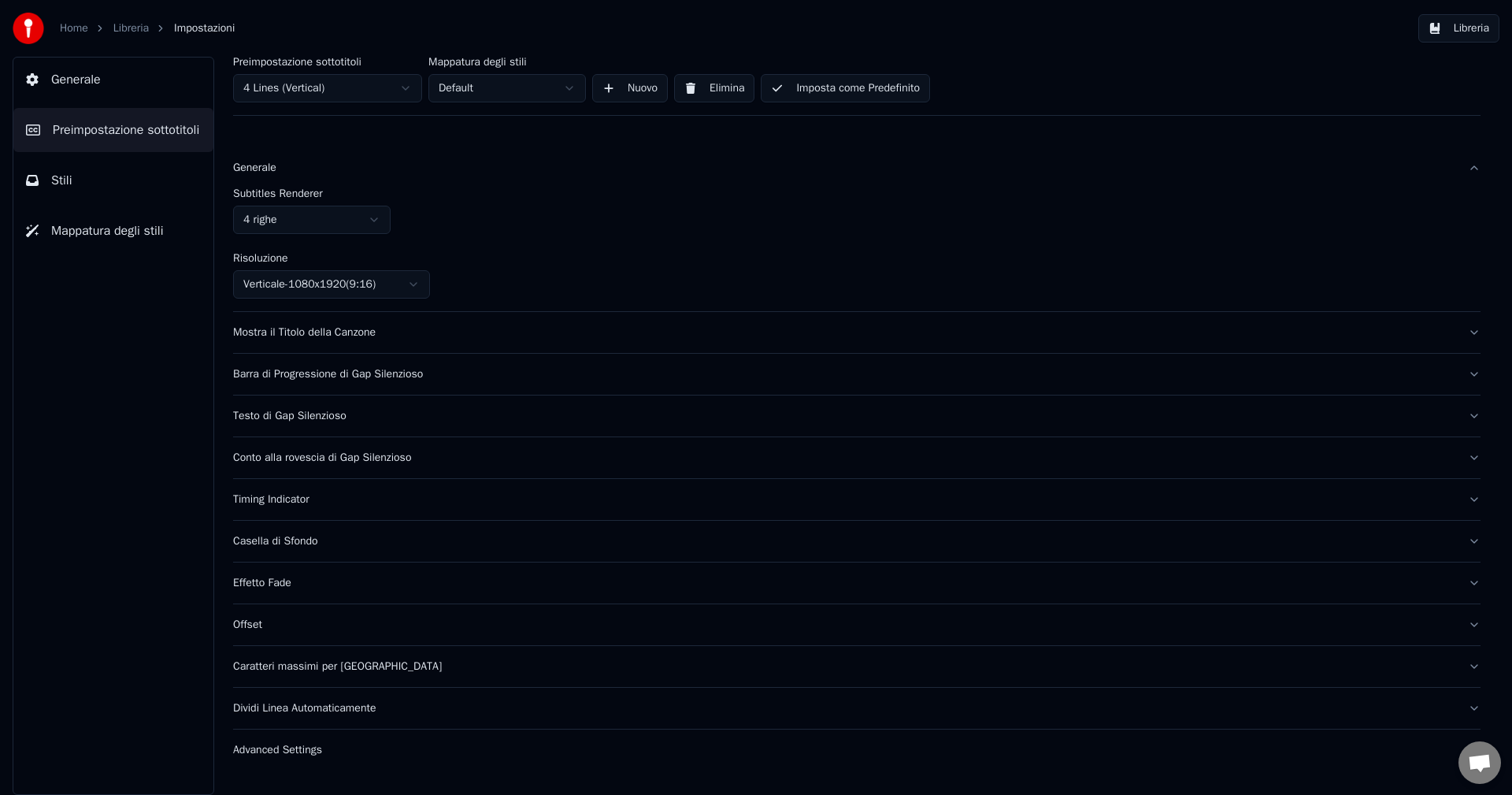click on "Effetto Fade" at bounding box center [857, 583] 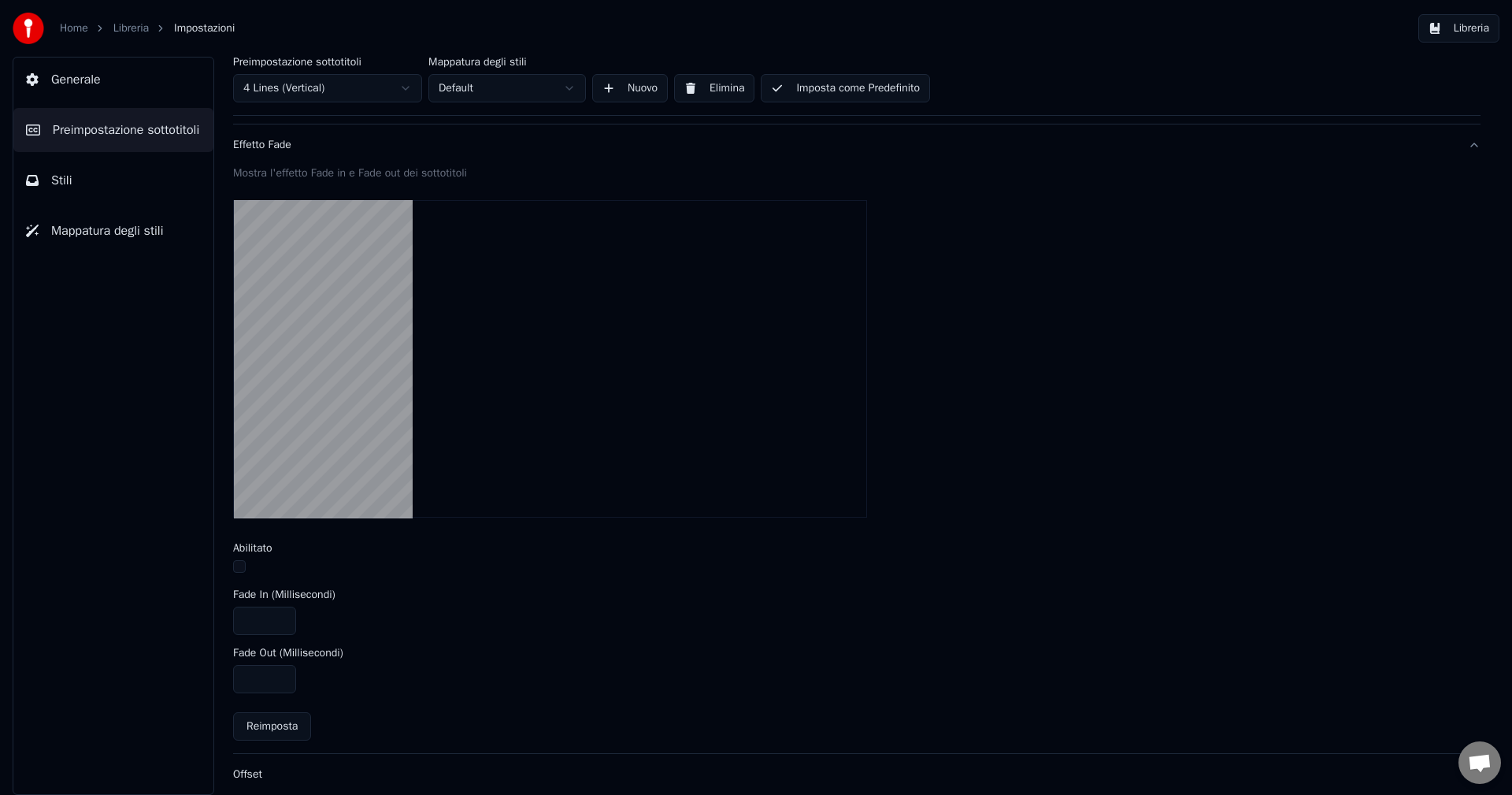 scroll, scrollTop: 394, scrollLeft: 0, axis: vertical 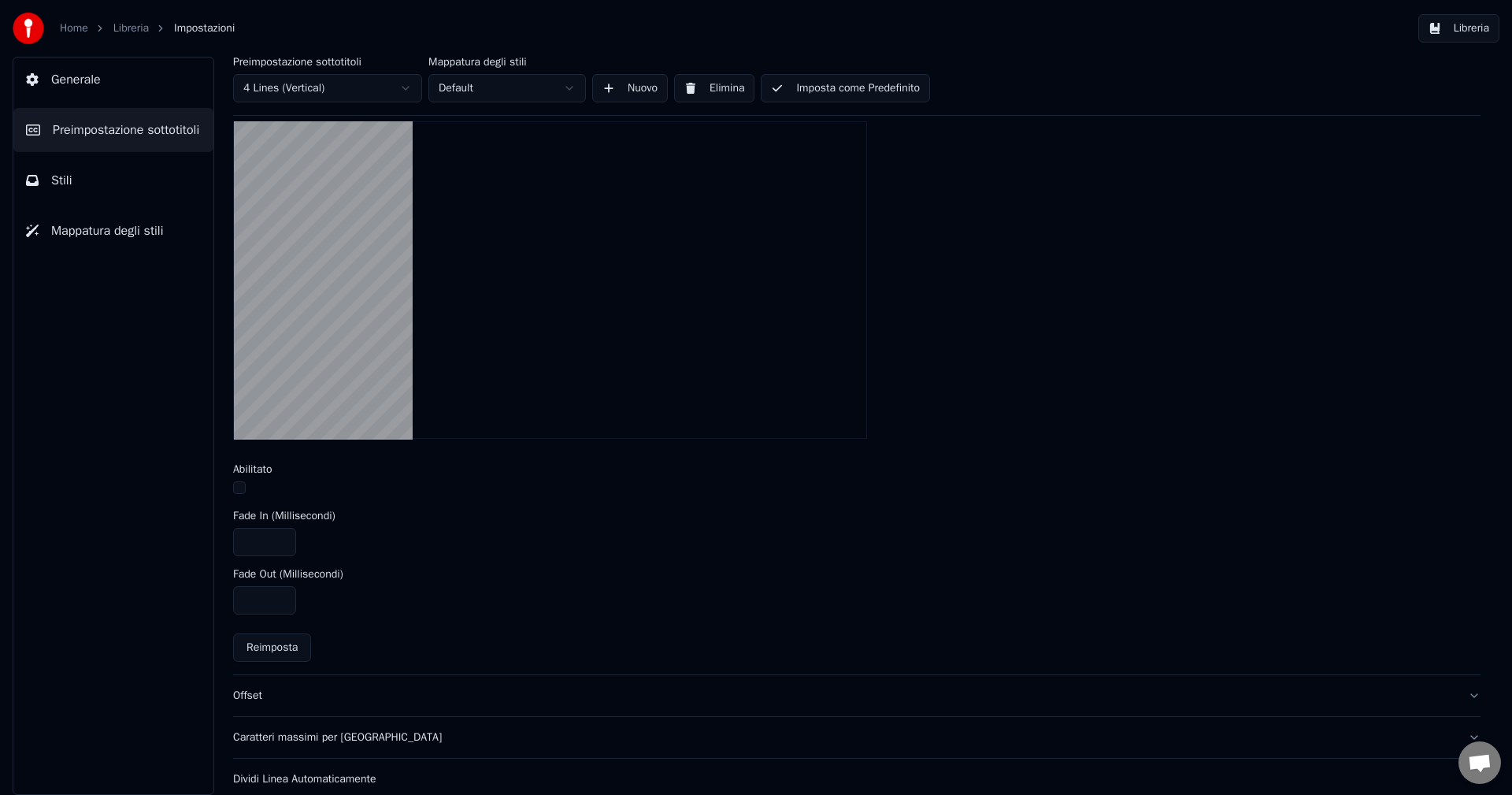 click at bounding box center (239, 488) 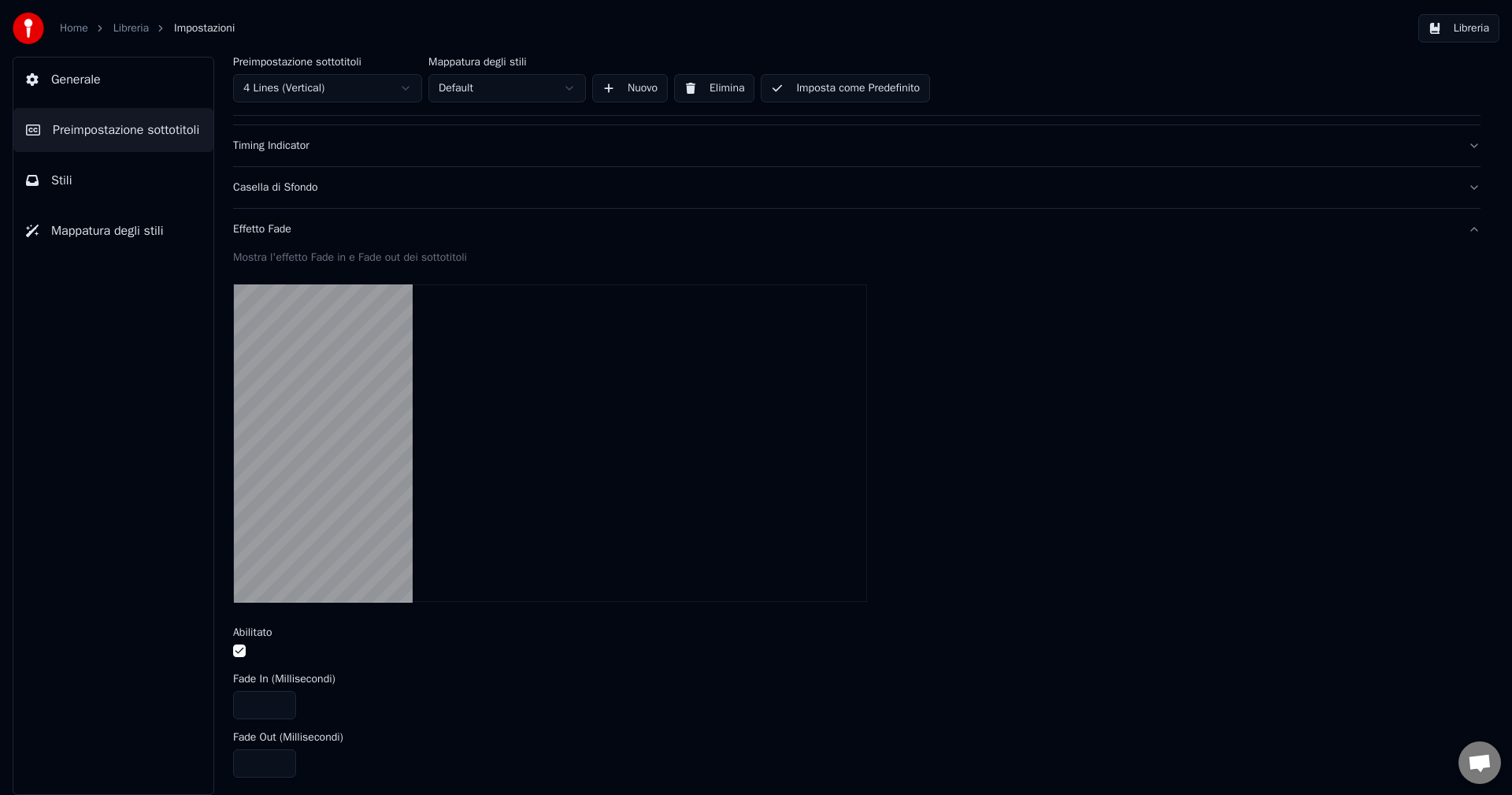 scroll, scrollTop: 58, scrollLeft: 0, axis: vertical 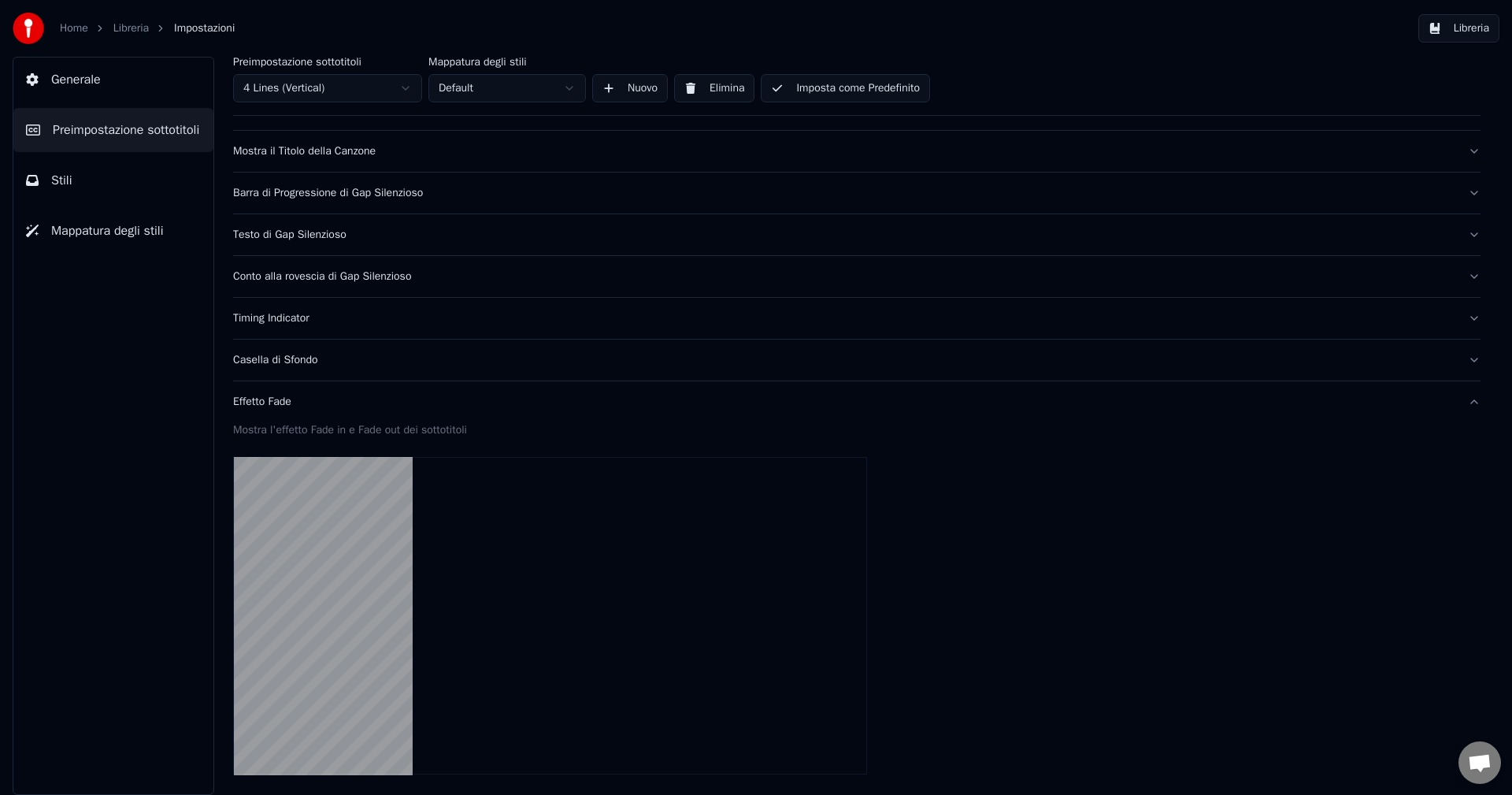 click on "Casella di Sfondo" at bounding box center [844, 360] 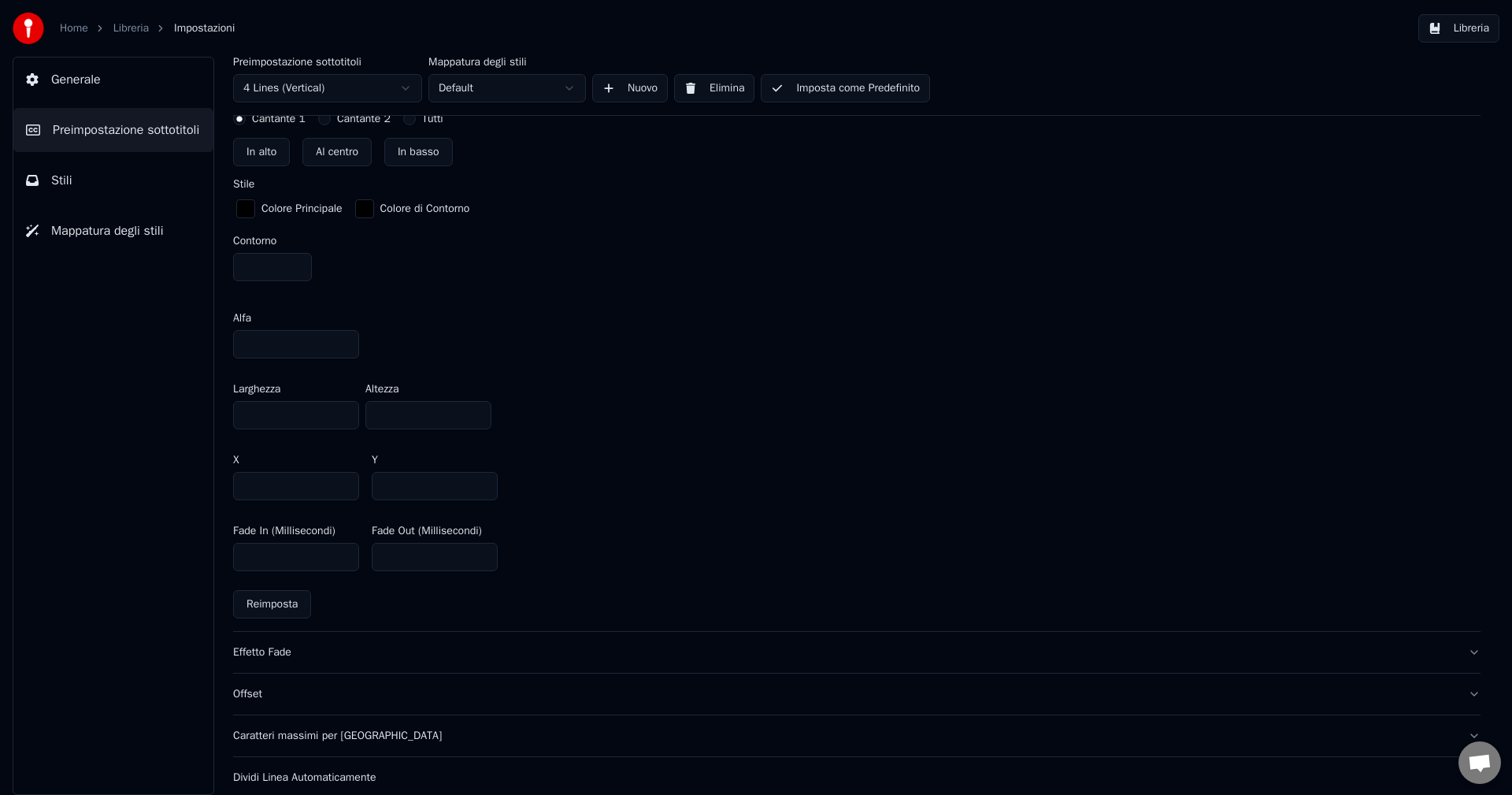 scroll, scrollTop: 806, scrollLeft: 0, axis: vertical 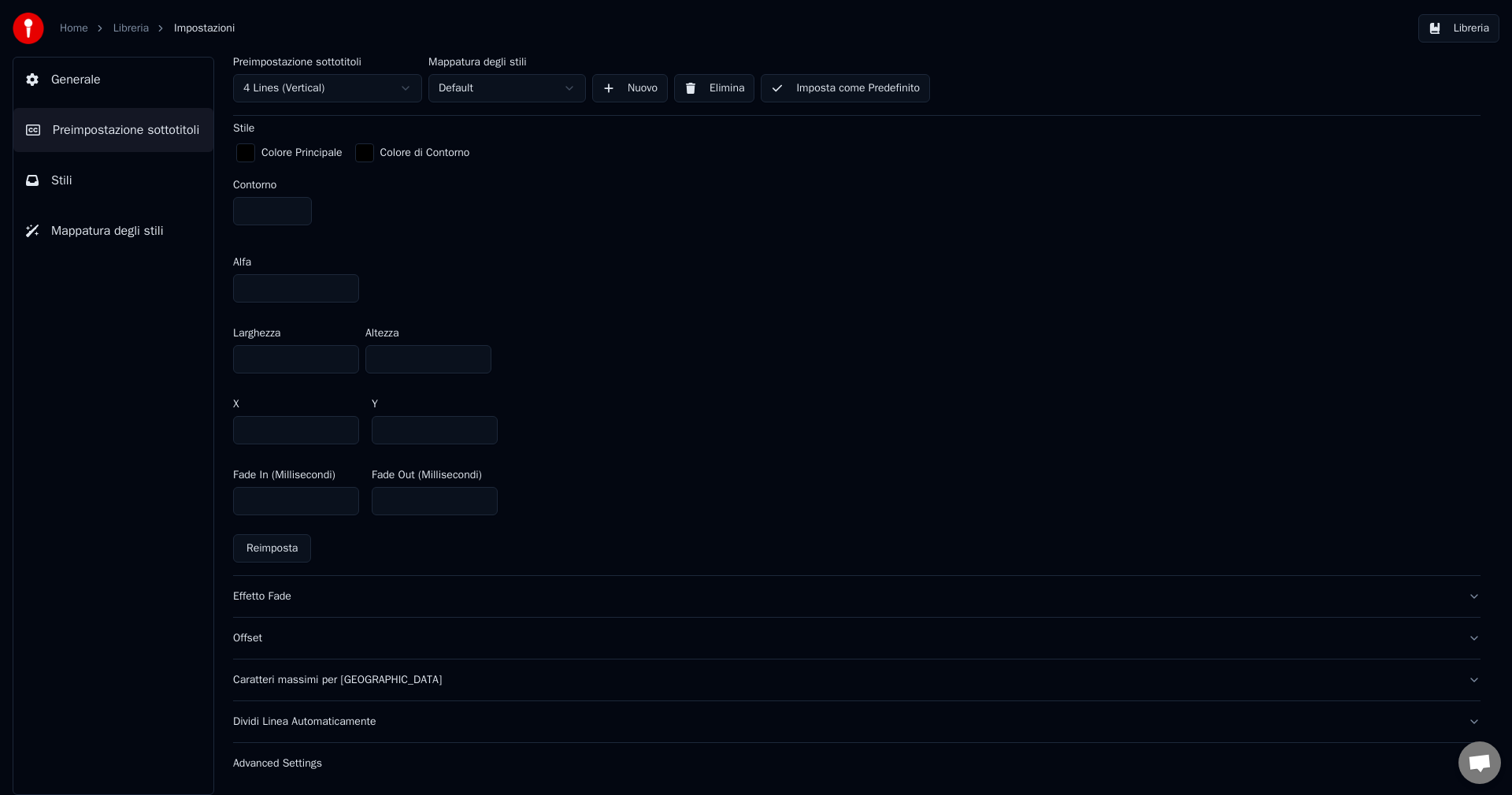 click on "Advanced Settings" at bounding box center (844, 763) 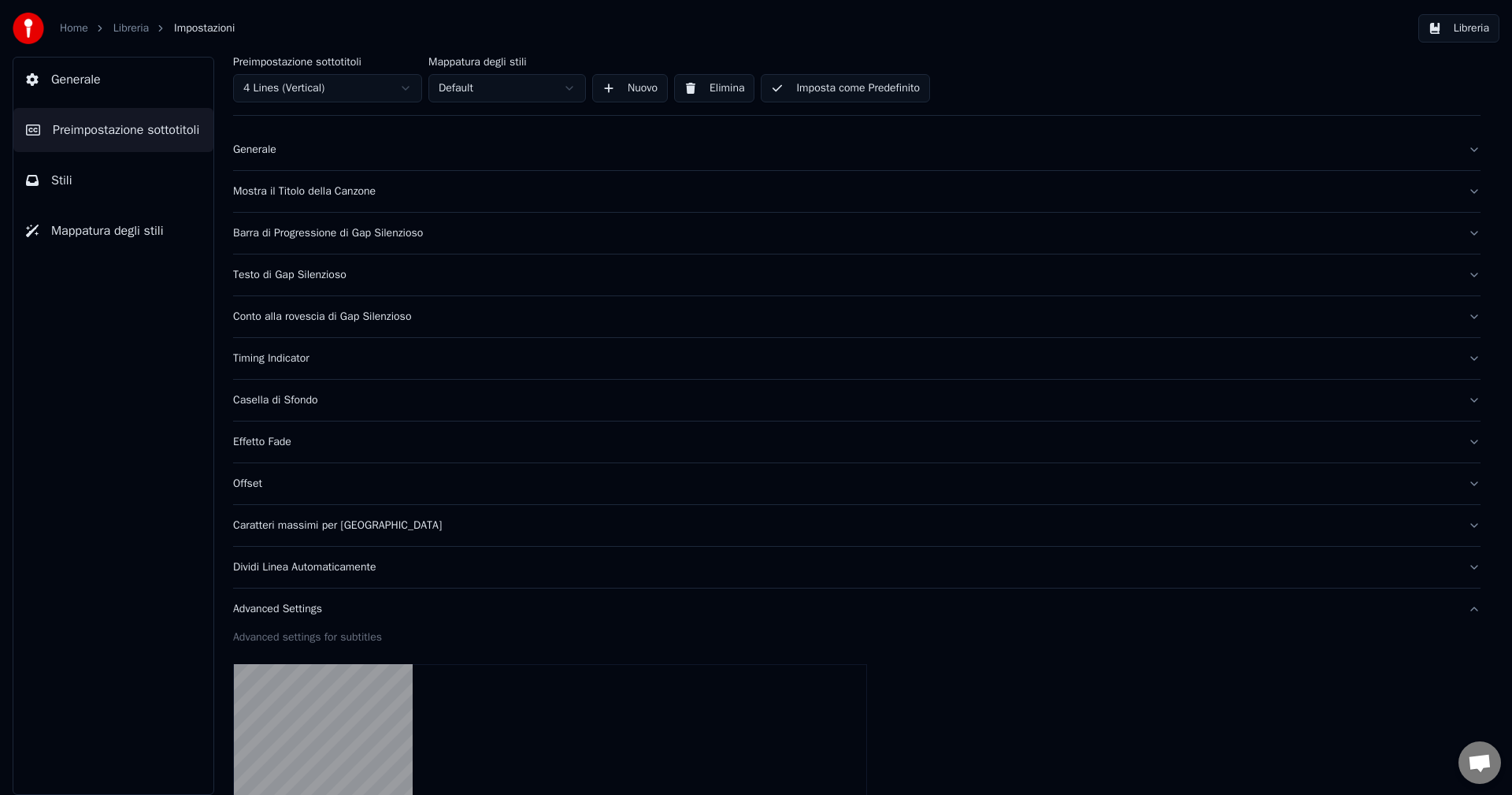 scroll, scrollTop: 0, scrollLeft: 0, axis: both 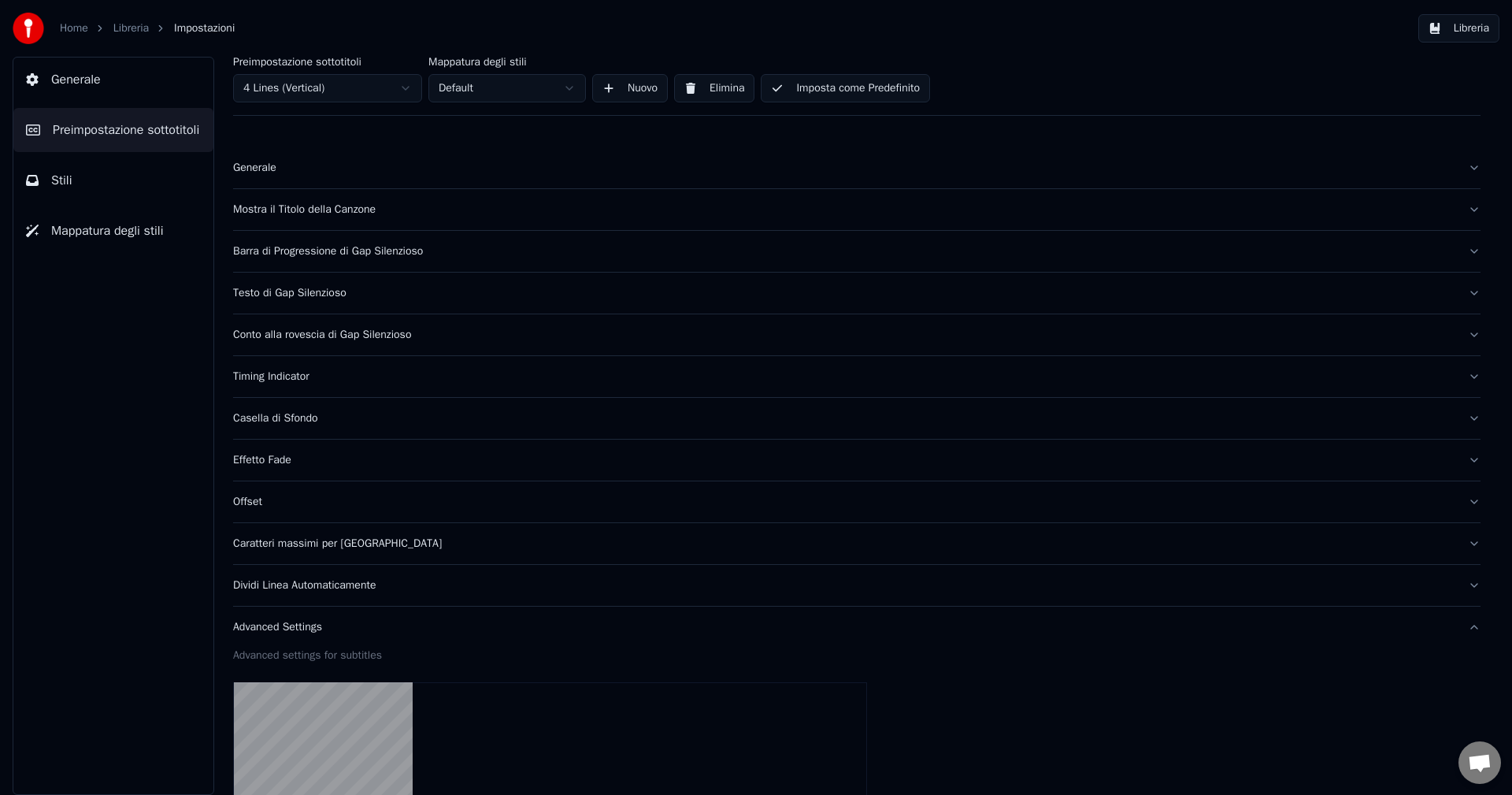 click on "Libreria" at bounding box center [131, 28] 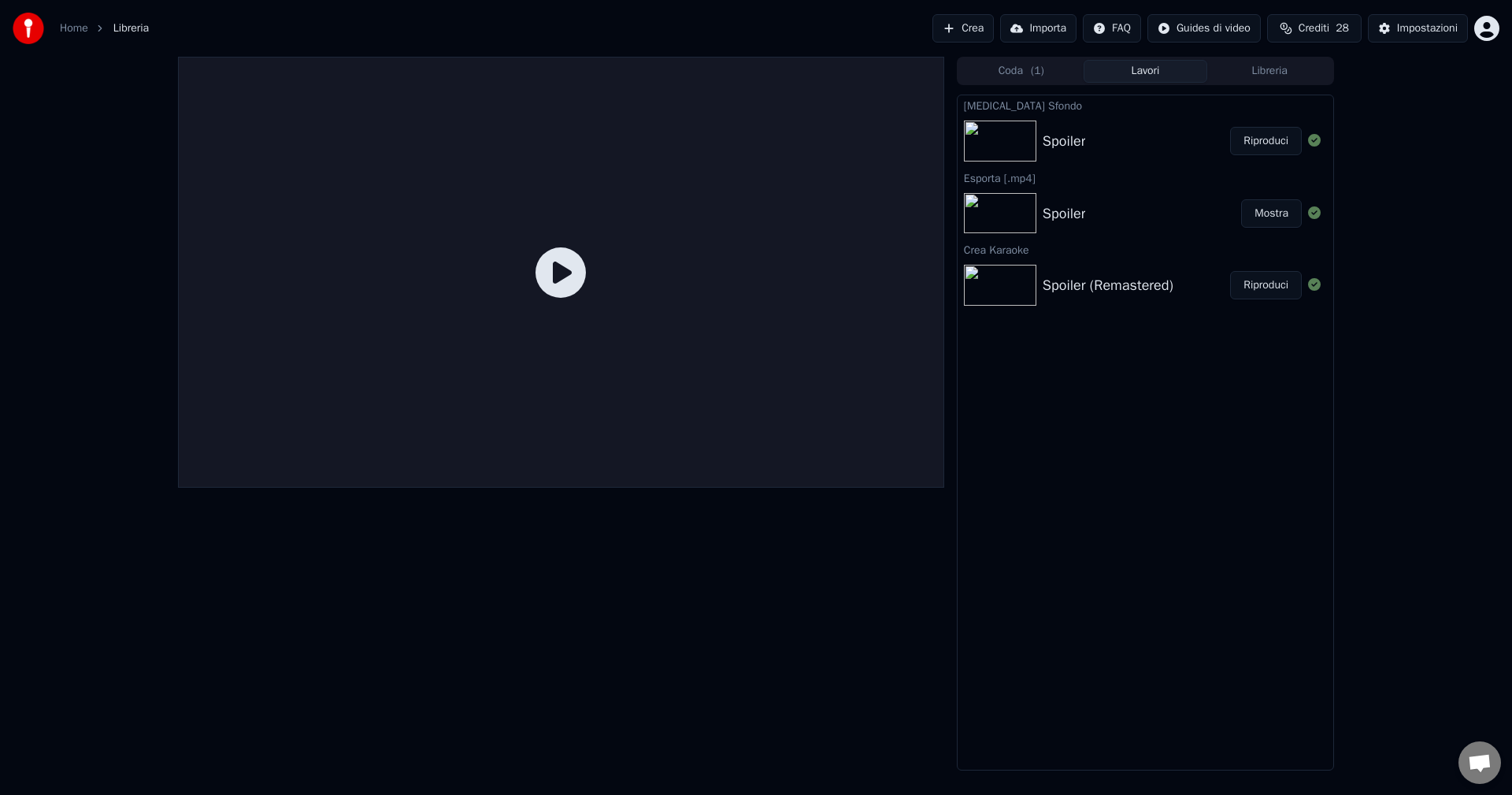 click on "Riproduci" at bounding box center [1266, 141] 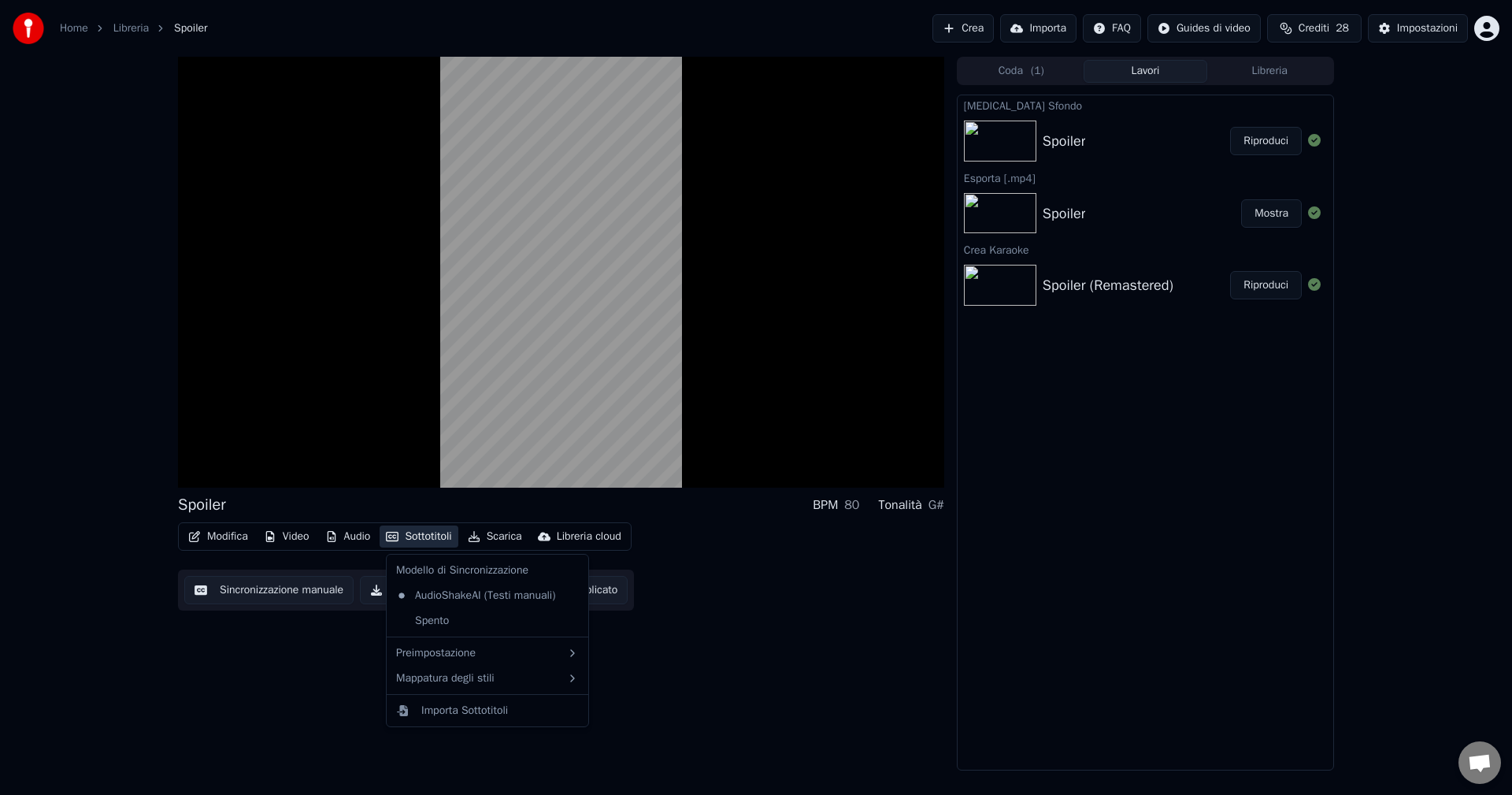 click 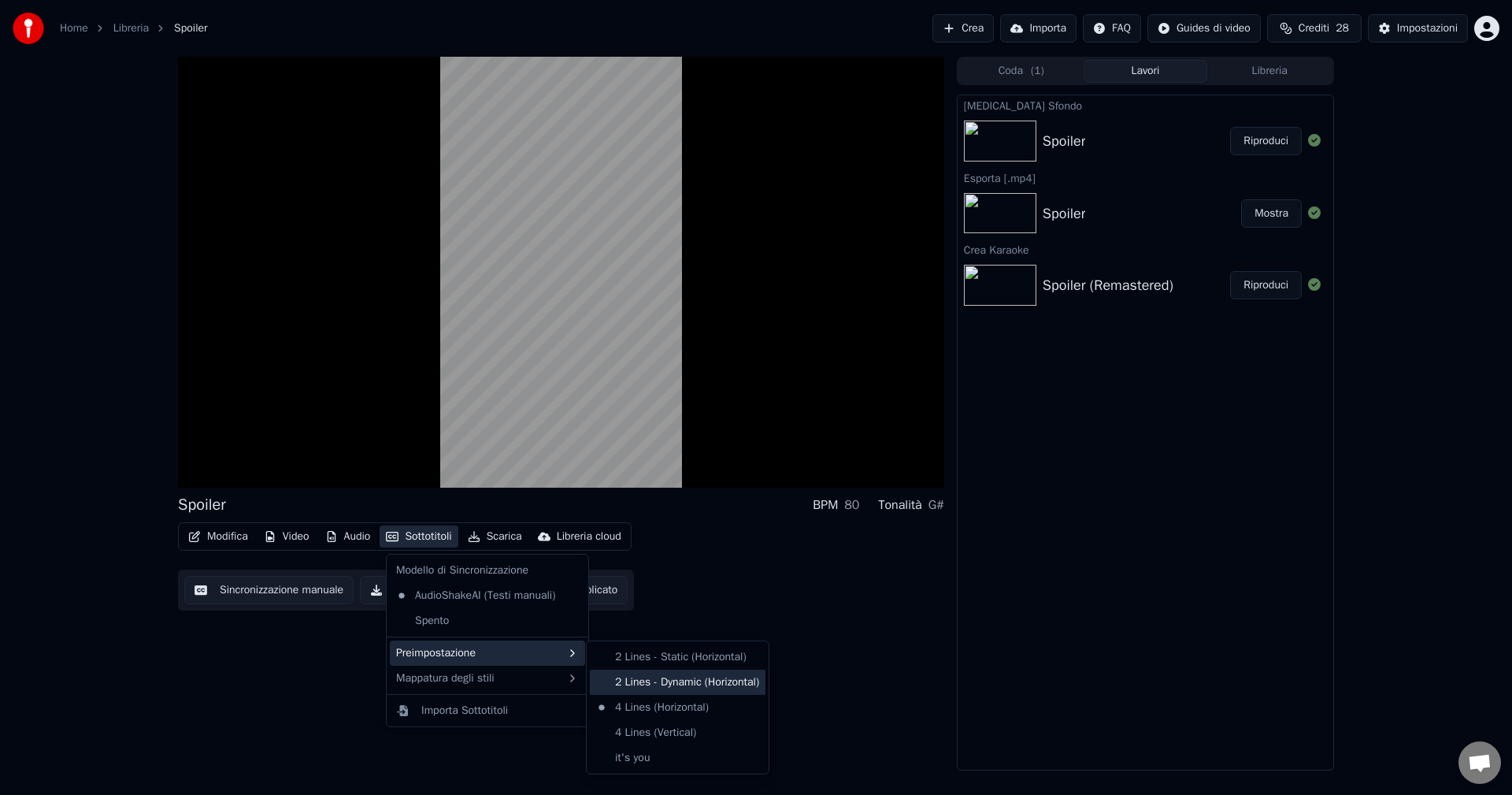 click on "2 Lines - Dynamic (Horizontal)" at bounding box center (677, 682) 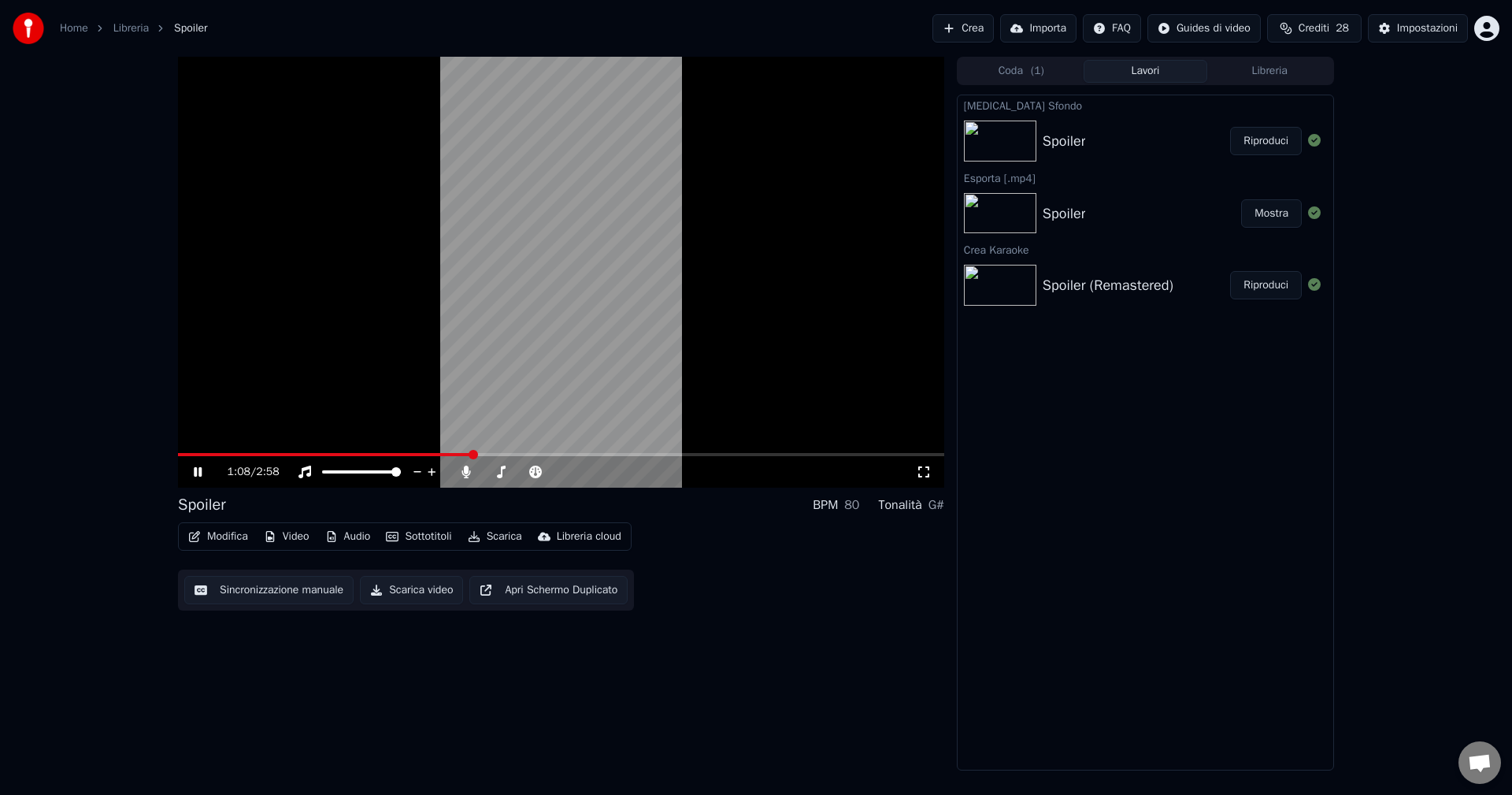 click at bounding box center (561, 272) 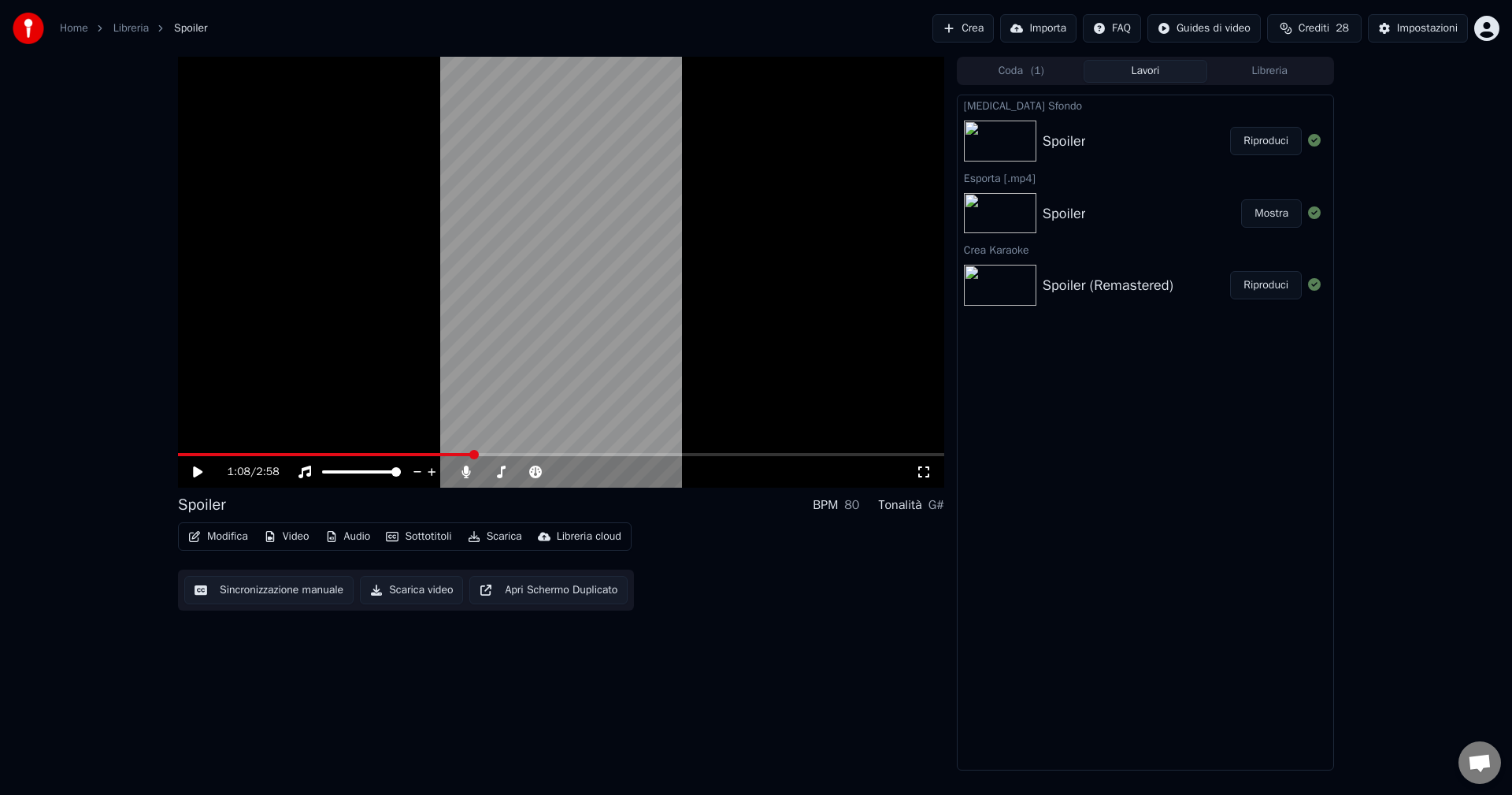 click at bounding box center (561, 455) 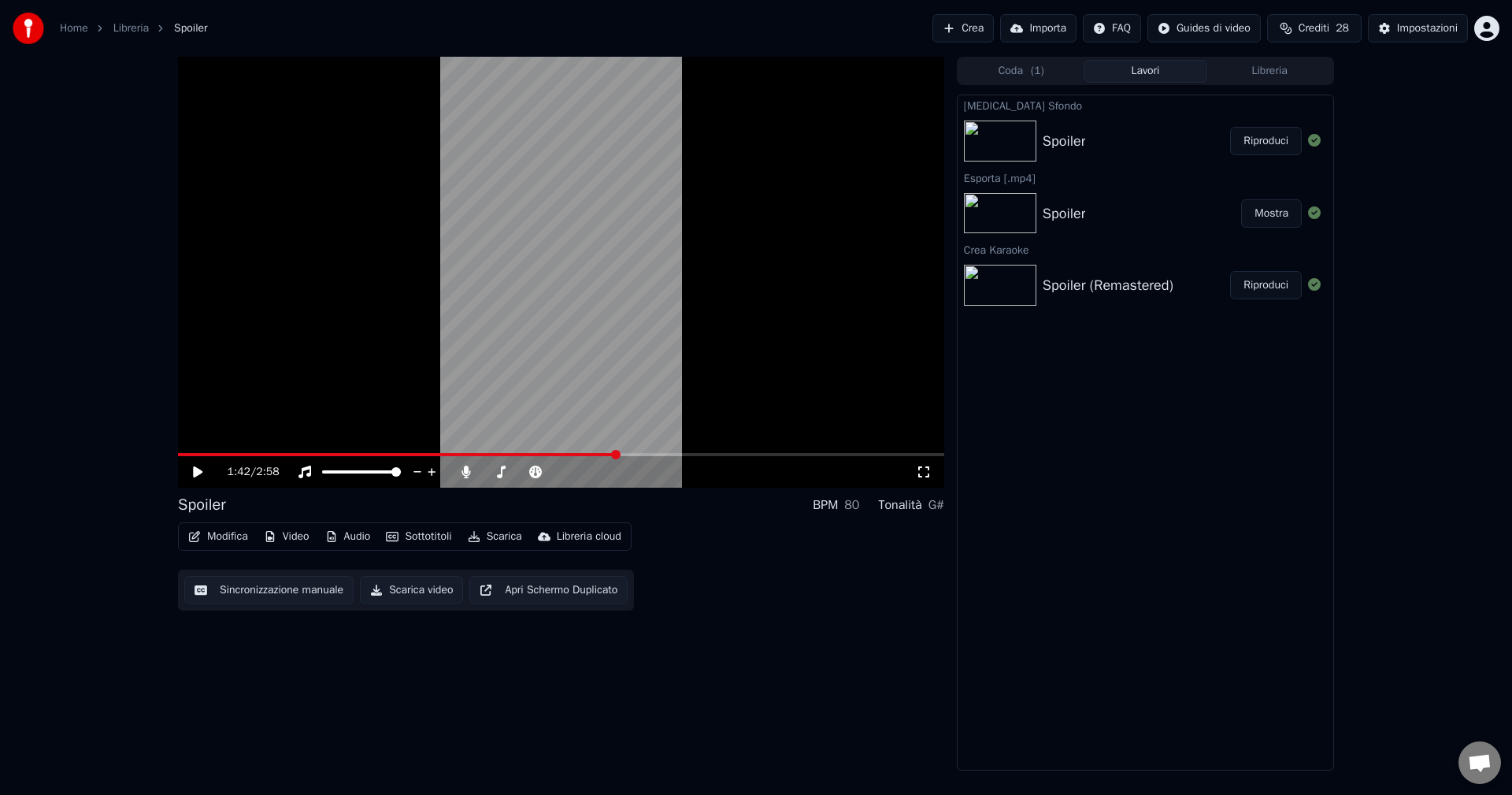 click 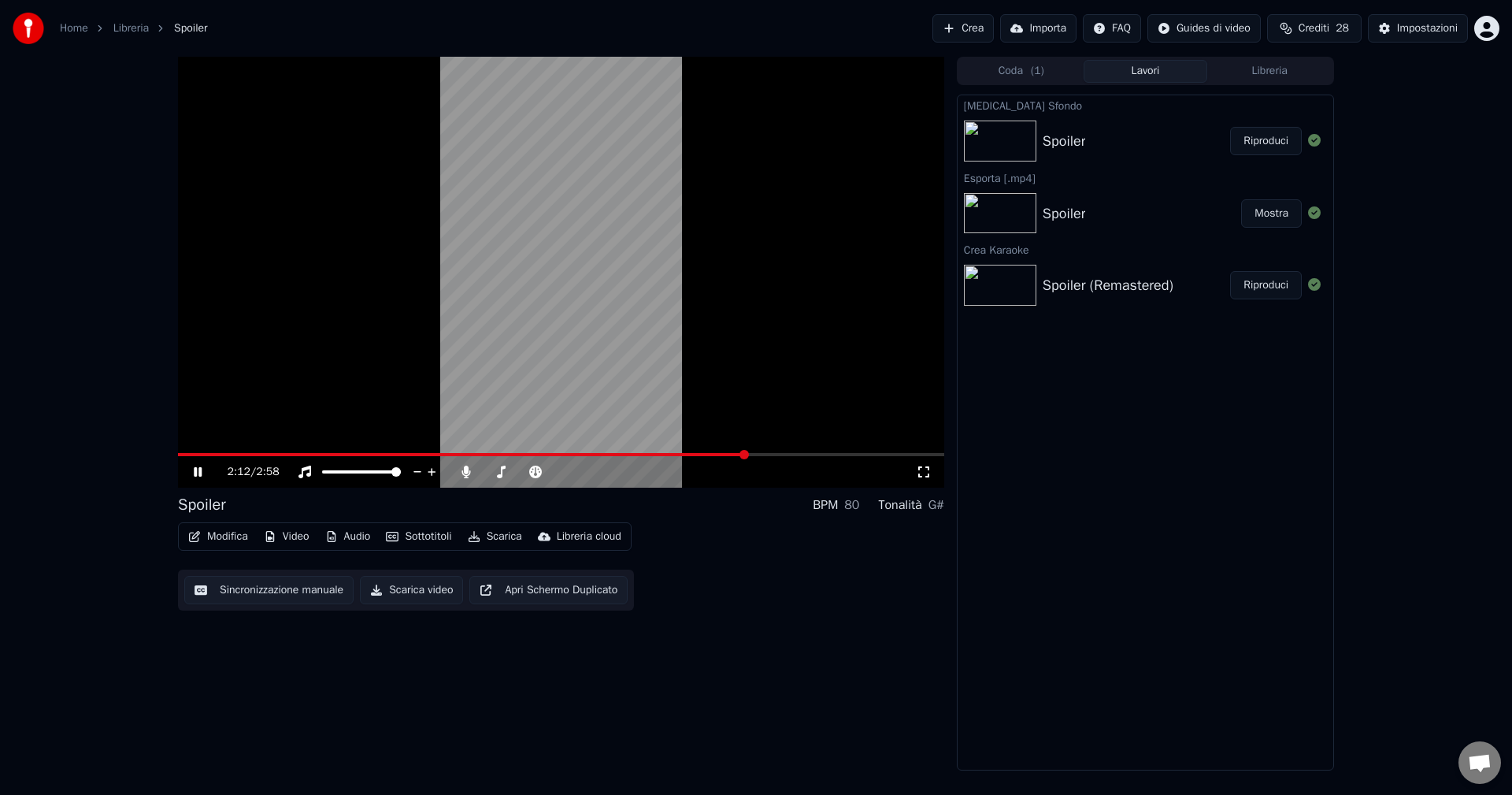 click on "Modifica" at bounding box center (218, 537) 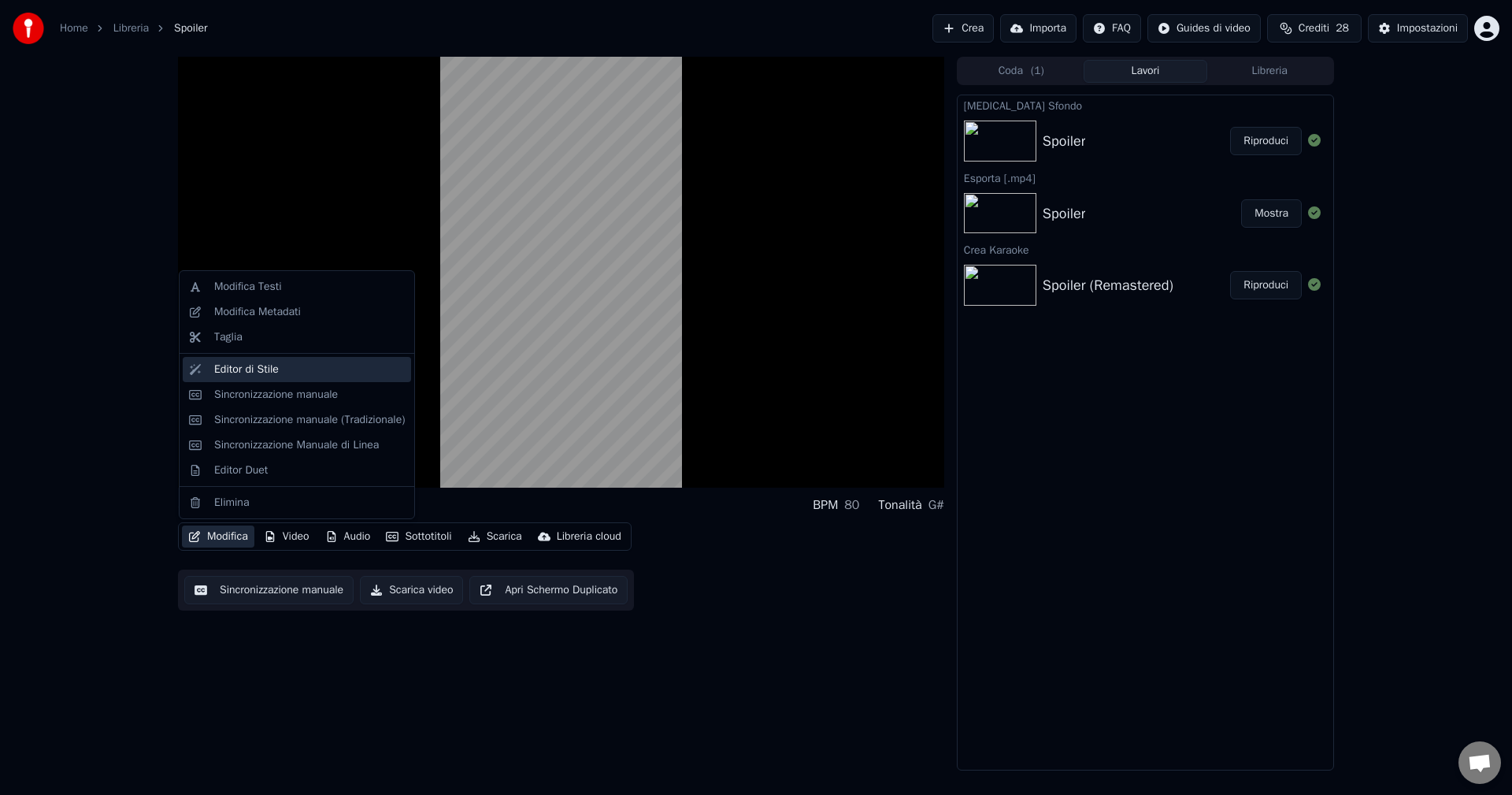 click on "Editor di Stile" at bounding box center (309, 370) 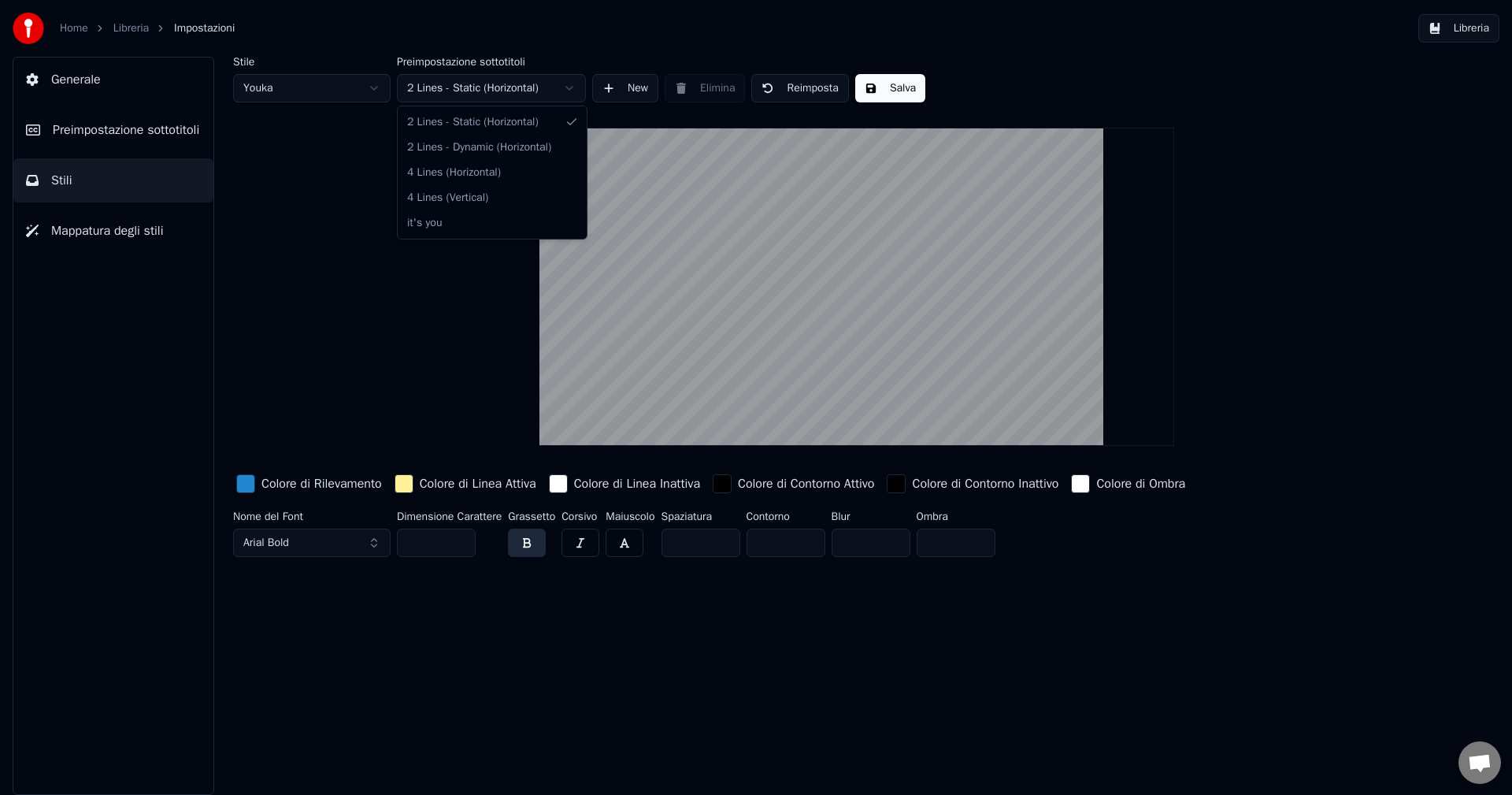 click on "Home Libreria Impostazioni Libreria Generale Preimpostazione sottotitoli Stili Mappatura degli stili Stile Youka Preimpostazione sottotitoli 2 Lines - Static (Horizontal) New Elimina Reimposta Salva Colore di Rilevamento Colore di Linea Attiva Colore di Linea Inattiva Colore di Contorno Attivo Colore di Contorno Inattivo Colore di Ombra Nome del Font Arial Bold Dimensione Carattere ** Grassetto Corsivo Maiuscolo Spaziatura * Contorno * Blur * Ombra * 2 Lines - Static (Horizontal) 2 Lines - Dynamic (Horizontal) 4 Lines (Horizontal) 4 Lines (Vertical) it's you" at bounding box center [756, 397] 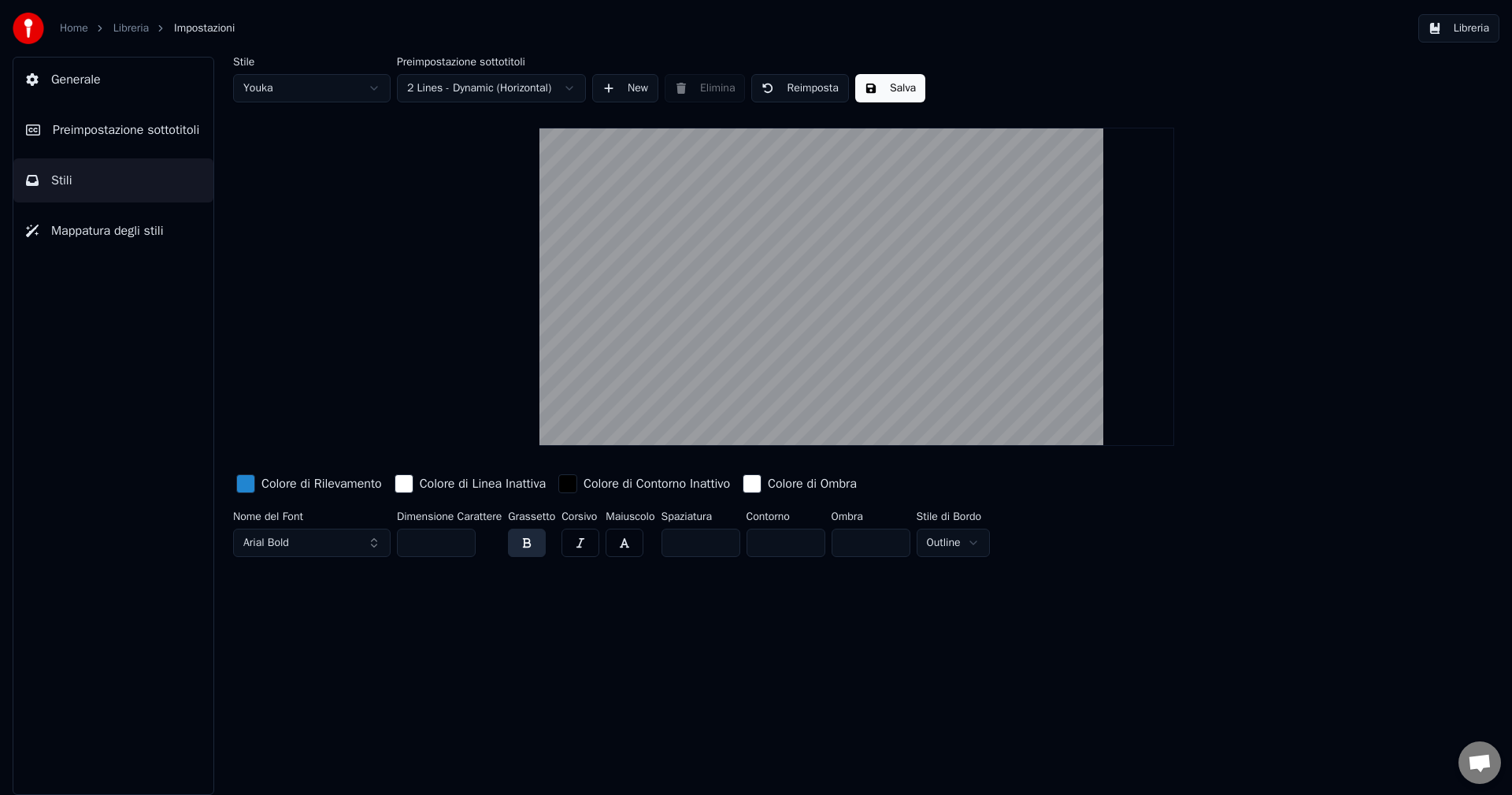 click on "Preimpostazione sottotitoli" at bounding box center (126, 130) 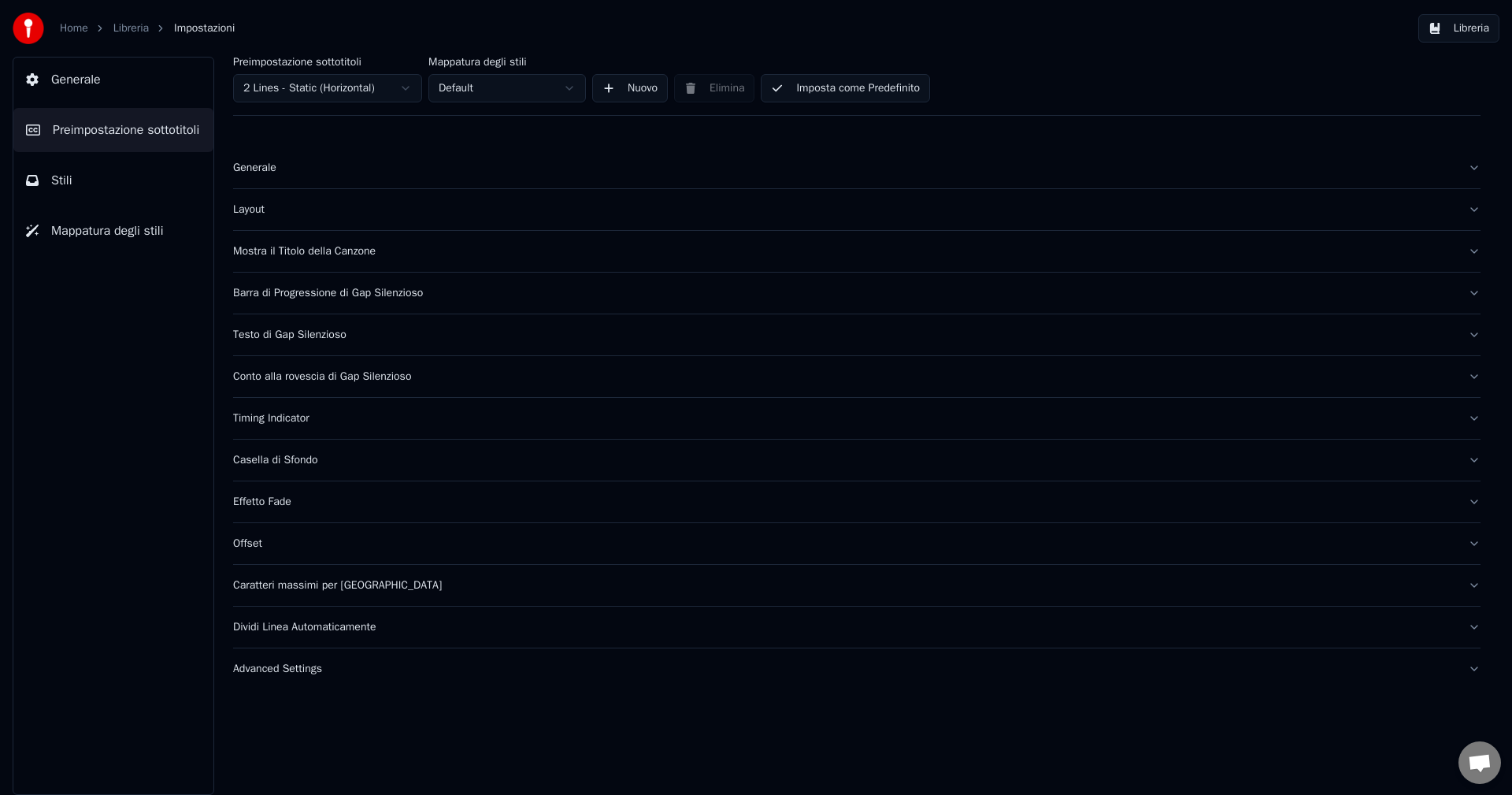 click on "Layout" at bounding box center (857, 210) 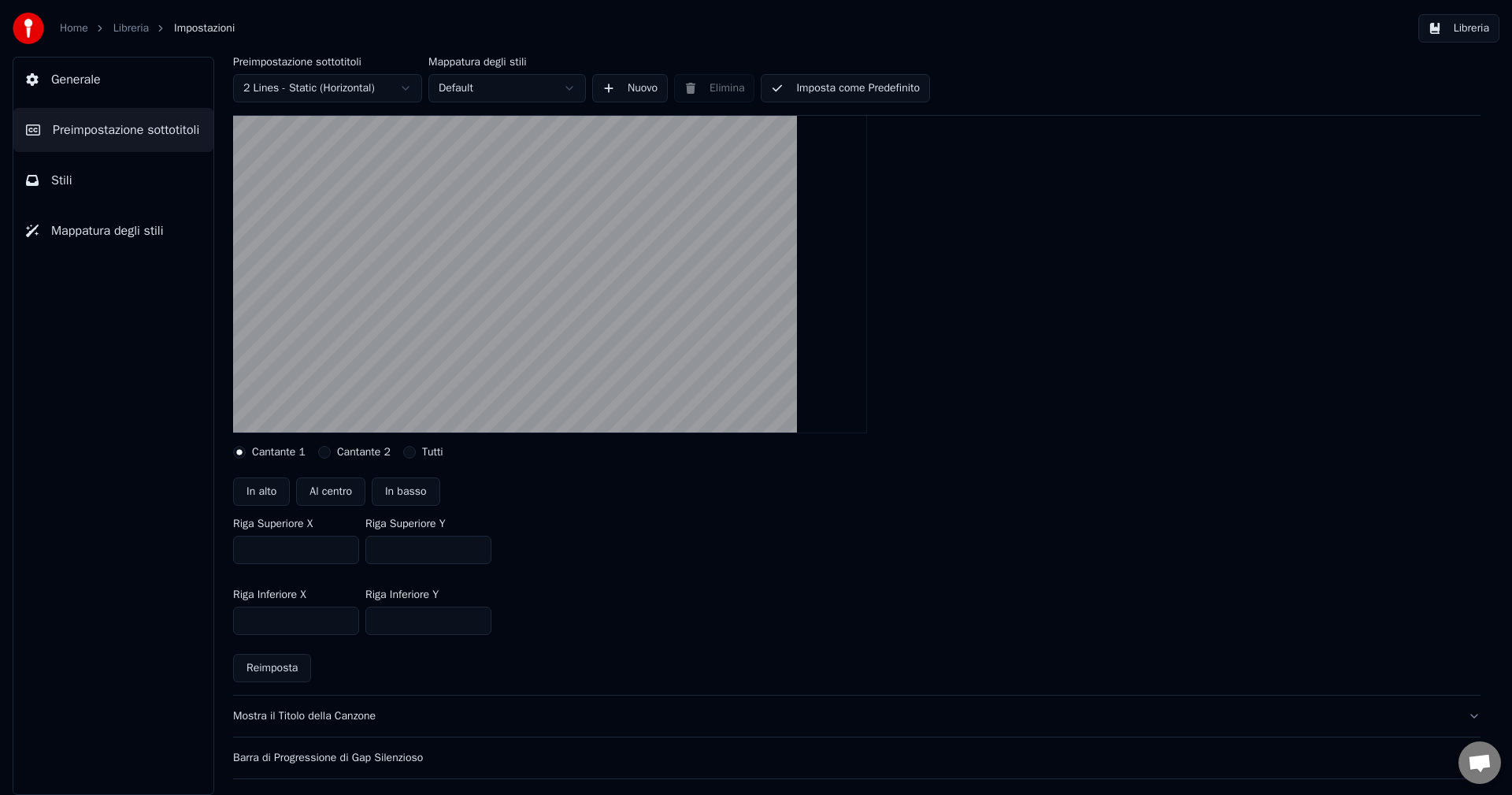 scroll, scrollTop: 236, scrollLeft: 0, axis: vertical 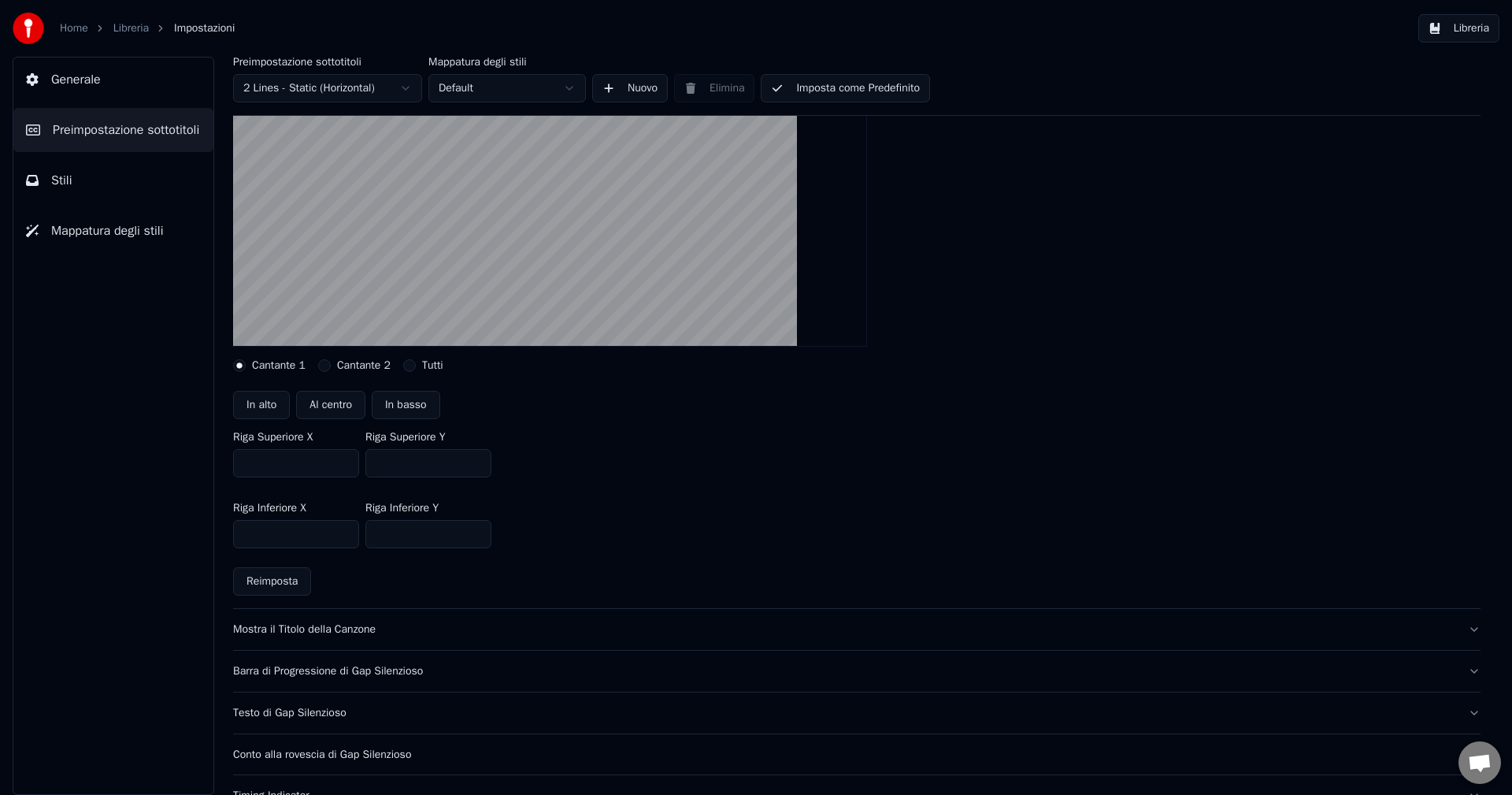 click on "Al centro" at bounding box center (331, 405) 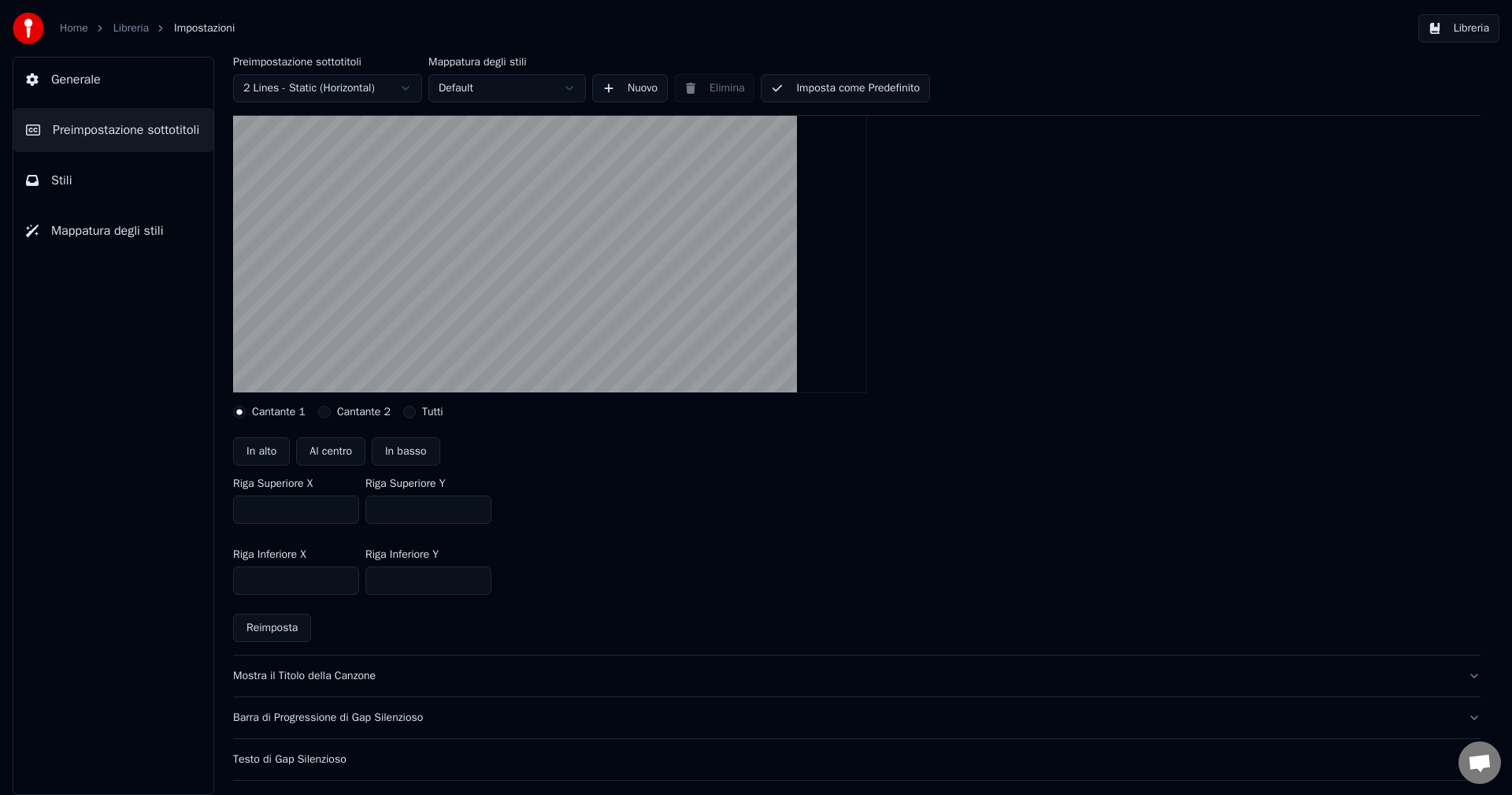 scroll, scrollTop: 0, scrollLeft: 0, axis: both 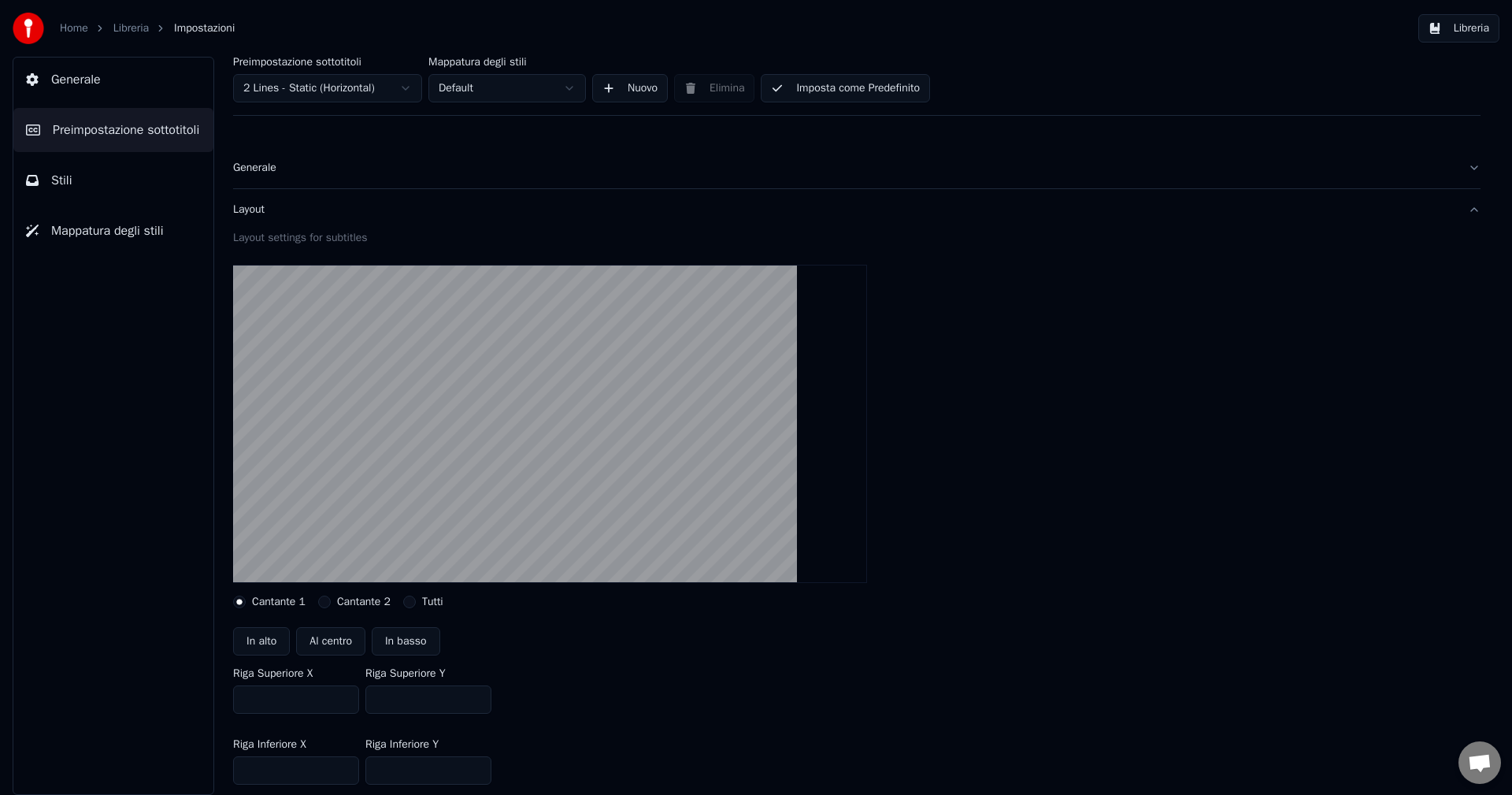 click on "Libreria" at bounding box center (131, 28) 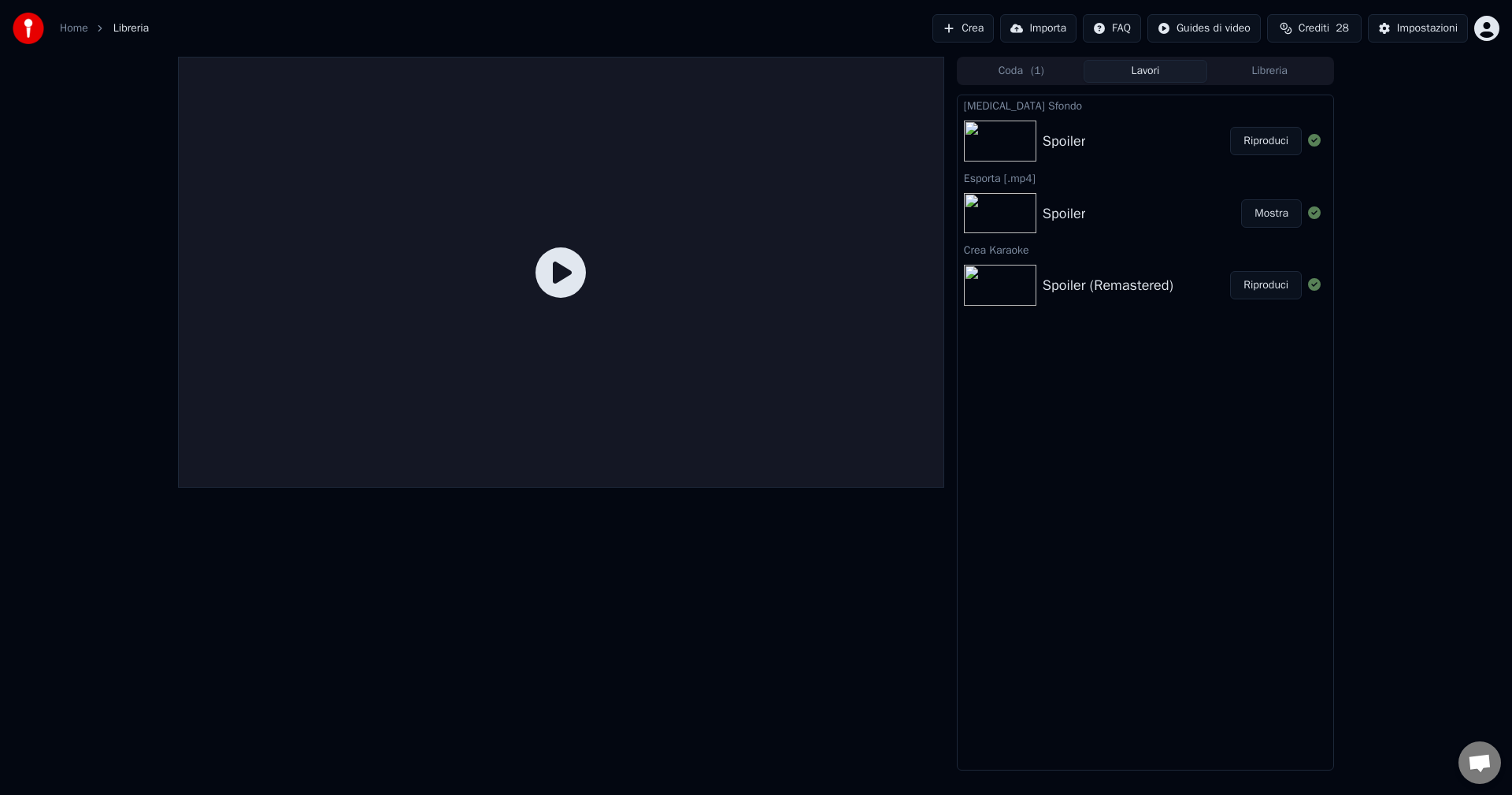 click on "Riproduci" at bounding box center [1266, 141] 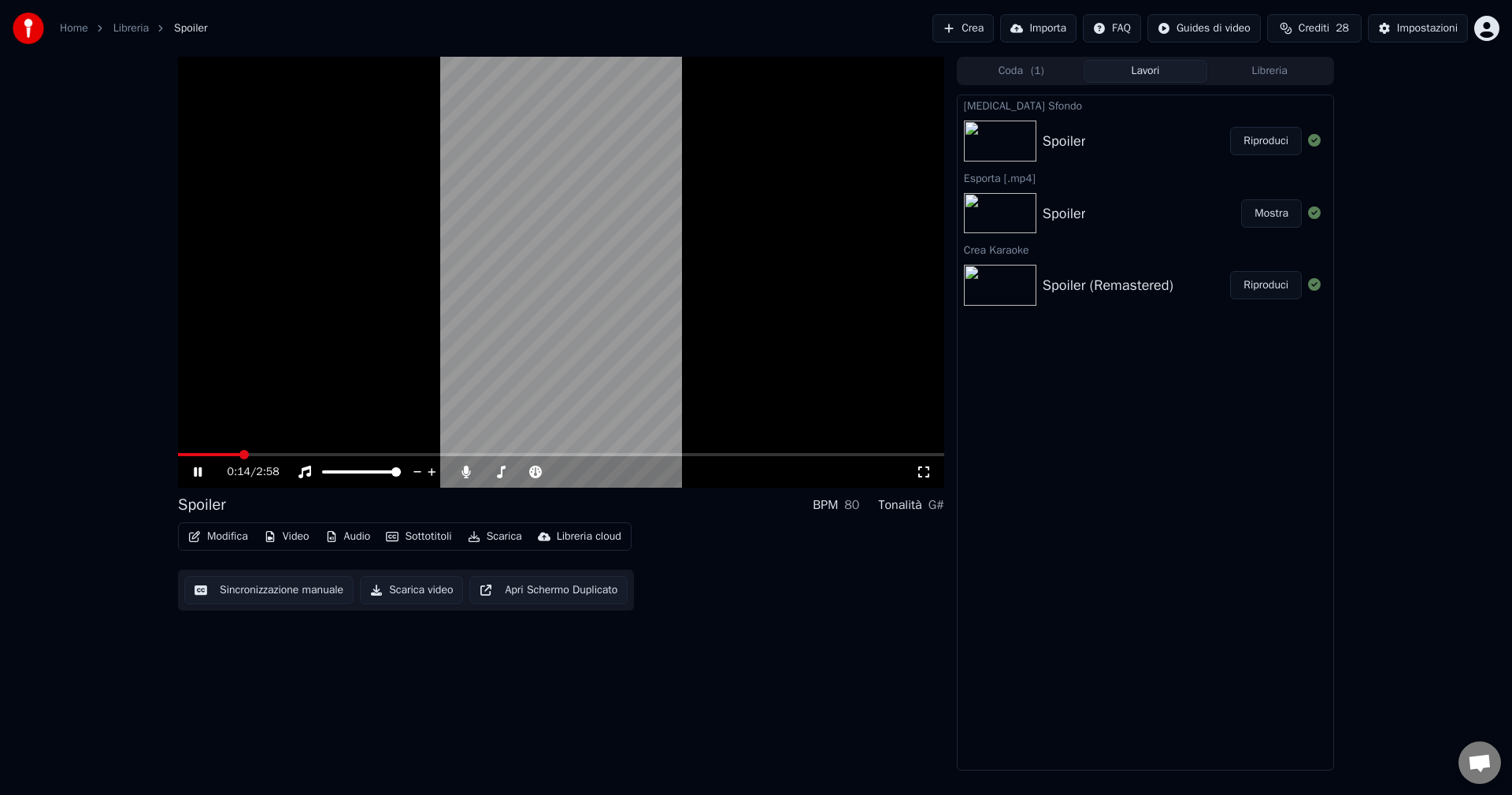 click on "Modifica" at bounding box center (218, 537) 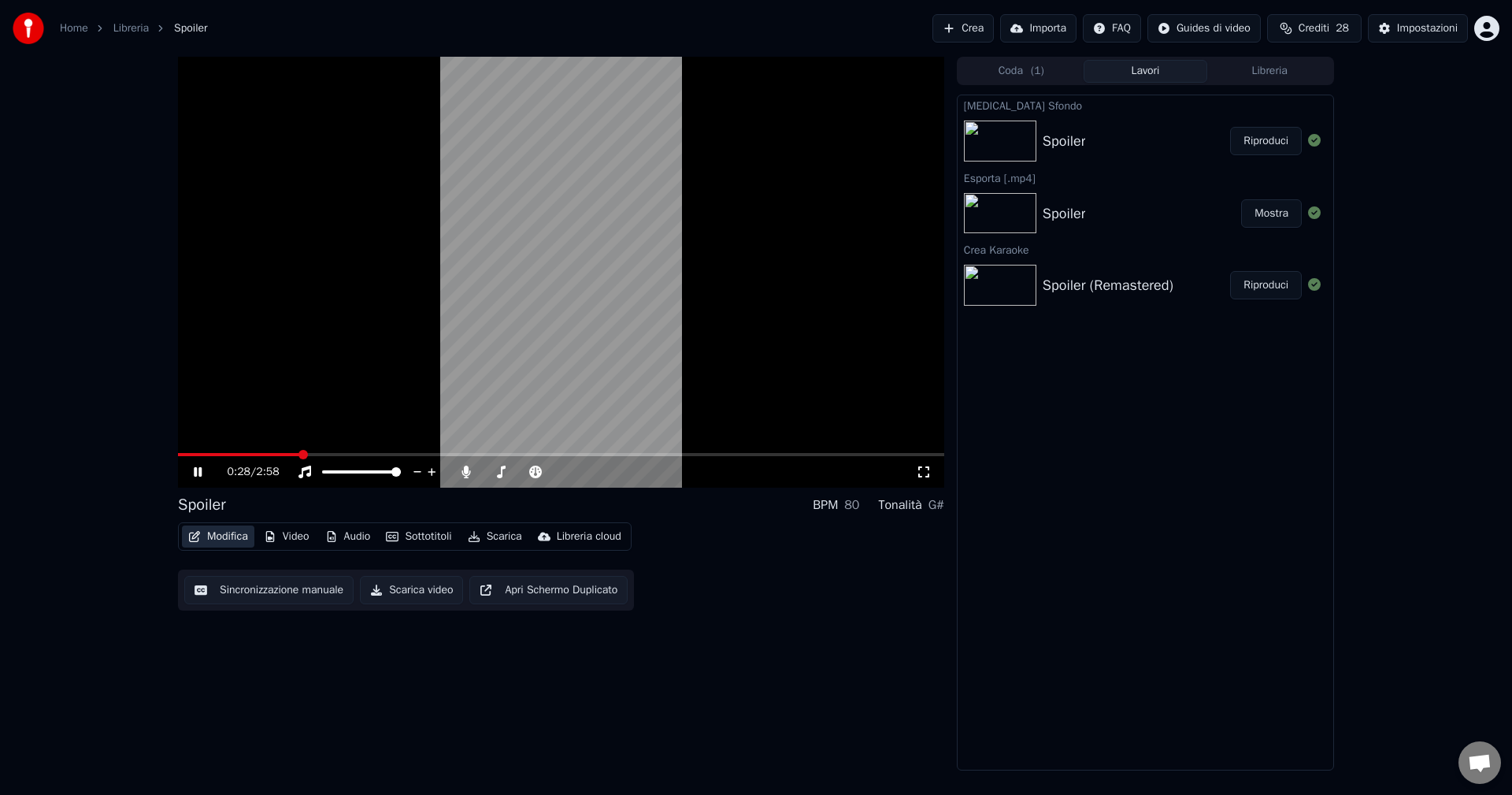 click on "Modifica" at bounding box center (218, 537) 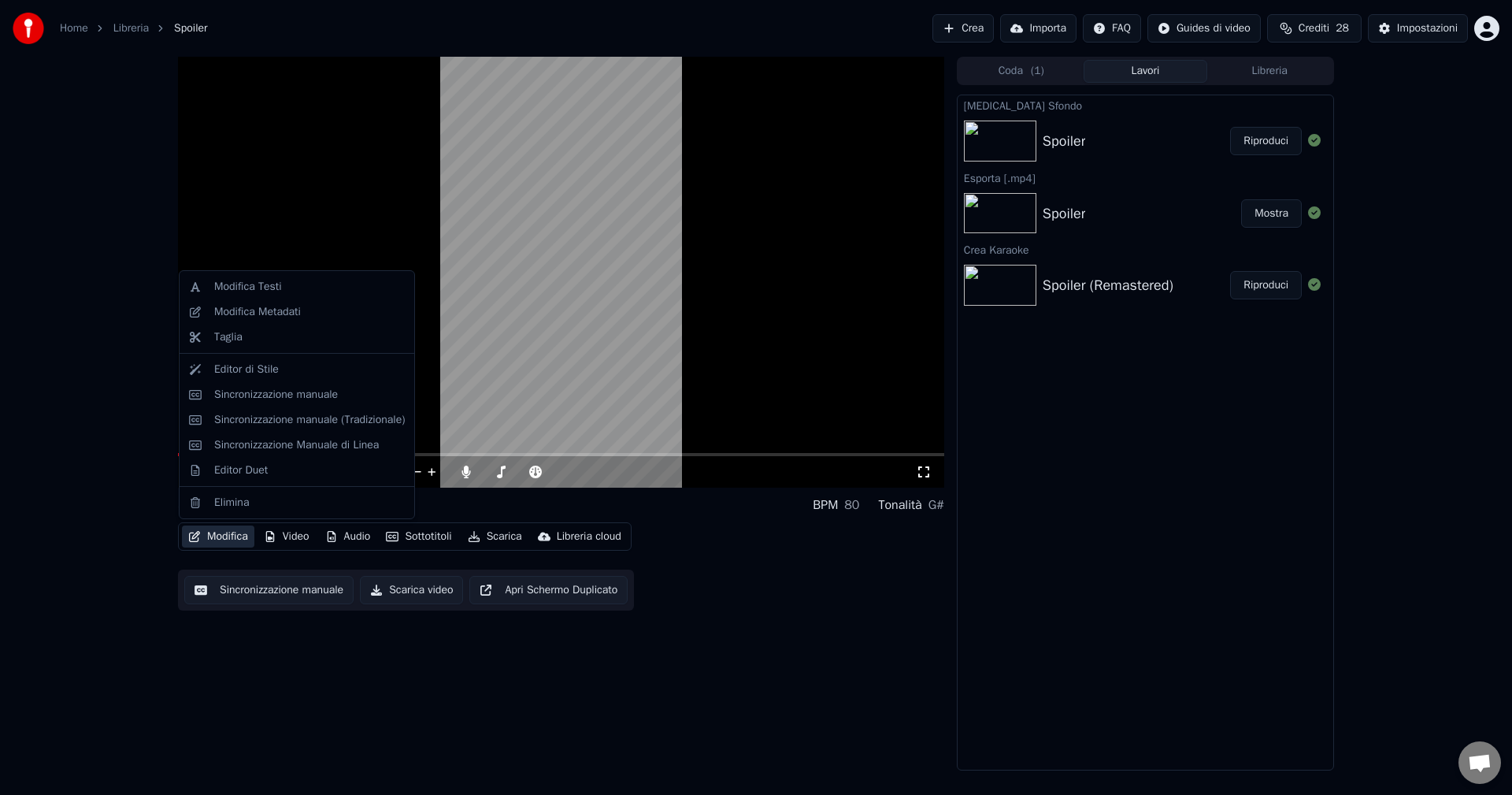 click on "Modifica" at bounding box center [218, 537] 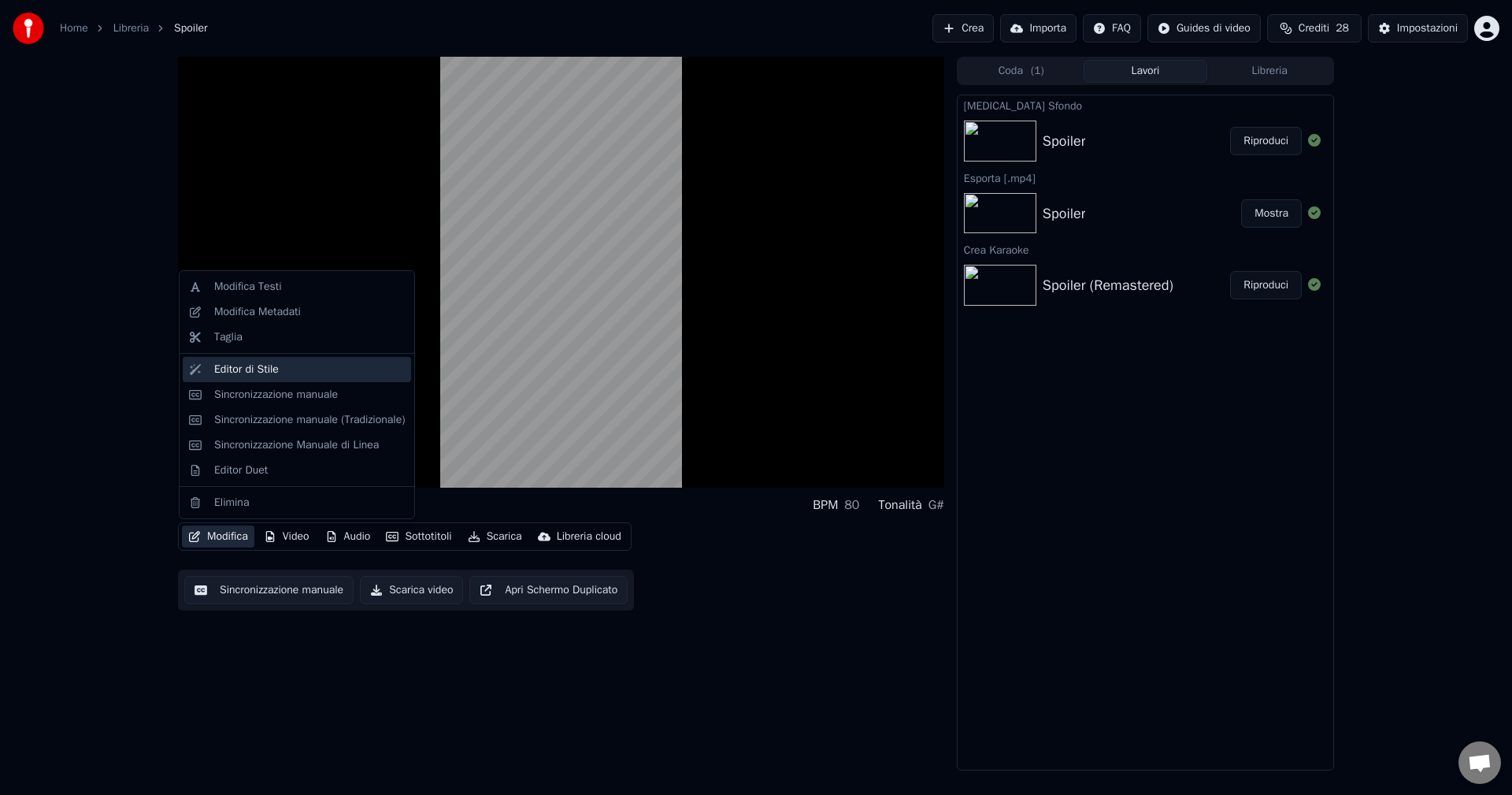click on "Editor di Stile" at bounding box center (309, 370) 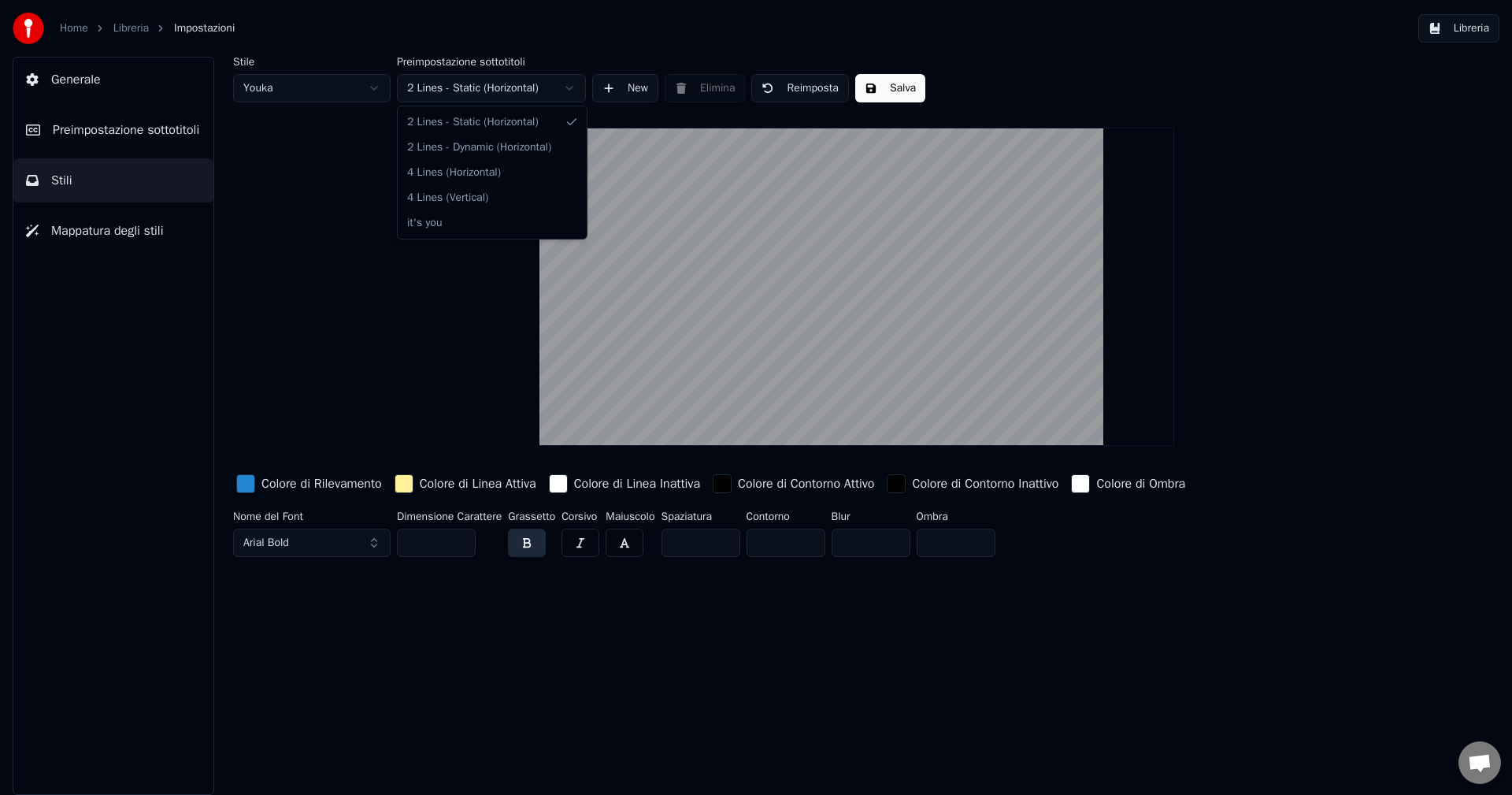 click on "Home Libreria Impostazioni Libreria Generale Preimpostazione sottotitoli Stili Mappatura degli stili Stile Youka Preimpostazione sottotitoli 2 Lines - Static (Horizontal) New Elimina Reimposta Salva Colore di Rilevamento Colore di Linea Attiva Colore di Linea Inattiva Colore di Contorno Attivo Colore di Contorno Inattivo Colore di Ombra Nome del Font Arial Bold Dimensione Carattere ** Grassetto Corsivo Maiuscolo Spaziatura * Contorno * Blur * Ombra * 2 Lines - Static (Horizontal) 2 Lines - Dynamic (Horizontal) 4 Lines (Horizontal) 4 Lines (Vertical) it's you" at bounding box center [756, 397] 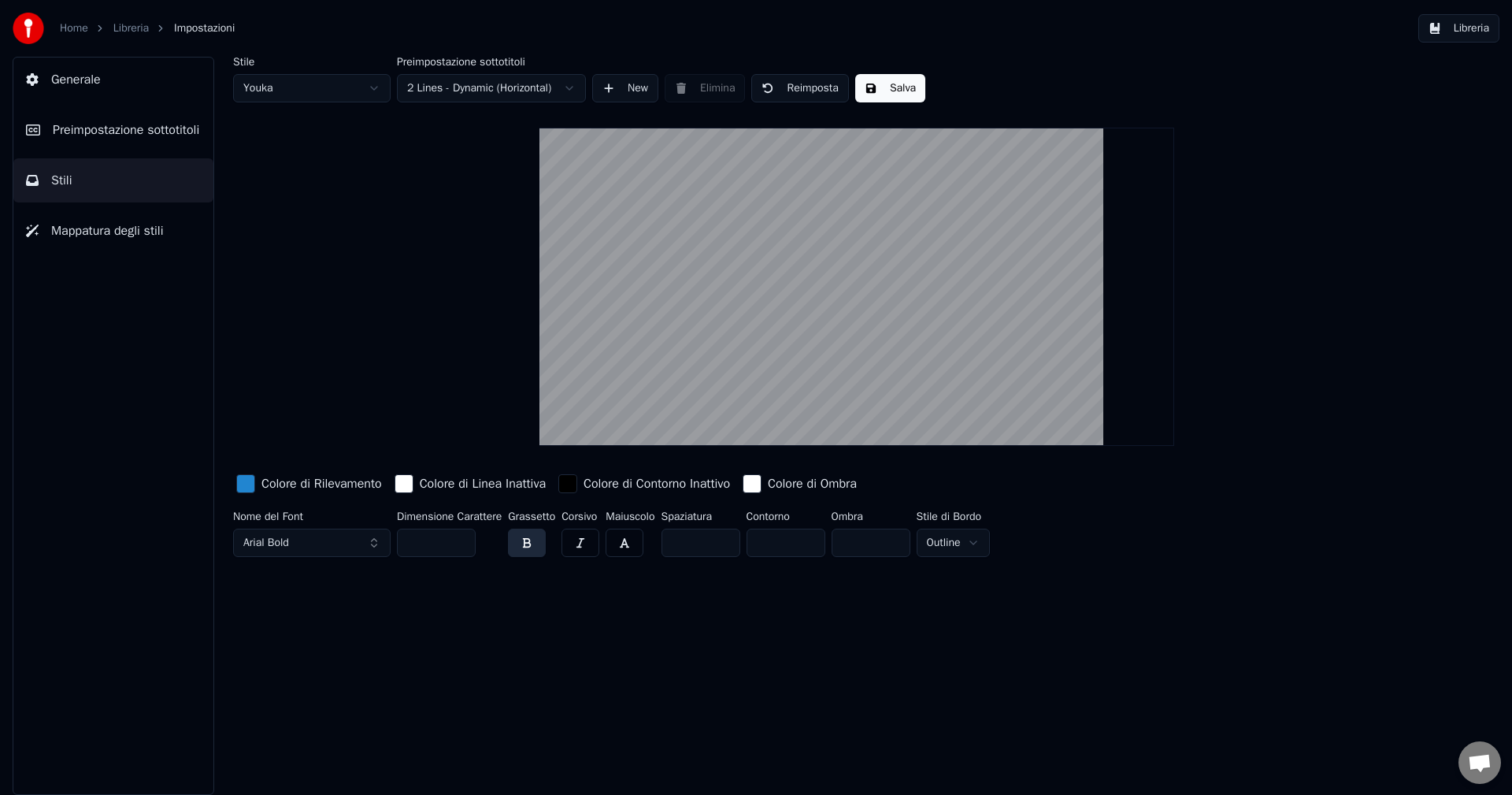 click on "Preimpostazione sottotitoli" at bounding box center [126, 130] 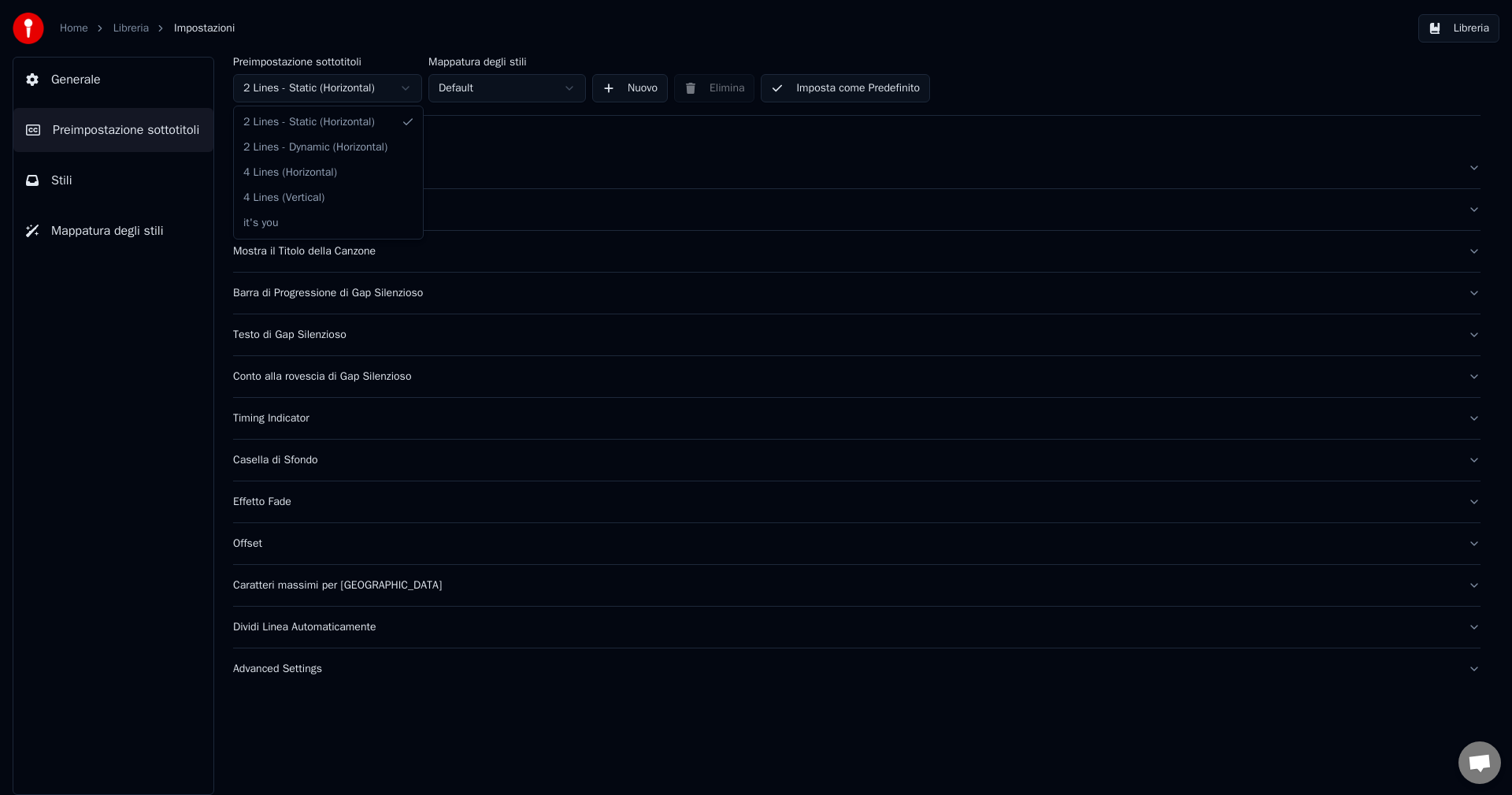 click on "Home Libreria Impostazioni Libreria Generale Preimpostazione sottotitoli Stili Mappatura degli stili Preimpostazione sottotitoli 2 Lines - Static (Horizontal) Mappatura degli stili Default Nuovo Elimina Imposta come Predefinito Generale Layout Mostra il Titolo della Canzone Barra di Progressione di Gap Silenzioso Testo di Gap Silenzioso Conto alla rovescia di Gap Silenzioso Timing Indicator Casella di Sfondo Effetto Fade Offset Caratteri massimi per riga Dividi Linea Automaticamente Advanced Settings 2 Lines - Static (Horizontal) 2 Lines - Dynamic (Horizontal) 4 Lines (Horizontal) 4 Lines (Vertical) it's you" at bounding box center (756, 397) 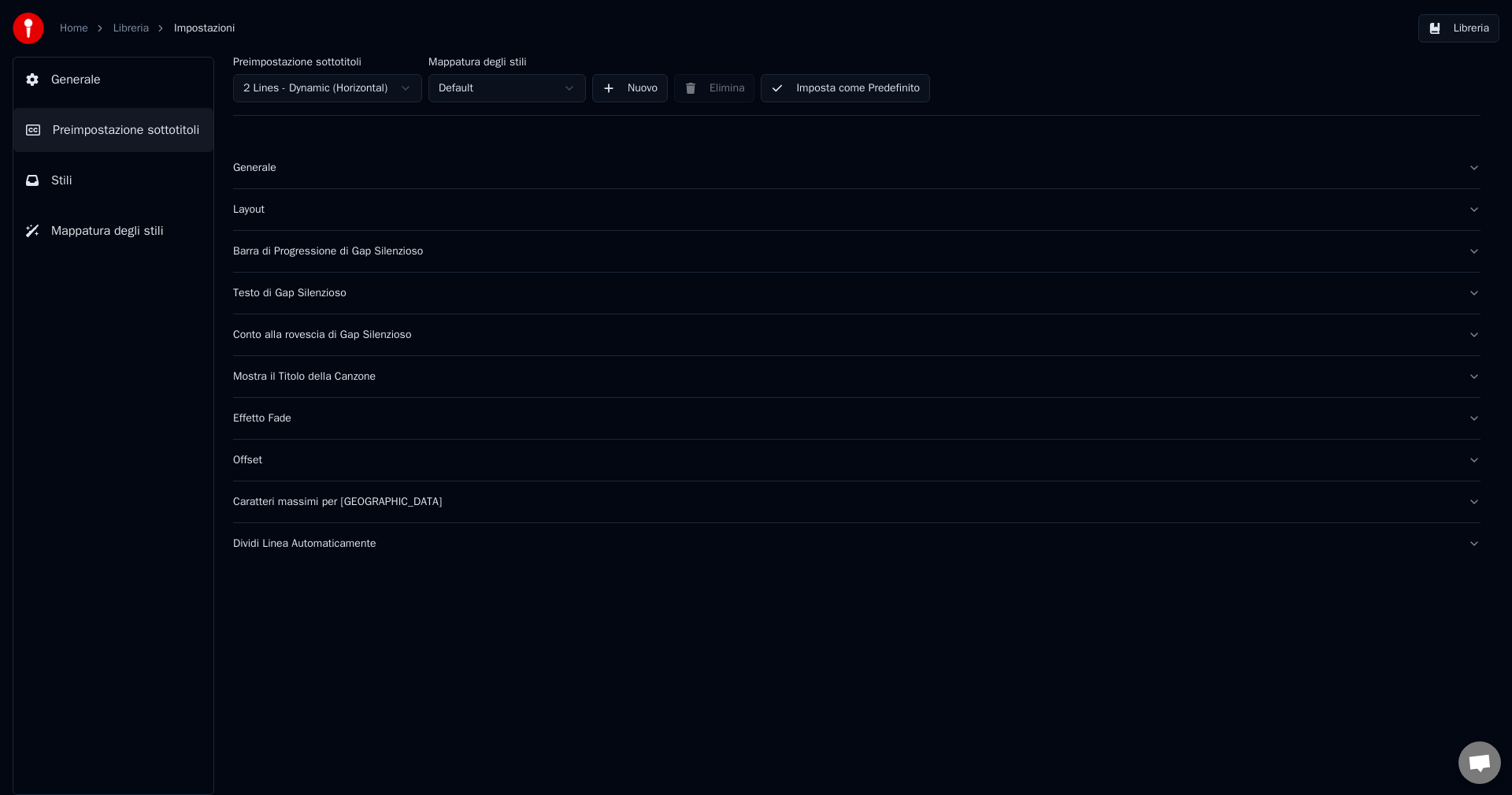 click on "Generale" at bounding box center [844, 168] 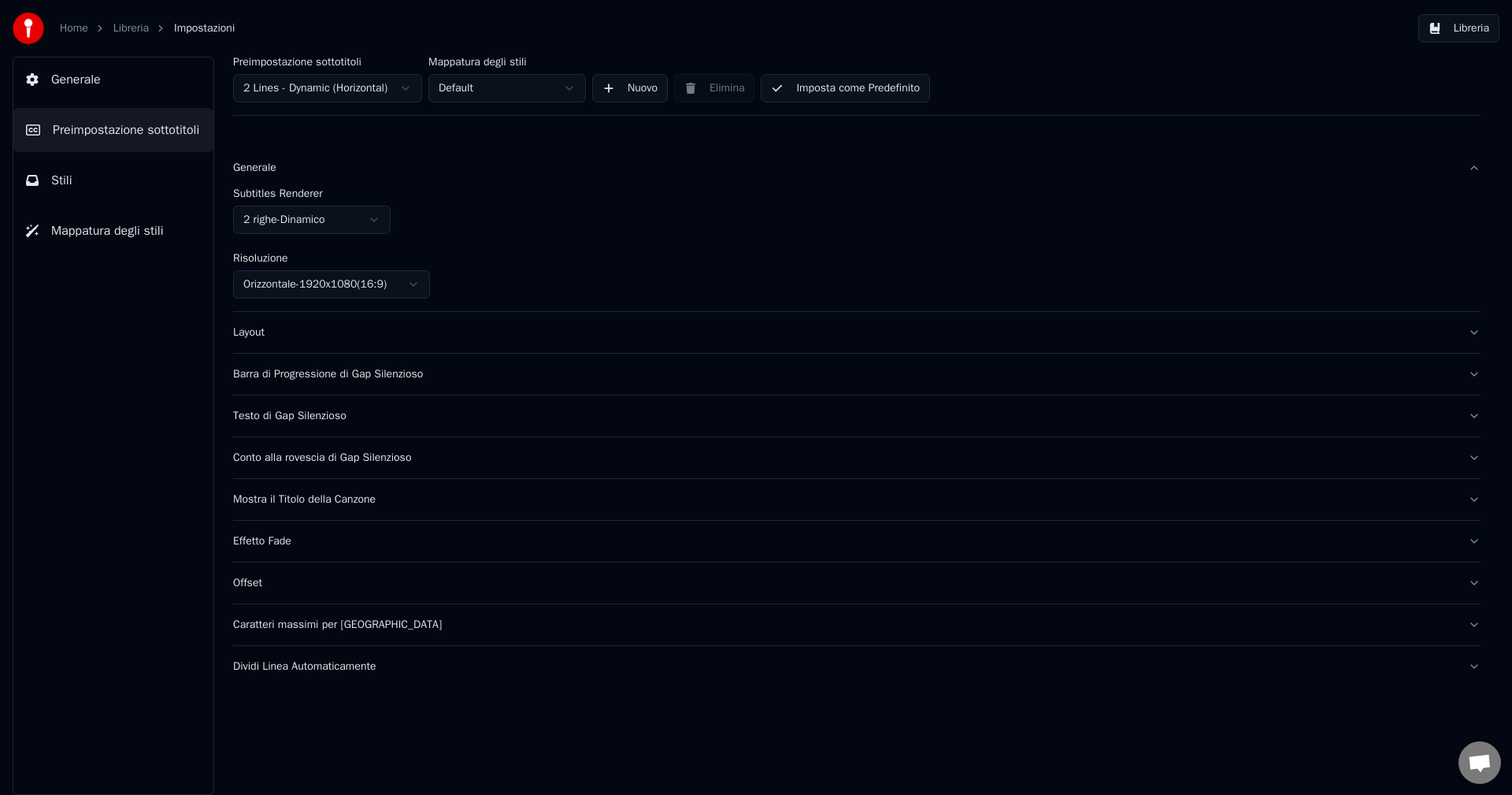 click on "Generale" at bounding box center [844, 168] 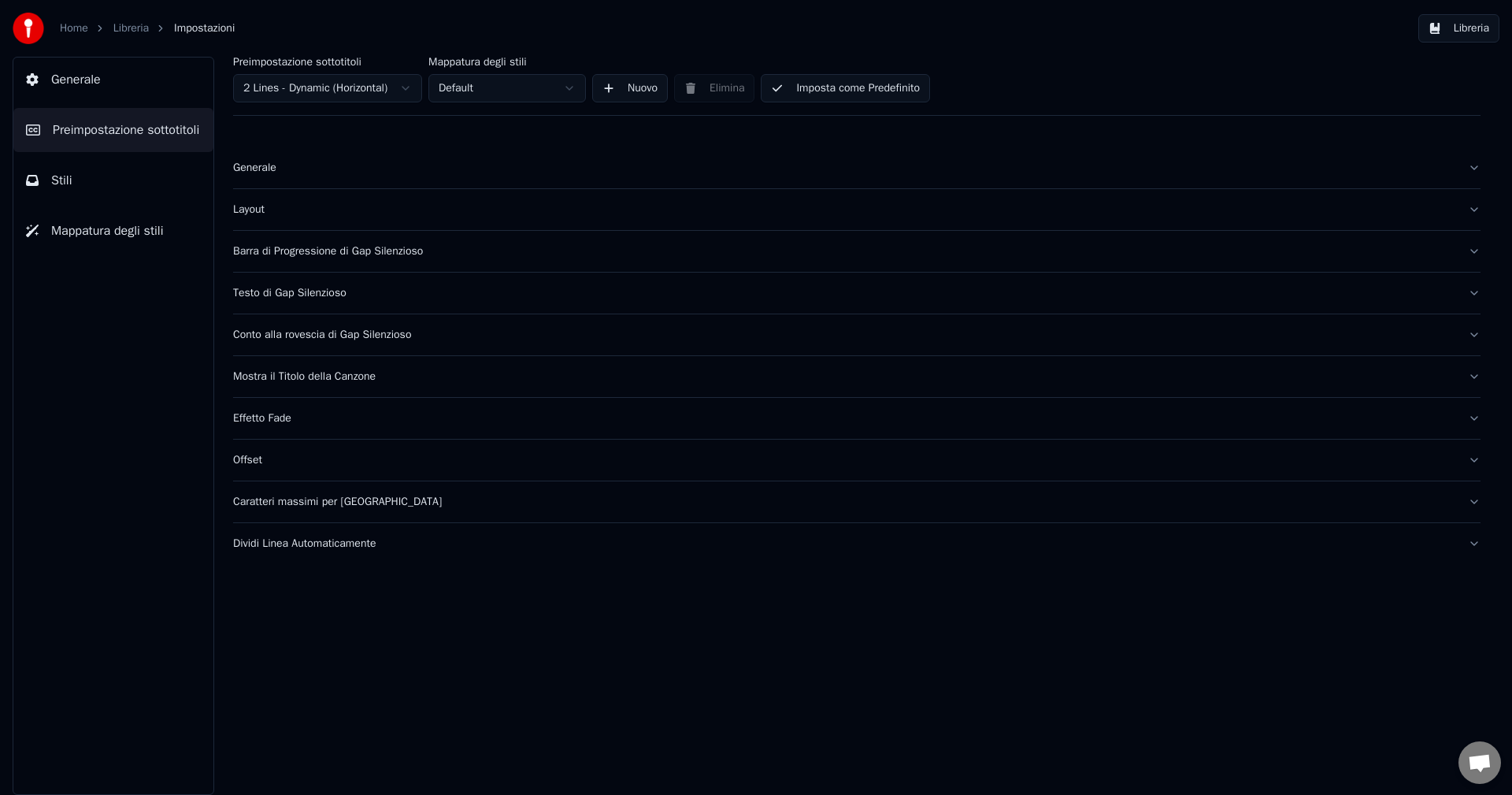 click on "Layout" at bounding box center [844, 210] 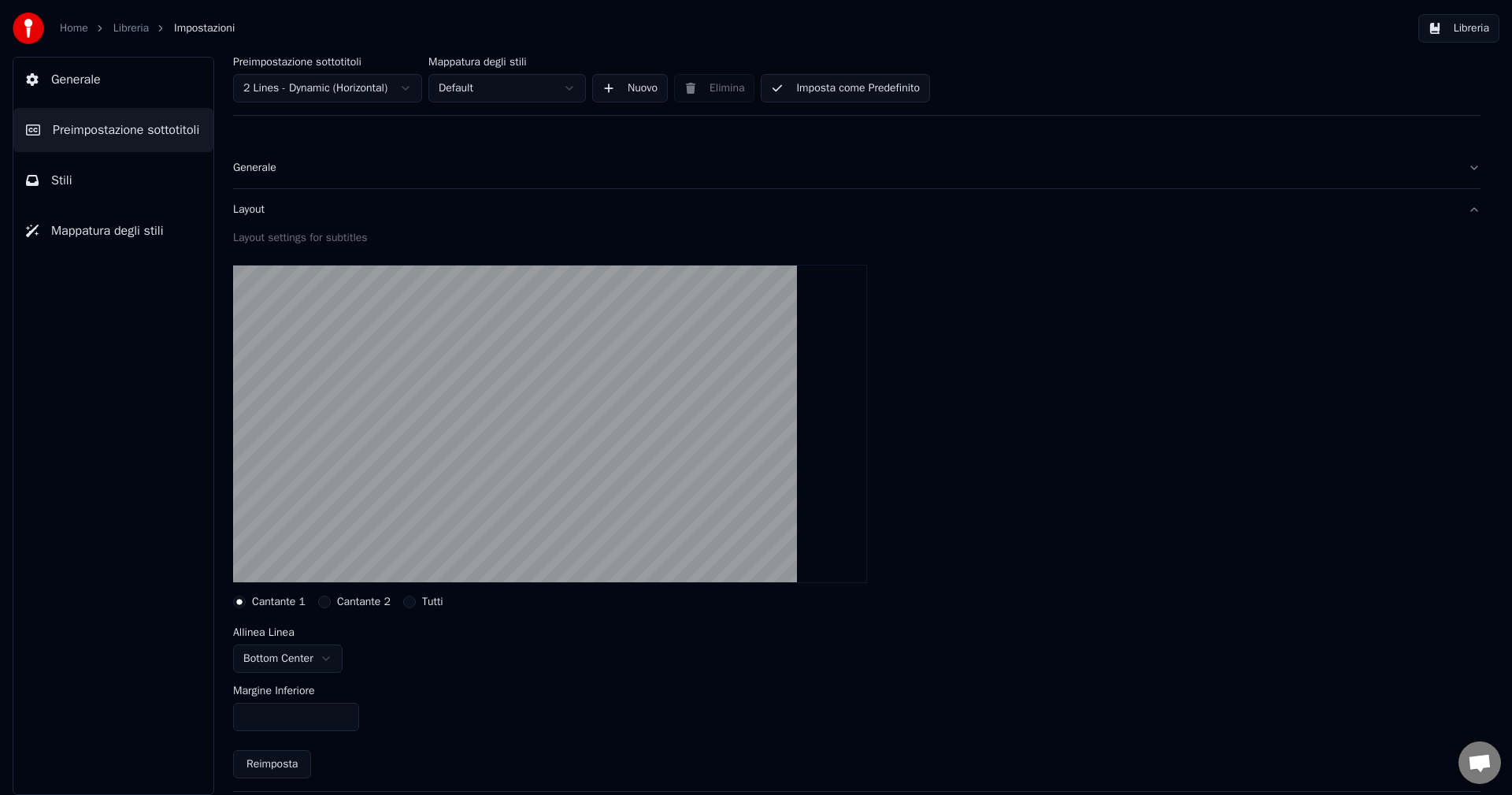 click on "Cantante 2" at bounding box center (364, 602) 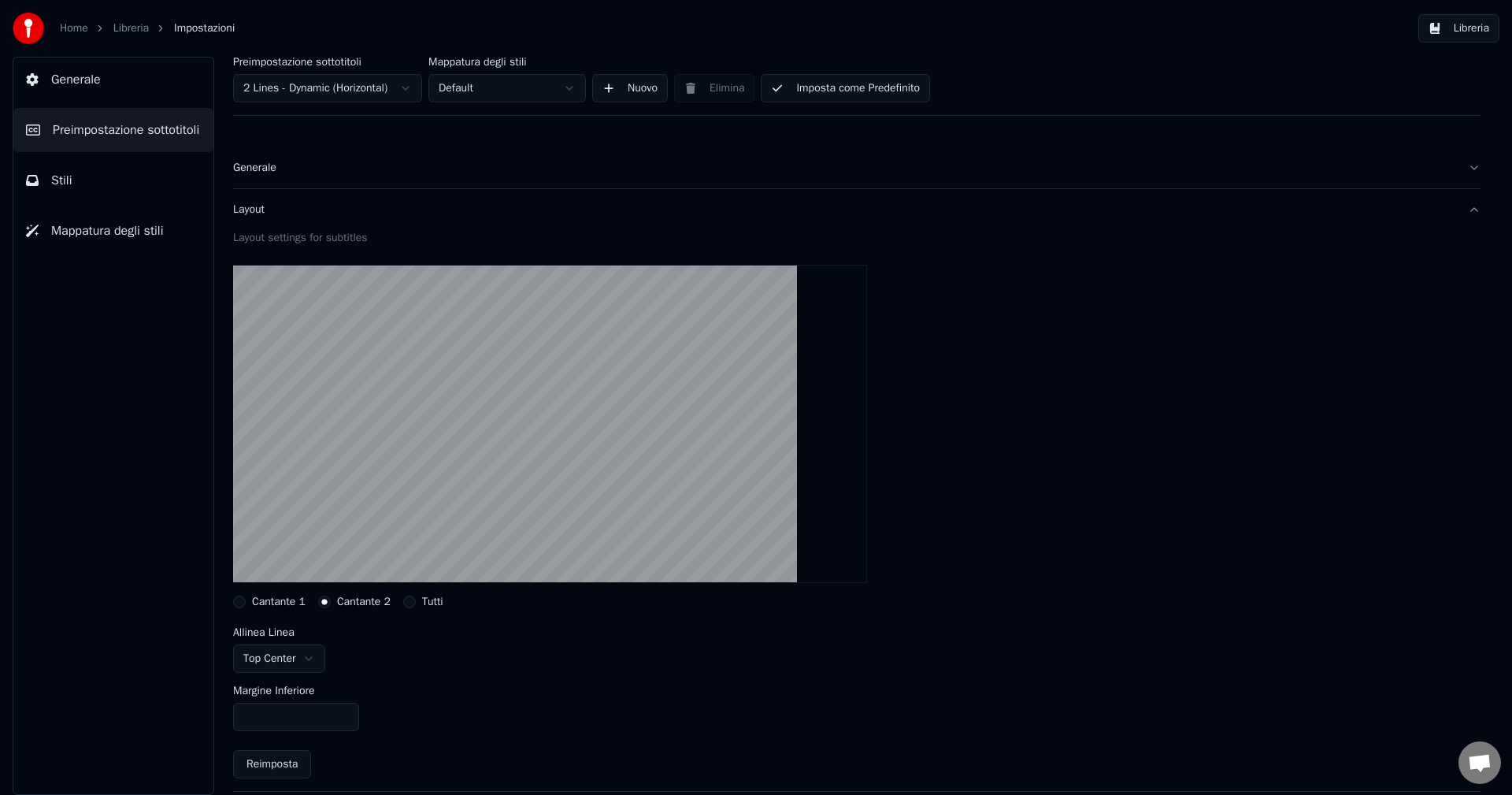 click on "Cantante 1" at bounding box center [279, 602] 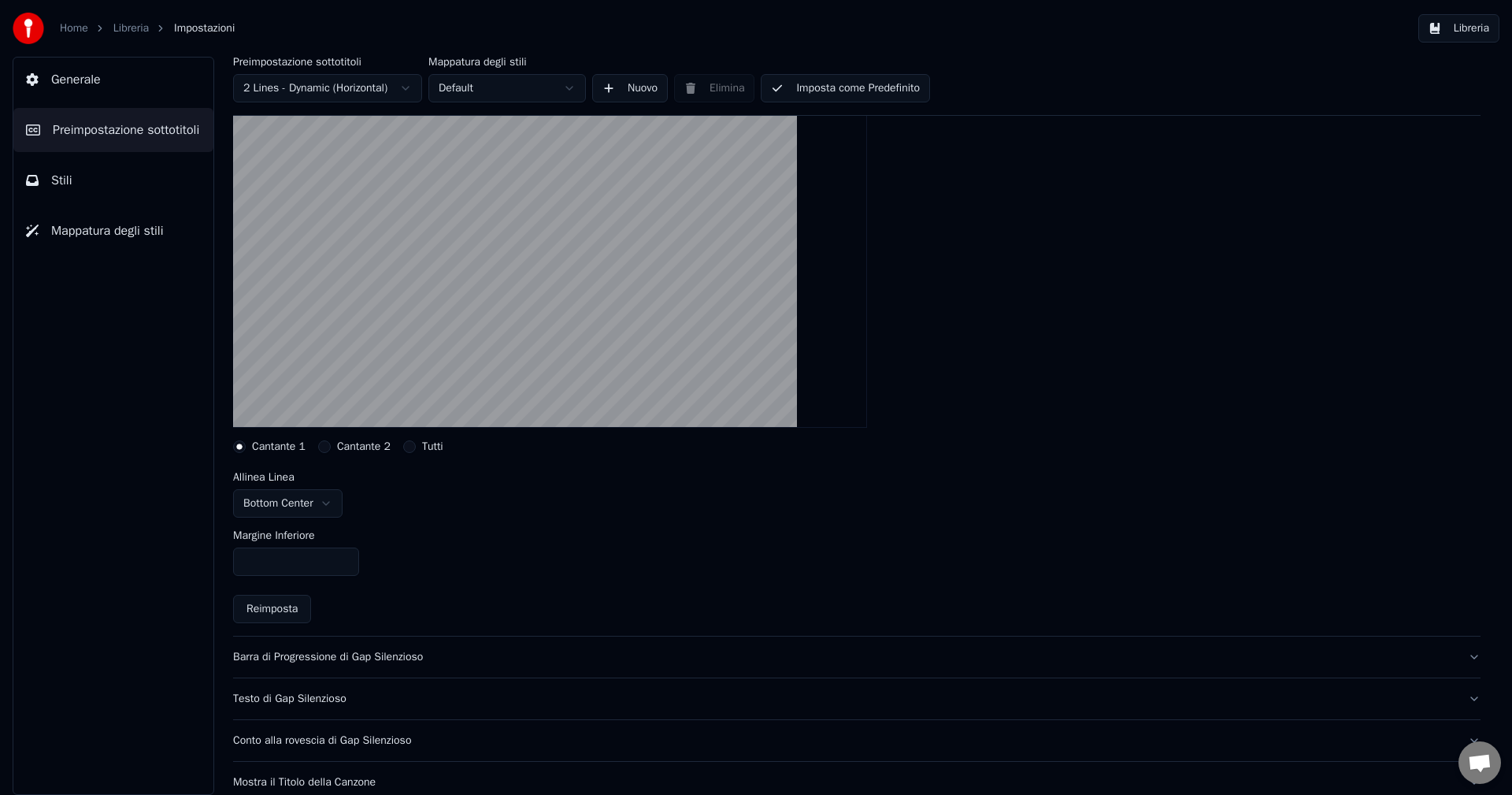 scroll, scrollTop: 158, scrollLeft: 0, axis: vertical 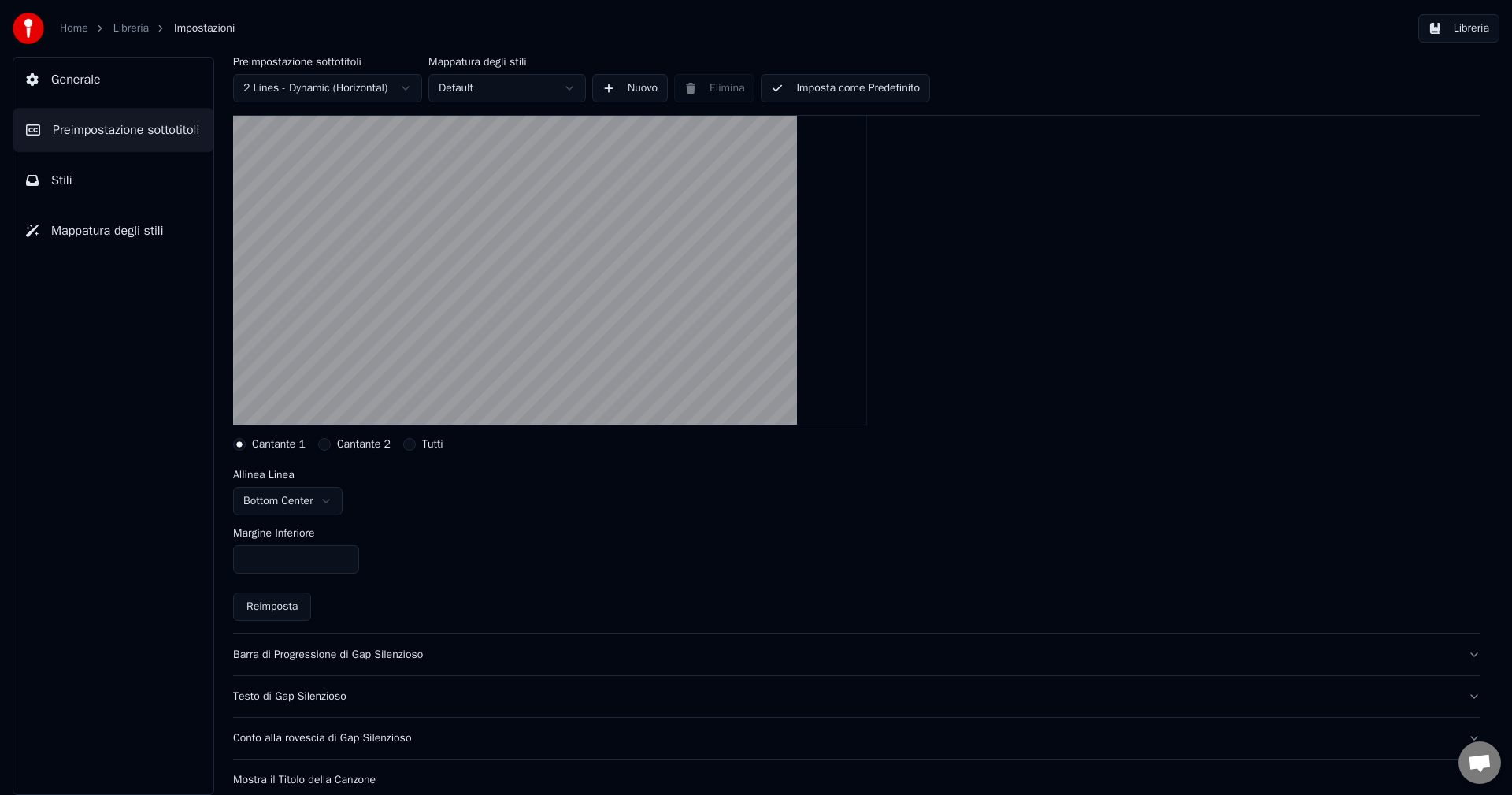 click on "Home Libreria Impostazioni Libreria Generale Preimpostazione sottotitoli Stili Mappatura degli stili Preimpostazione sottotitoli 2 Lines - Dynamic (Horizontal) Mappatura degli stili Default Nuovo Elimina Imposta come Predefinito Generale Layout Layout settings for subtitles Cantante 1 Cantante 2 Tutti Allinea Linea Bottom Center Margine Inferiore *** Reimposta Barra di Progressione di Gap Silenzioso Testo di Gap Silenzioso Conto alla rovescia di Gap Silenzioso Mostra il Titolo della Canzone Effetto Fade Offset Caratteri massimi per riga Dividi Linea Automaticamente" at bounding box center (756, 397) 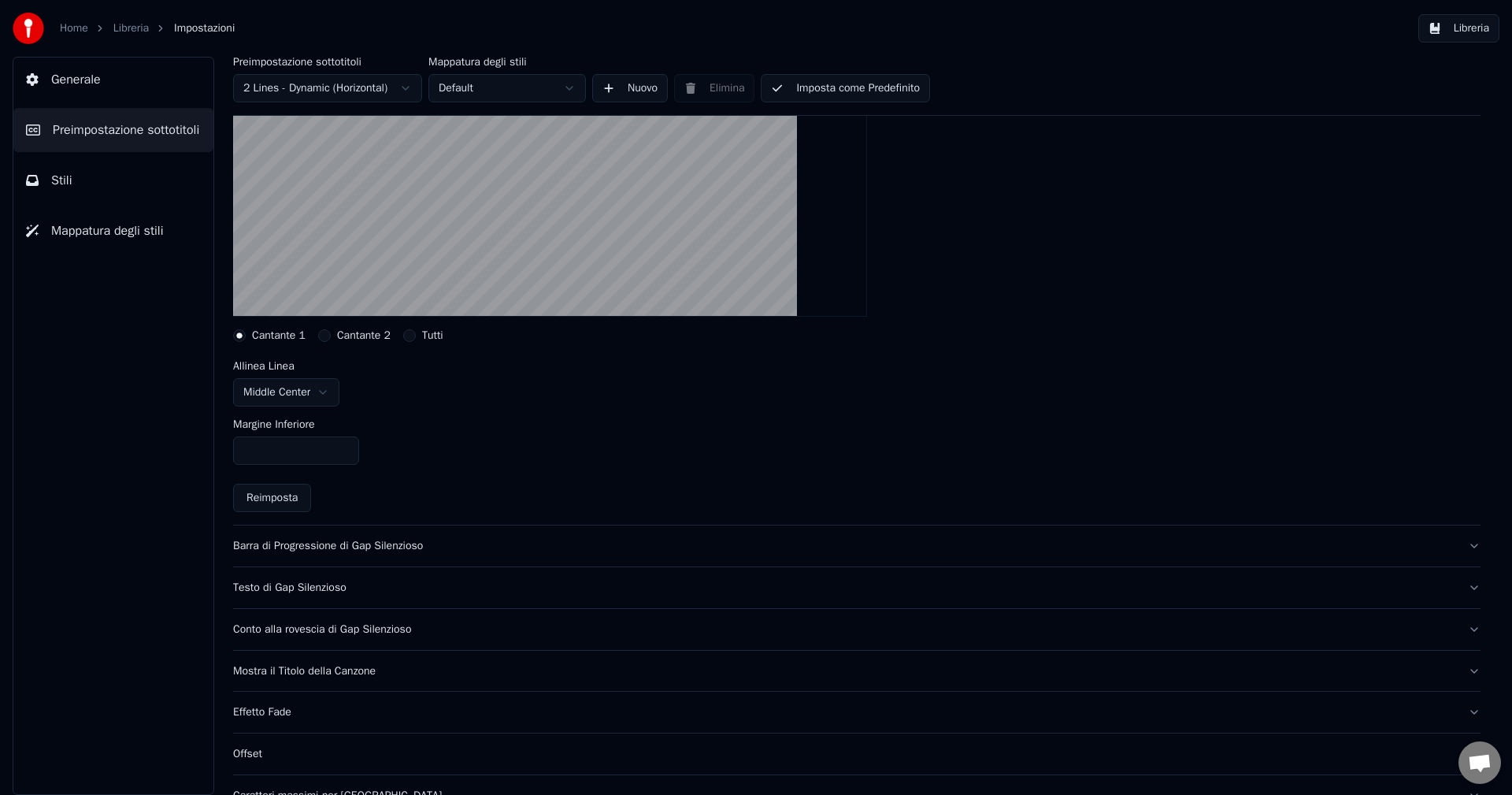 scroll, scrollTop: 106, scrollLeft: 0, axis: vertical 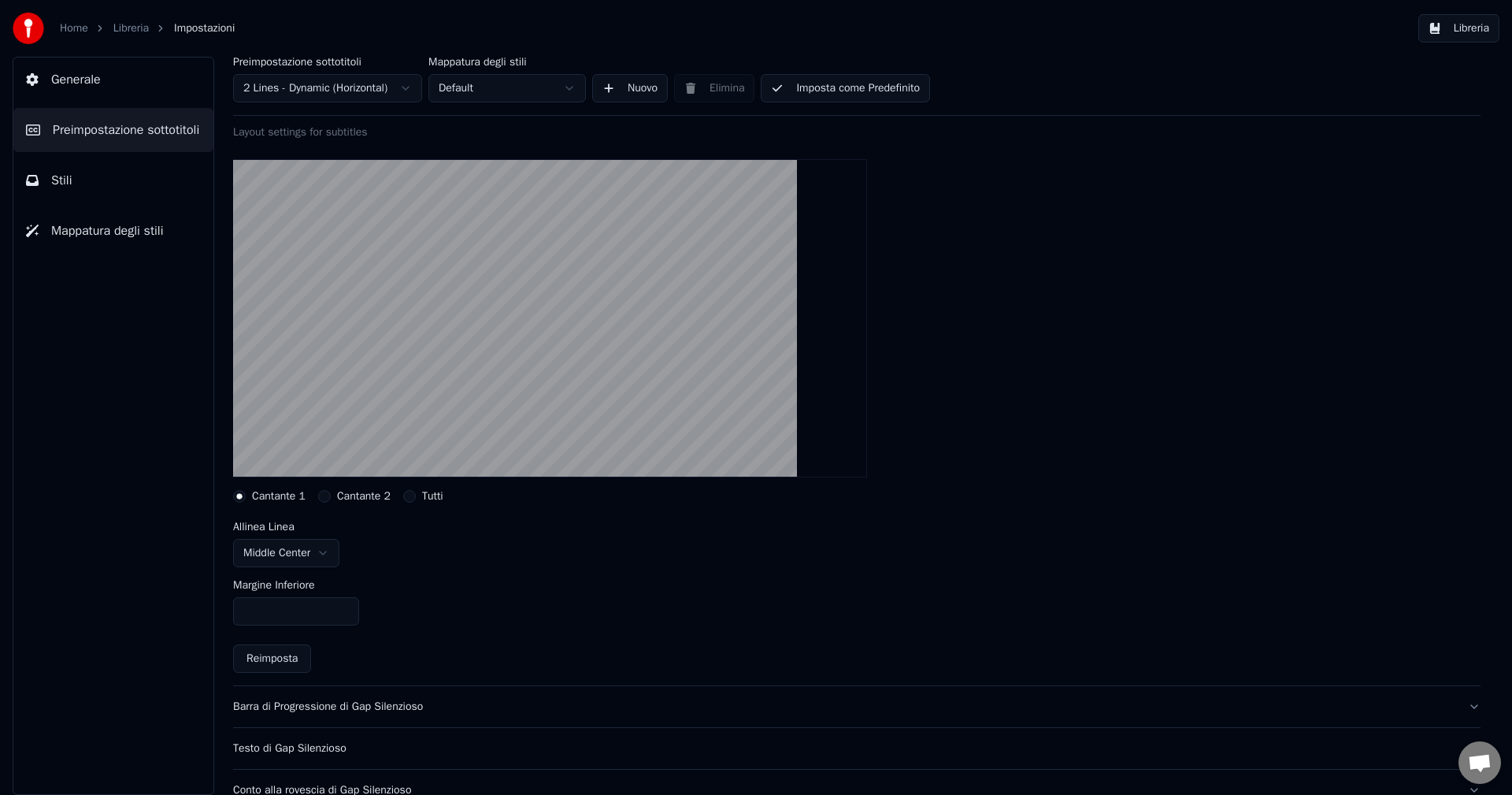click on "Generale" at bounding box center [113, 80] 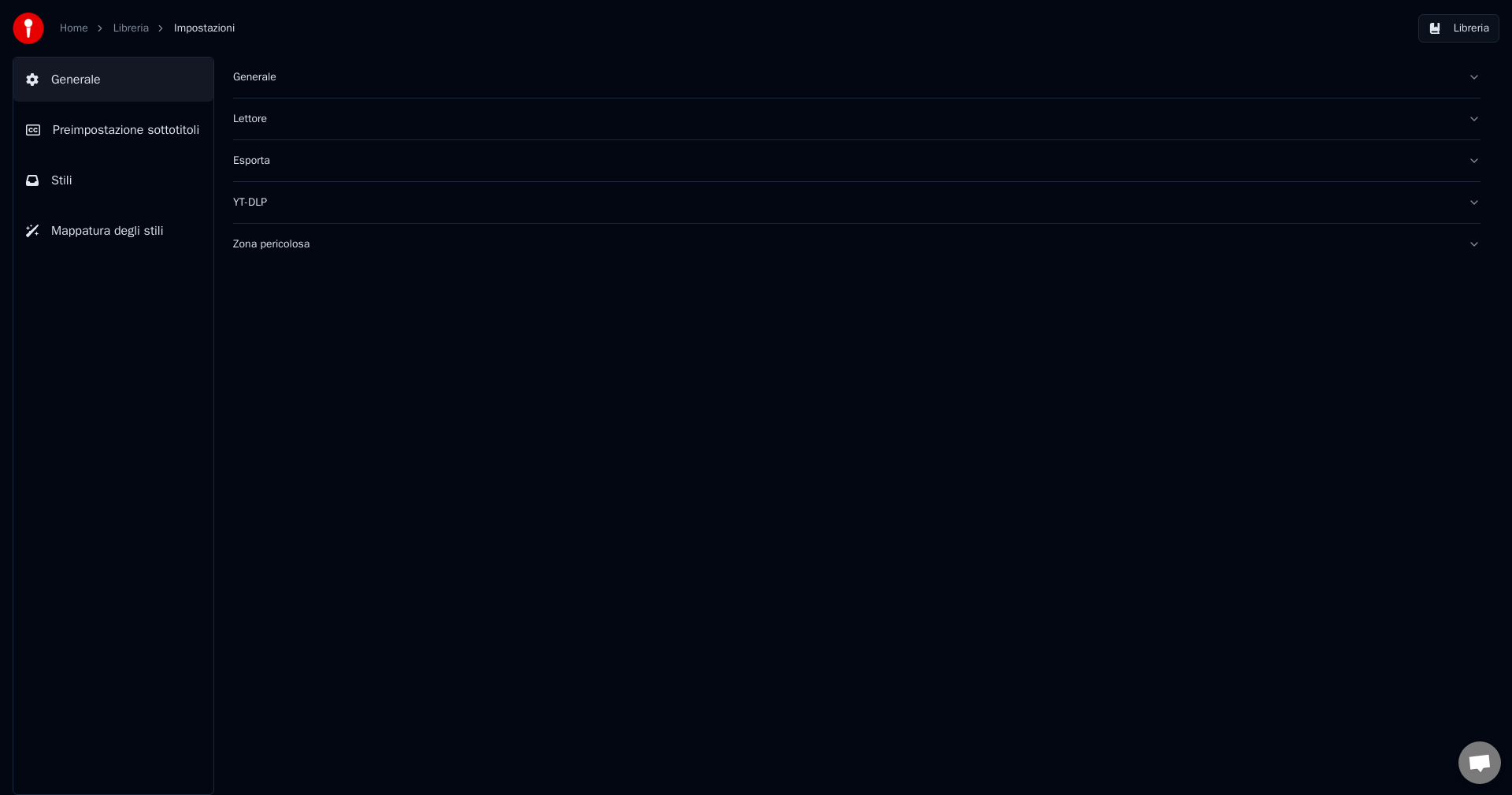 click on "Home" at bounding box center (74, 28) 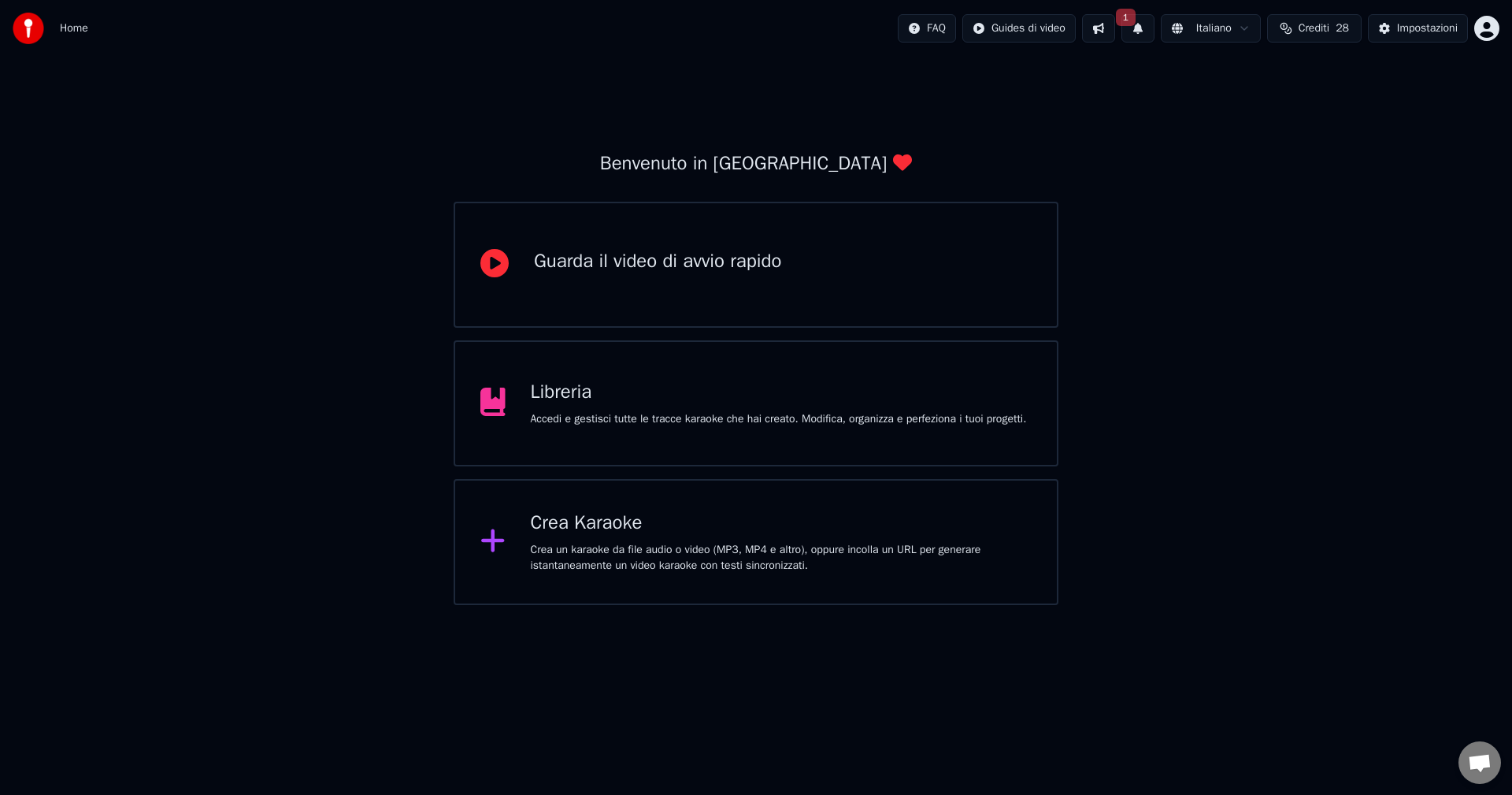 click on "Accedi e gestisci tutte le tracce karaoke che hai creato. Modifica, organizza e perfeziona i tuoi progetti." at bounding box center (779, 419) 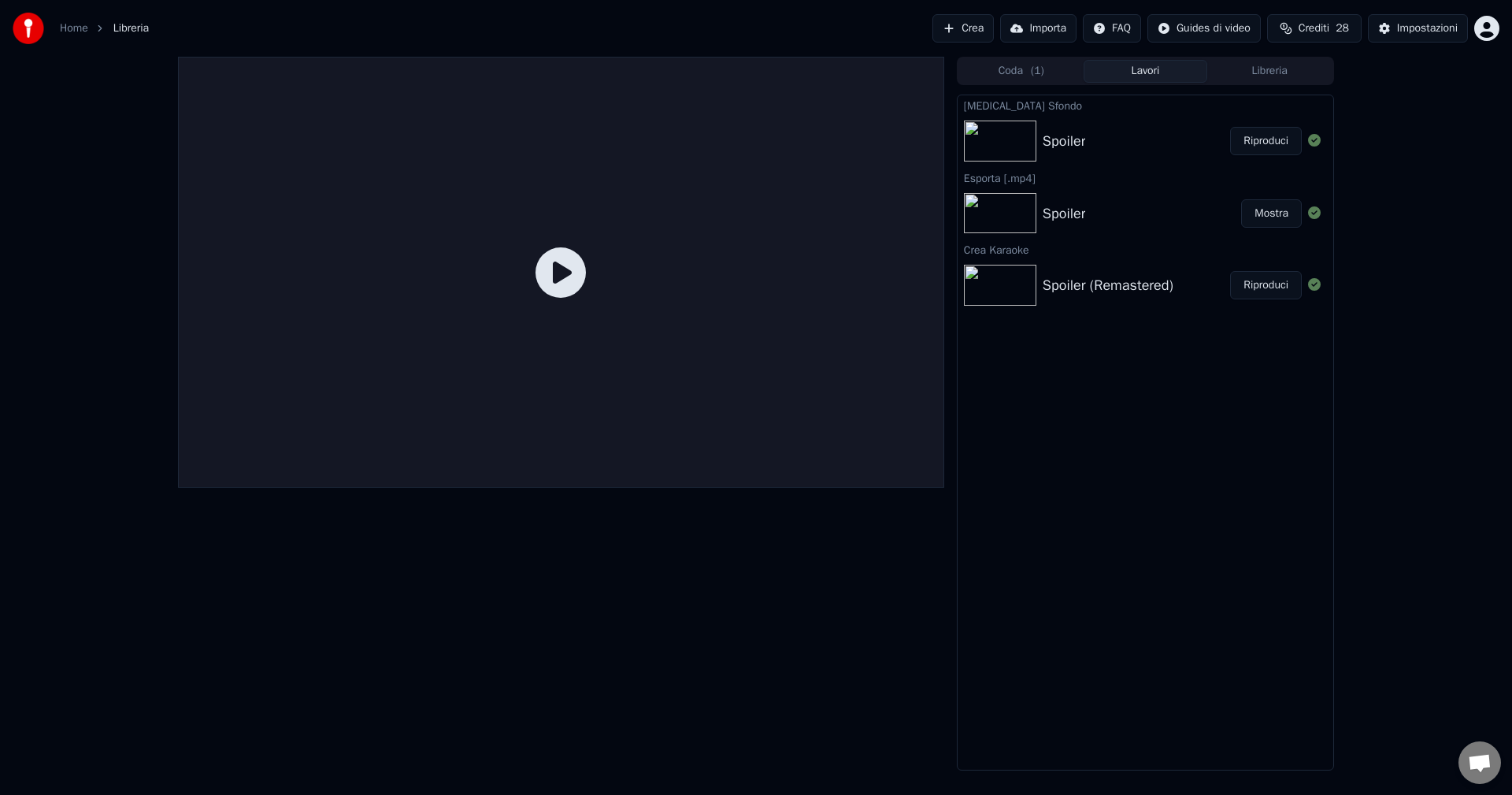 click on "Riproduci" at bounding box center (1266, 141) 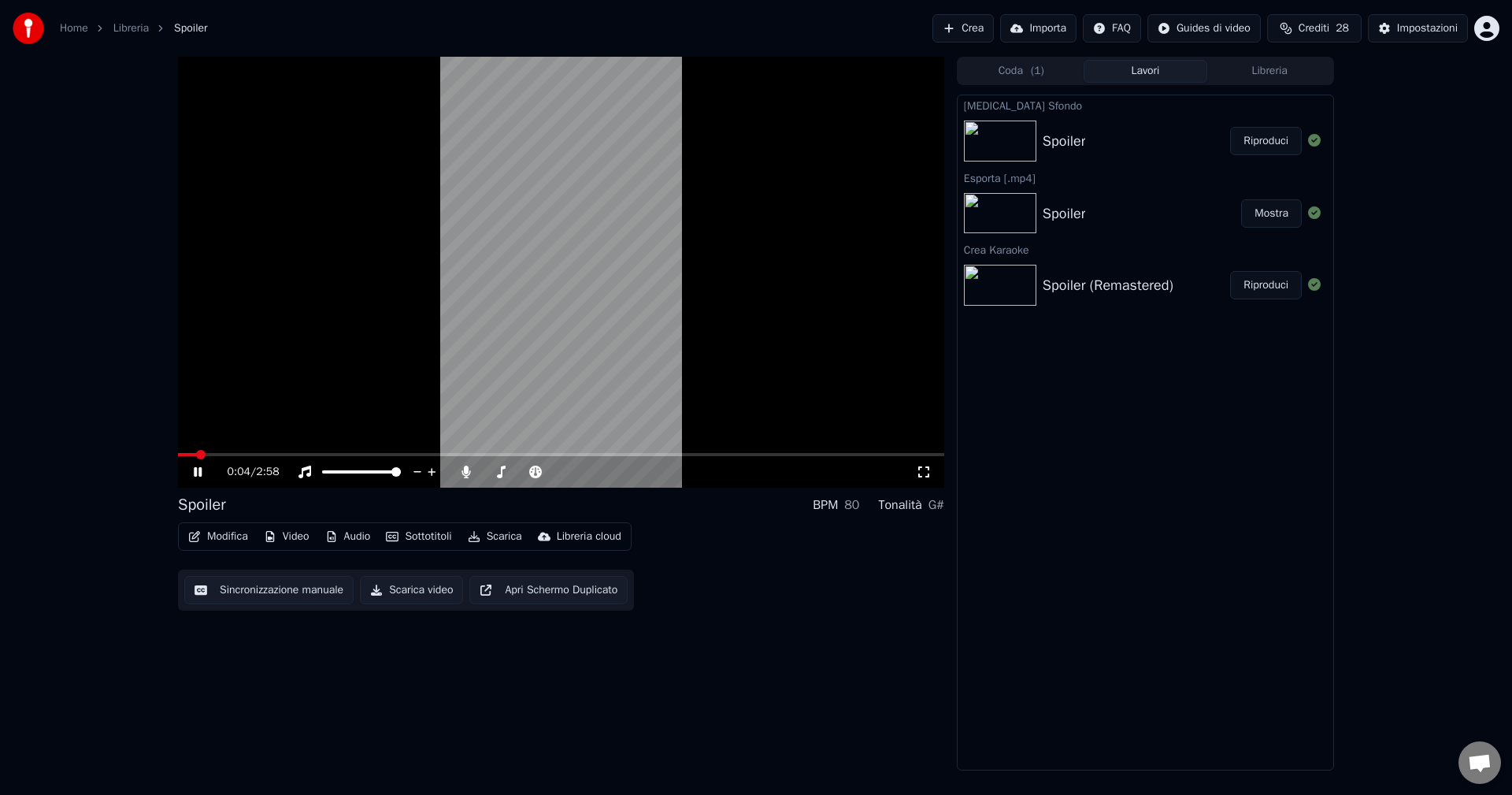 click on "Modifica" at bounding box center [218, 537] 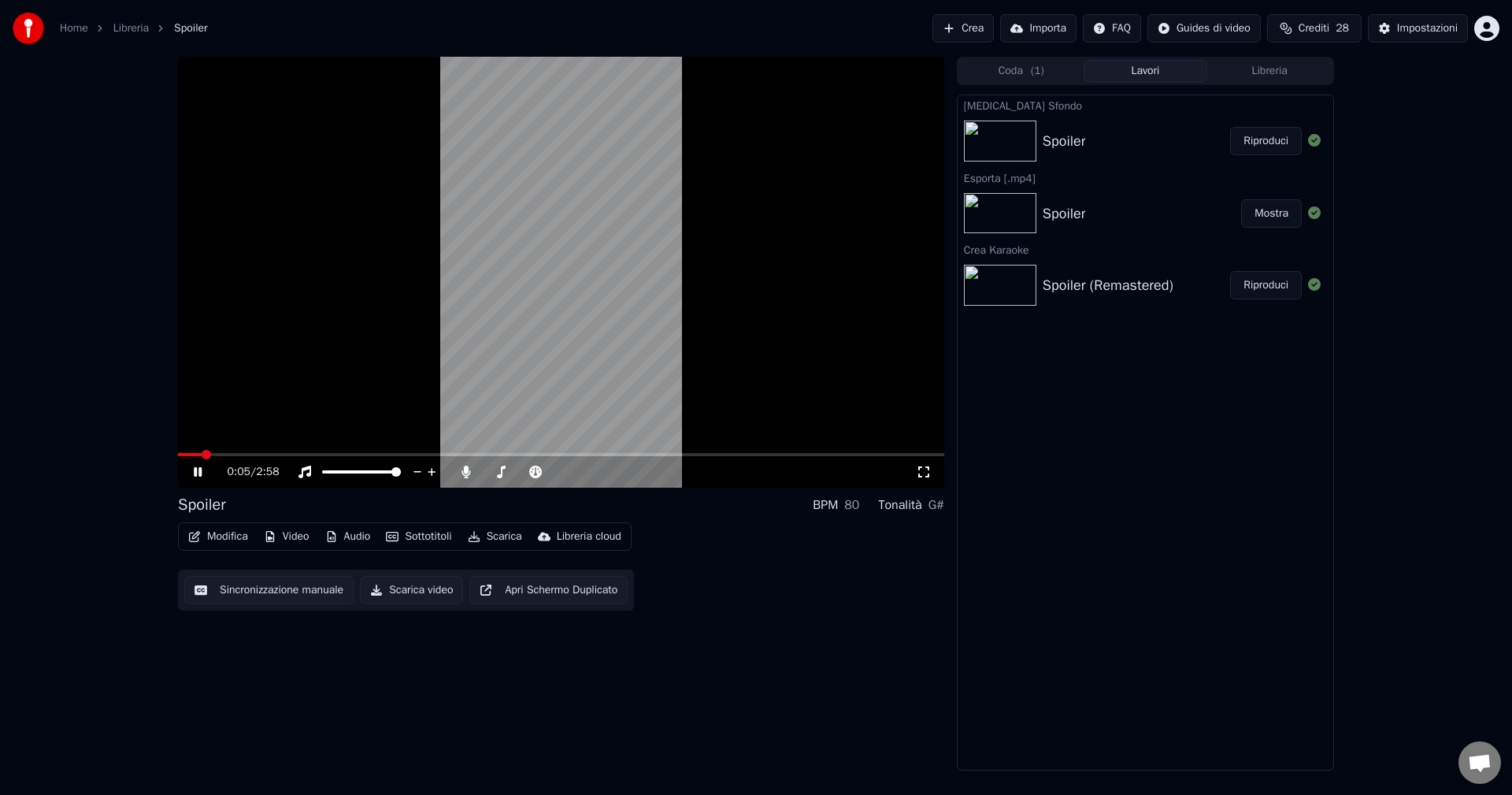 click on "0:05  /  2:58 Spoiler BPM 80 Tonalità G# Modifica Video Audio Sottotitoli Scarica Libreria cloud Sincronizzazione manuale Scarica video Apri Schermo Duplicato" at bounding box center (561, 414) 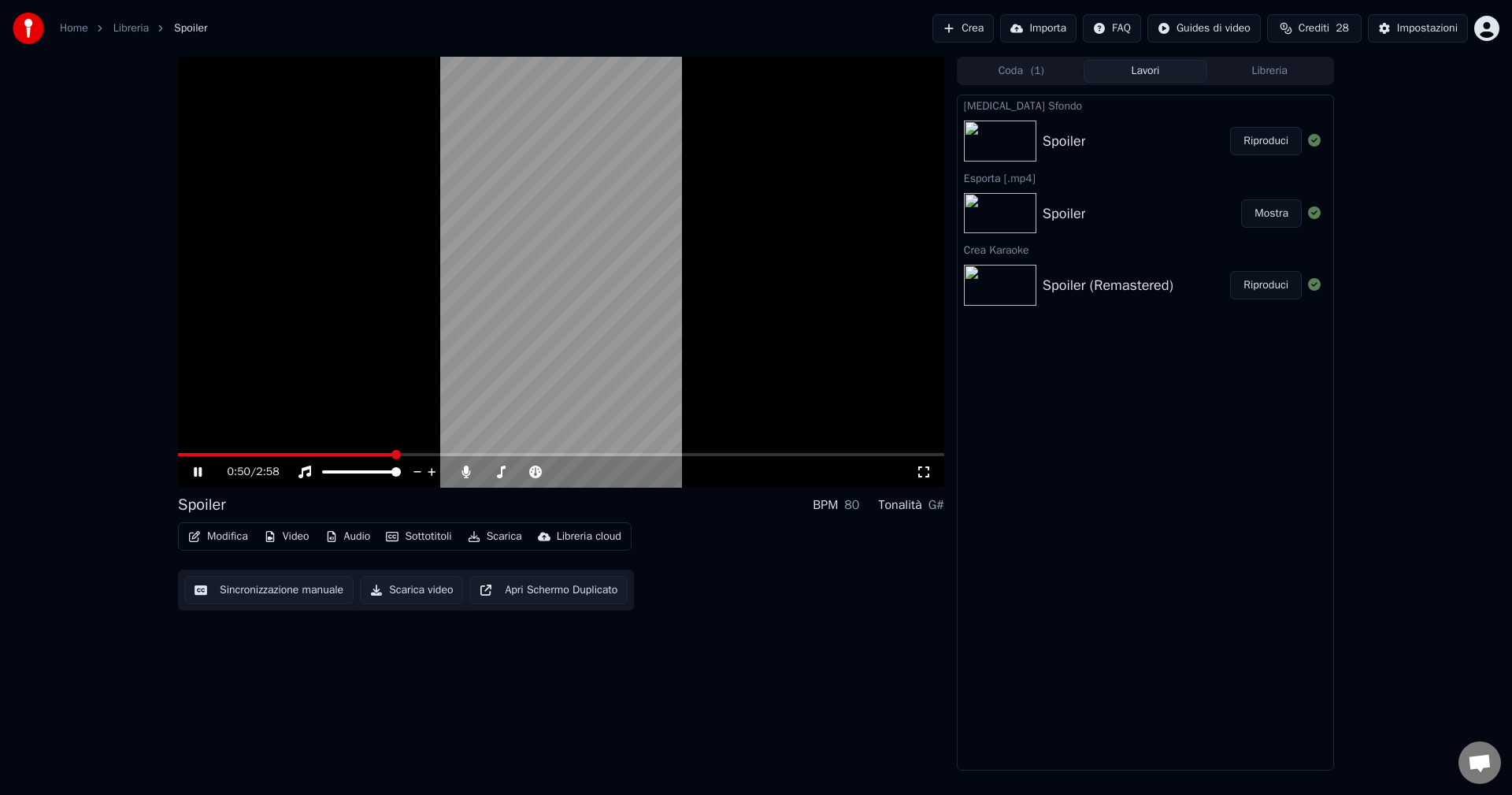click on "Modifica" at bounding box center (218, 537) 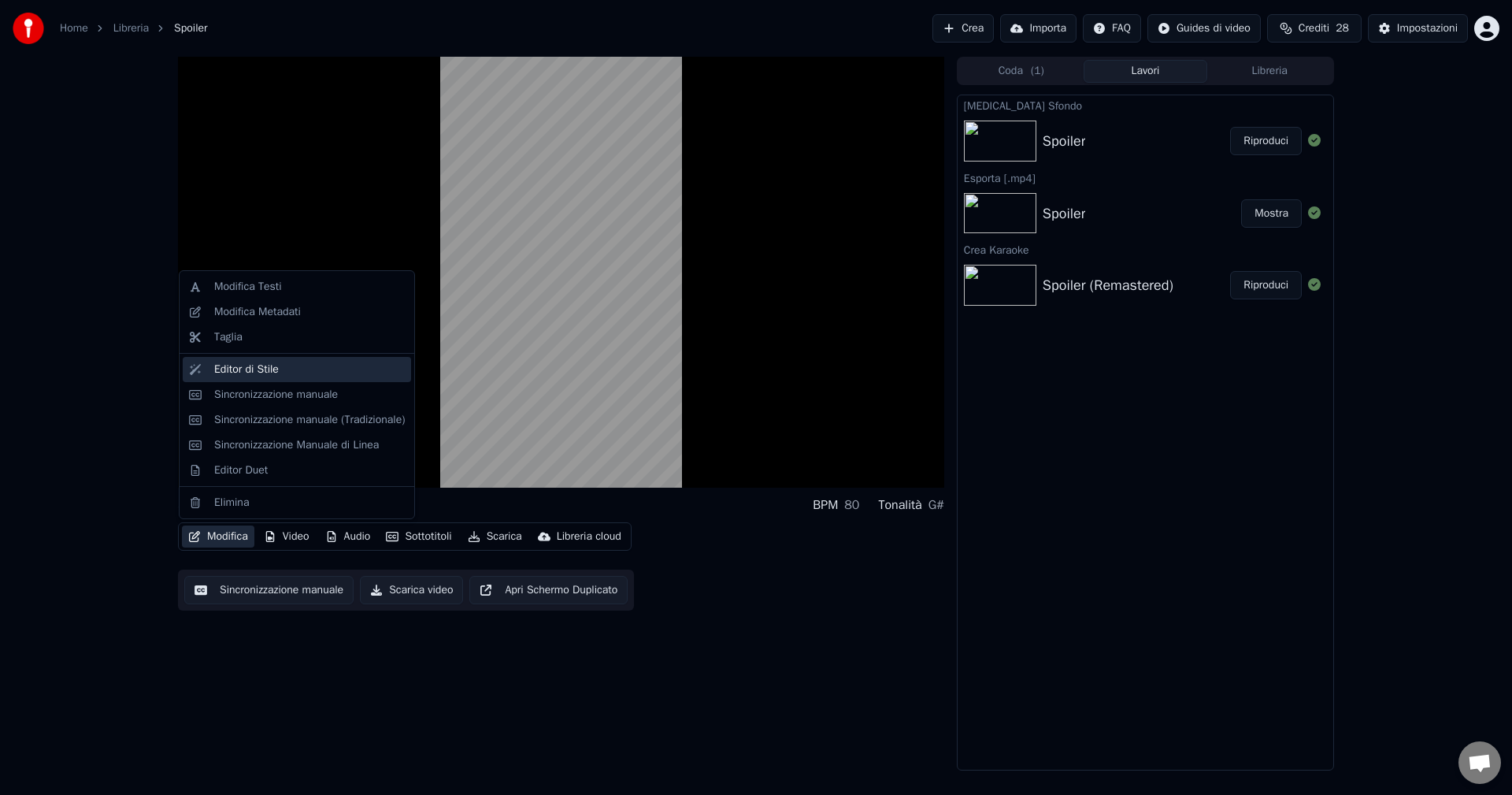 click on "Editor di Stile" at bounding box center (309, 370) 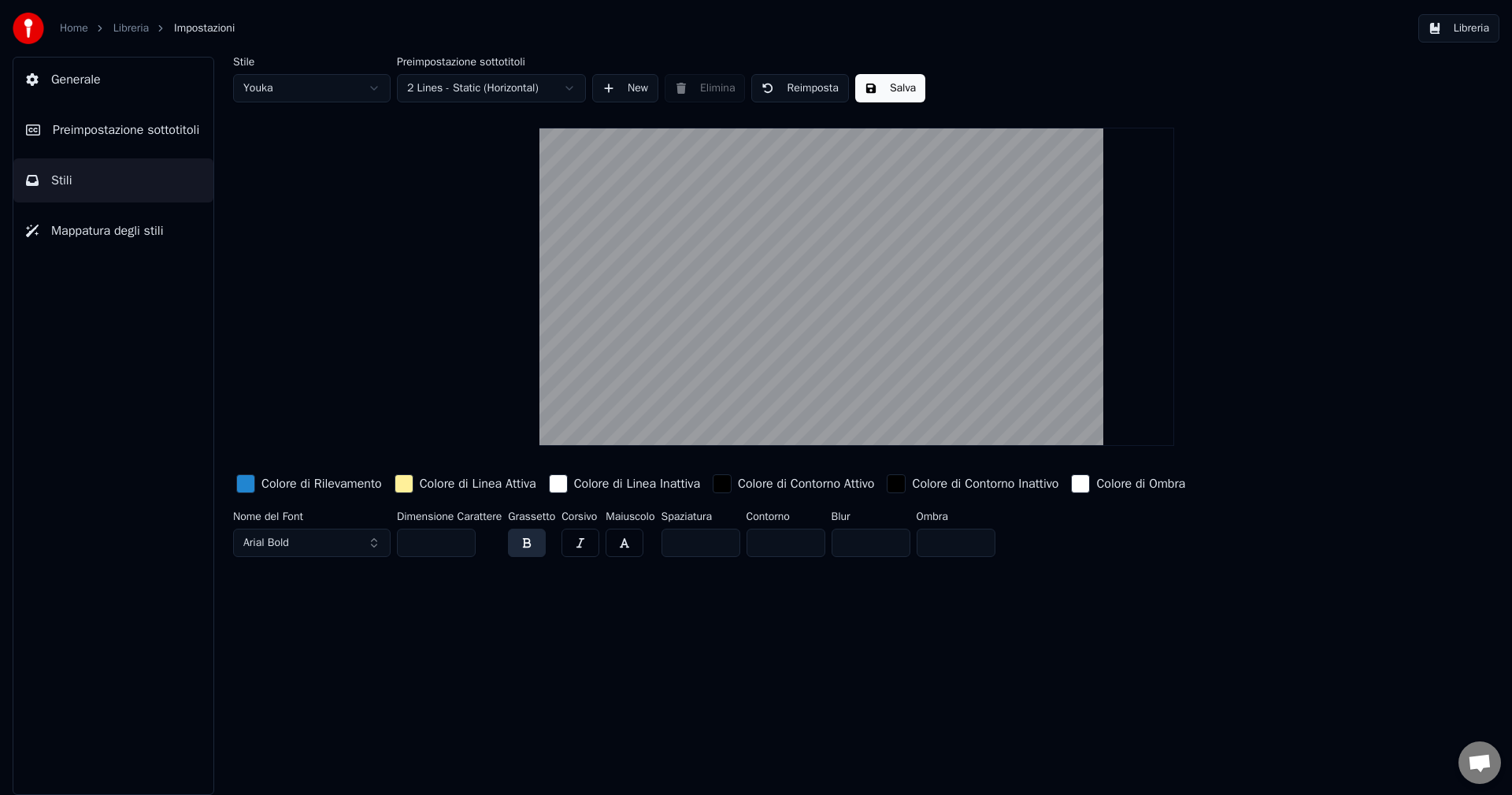 click at bounding box center [246, 484] 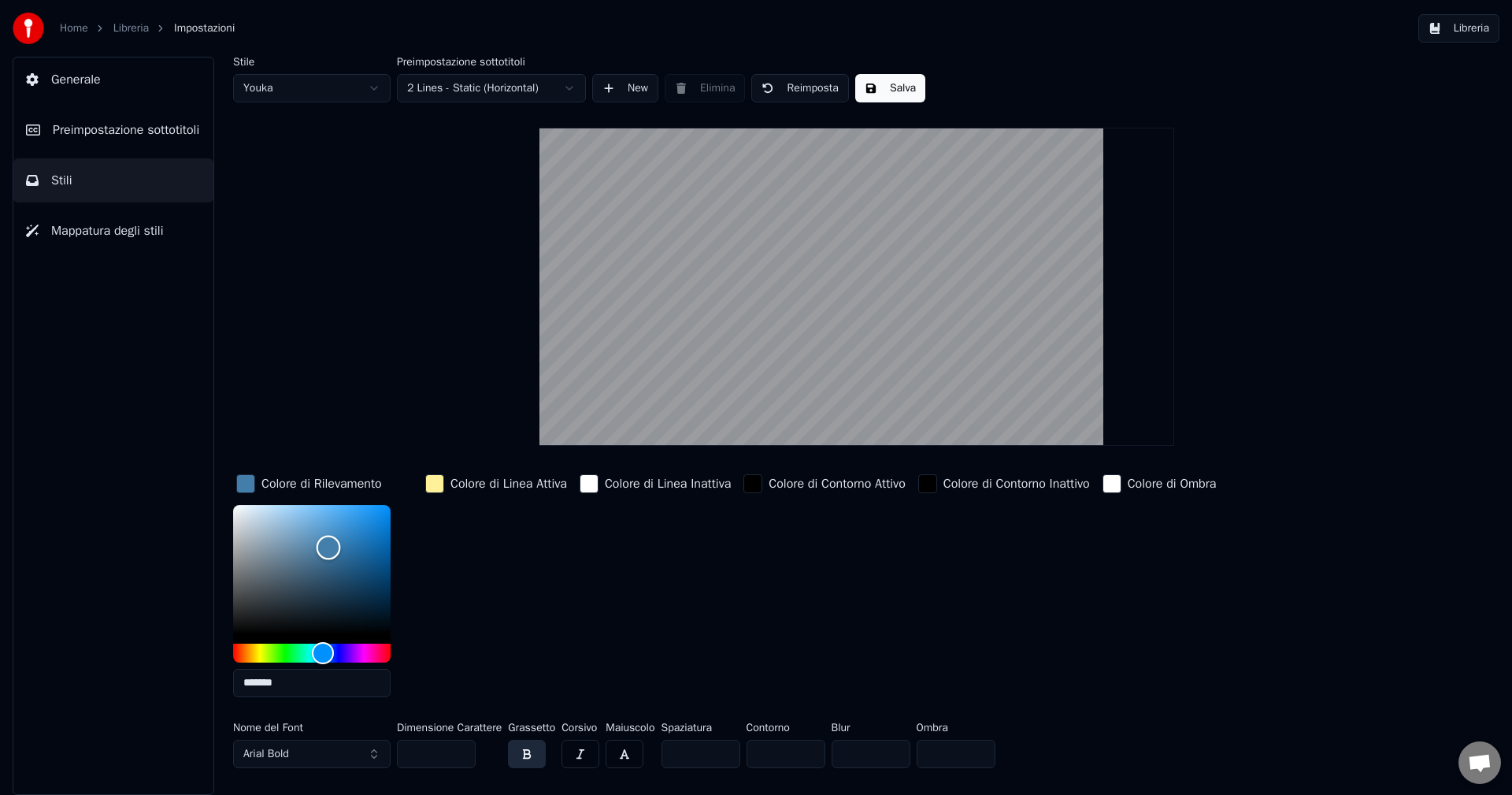 drag, startPoint x: 352, startPoint y: 519, endPoint x: 328, endPoint y: 547, distance: 36.87818 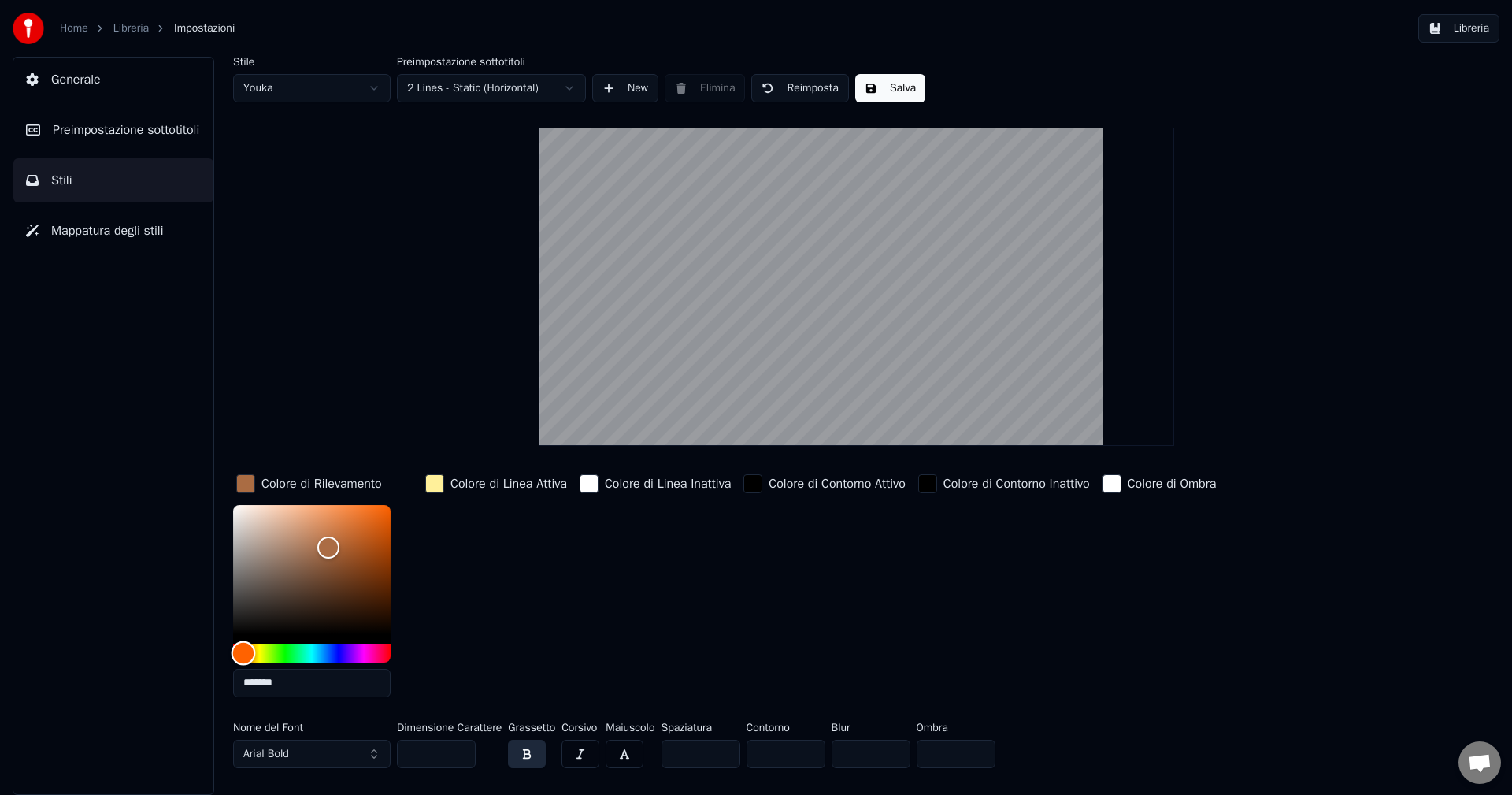 type on "*******" 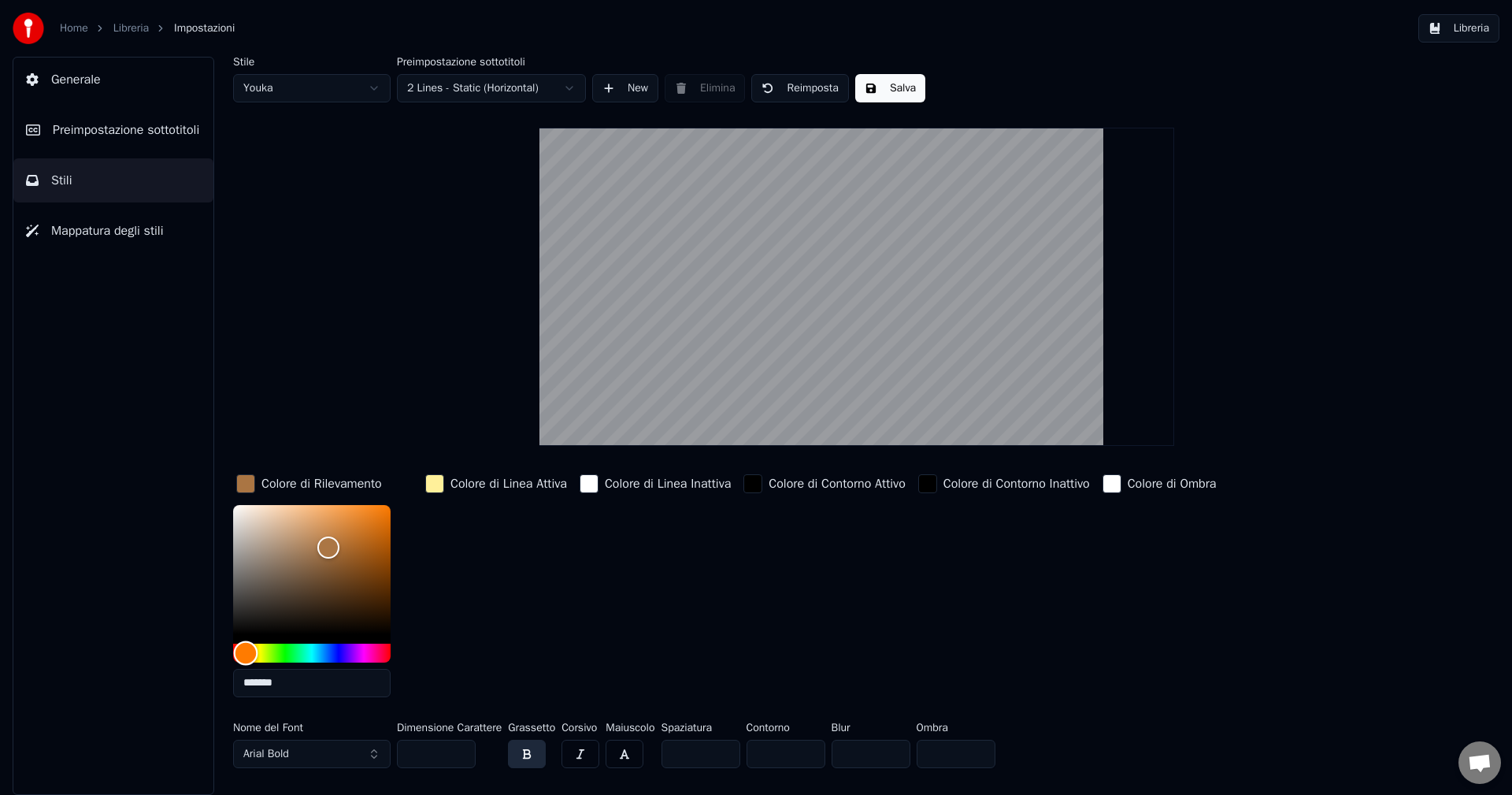drag, startPoint x: 310, startPoint y: 656, endPoint x: 246, endPoint y: 655, distance: 64.007812 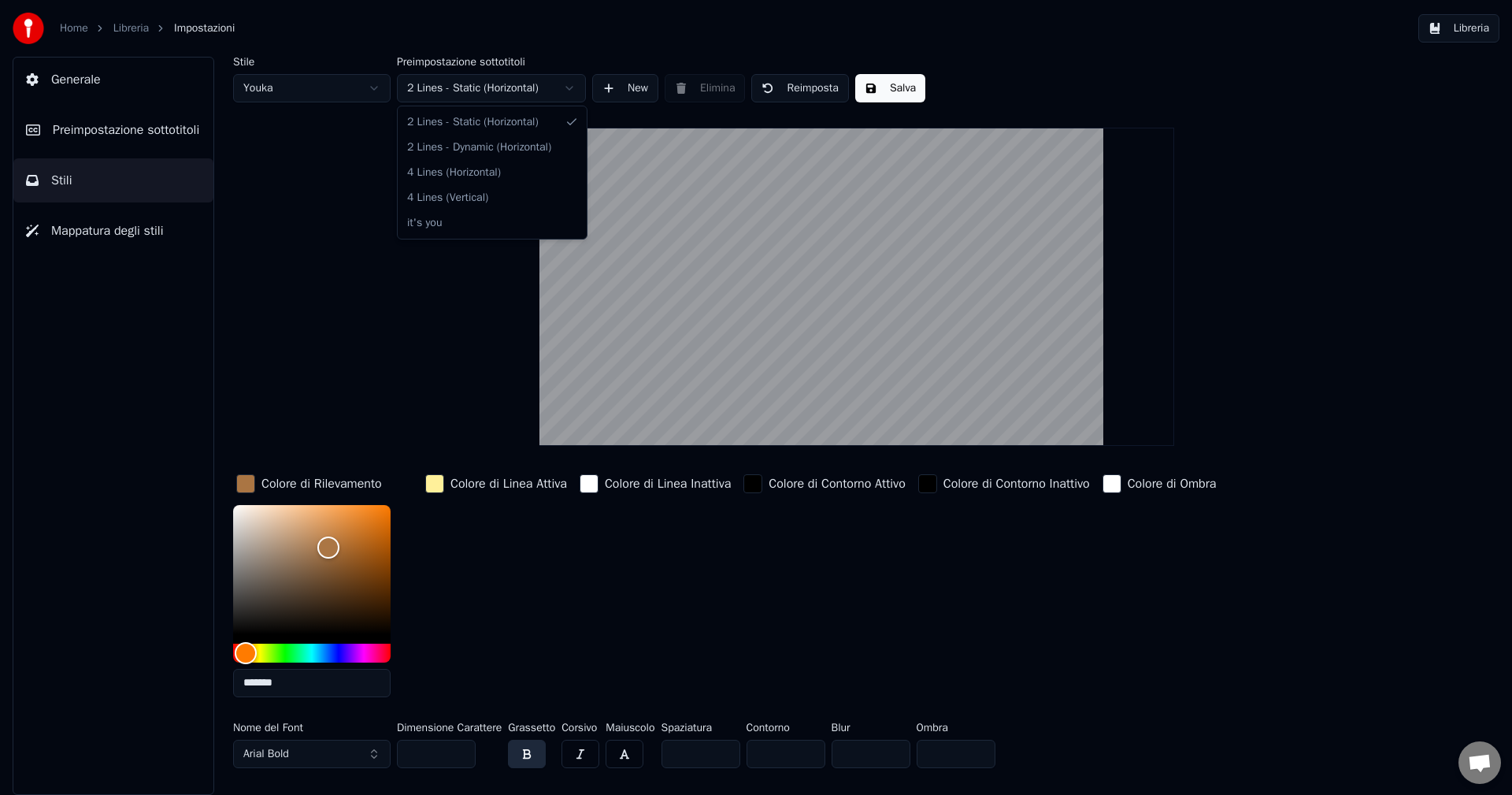 click on "Home Libreria Impostazioni Libreria Generale Preimpostazione sottotitoli Stili Mappatura degli stili Stile Youka Preimpostazione sottotitoli 2 Lines - Static (Horizontal) New Elimina Reimposta Salva Colore di Rilevamento ******* Colore di Linea Attiva Colore di Linea Inattiva Colore di Contorno Attivo Colore di Contorno Inattivo Colore di Ombra Nome del Font Arial Bold Dimensione Carattere ** Grassetto Corsivo Maiuscolo Spaziatura * Contorno * Blur * Ombra * 2 Lines - Static (Horizontal) 2 Lines - Dynamic (Horizontal) 4 Lines (Horizontal) 4 Lines (Vertical) it's you" at bounding box center [756, 397] 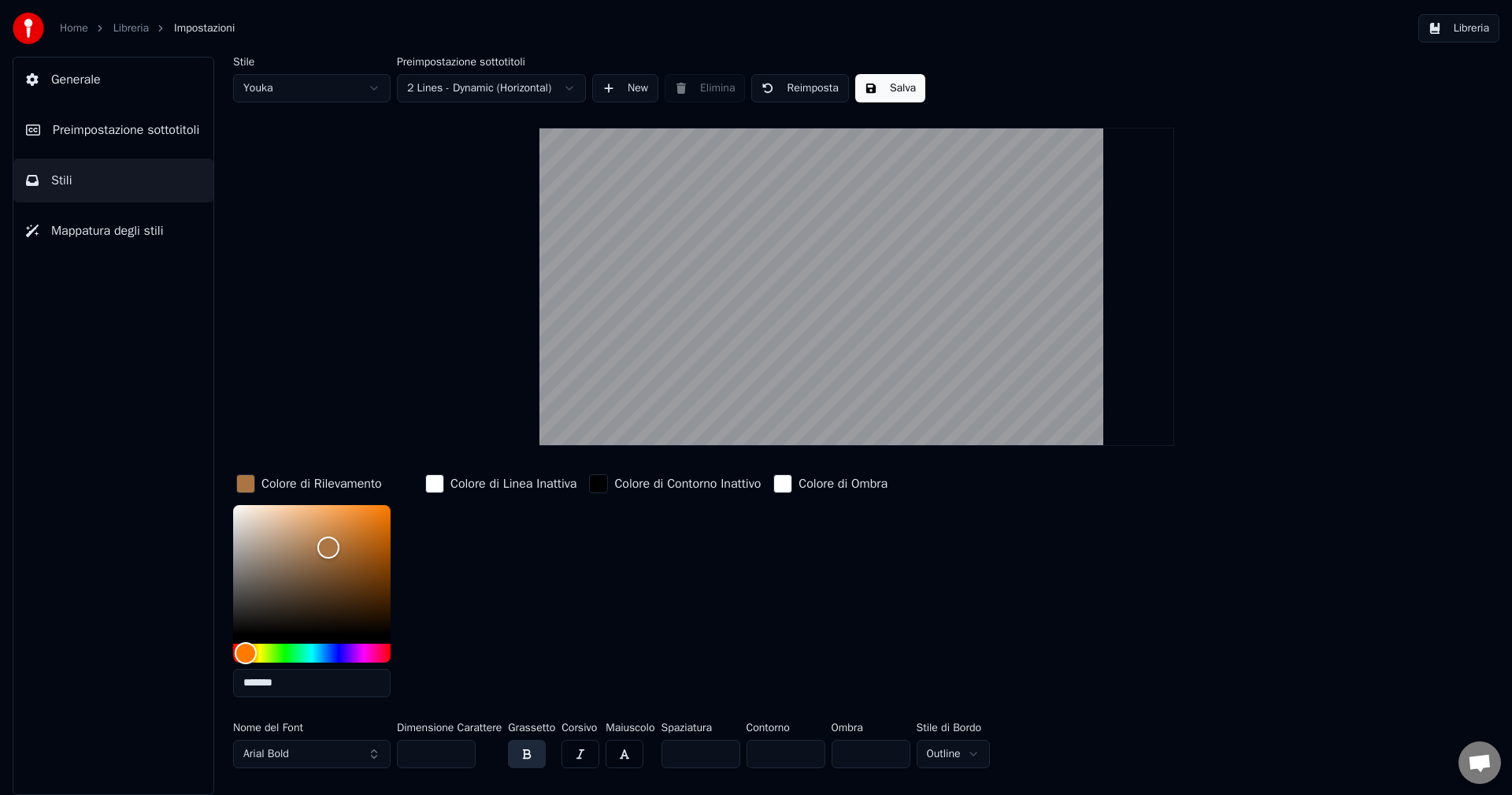 click on "Salva" at bounding box center (890, 88) 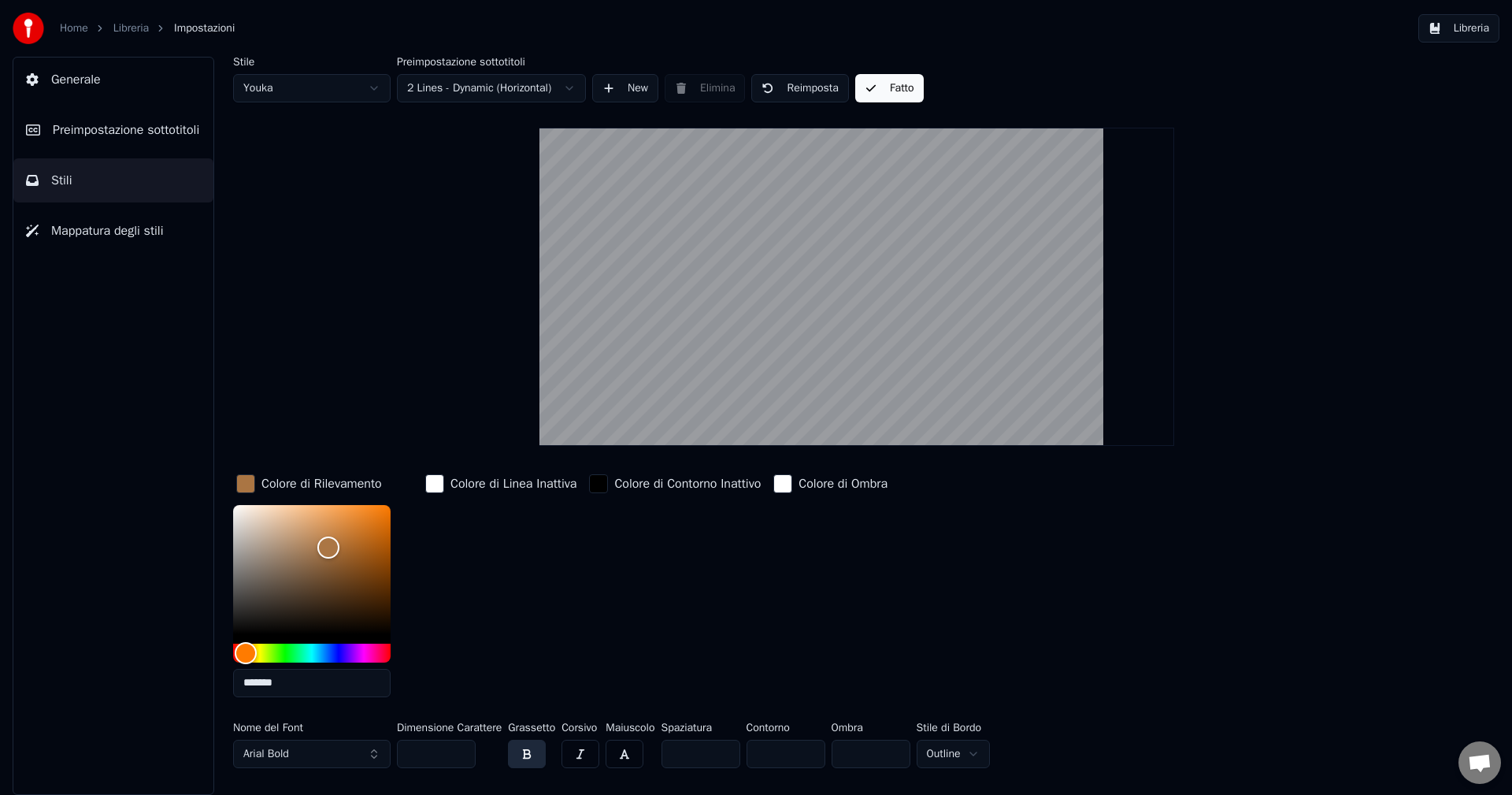 click on "Preimpostazione sottotitoli" at bounding box center (126, 130) 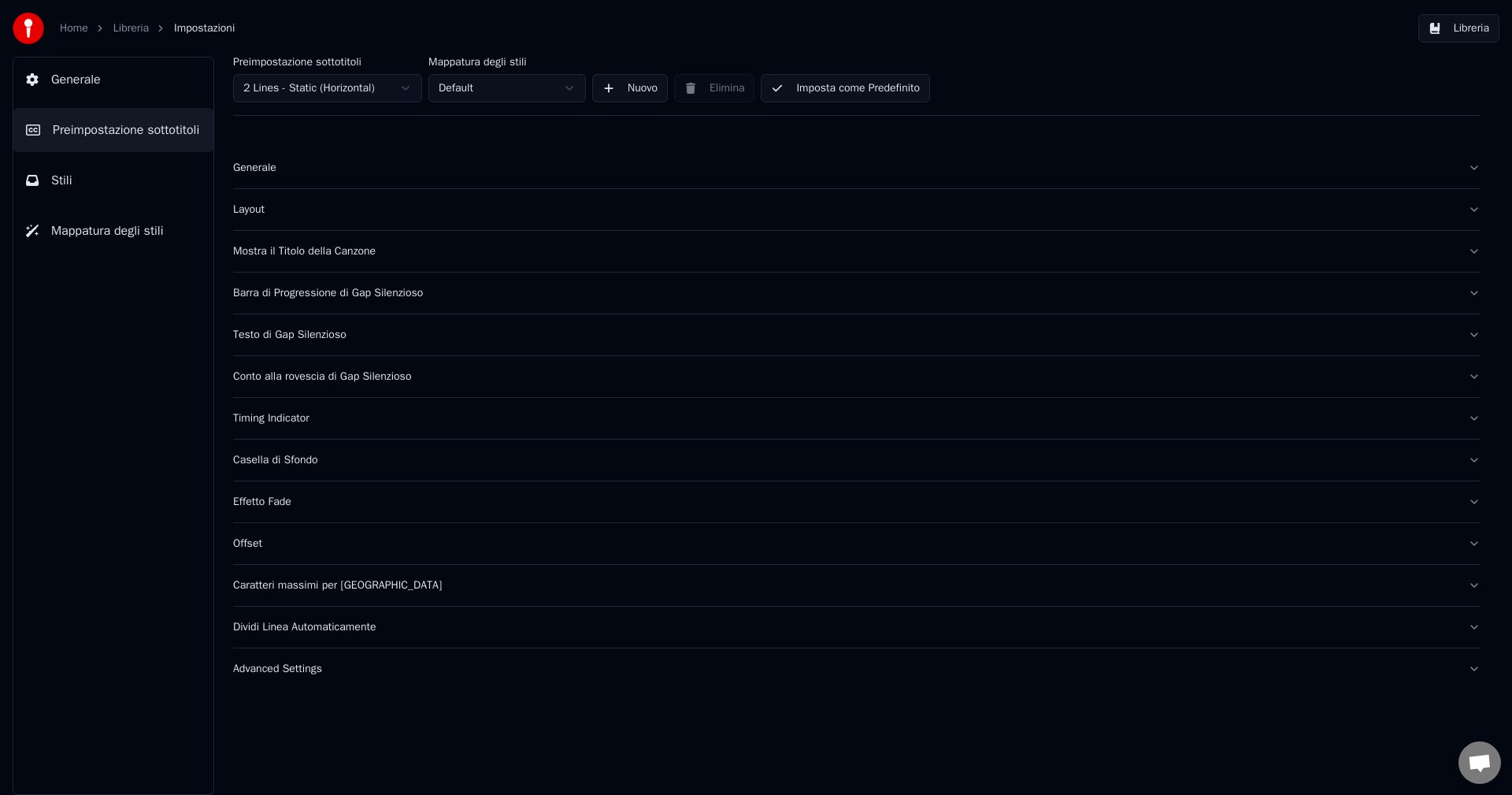 click on "Testo di Gap Silenzioso" at bounding box center [857, 335] 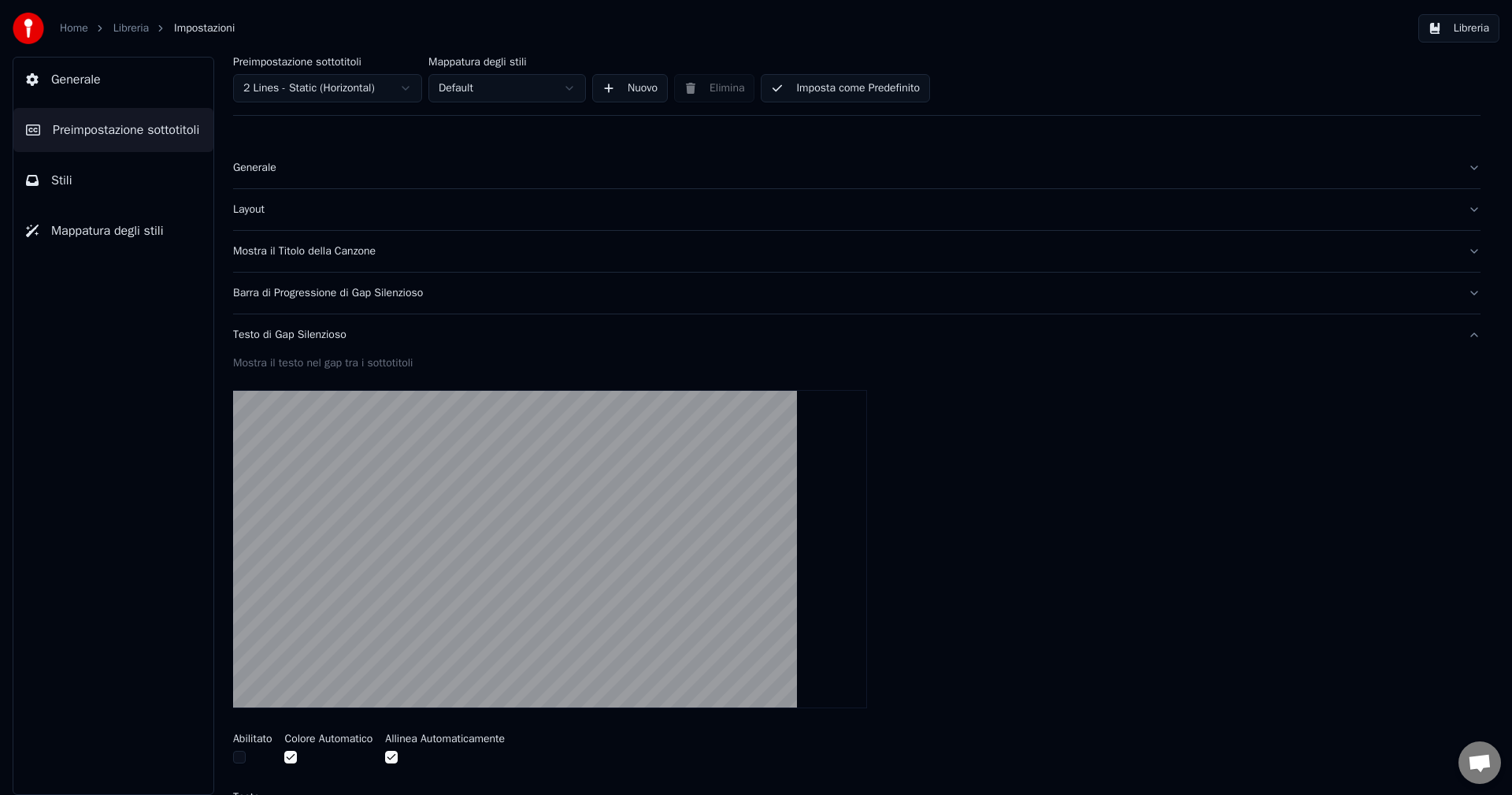 click on "Testo di Gap Silenzioso" at bounding box center [844, 335] 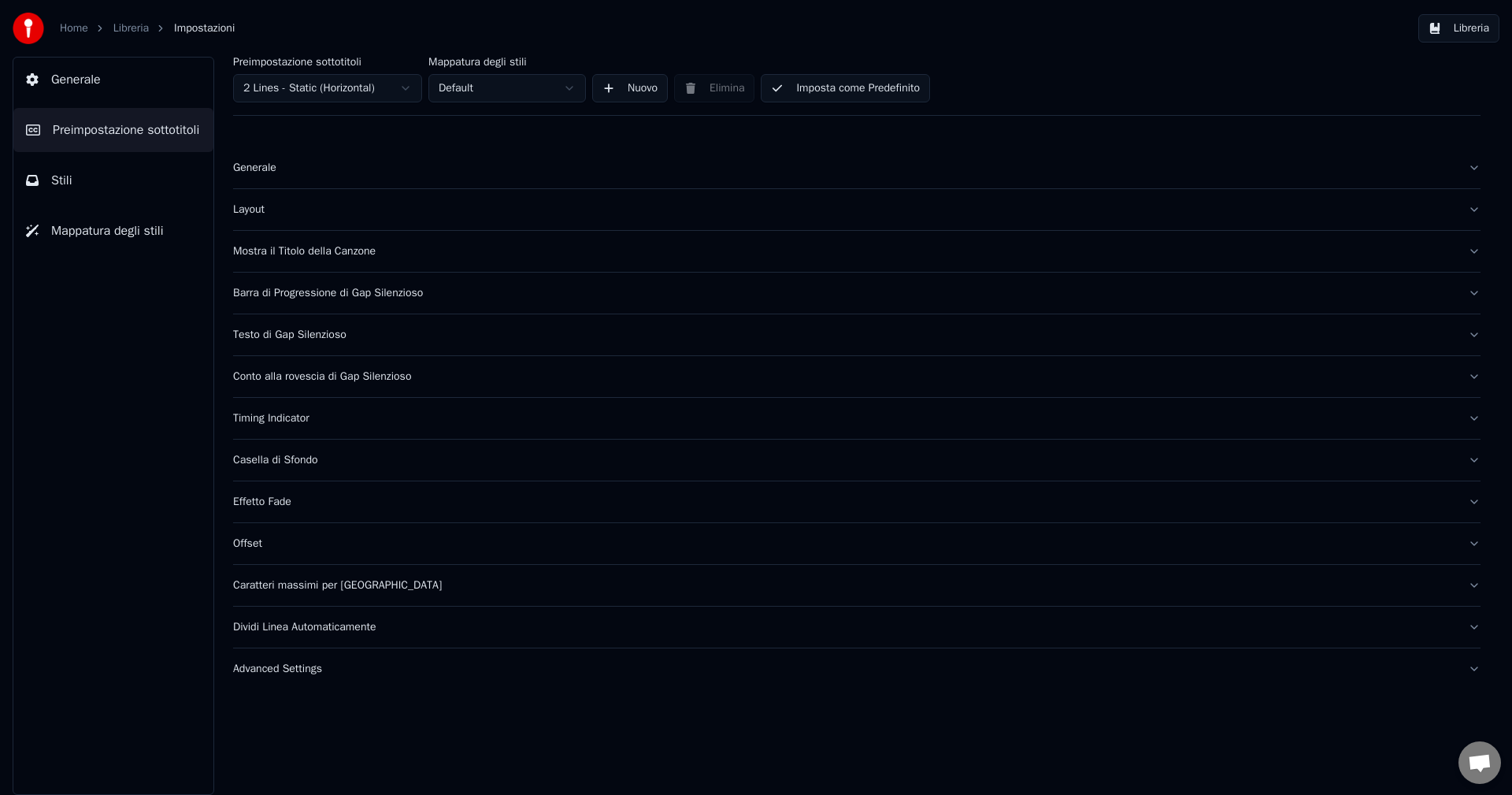 click on "Barra di Progressione di Gap Silenzioso" at bounding box center (844, 293) 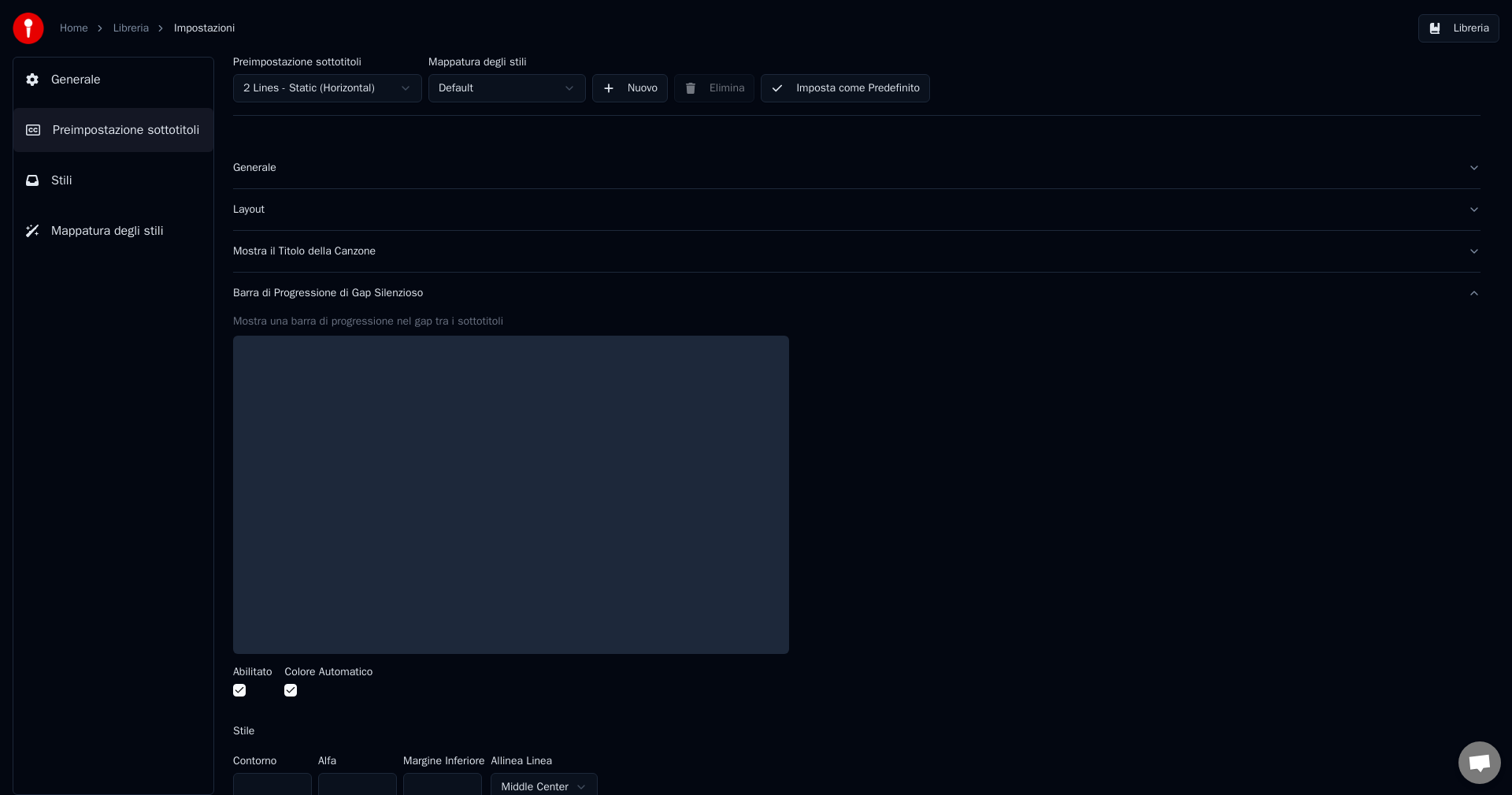 click on "Barra di Progressione di Gap Silenzioso" at bounding box center (844, 293) 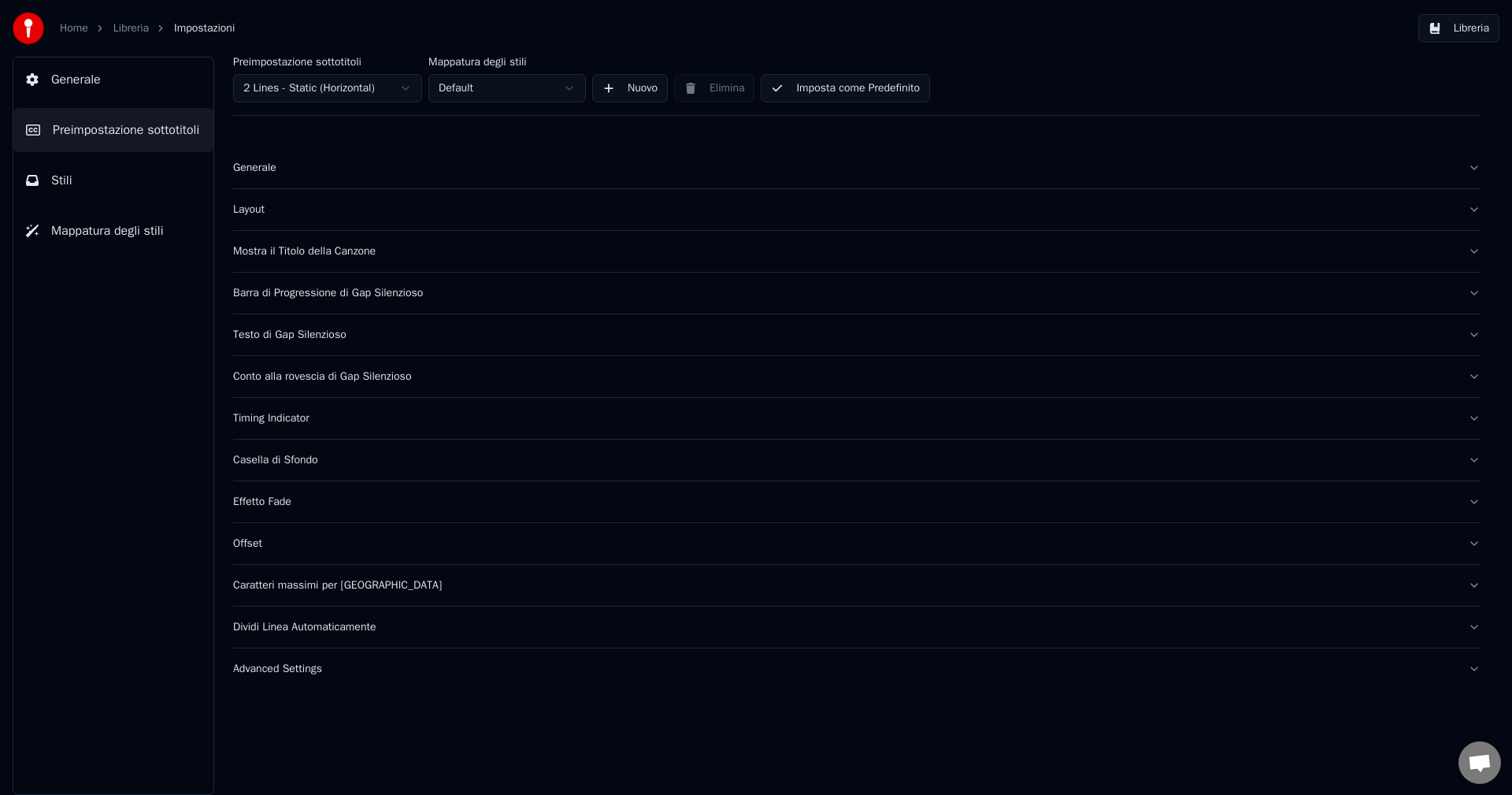 click on "Timing Indicator" at bounding box center [857, 418] 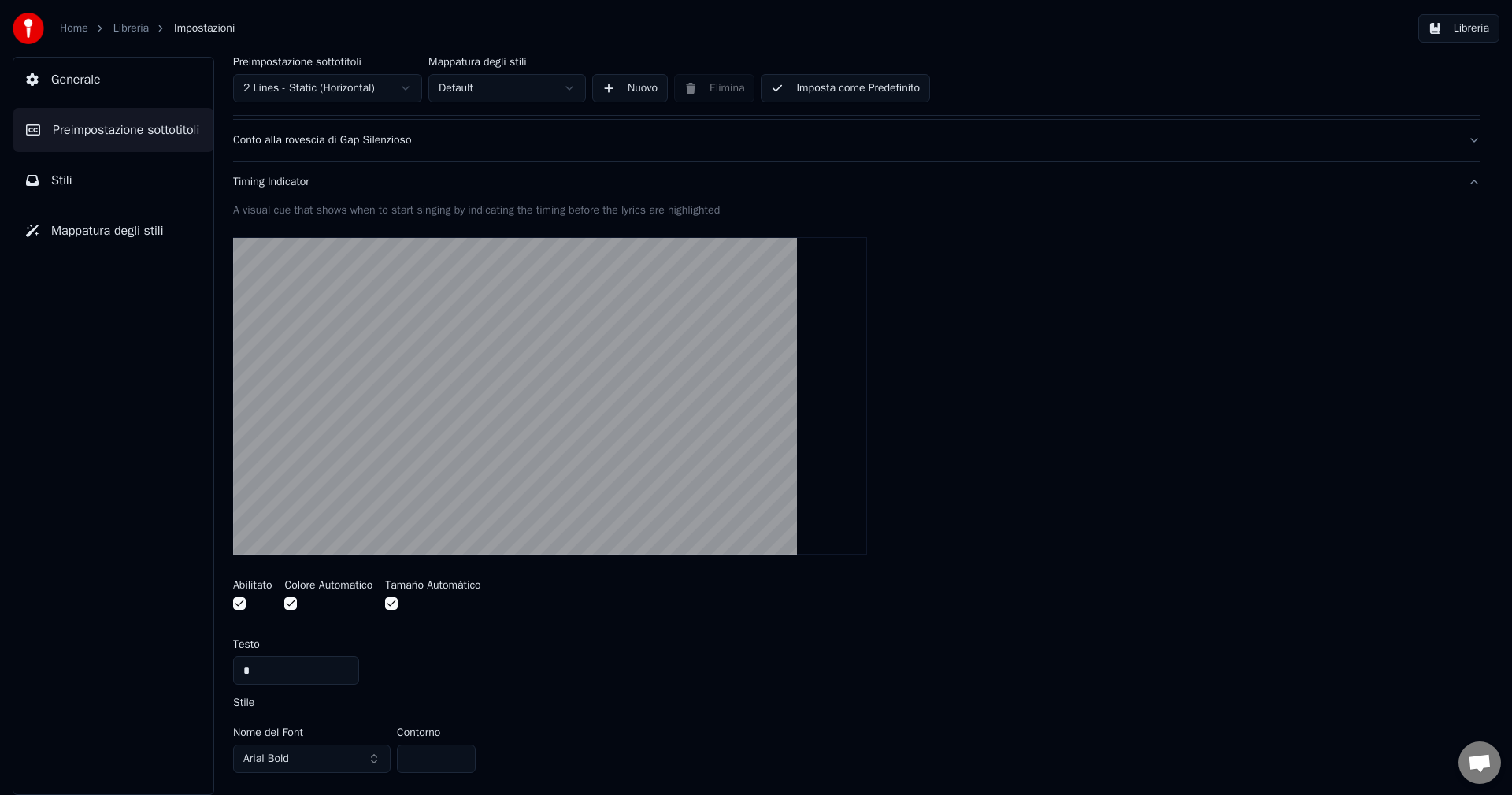 scroll, scrollTop: 79, scrollLeft: 0, axis: vertical 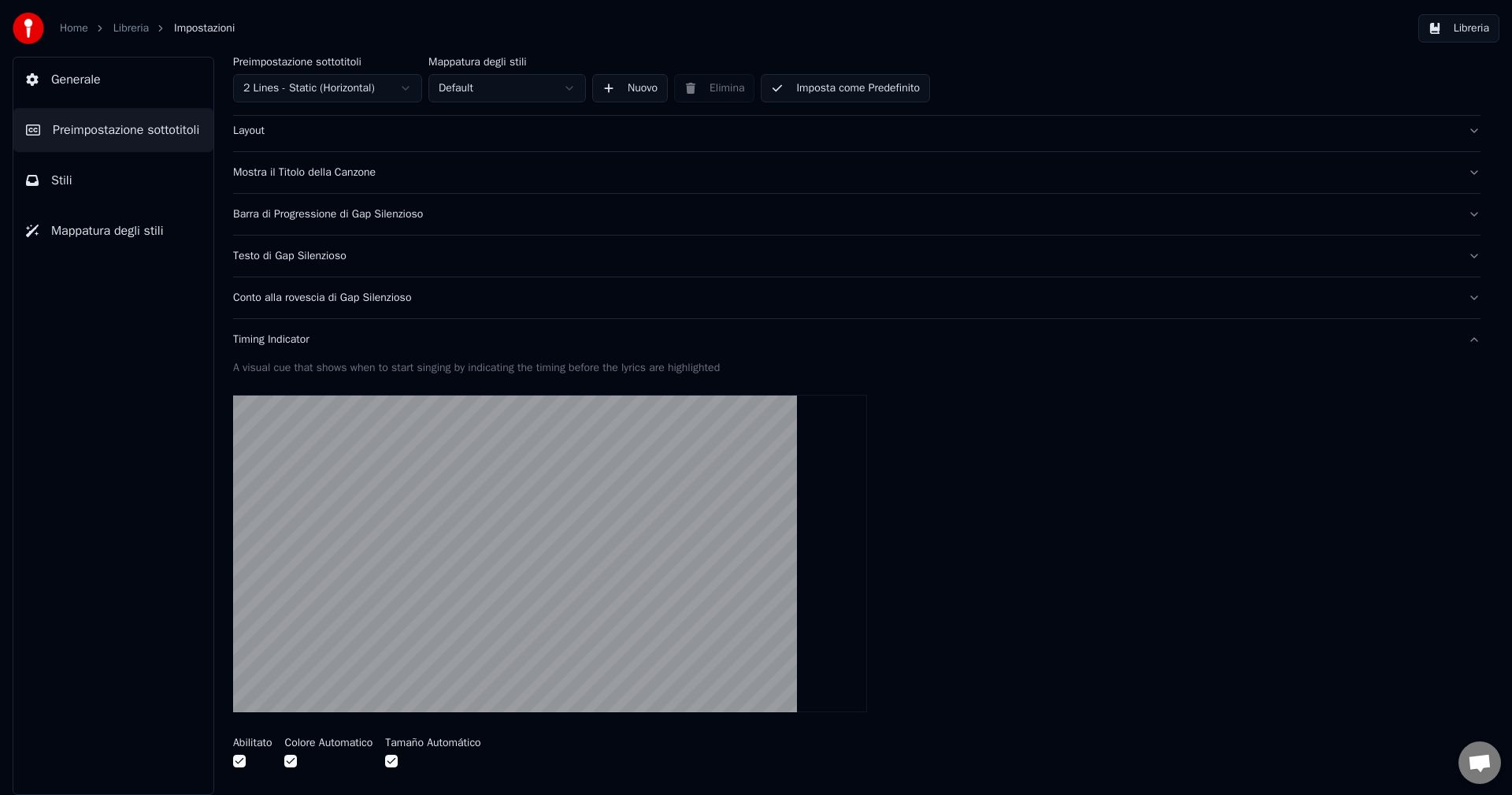 click on "Conto alla rovescia di Gap Silenzioso" at bounding box center [844, 298] 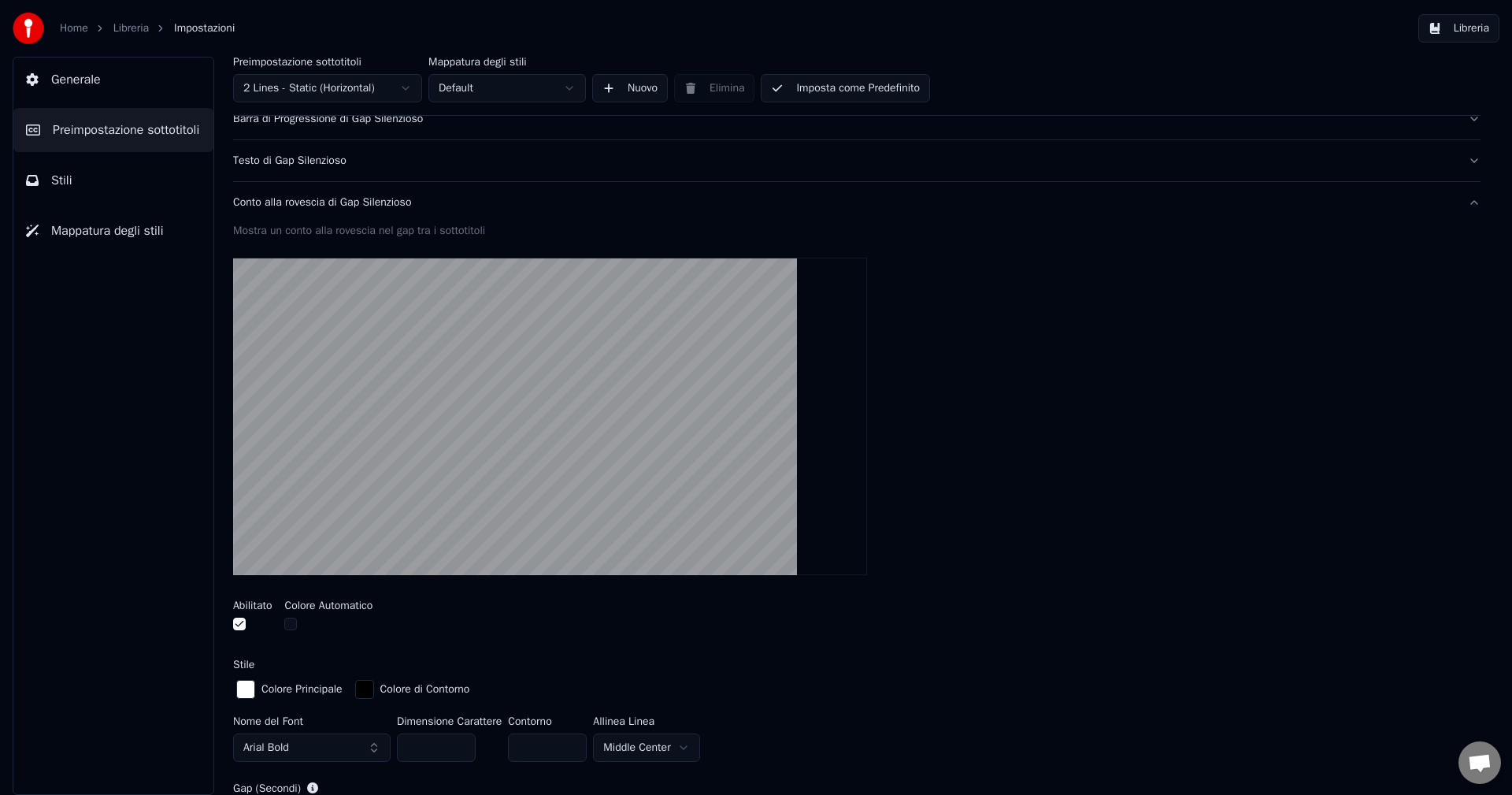 scroll, scrollTop: 236, scrollLeft: 0, axis: vertical 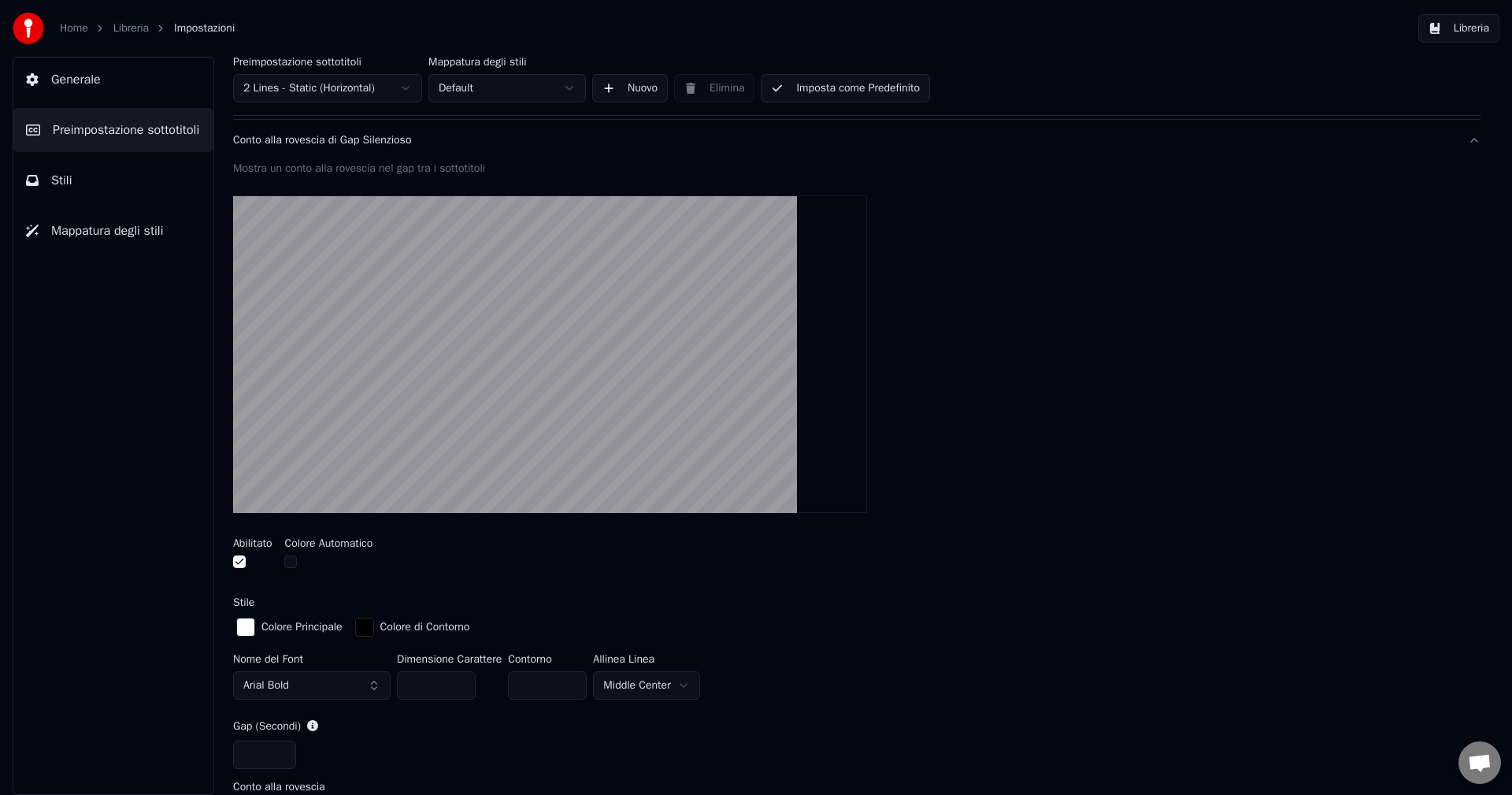 click at bounding box center (239, 562) 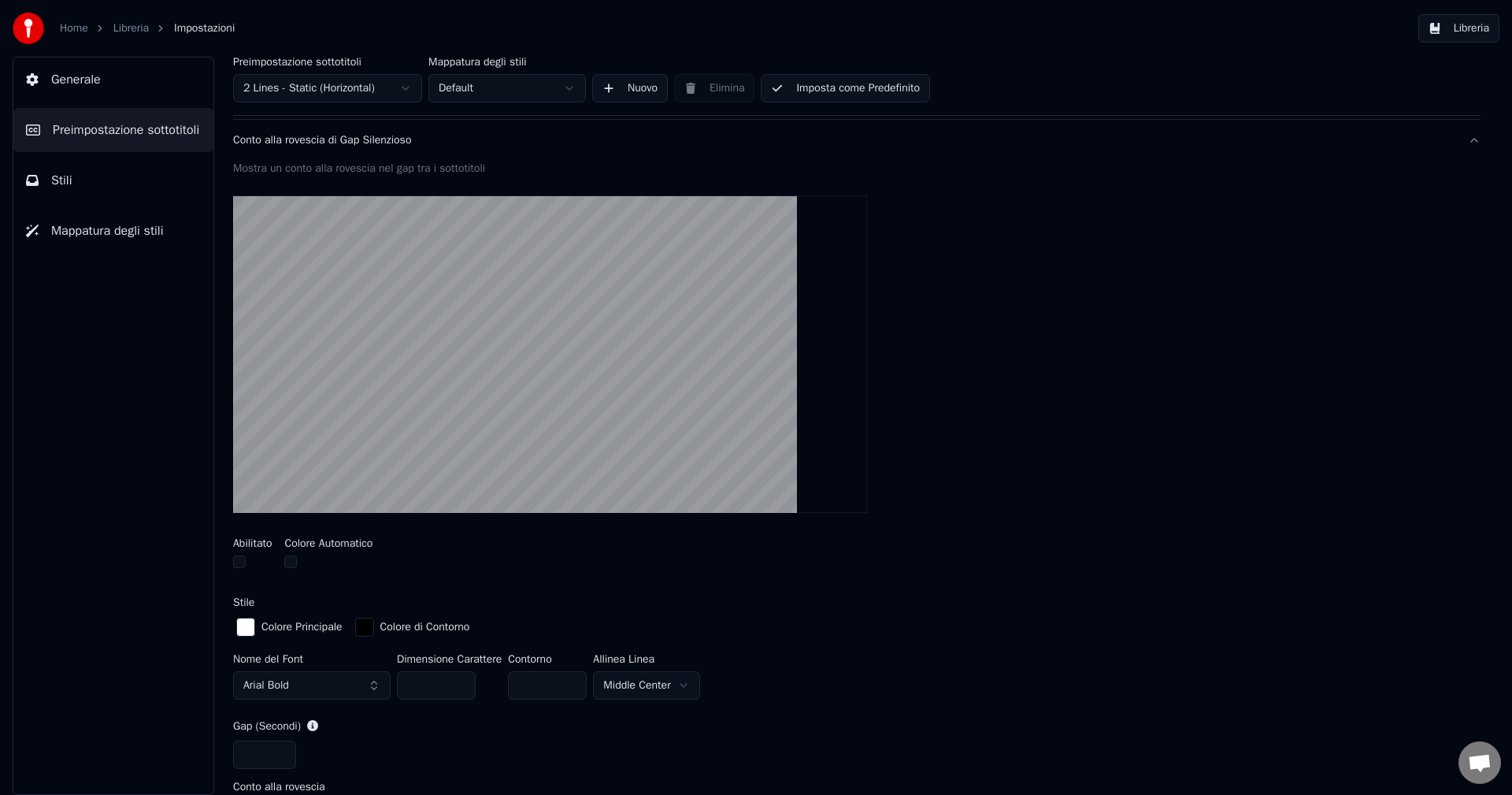 click on "Conto alla rovescia di Gap Silenzioso" at bounding box center [844, 140] 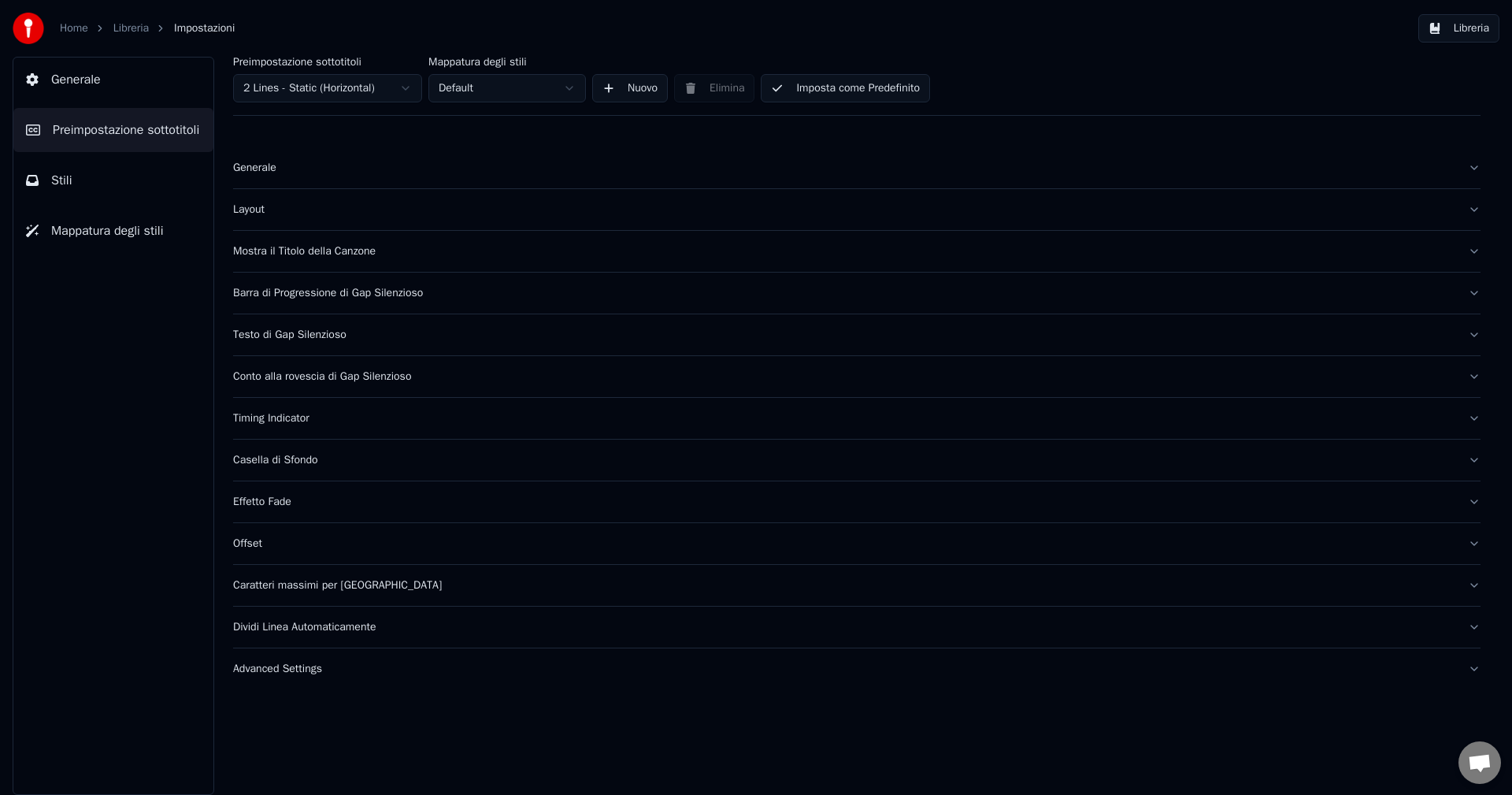 click on "Conto alla rovescia di Gap Silenzioso" at bounding box center (844, 377) 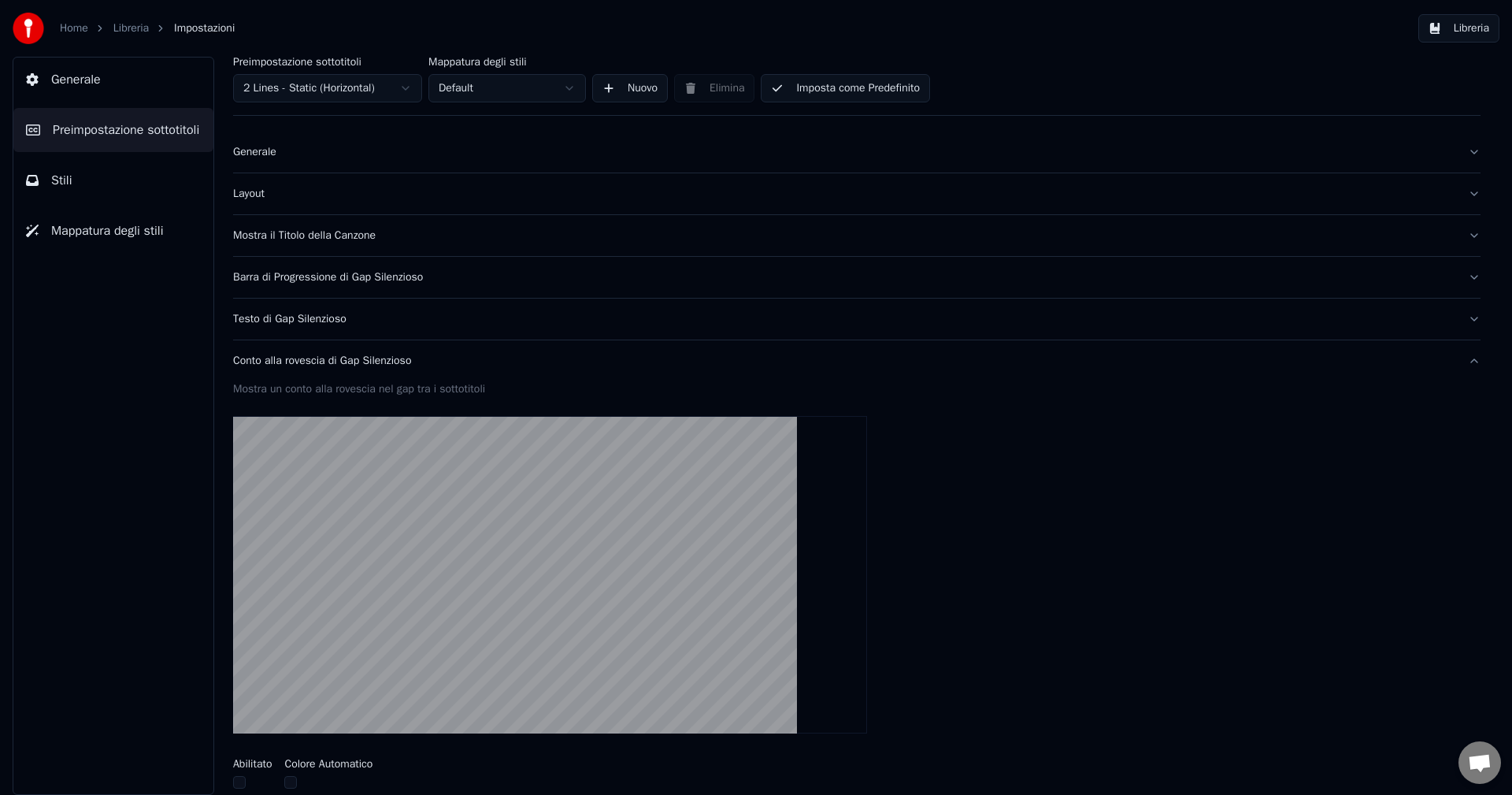 scroll, scrollTop: 0, scrollLeft: 0, axis: both 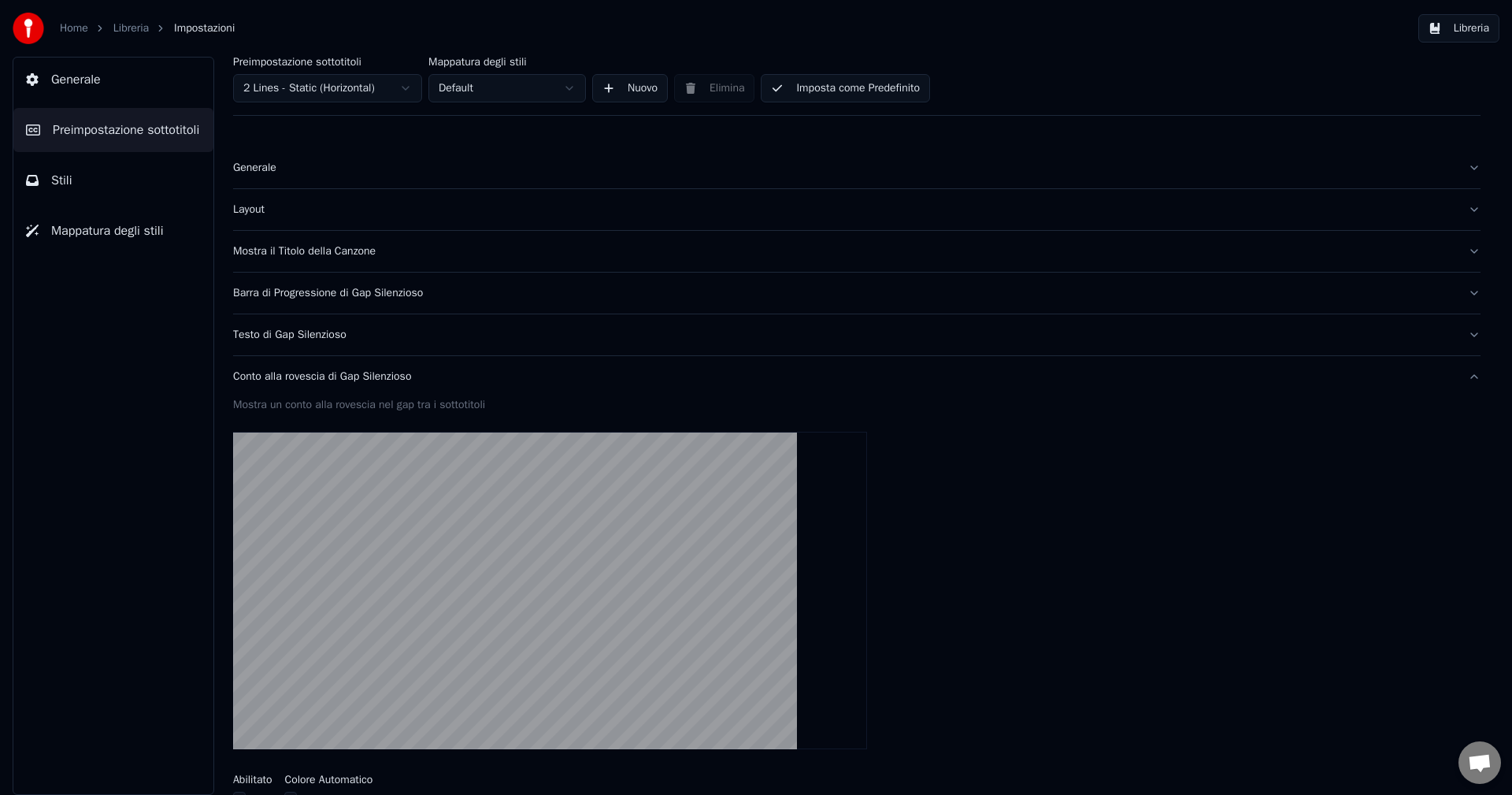 click on "Conto alla rovescia di Gap Silenzioso" at bounding box center (844, 377) 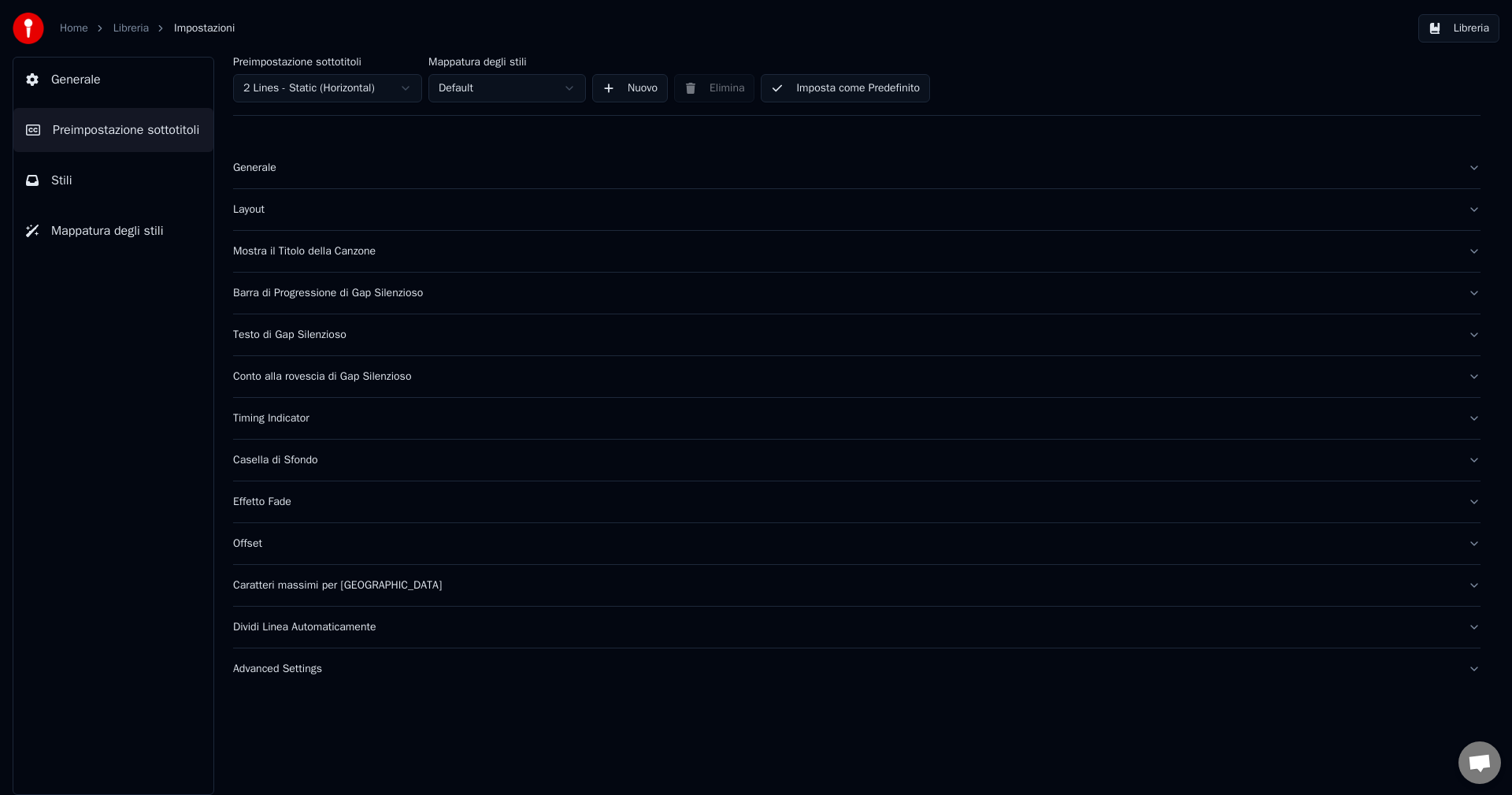 click on "Testo di Gap Silenzioso" at bounding box center [844, 335] 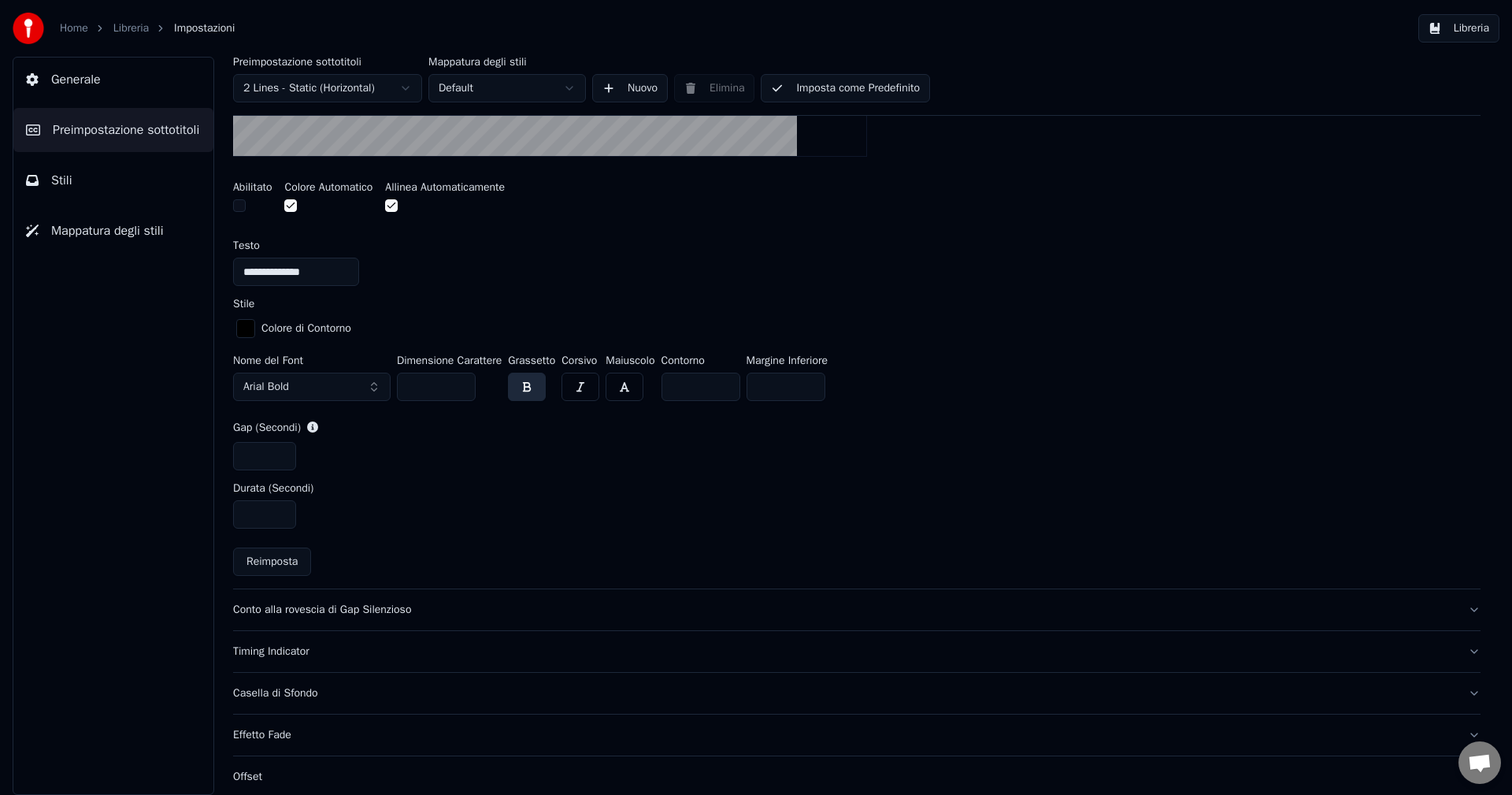 scroll, scrollTop: 690, scrollLeft: 0, axis: vertical 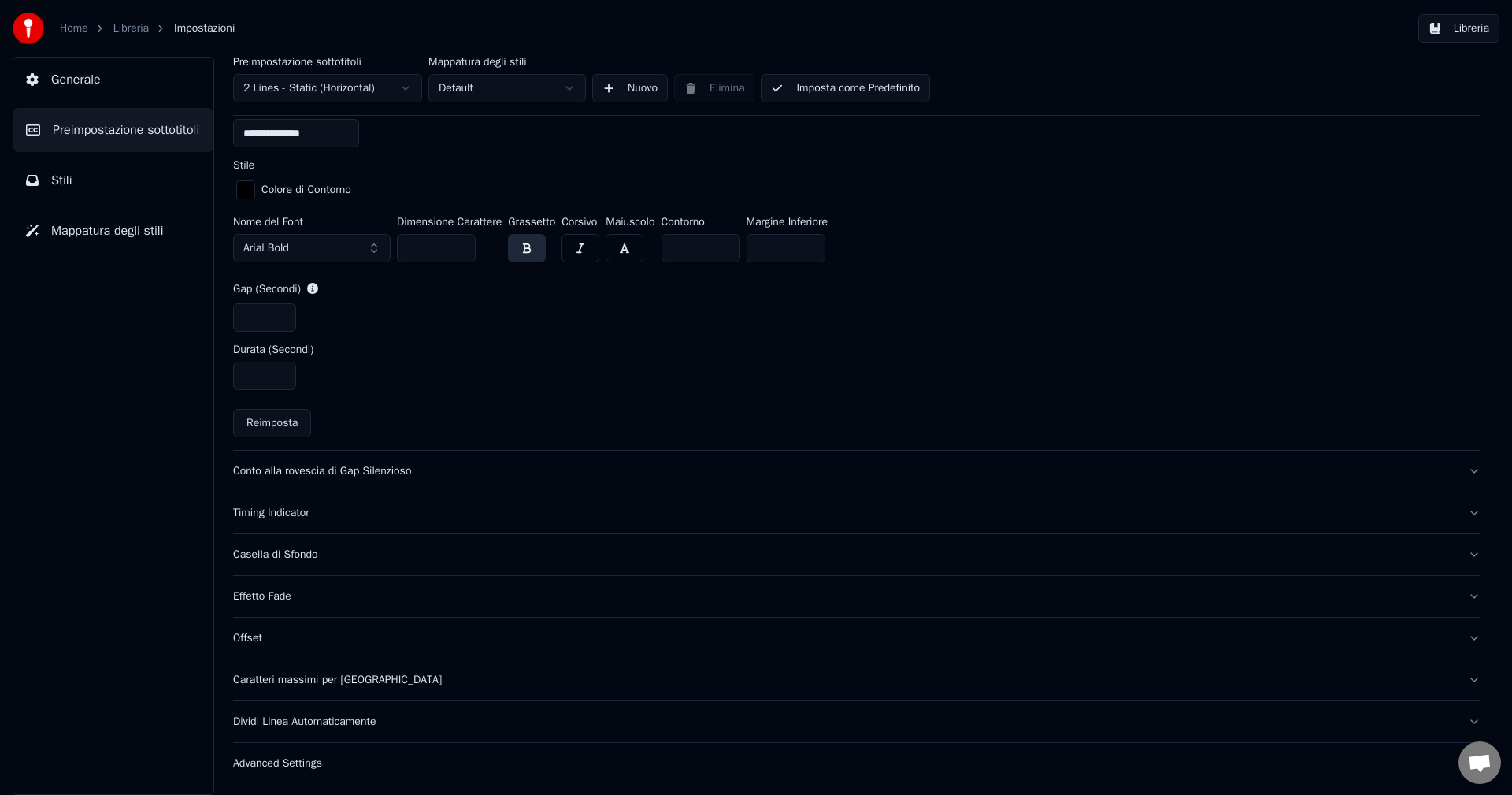 click on "Timing Indicator" at bounding box center [844, 513] 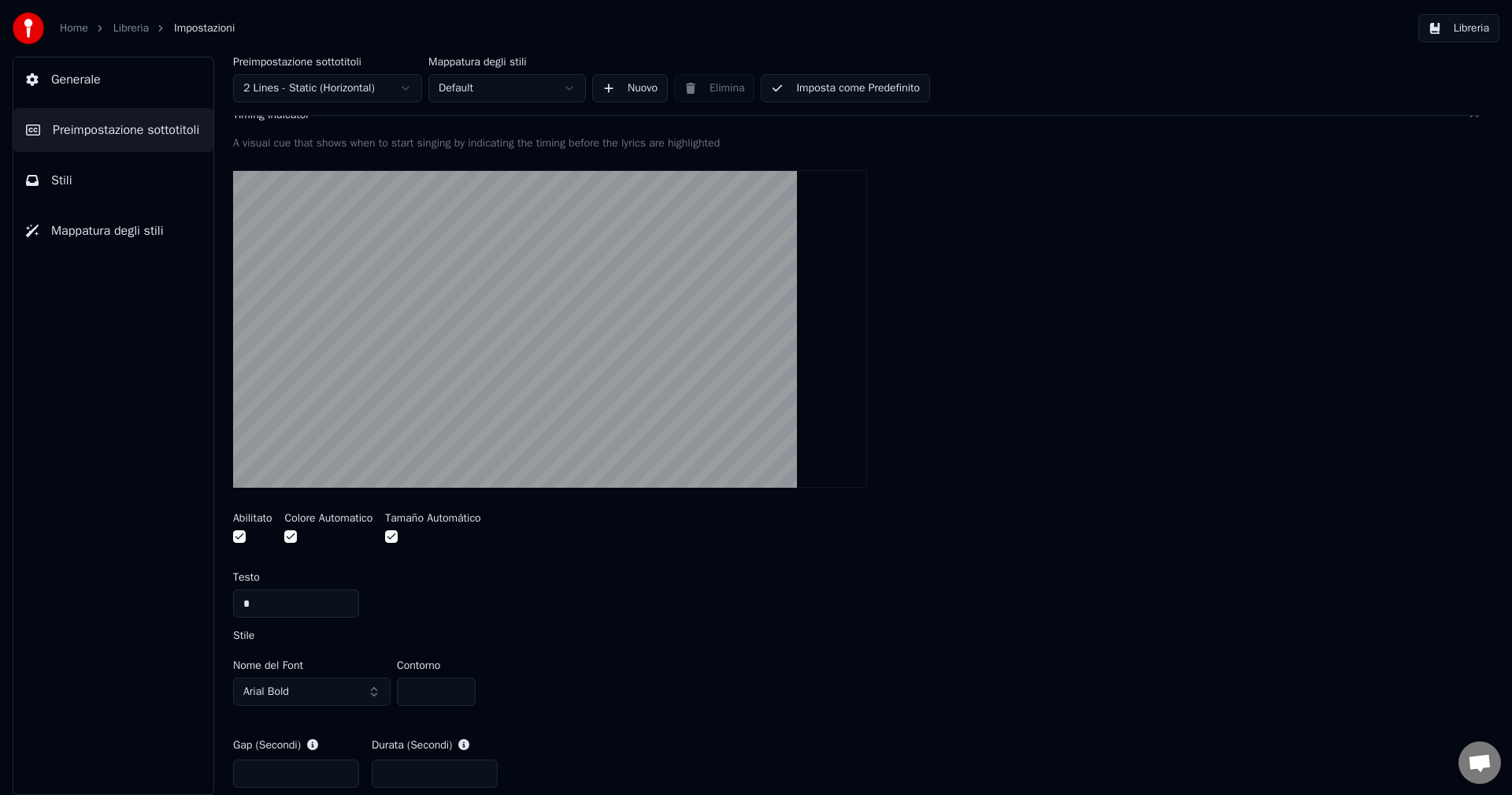 scroll, scrollTop: 275, scrollLeft: 0, axis: vertical 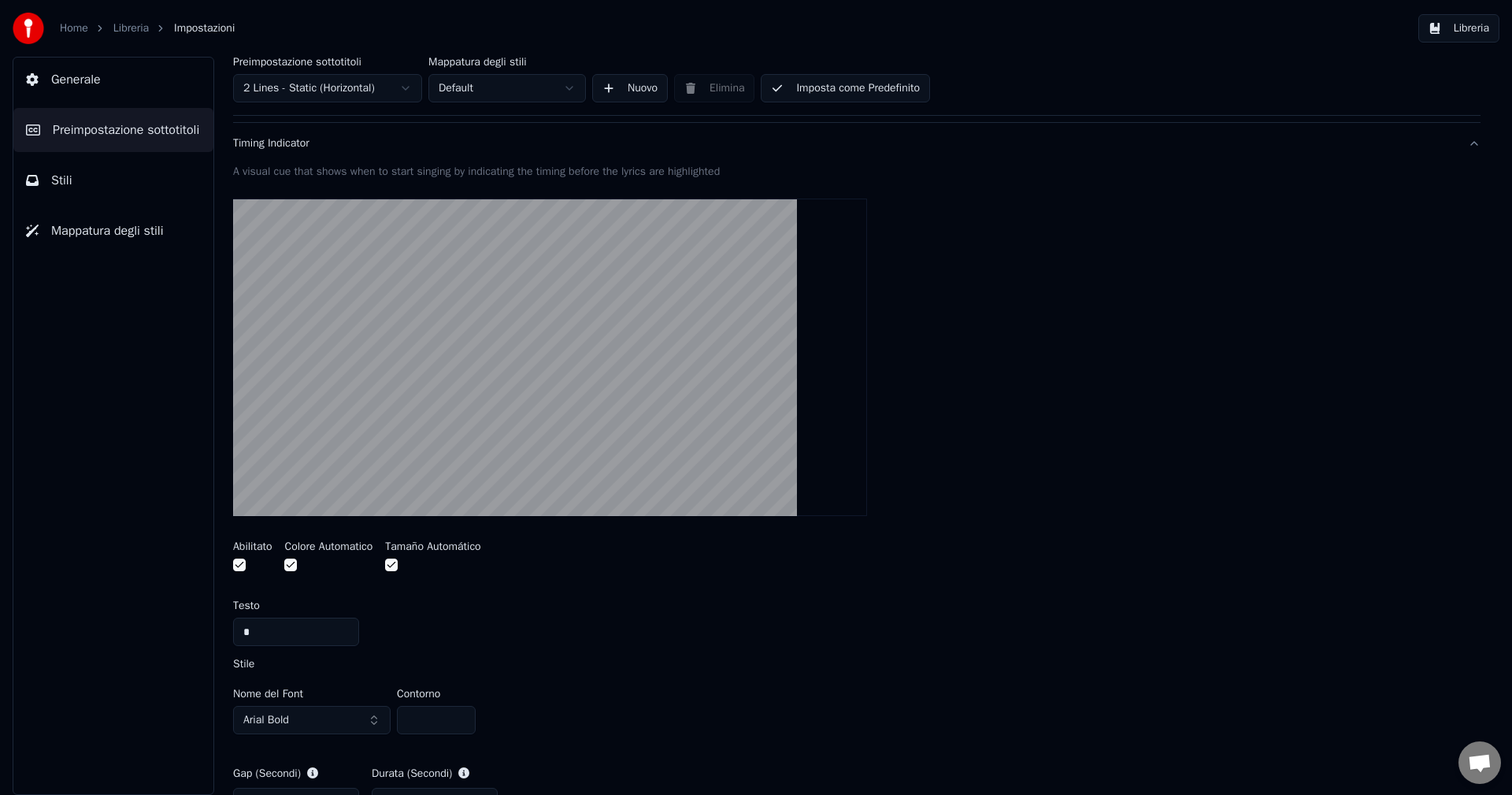 click at bounding box center (239, 565) 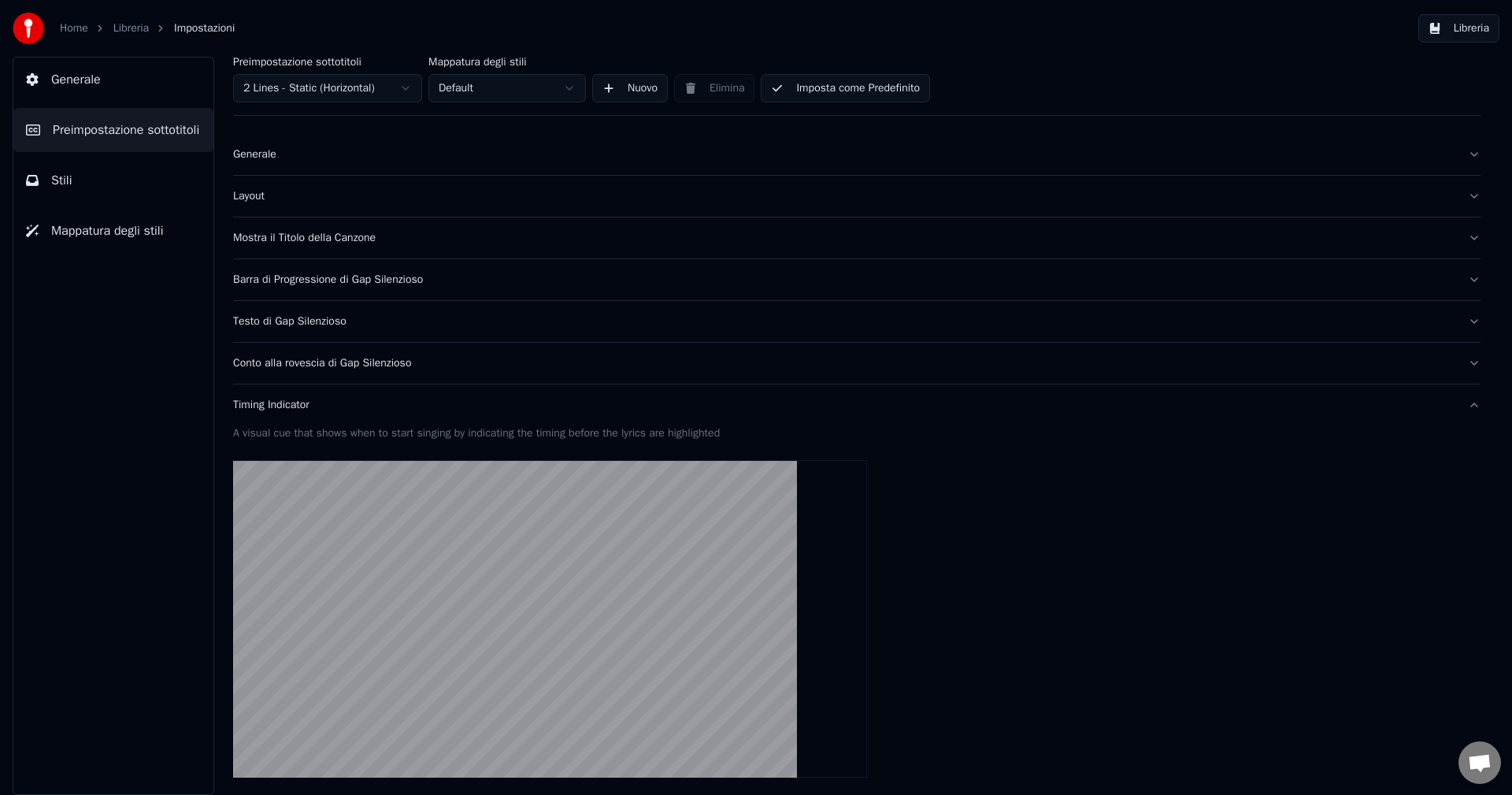 scroll, scrollTop: 0, scrollLeft: 0, axis: both 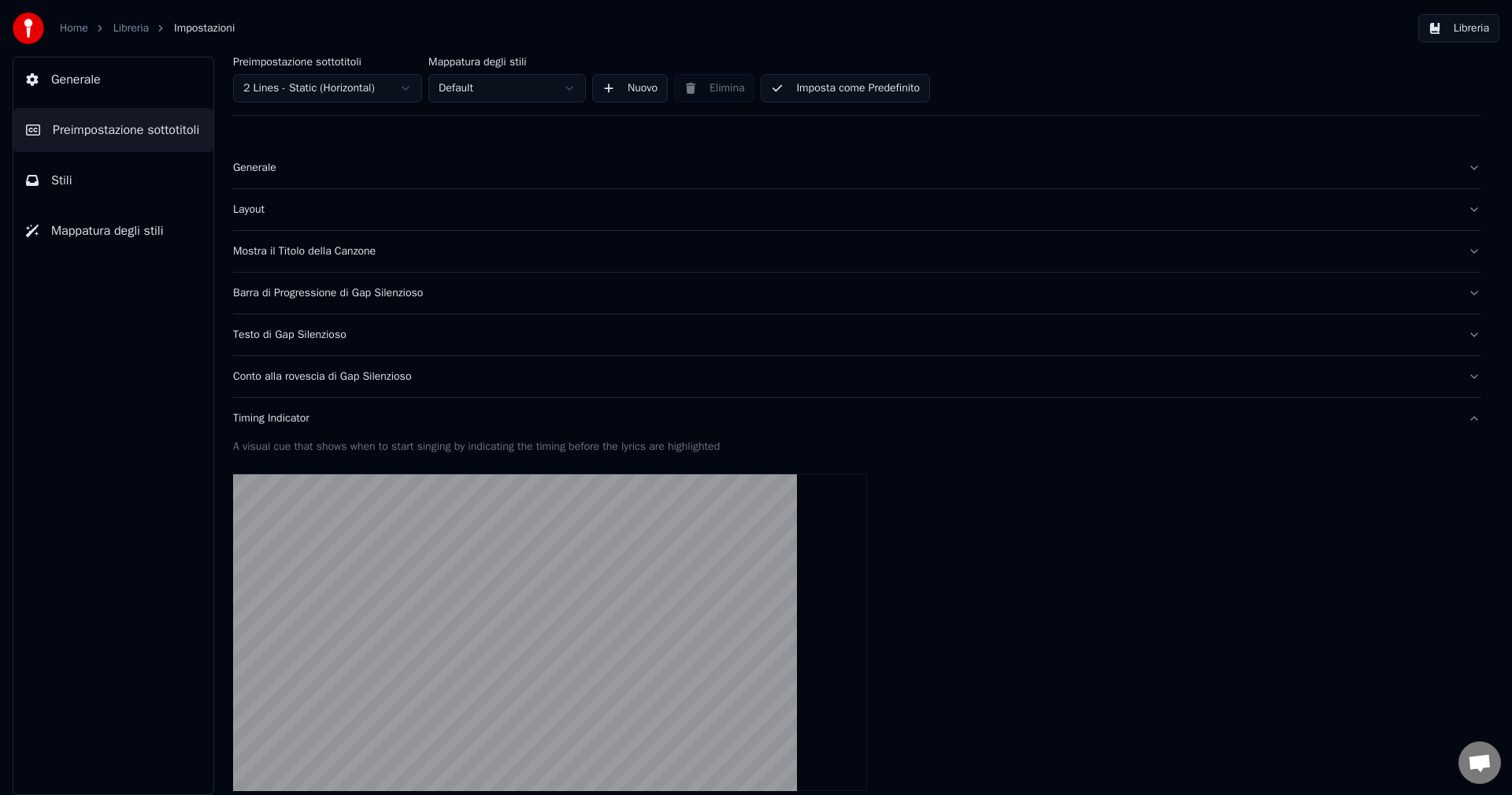 click on "Generale" at bounding box center (113, 80) 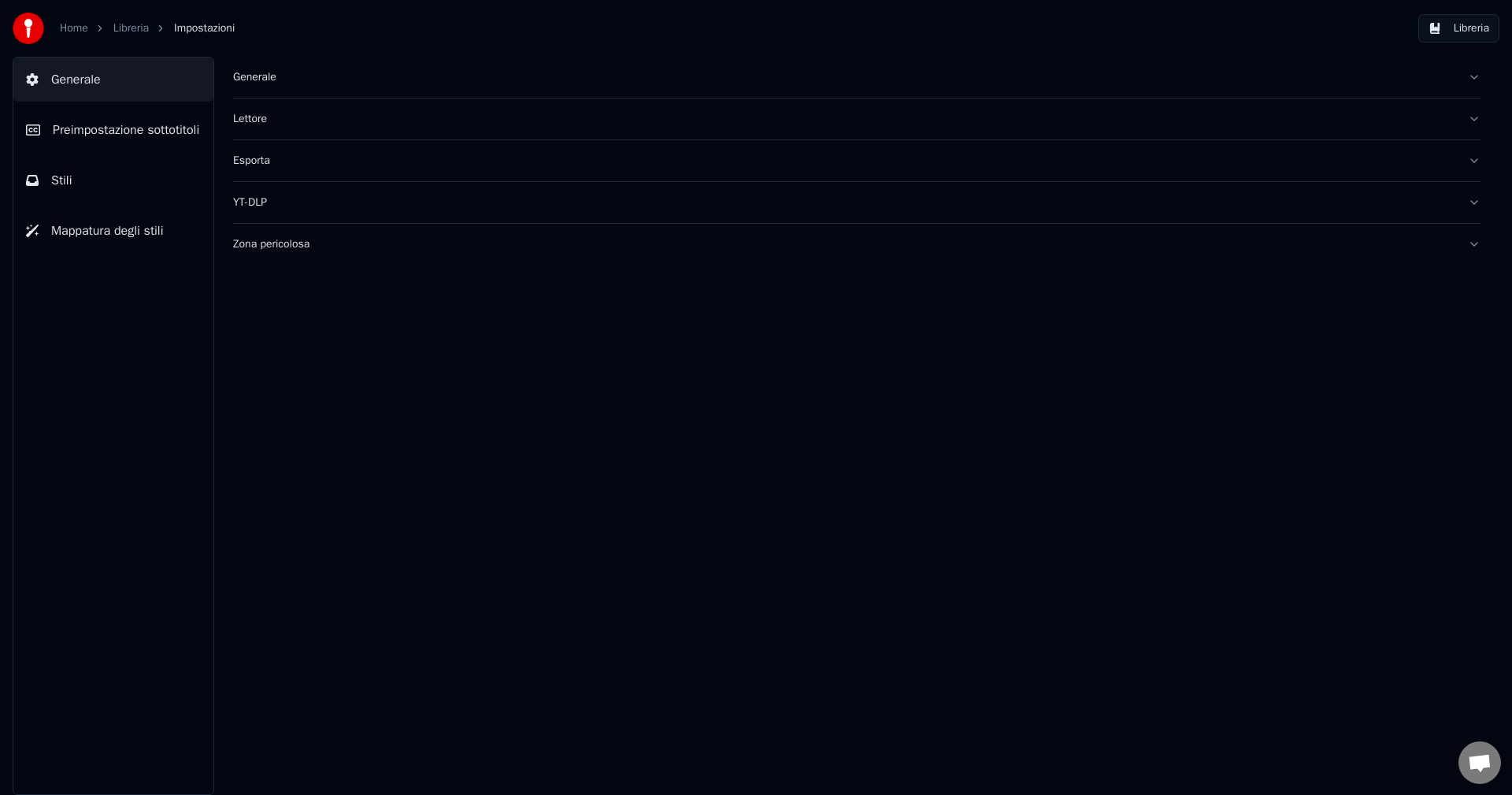 click on "Libreria" at bounding box center (131, 28) 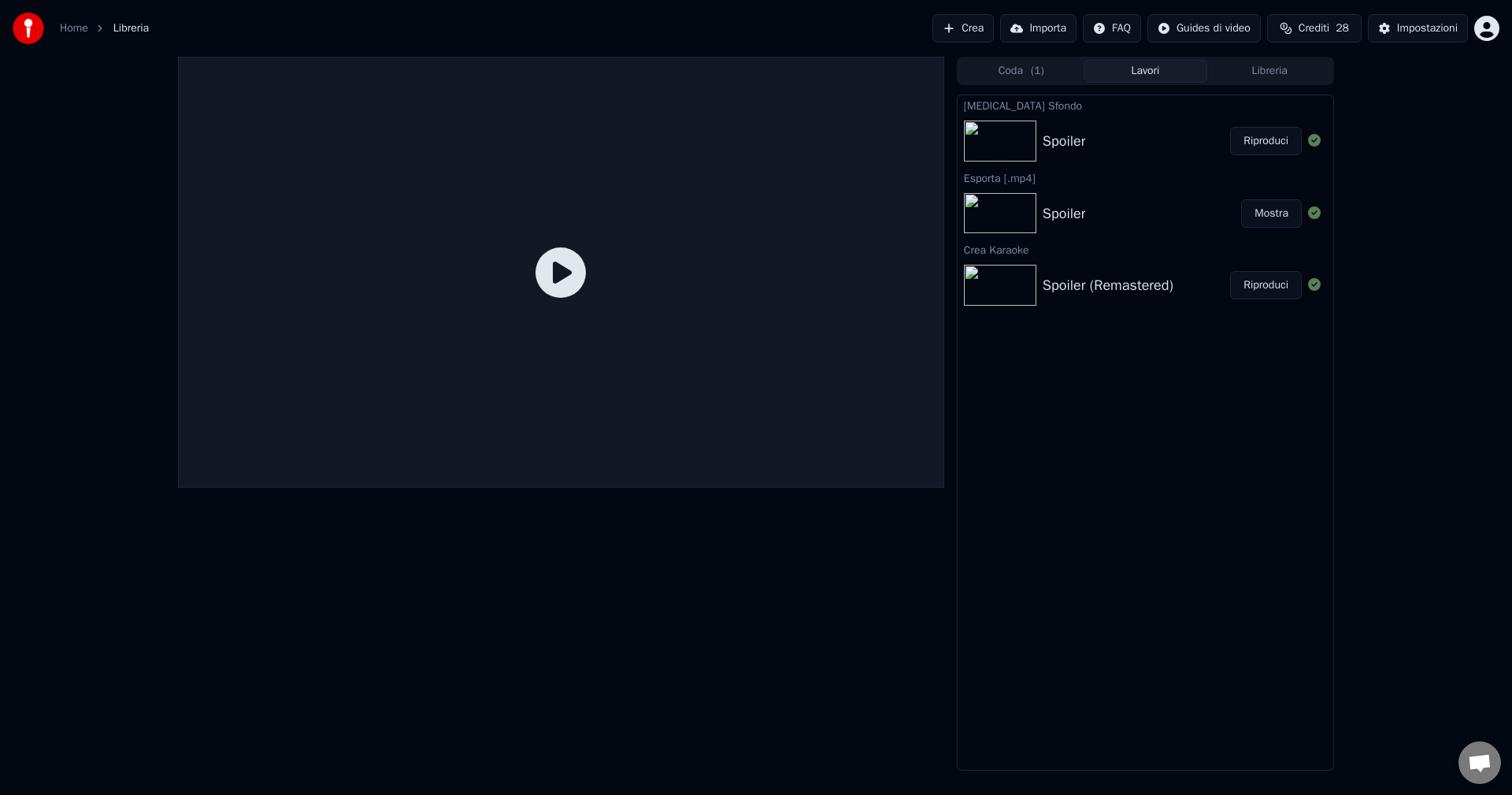 click on "Riproduci" at bounding box center [1266, 141] 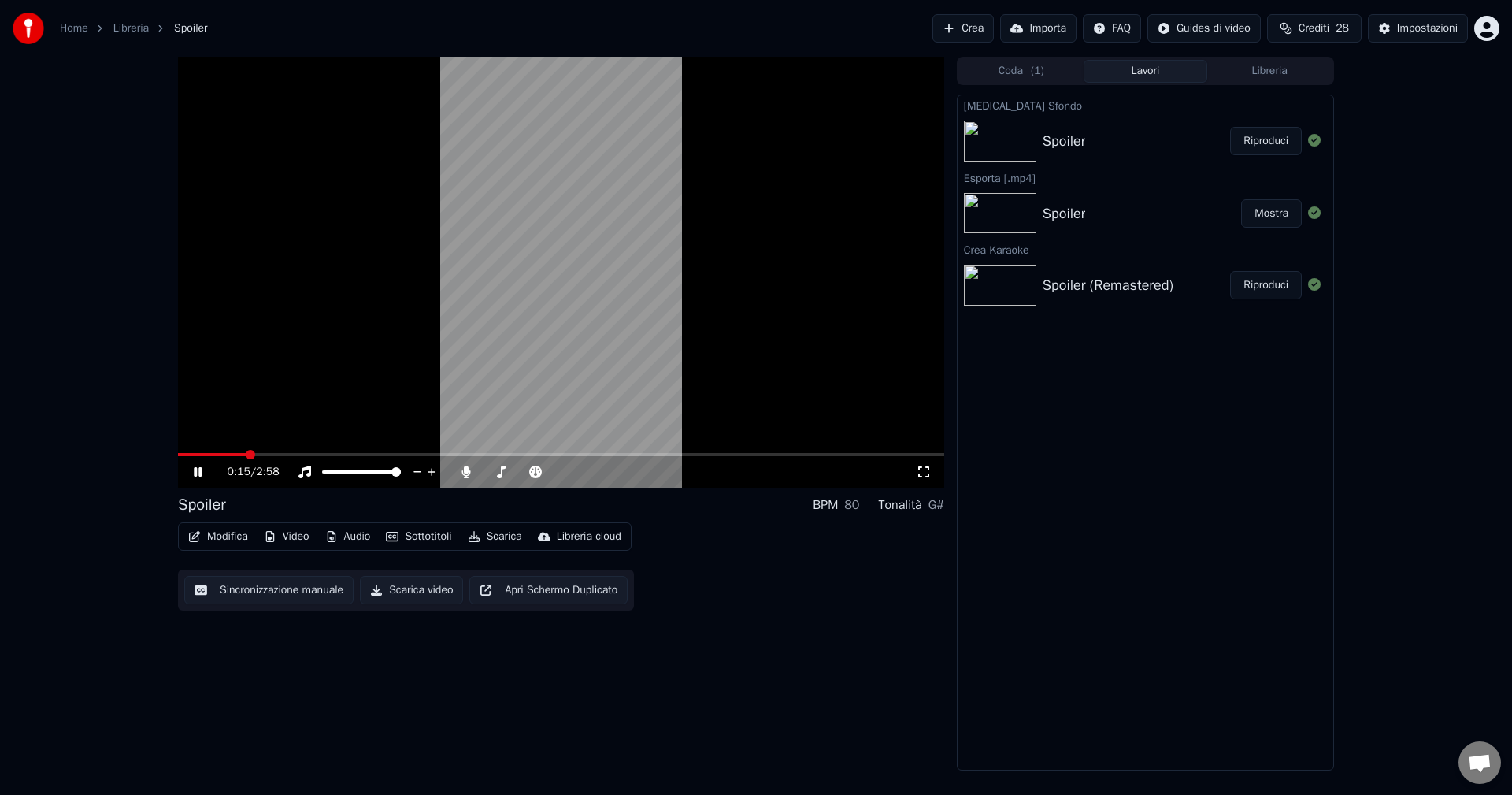 click on "Libreria" at bounding box center [131, 28] 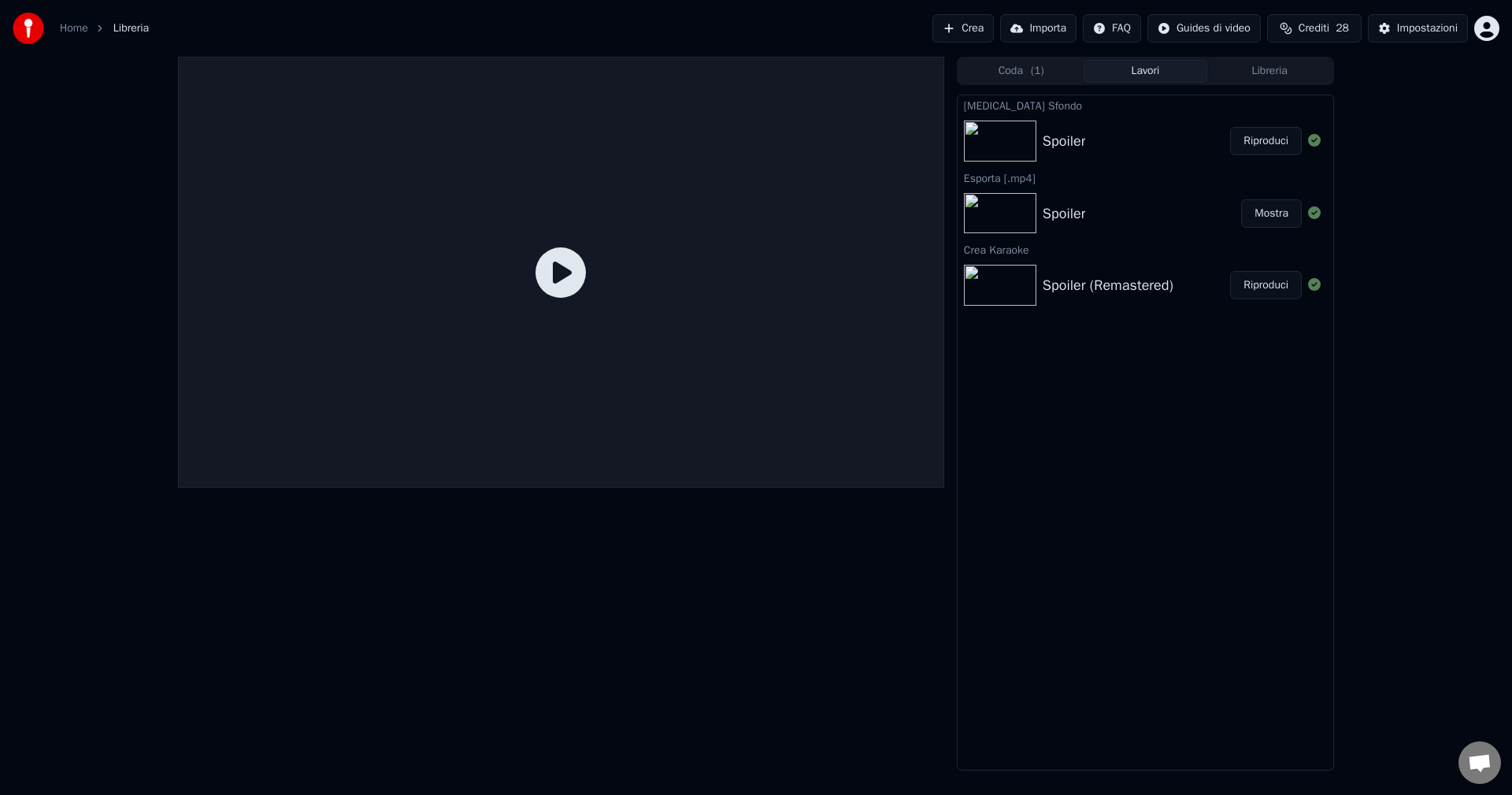 click on "Home" at bounding box center [74, 28] 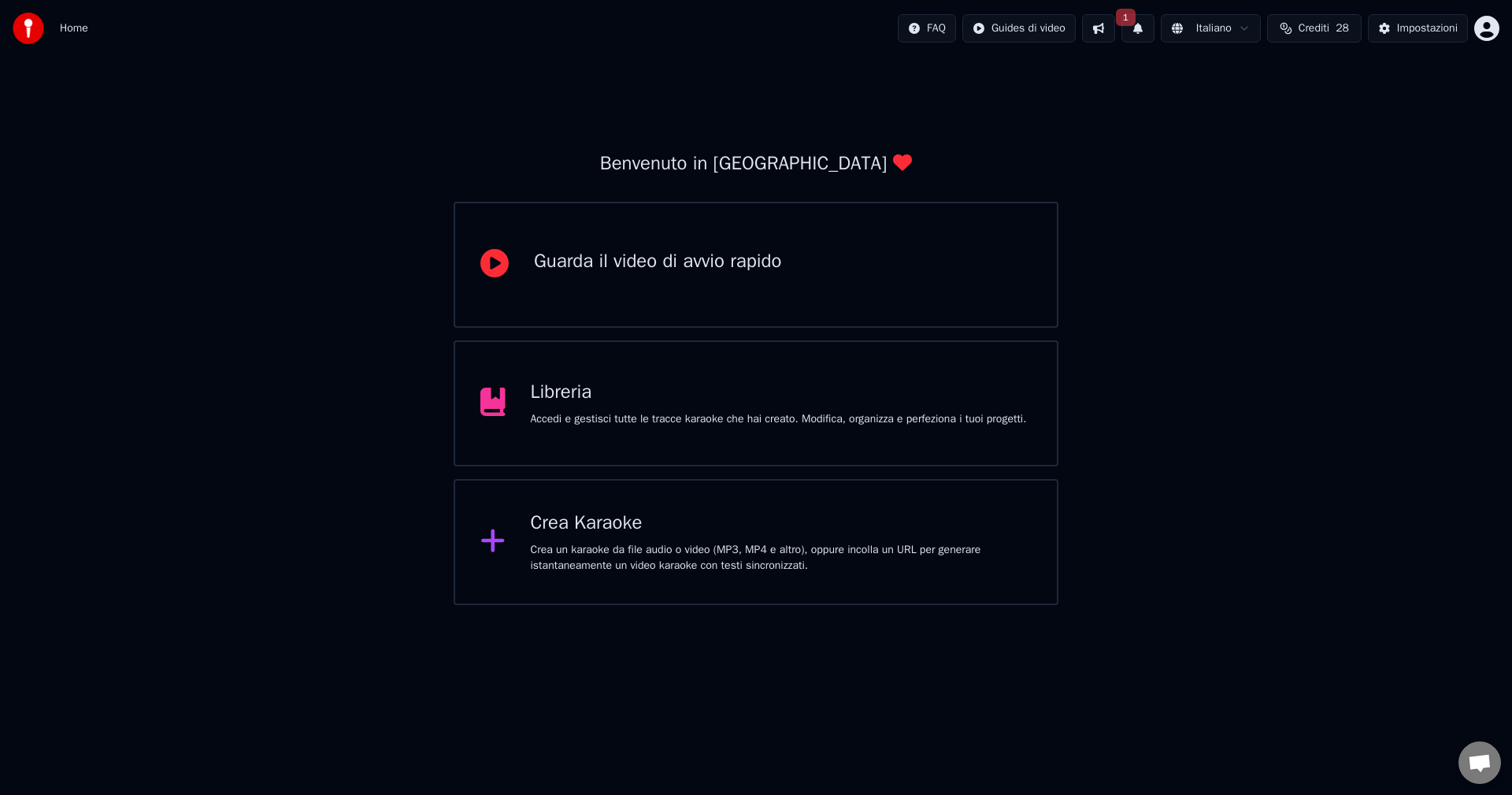 click on "Accedi e gestisci tutte le tracce karaoke che hai creato. Modifica, organizza e perfeziona i tuoi progetti." at bounding box center (779, 419) 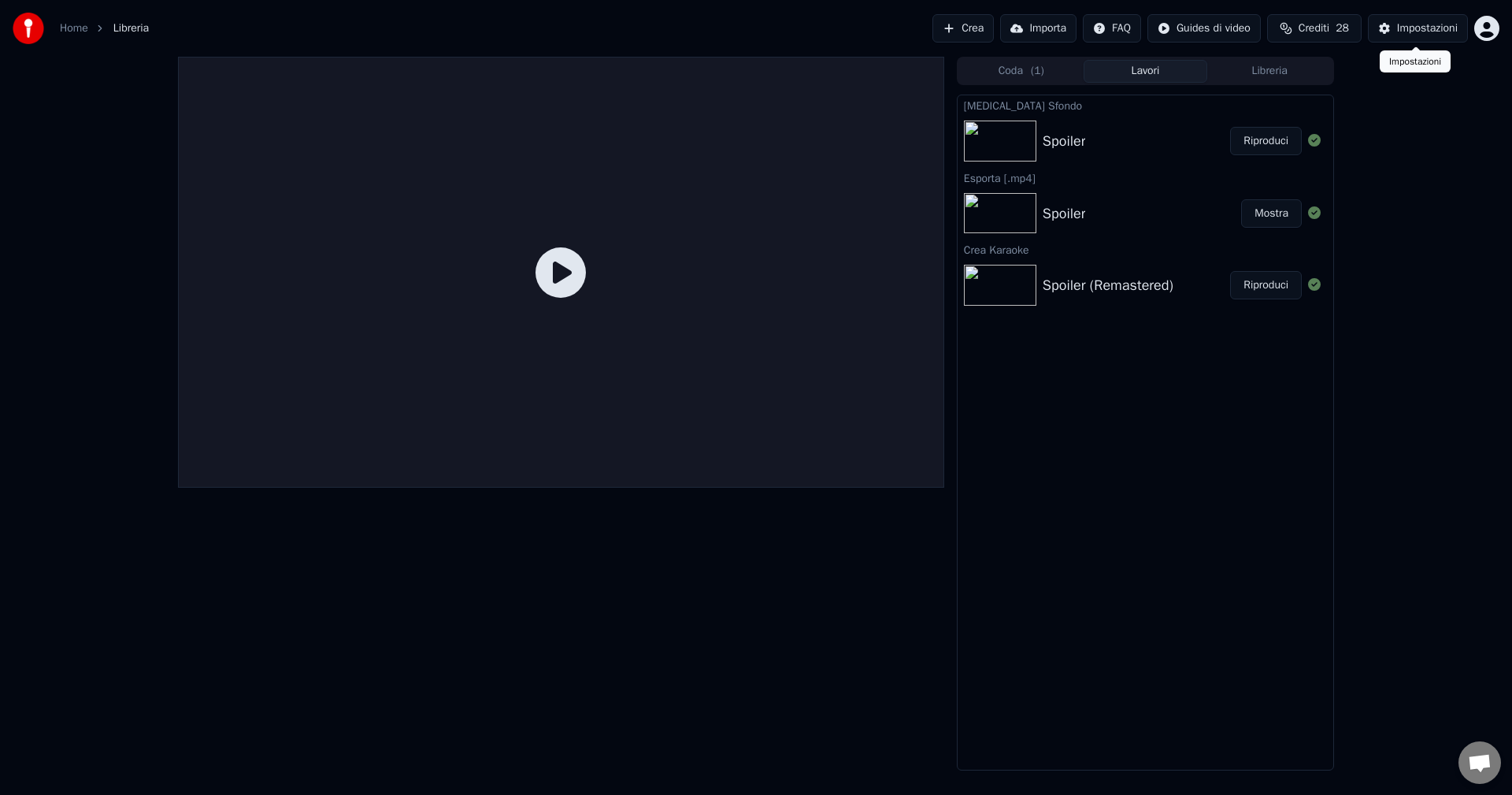 click on "Impostazioni" at bounding box center (1427, 28) 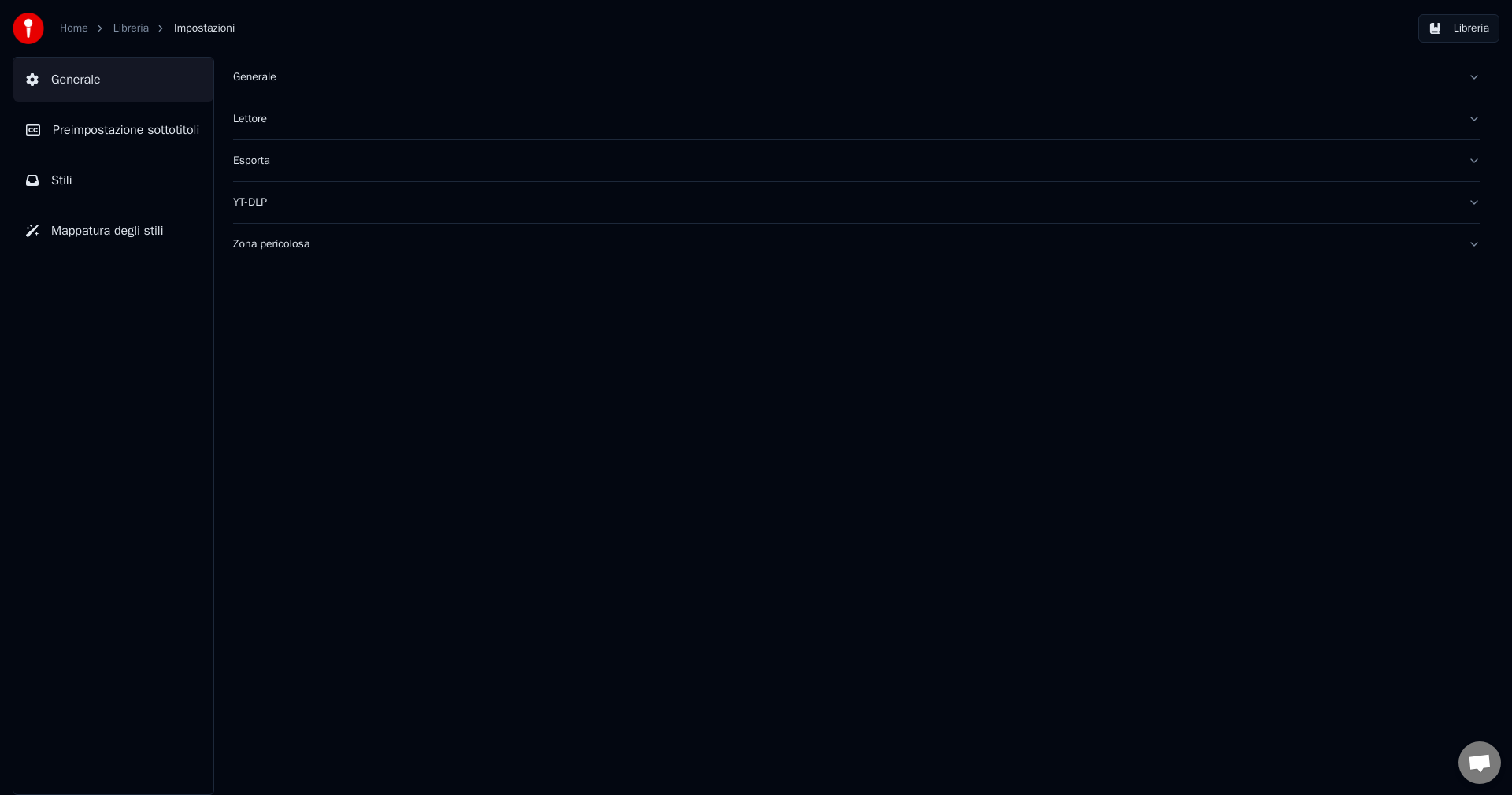 click on "Generale" at bounding box center [844, 77] 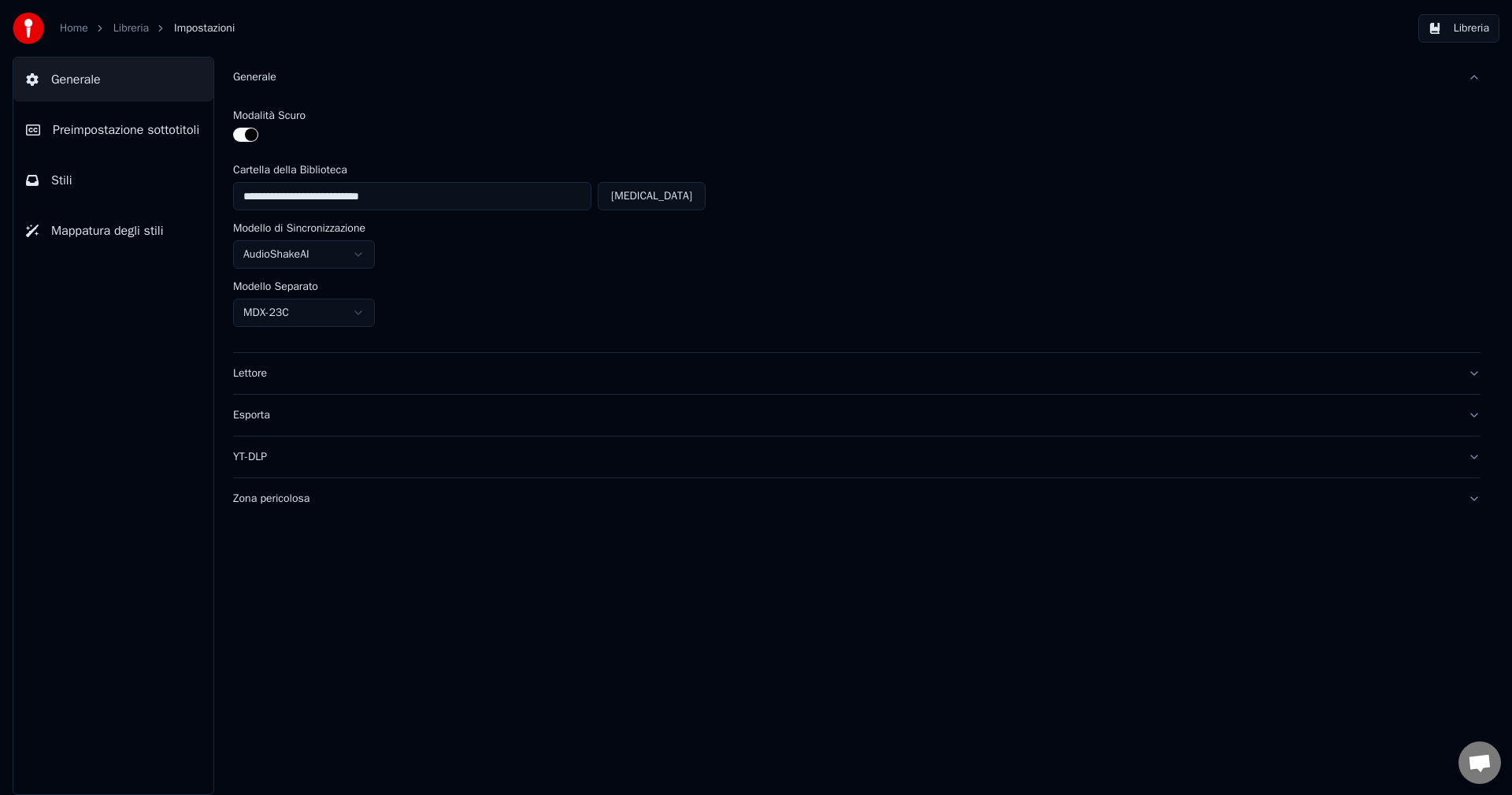 click on "Generale" at bounding box center [844, 77] 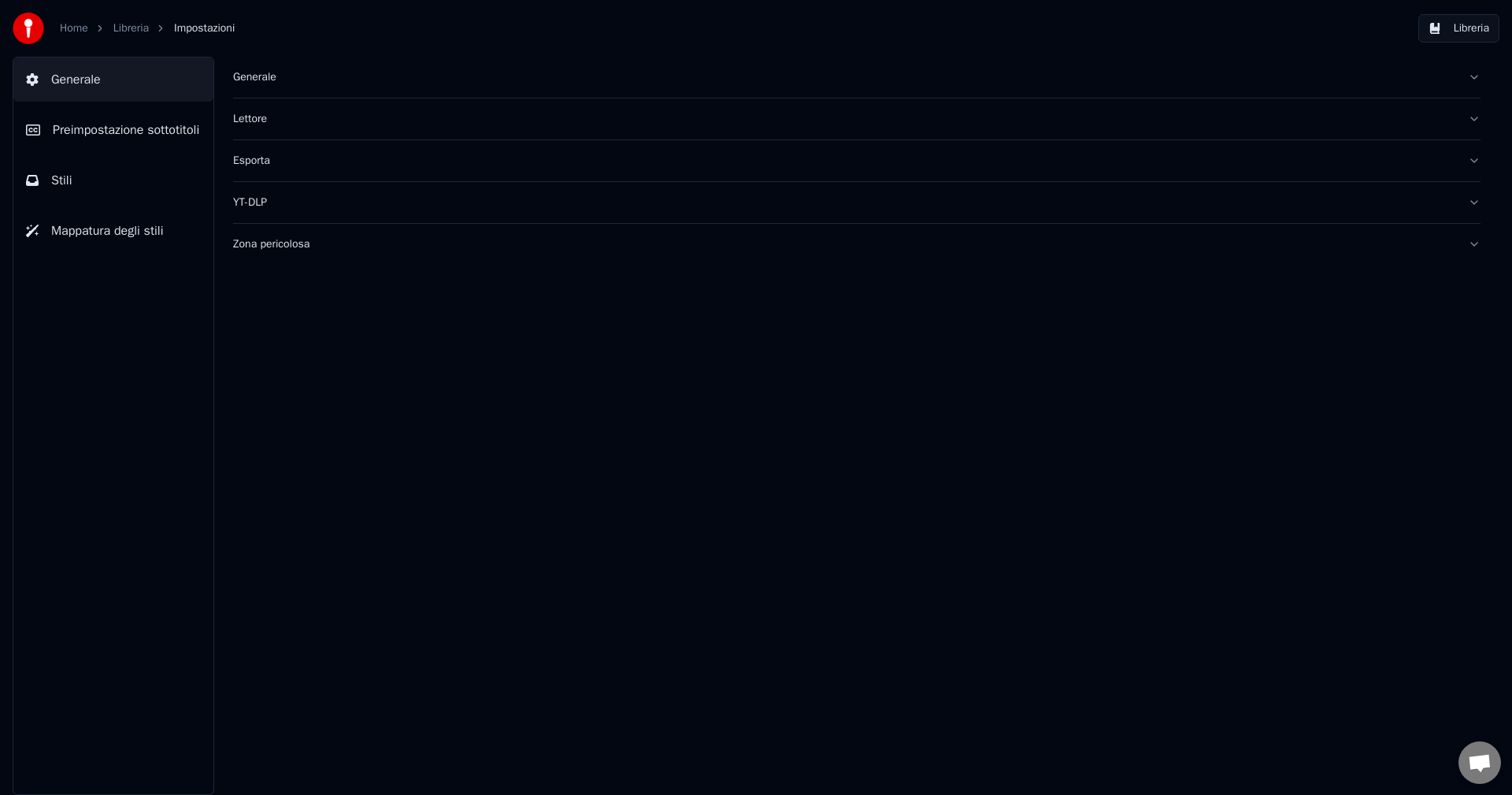 click on "Preimpostazione sottotitoli" at bounding box center [126, 130] 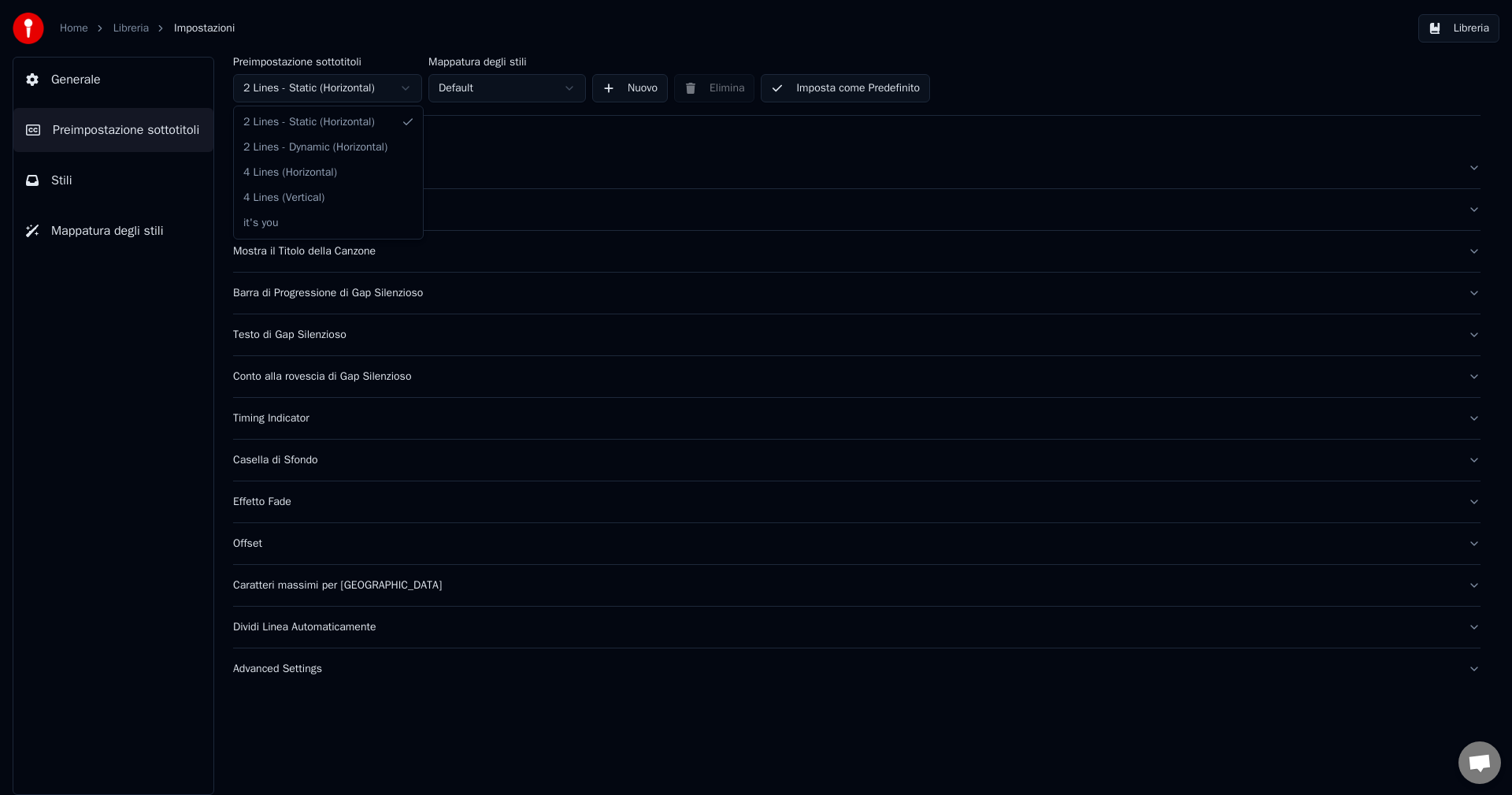 click on "Home Libreria Impostazioni Libreria Generale Preimpostazione sottotitoli Stili Mappatura degli stili Preimpostazione sottotitoli 2 Lines - Static (Horizontal) Mappatura degli stili Default Nuovo Elimina Imposta come Predefinito Generale Layout Mostra il Titolo della Canzone Barra di Progressione di Gap Silenzioso Testo di Gap Silenzioso Conto alla rovescia di Gap Silenzioso Timing Indicator Casella di Sfondo Effetto Fade Offset Caratteri massimi per riga Dividi Linea Automaticamente Advanced Settings 2 Lines - Static (Horizontal) 2 Lines - Dynamic (Horizontal) 4 Lines (Horizontal) 4 Lines (Vertical) it's you" at bounding box center (756, 397) 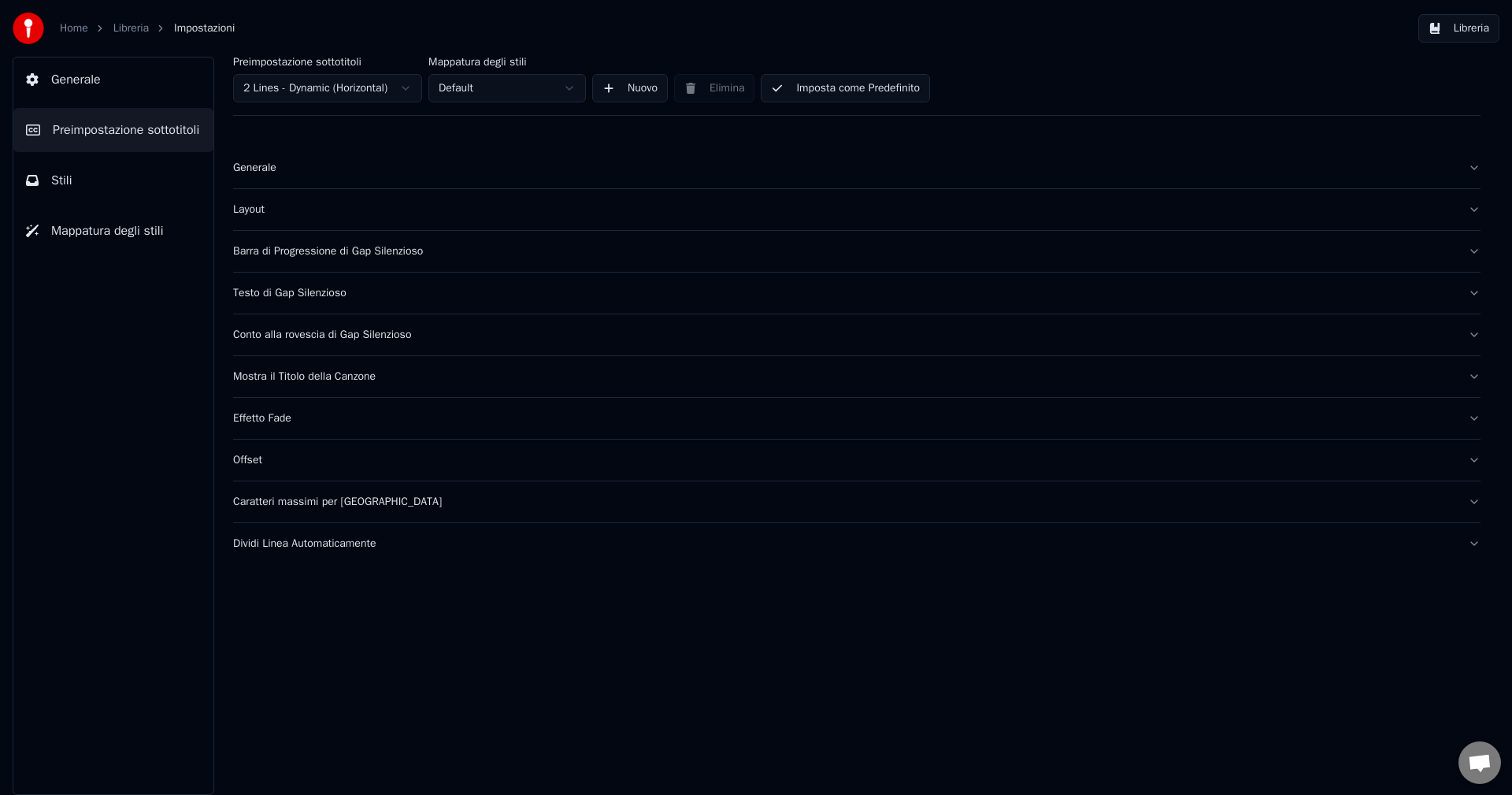 click on "Conto alla rovescia di Gap Silenzioso" at bounding box center (844, 335) 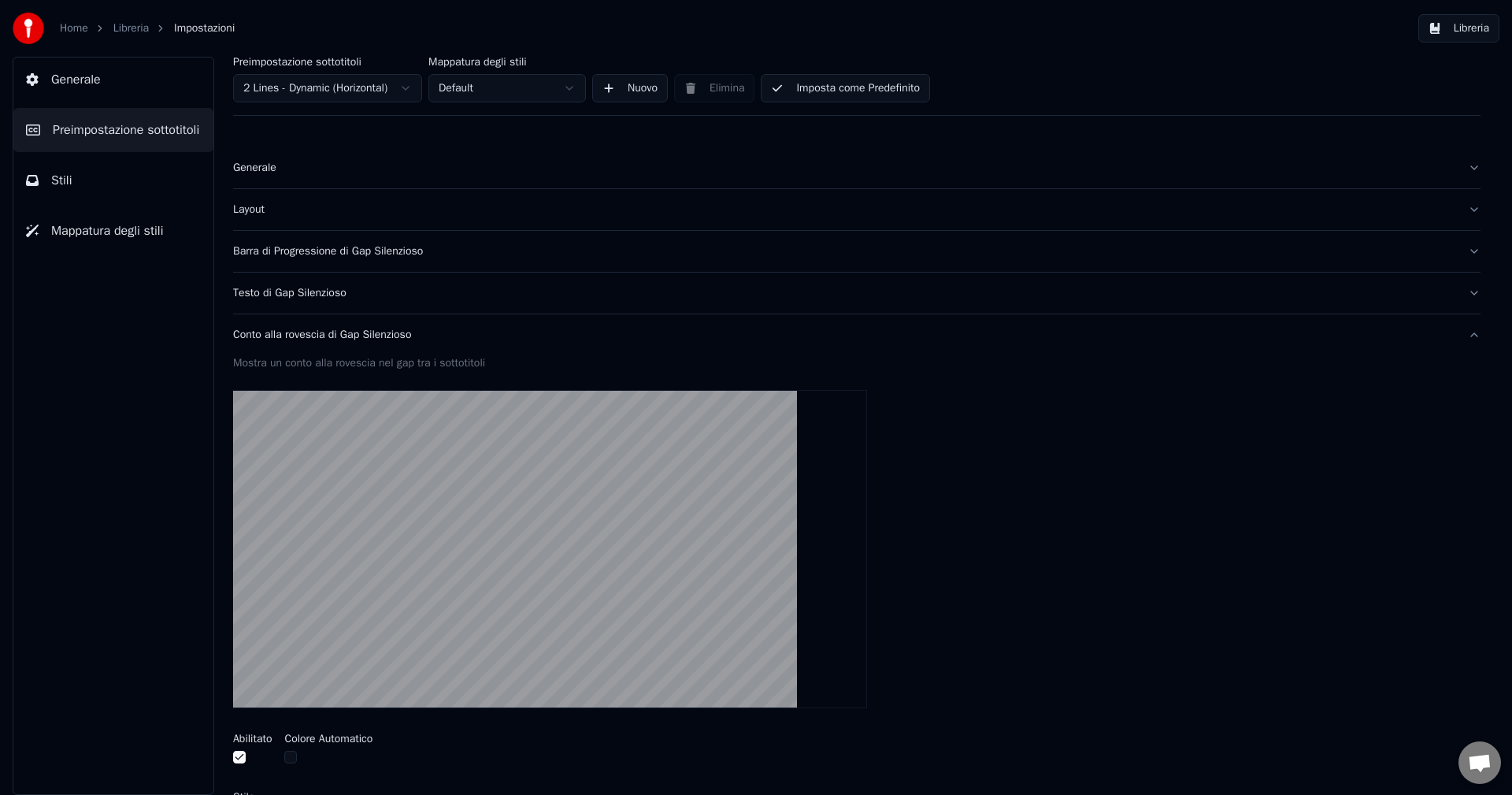 click at bounding box center [252, 759] 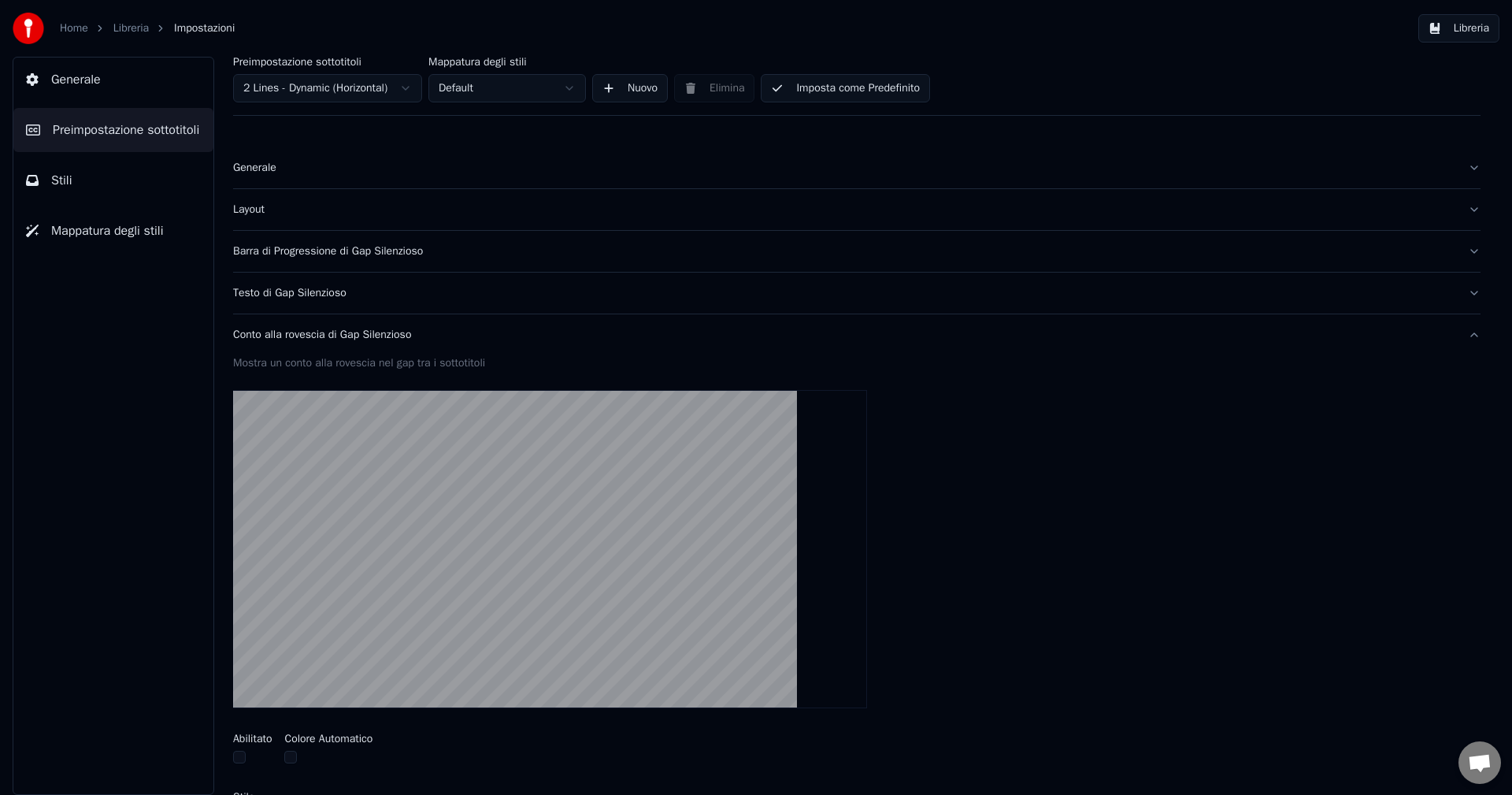 click on "Testo di Gap Silenzioso" at bounding box center (844, 293) 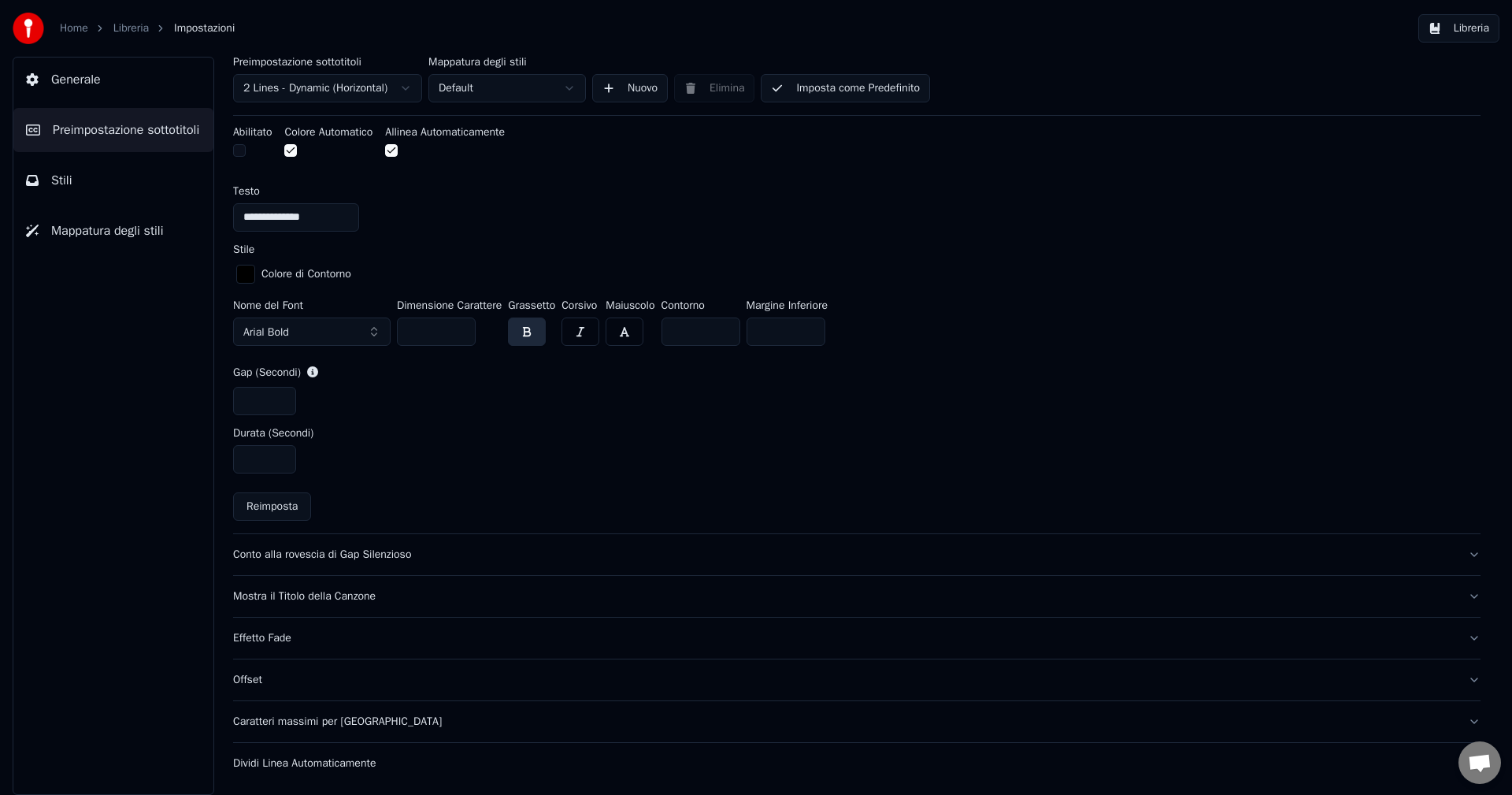 click on "Mostra il Titolo della Canzone" at bounding box center [844, 596] 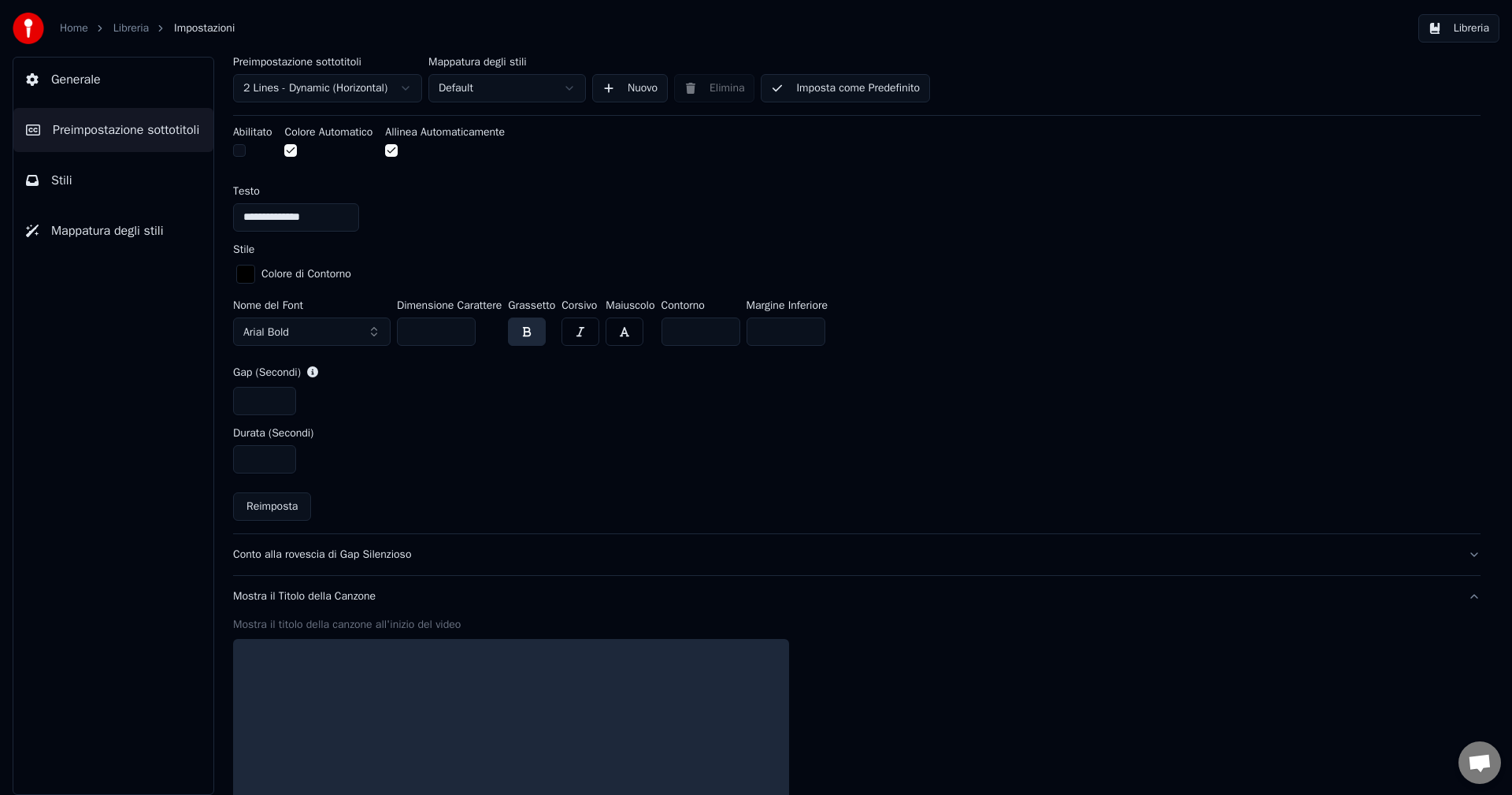 scroll, scrollTop: 540, scrollLeft: 0, axis: vertical 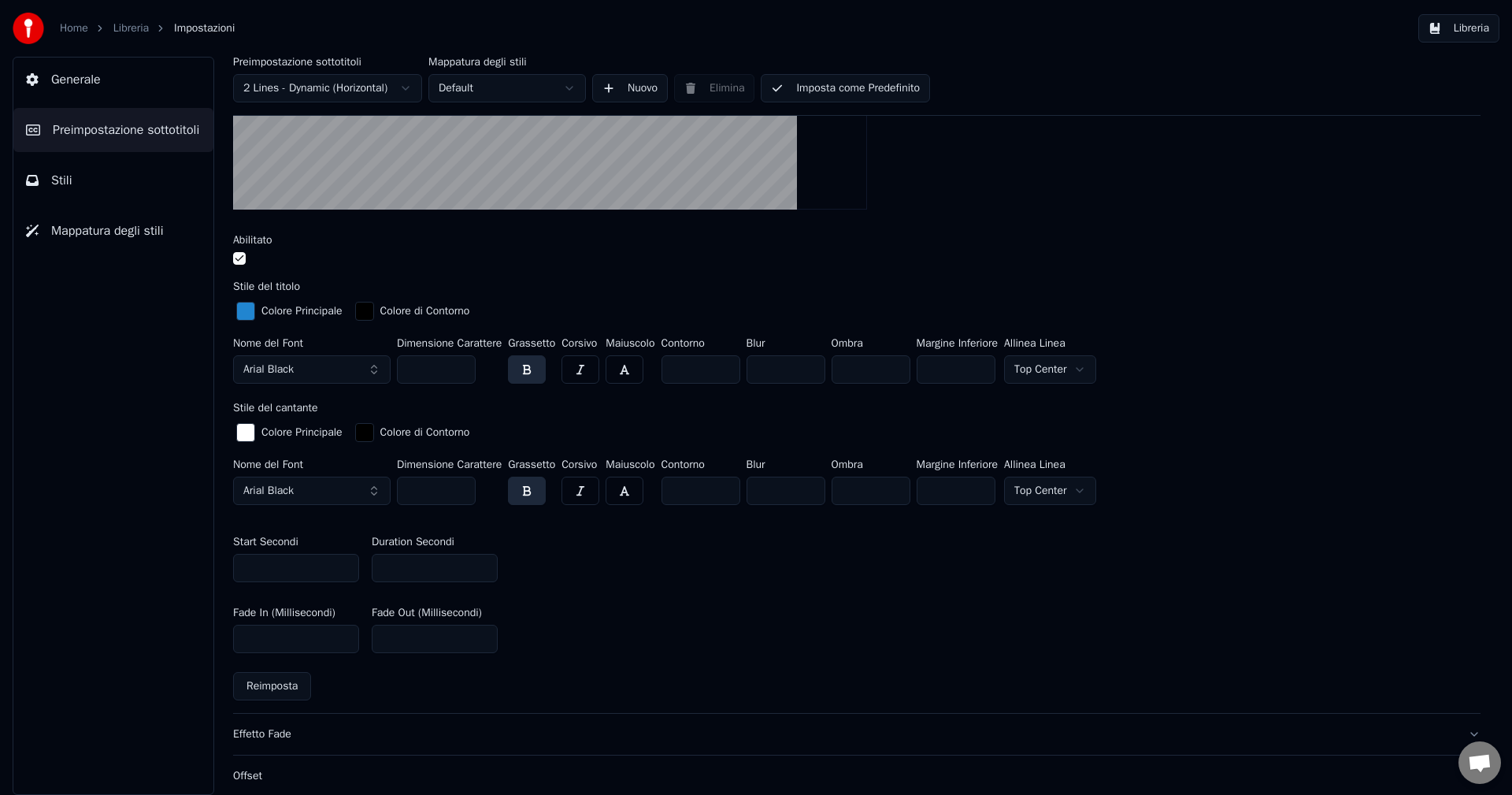 click at bounding box center (246, 311) 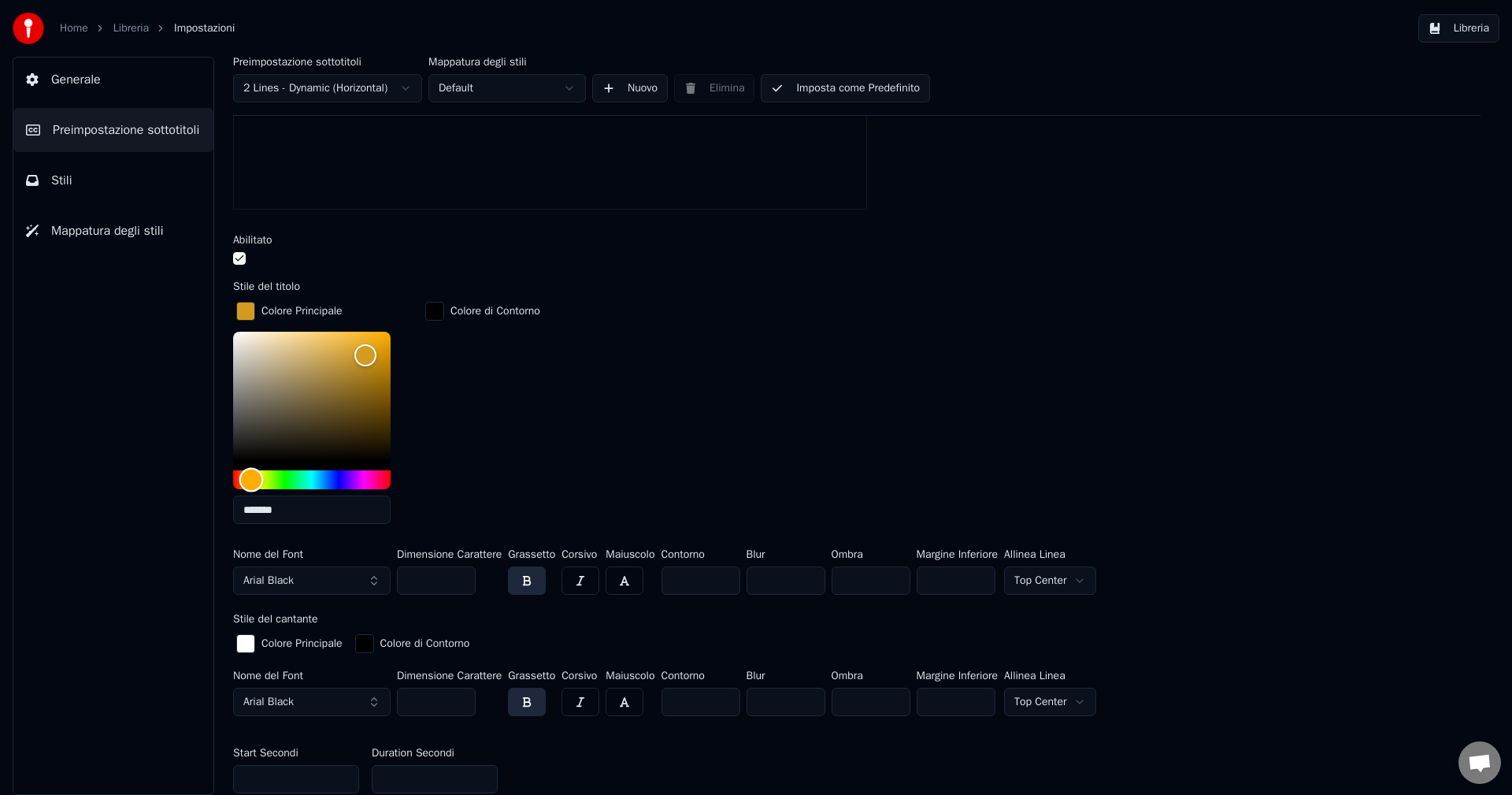 type on "*******" 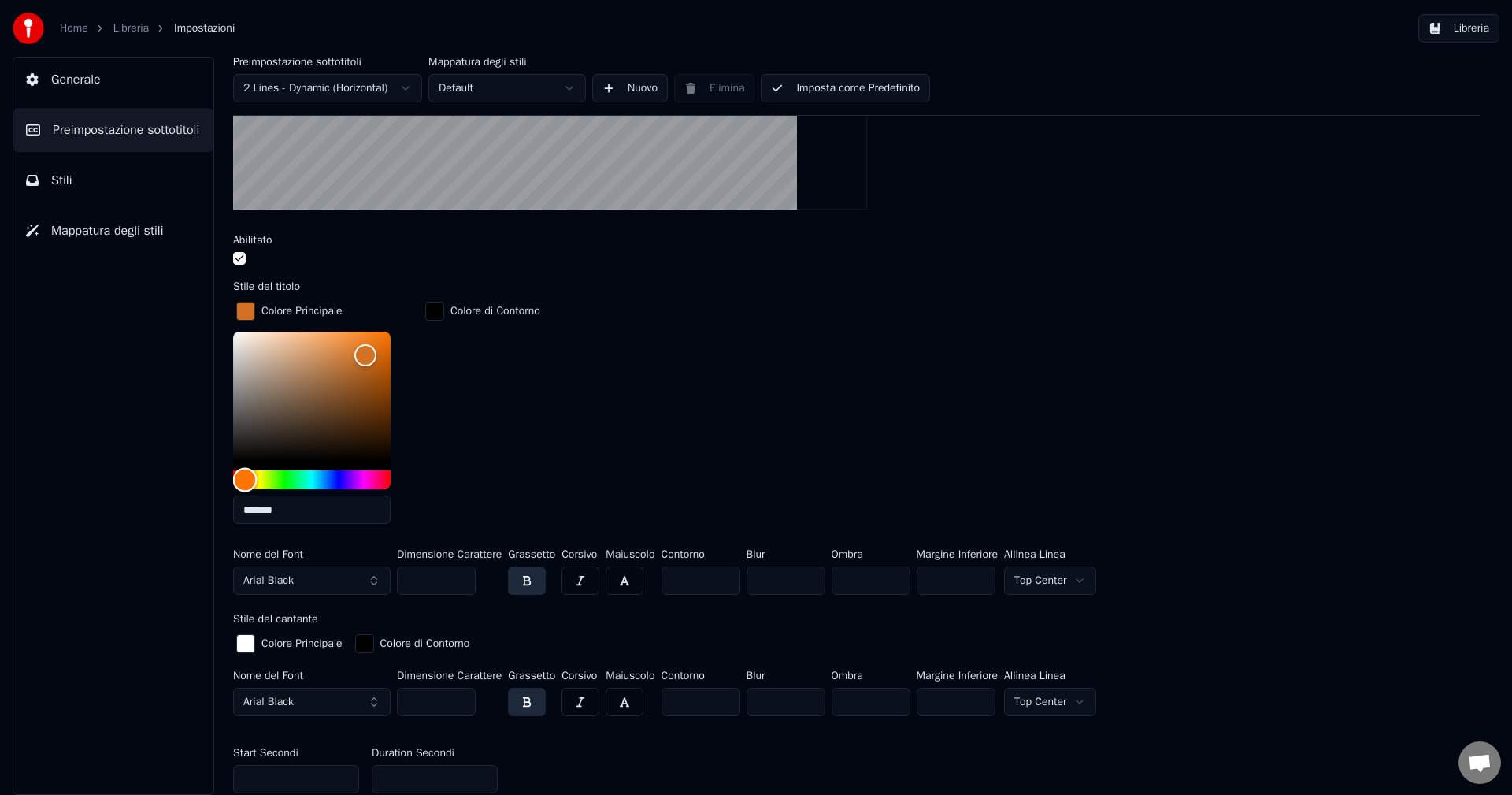 drag, startPoint x: 273, startPoint y: 483, endPoint x: 245, endPoint y: 481, distance: 28.071338 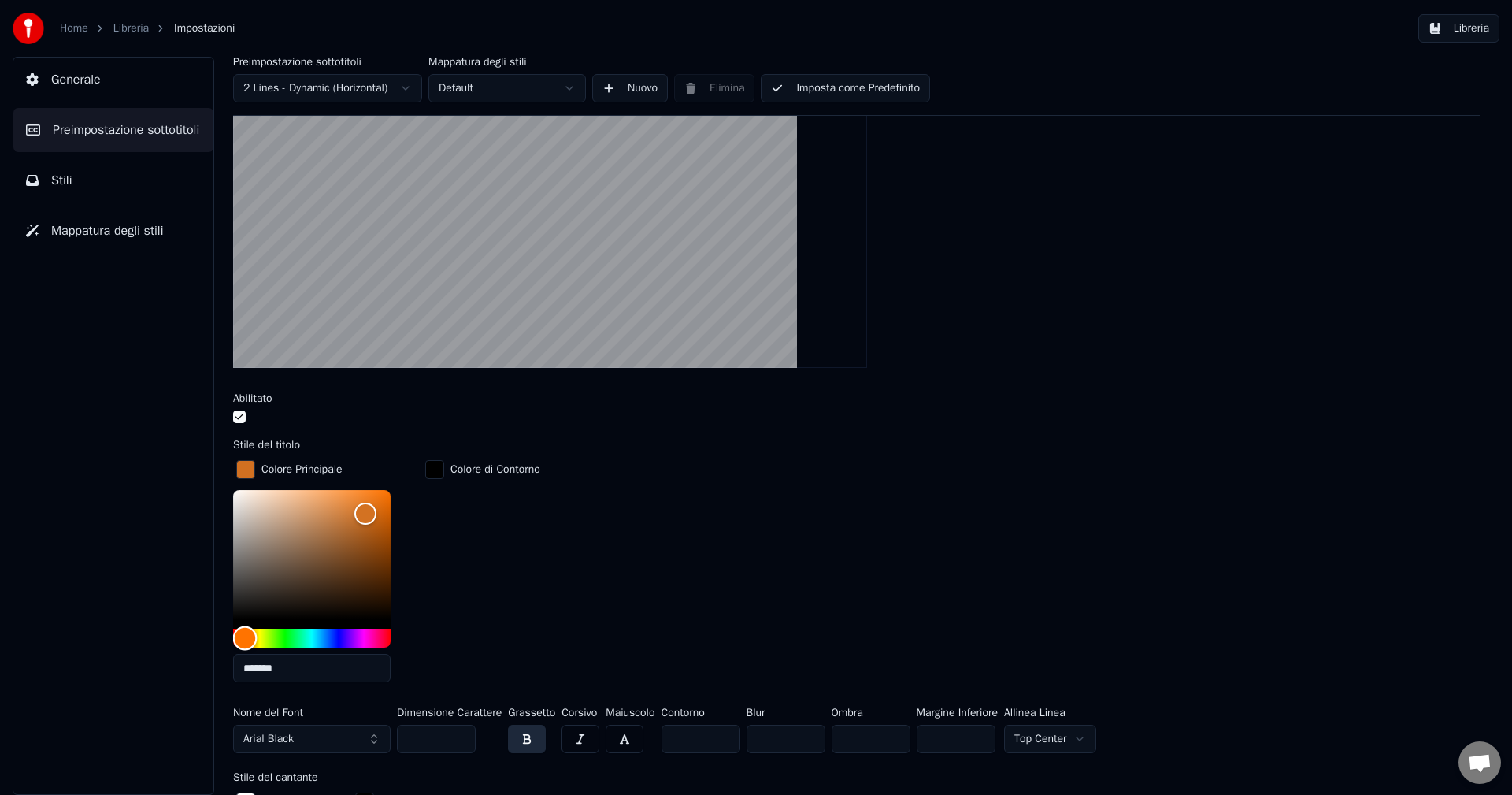 scroll, scrollTop: 540, scrollLeft: 0, axis: vertical 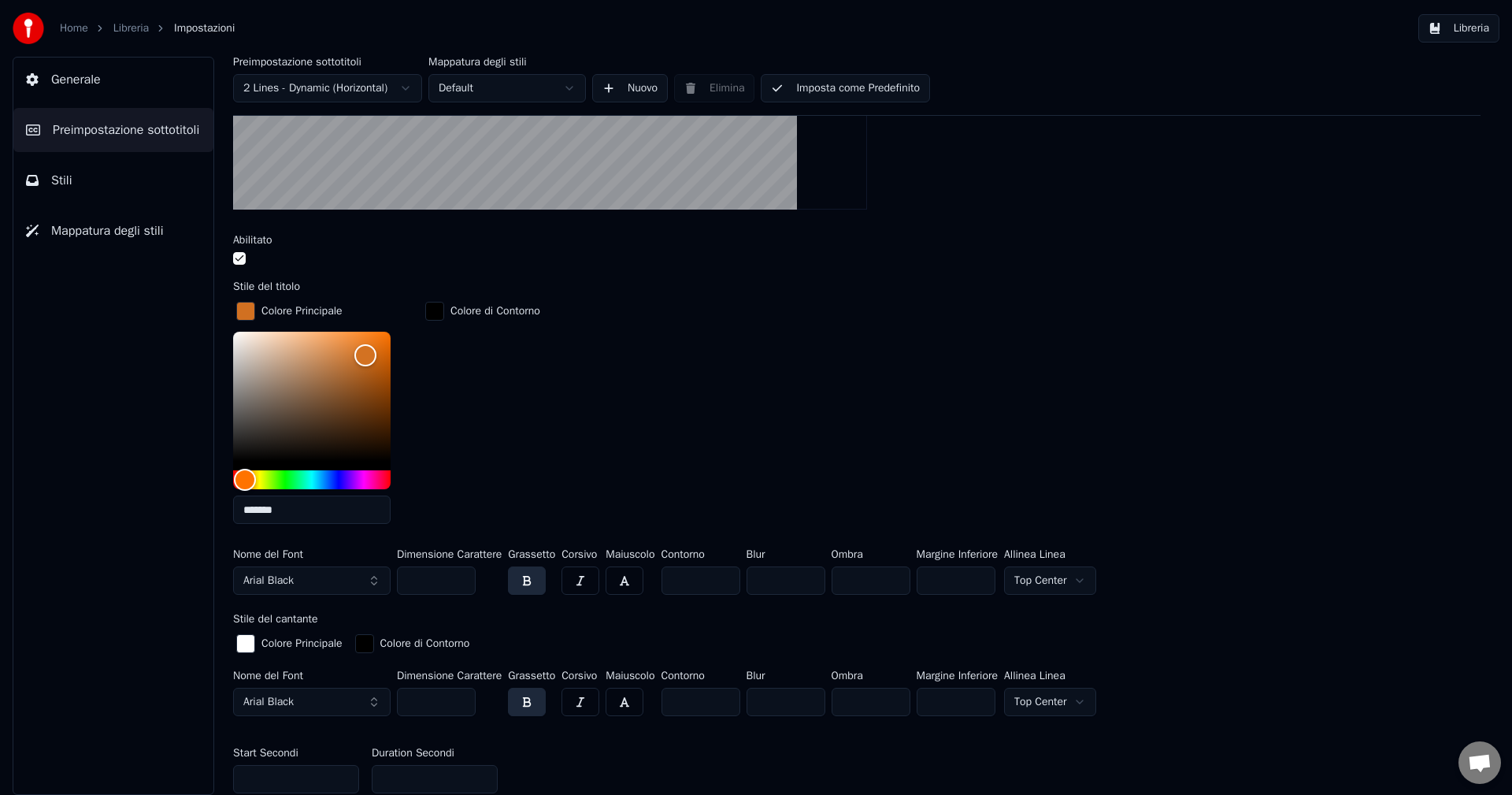 drag, startPoint x: 368, startPoint y: 582, endPoint x: 376, endPoint y: 577, distance: 9.433981 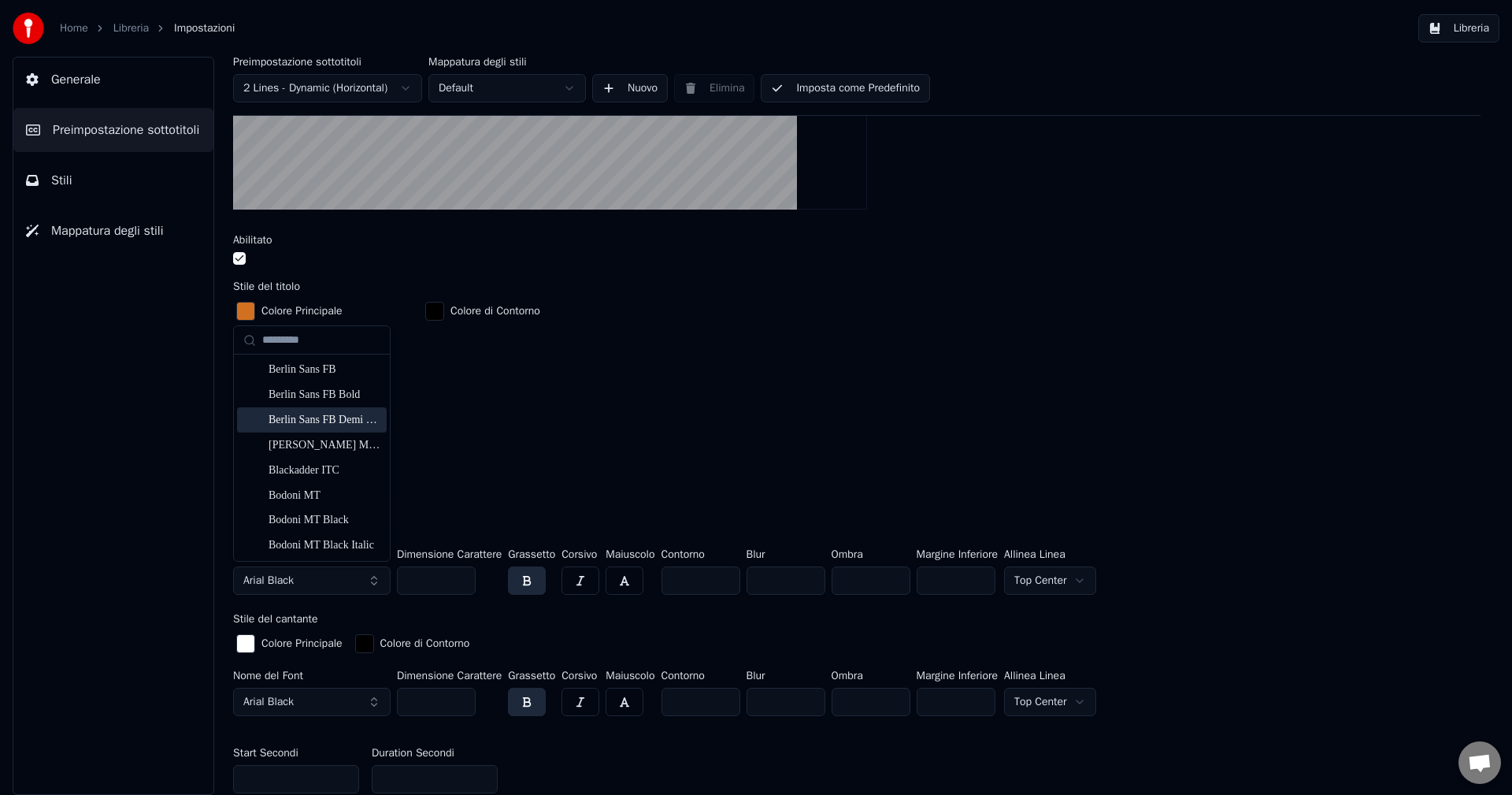 scroll, scrollTop: 709, scrollLeft: 0, axis: vertical 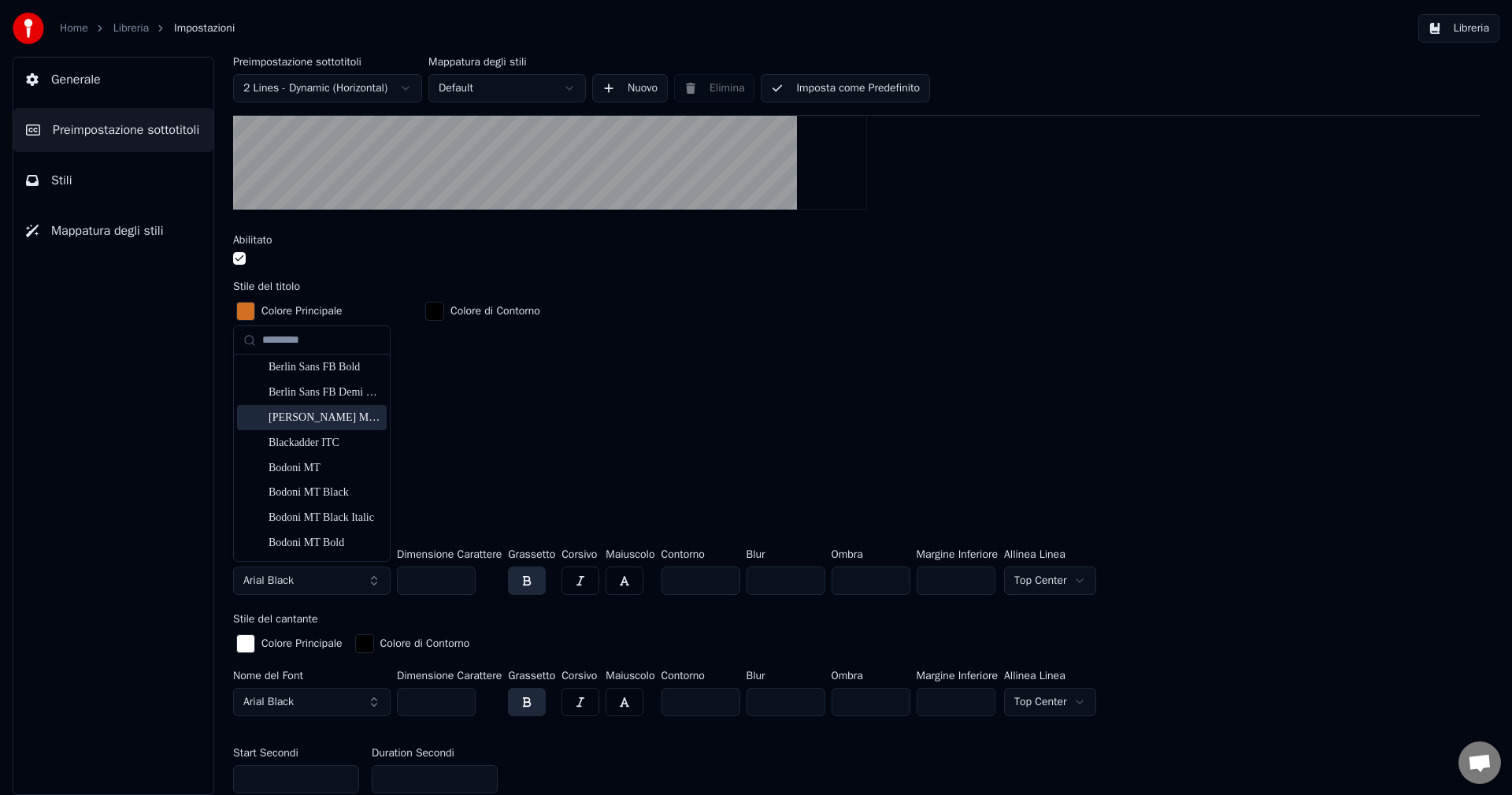 click on "[PERSON_NAME] MT Condensed" at bounding box center [324, 418] 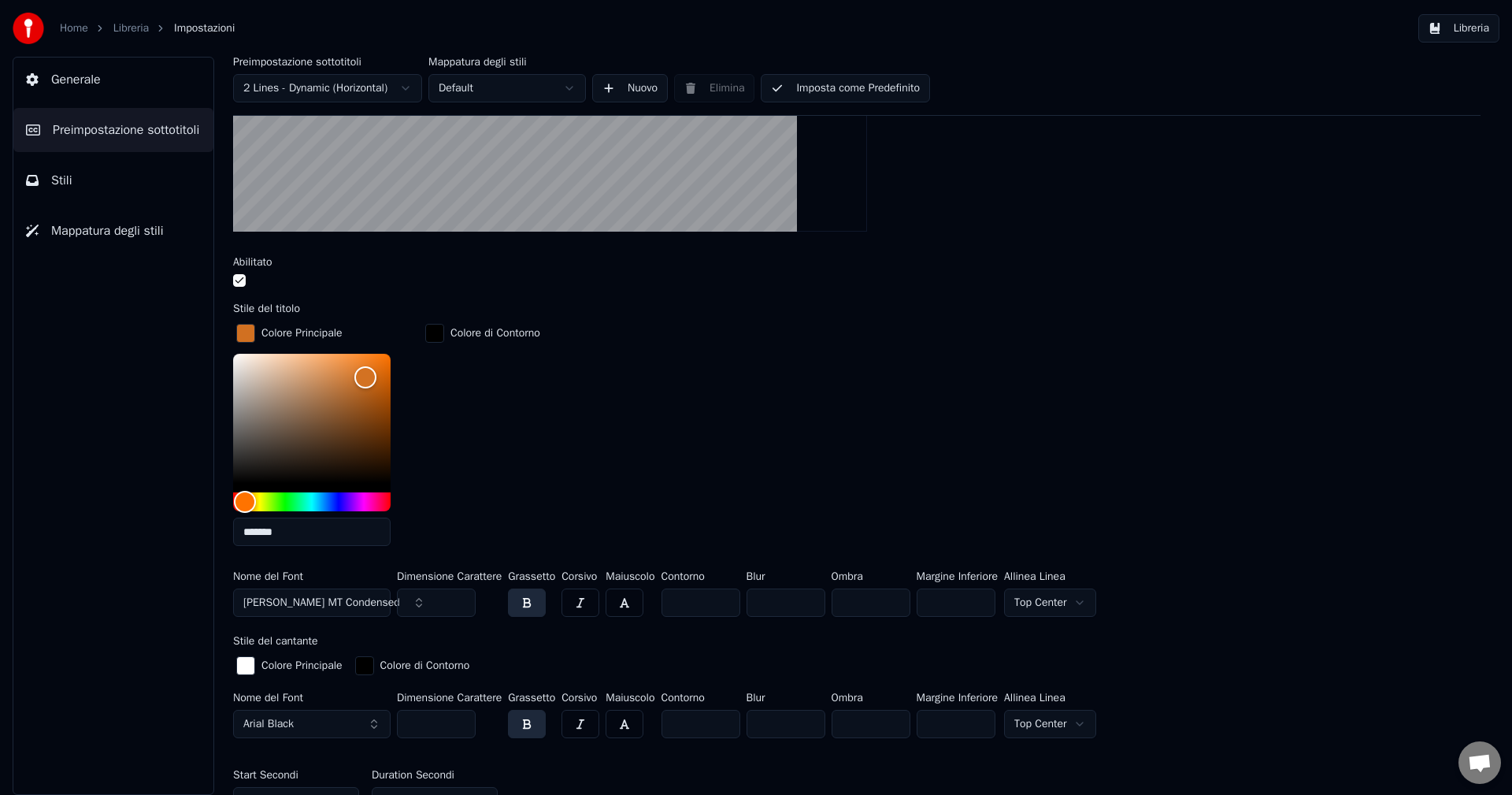 scroll, scrollTop: 697, scrollLeft: 0, axis: vertical 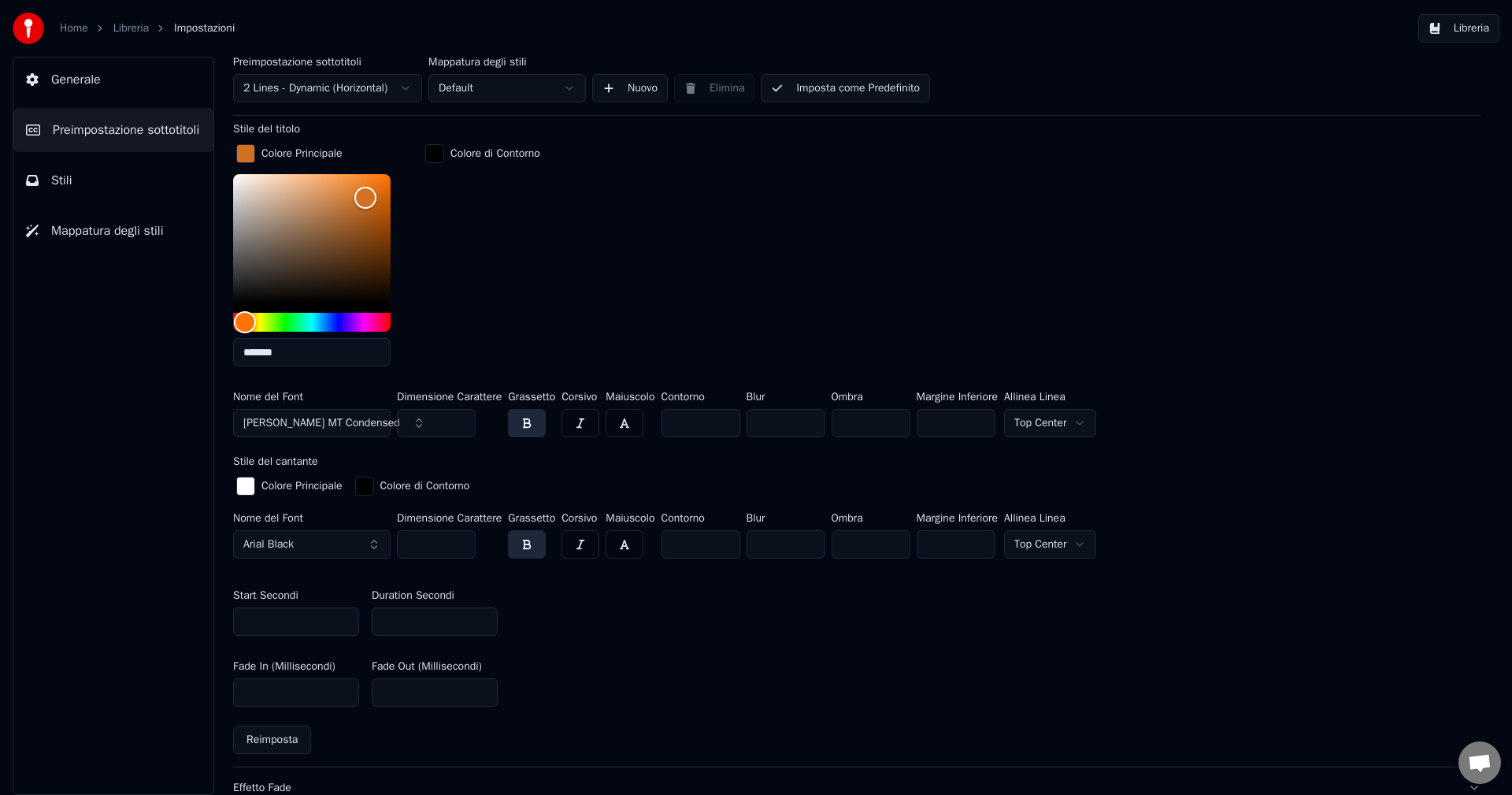 click on "[PERSON_NAME] MT Condensed" at bounding box center (321, 423) 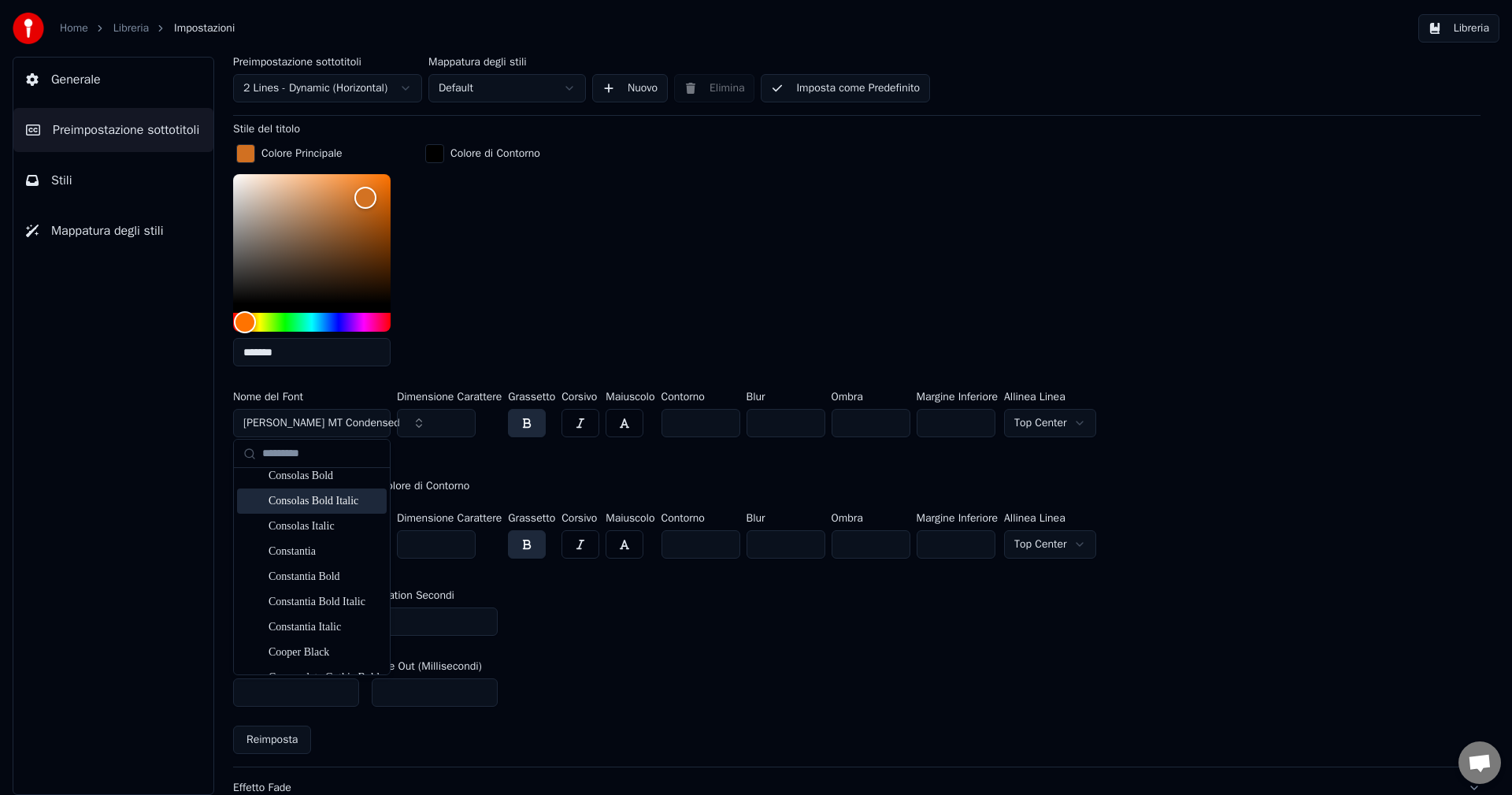 scroll, scrollTop: 2836, scrollLeft: 0, axis: vertical 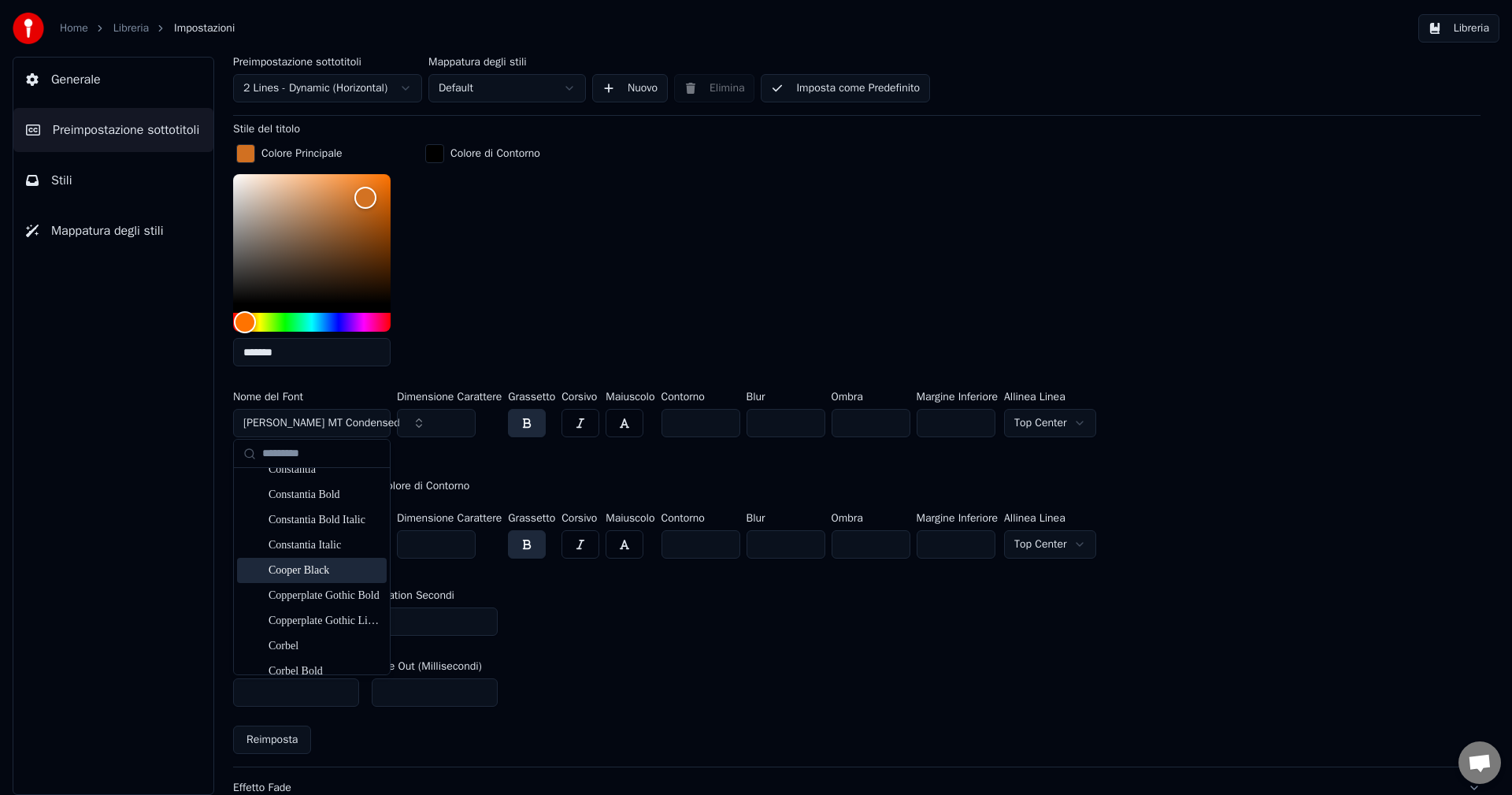 click on "Cooper Black" at bounding box center (324, 570) 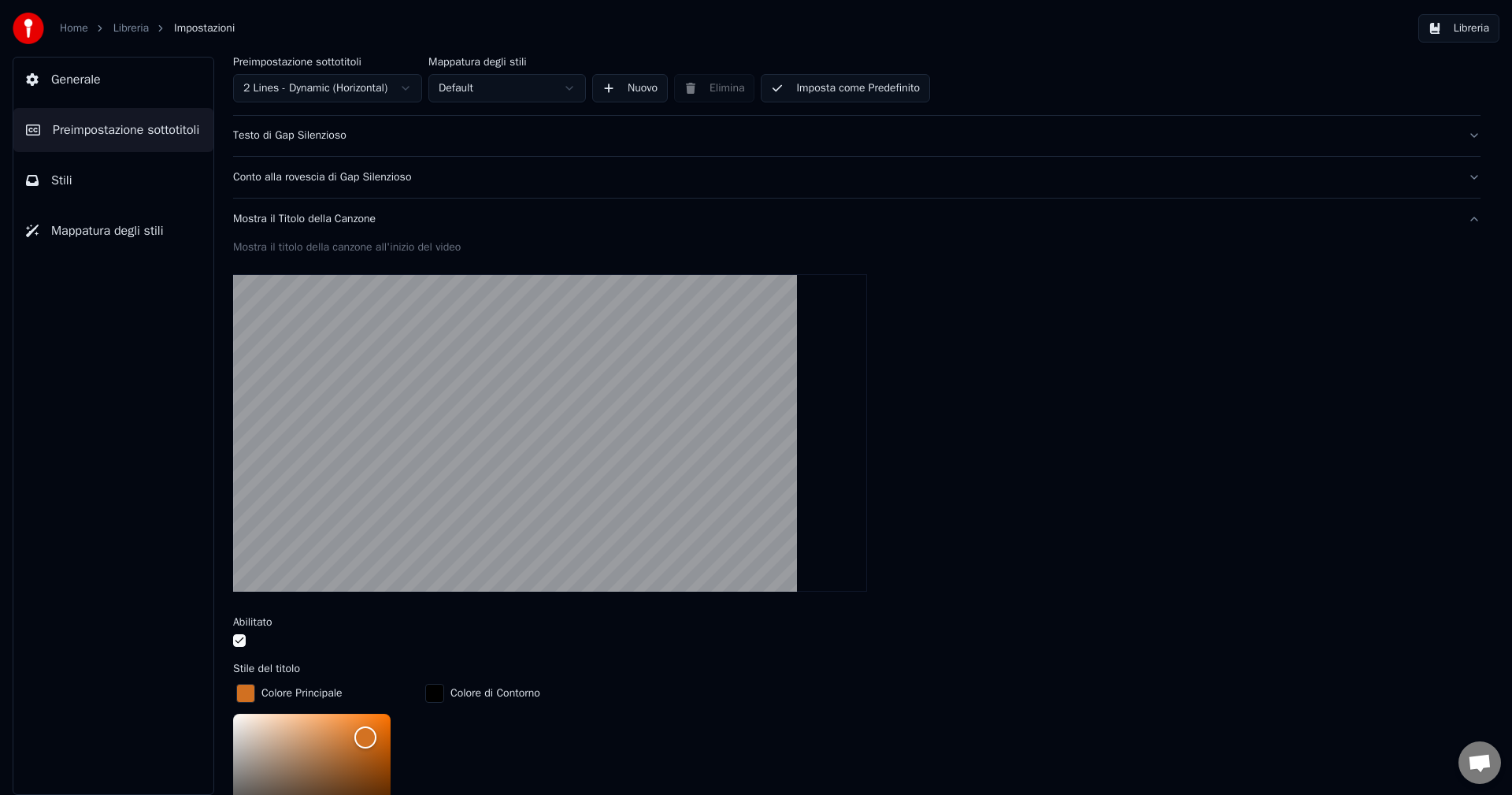 scroll, scrollTop: 0, scrollLeft: 0, axis: both 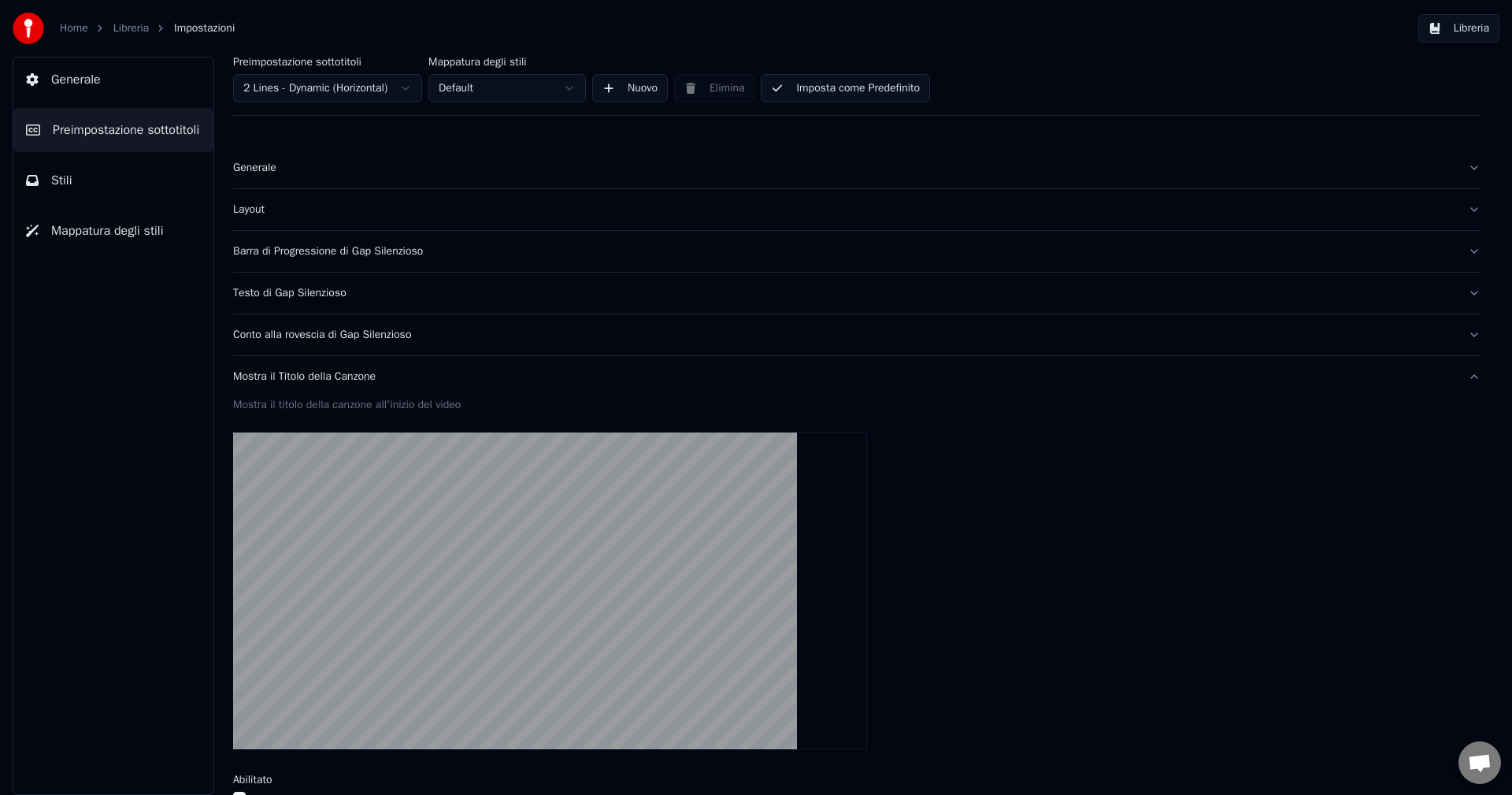 click on "Libreria" at bounding box center [131, 28] 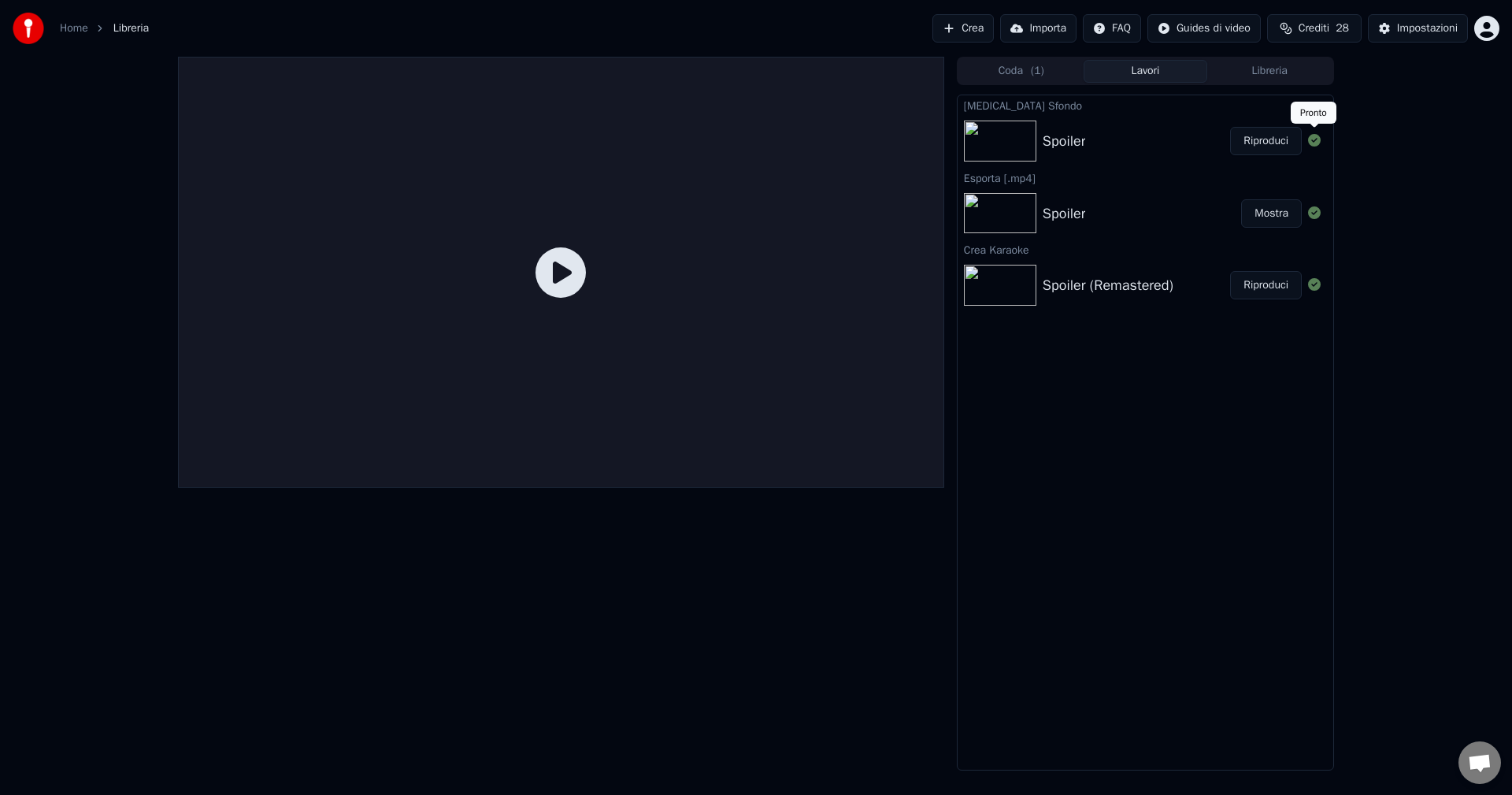 click on "Riproduci" at bounding box center [1266, 141] 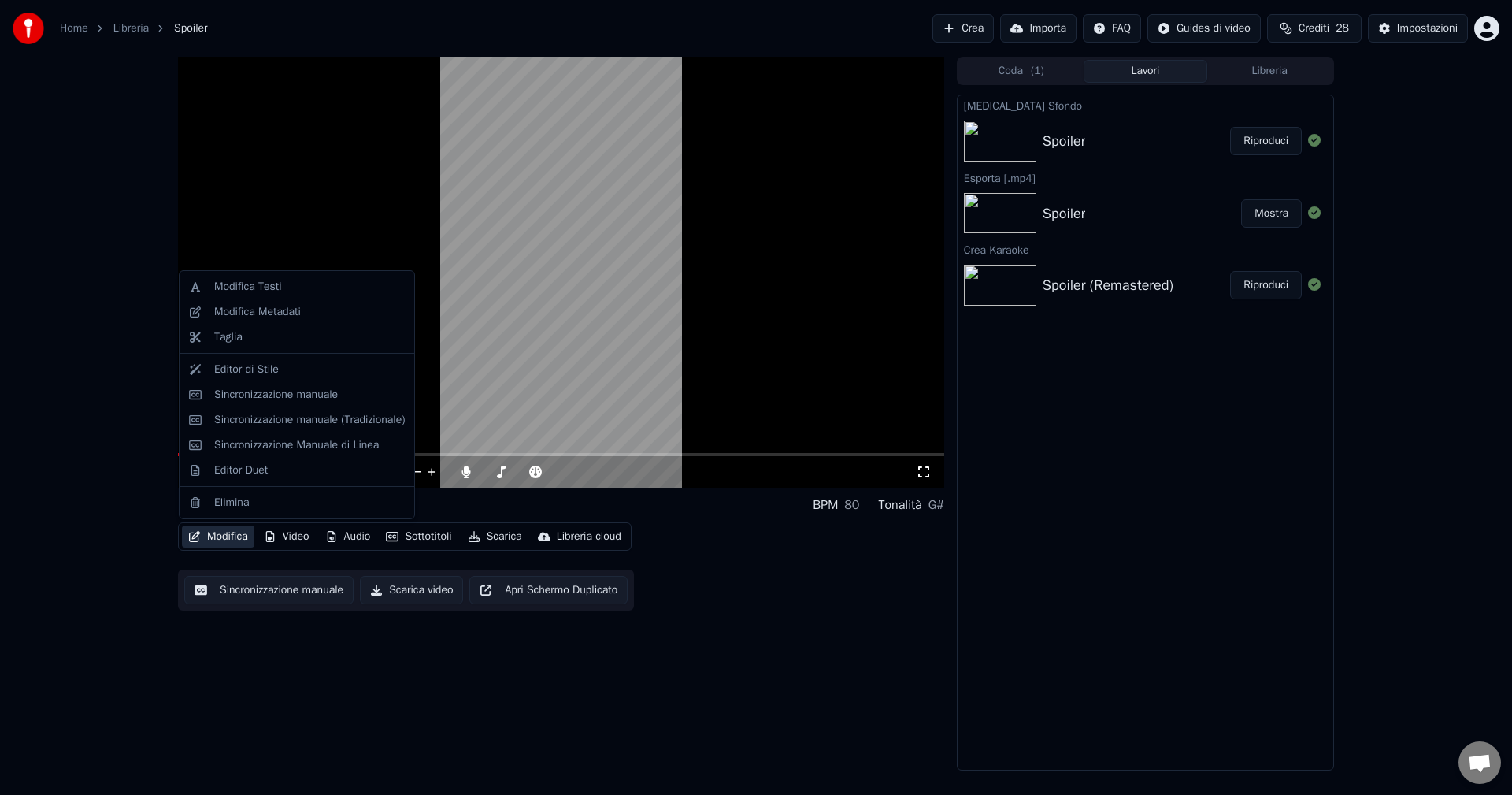 click on "Modifica" at bounding box center (218, 537) 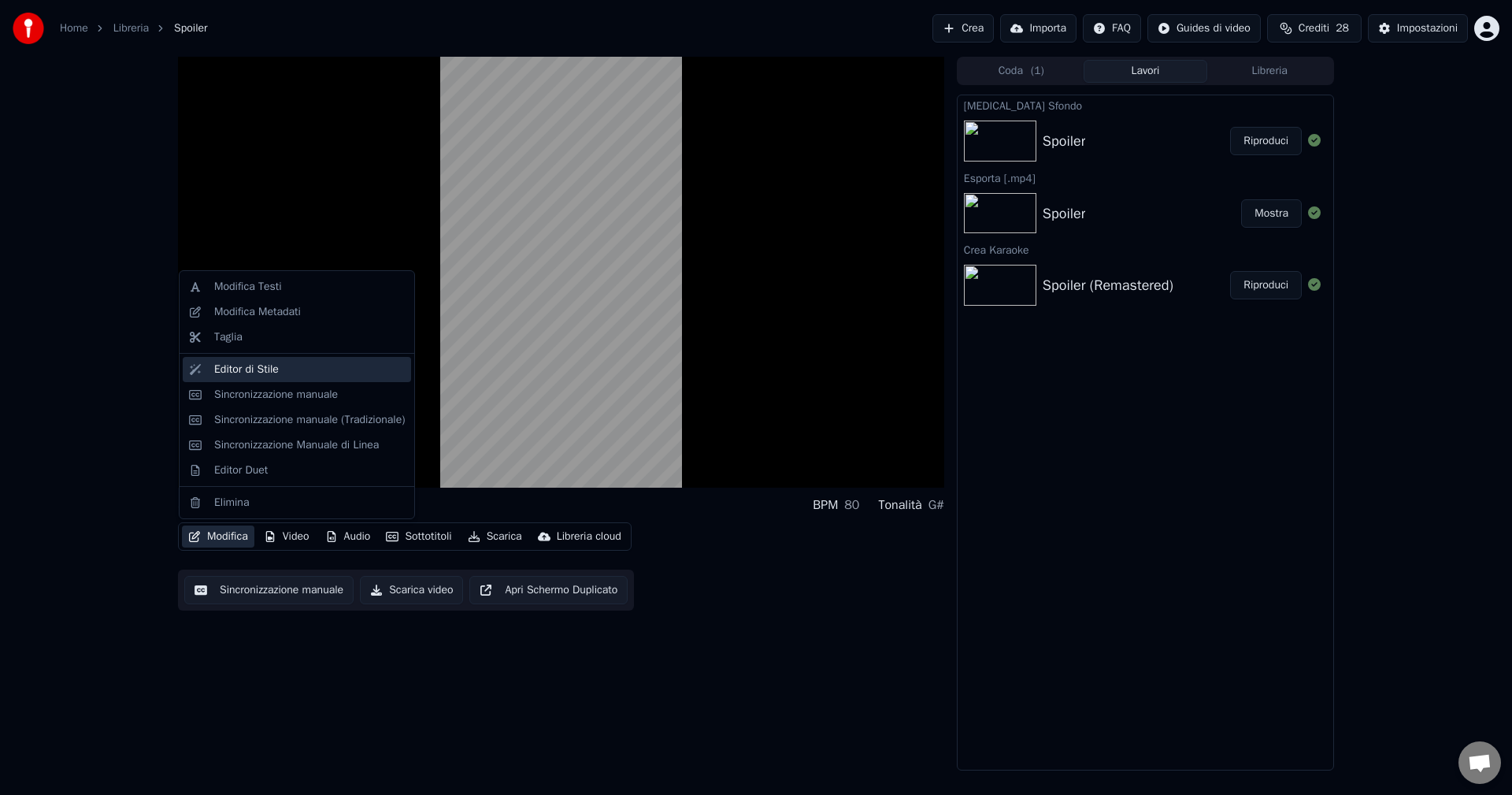 click on "Editor di Stile" at bounding box center (309, 370) 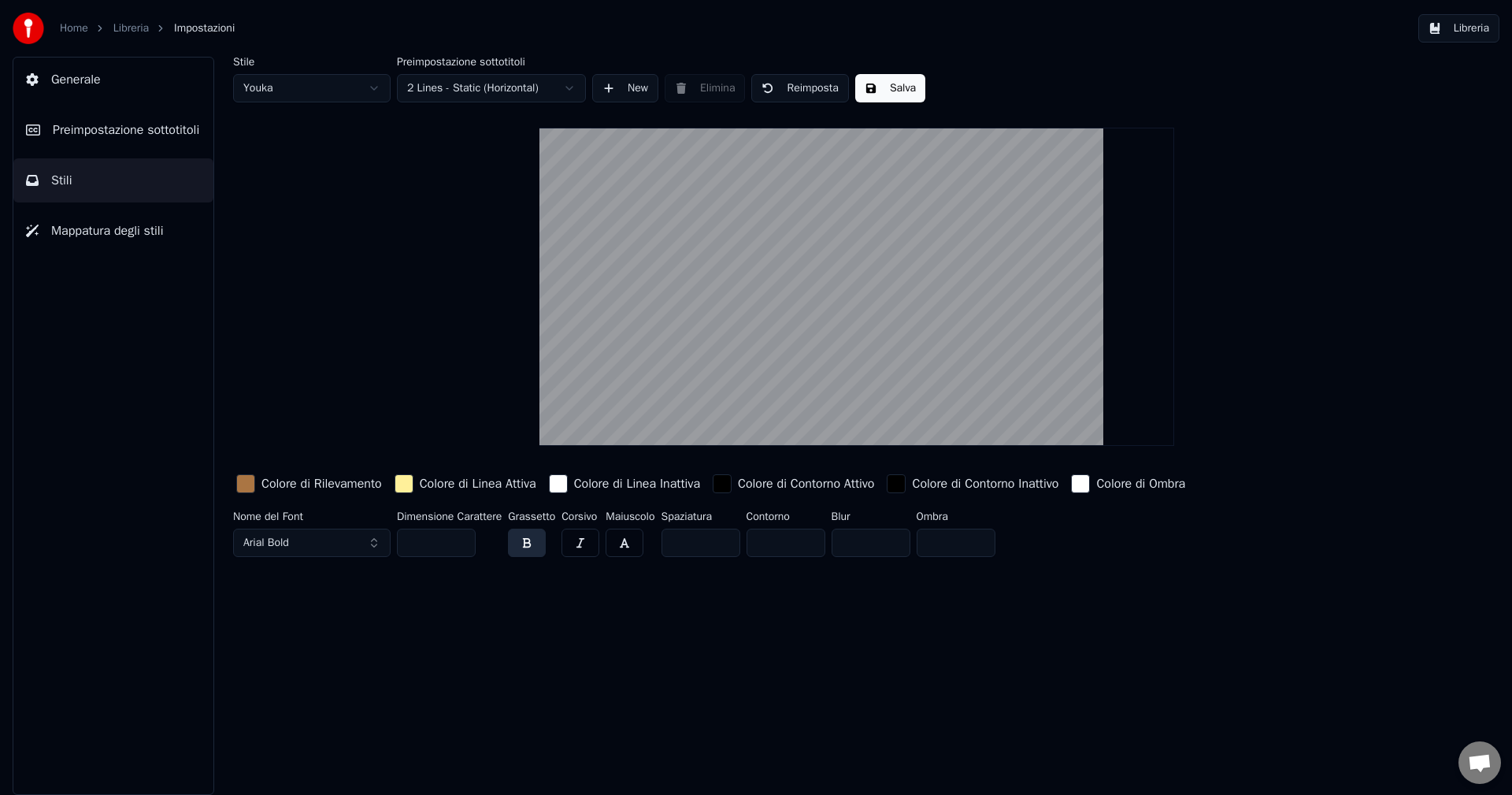 click on "Generale" at bounding box center [113, 80] 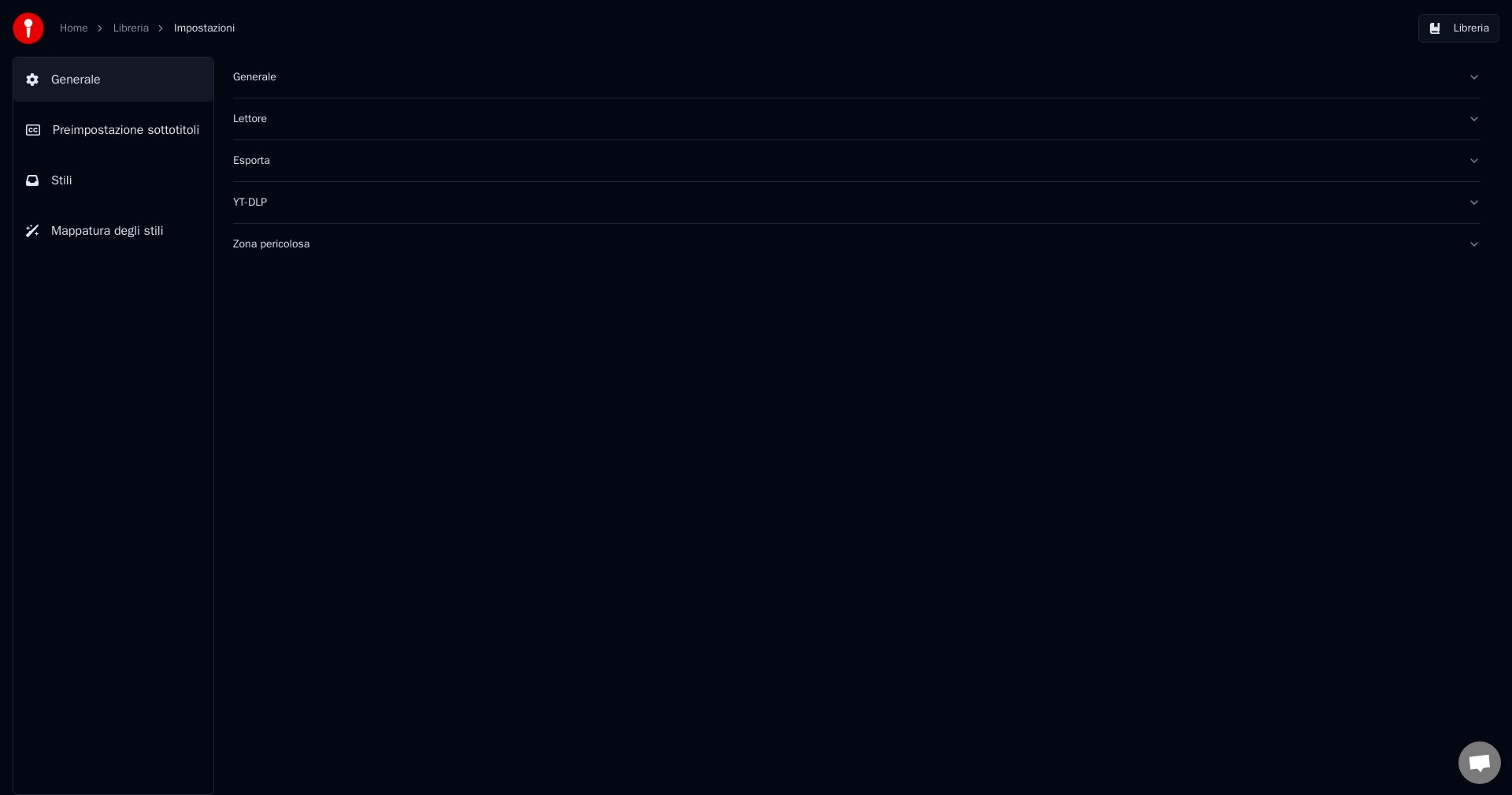 click on "Esporta" at bounding box center [844, 161] 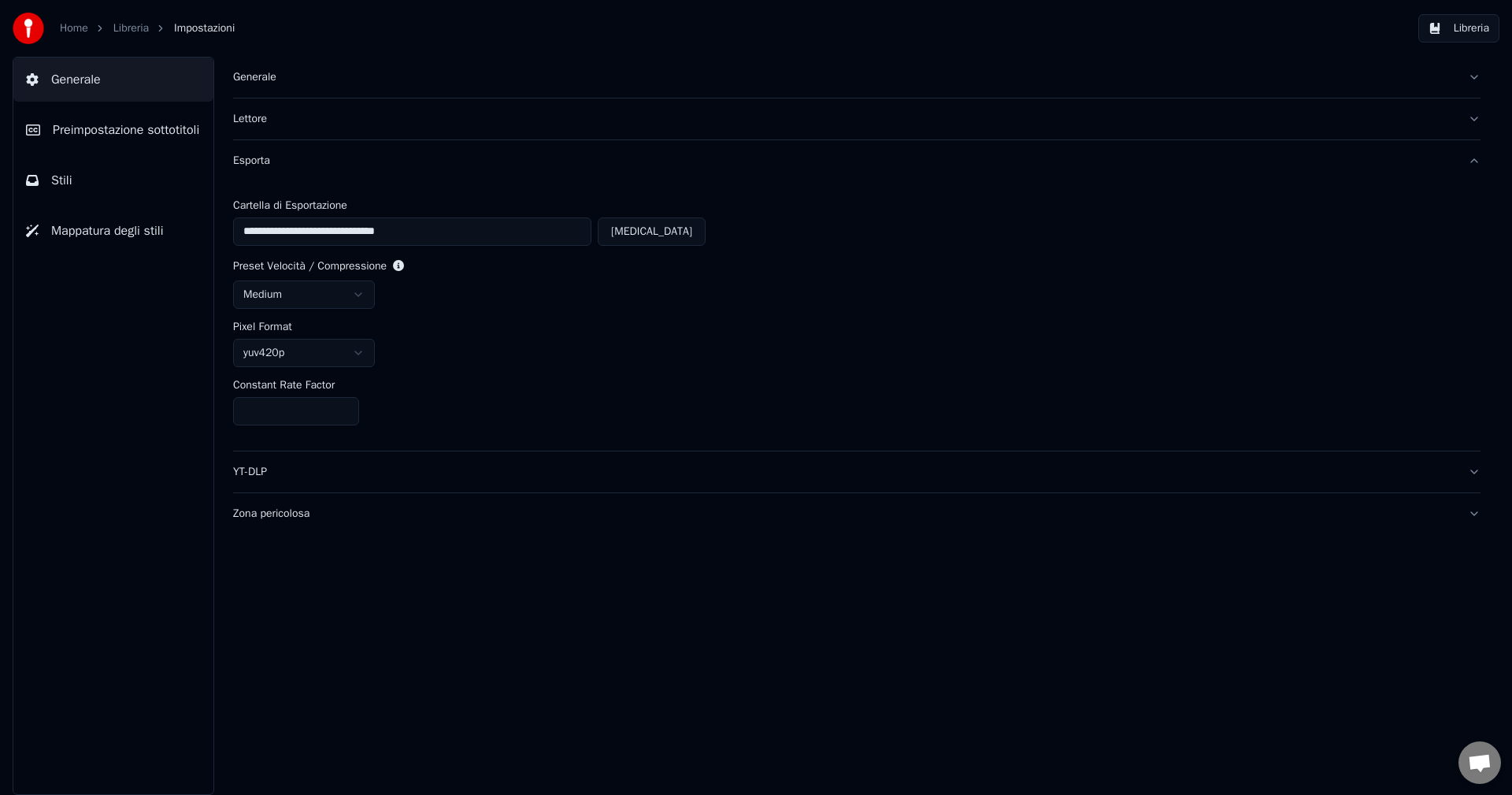 click on "Esporta" at bounding box center (844, 161) 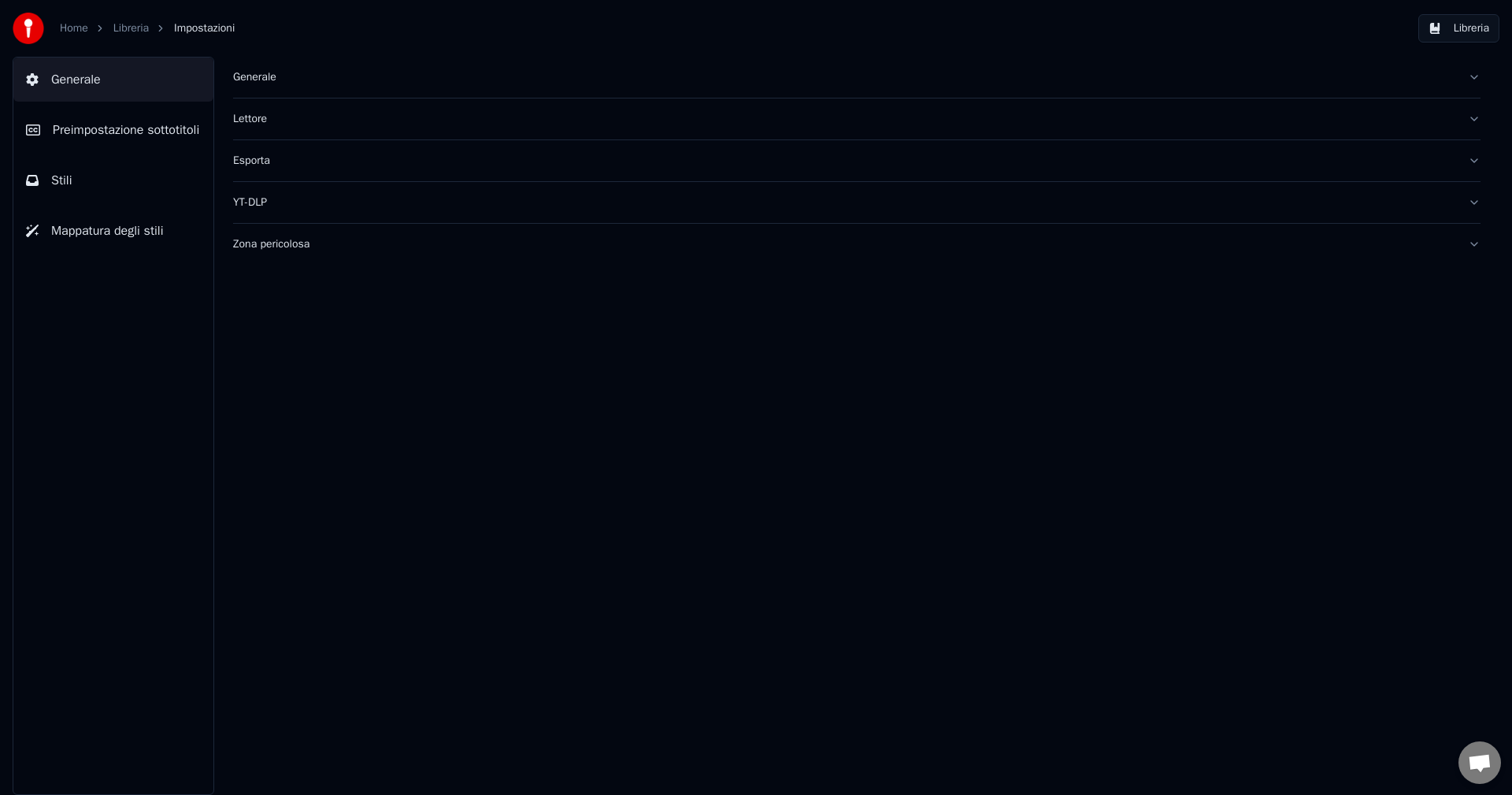 click on "Lettore" at bounding box center [844, 119] 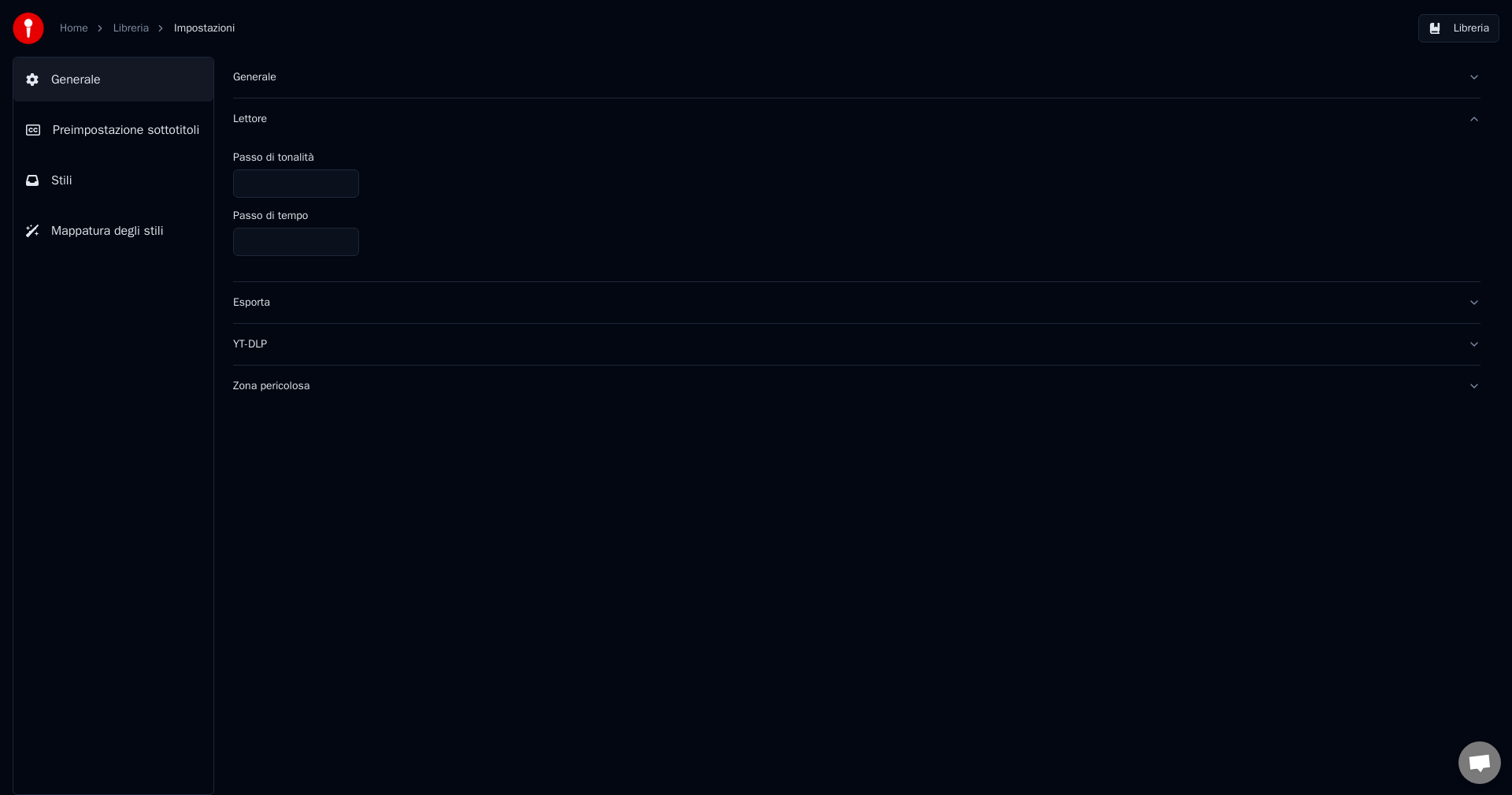 click on "Lettore" at bounding box center [844, 119] 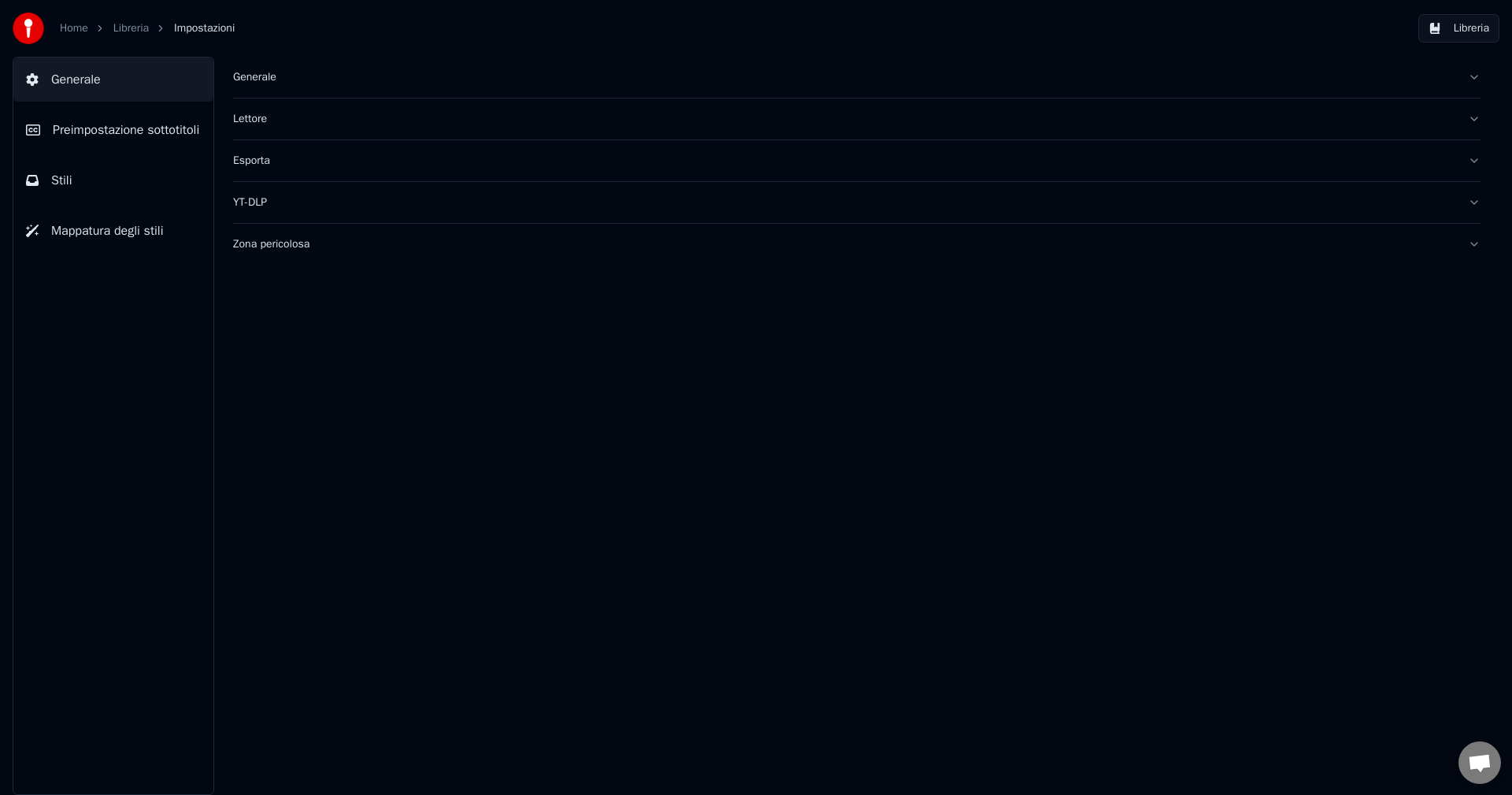 click on "Generale" at bounding box center (857, 77) 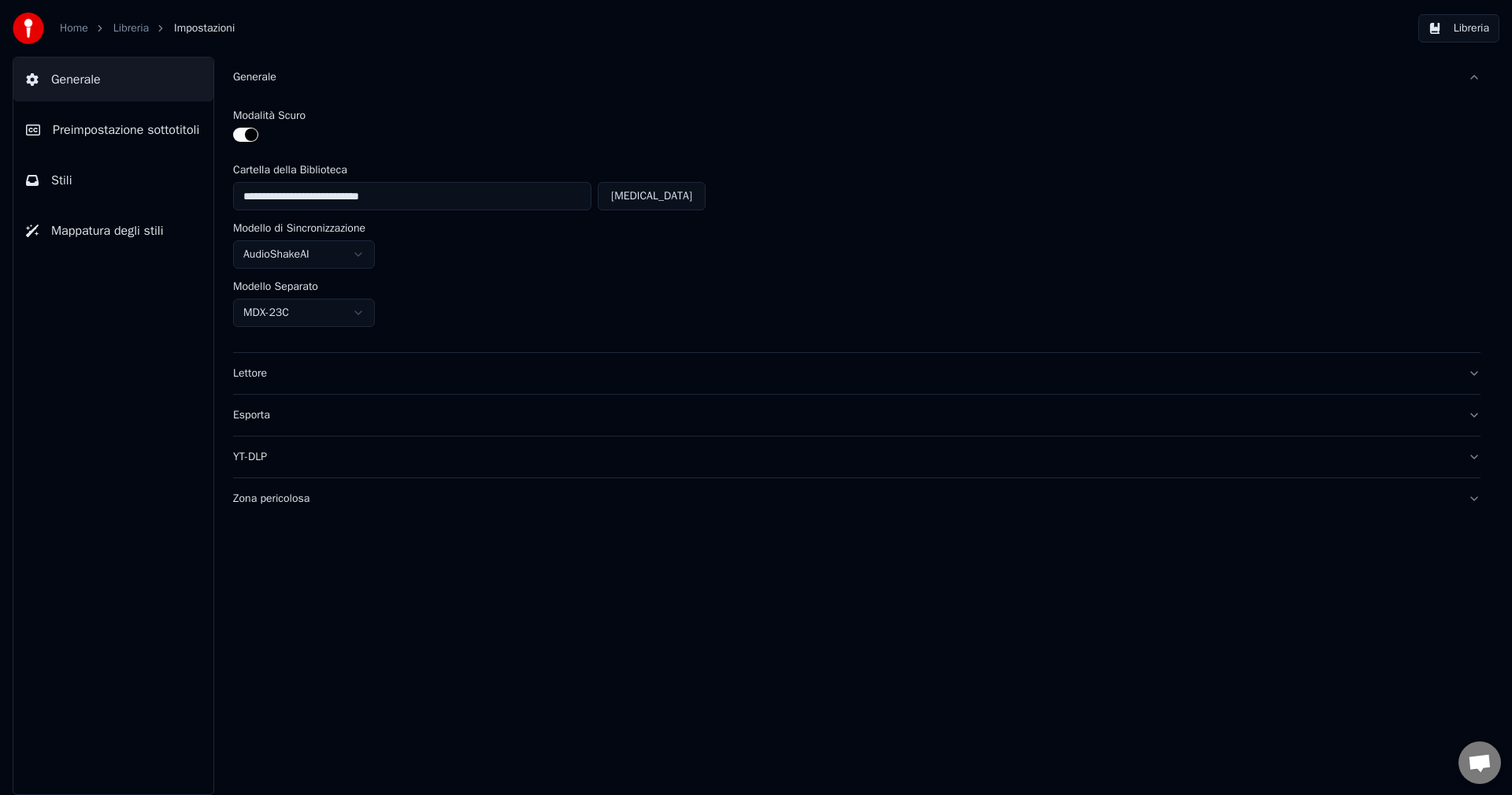 click on "Preimpostazione sottotitoli" at bounding box center [126, 130] 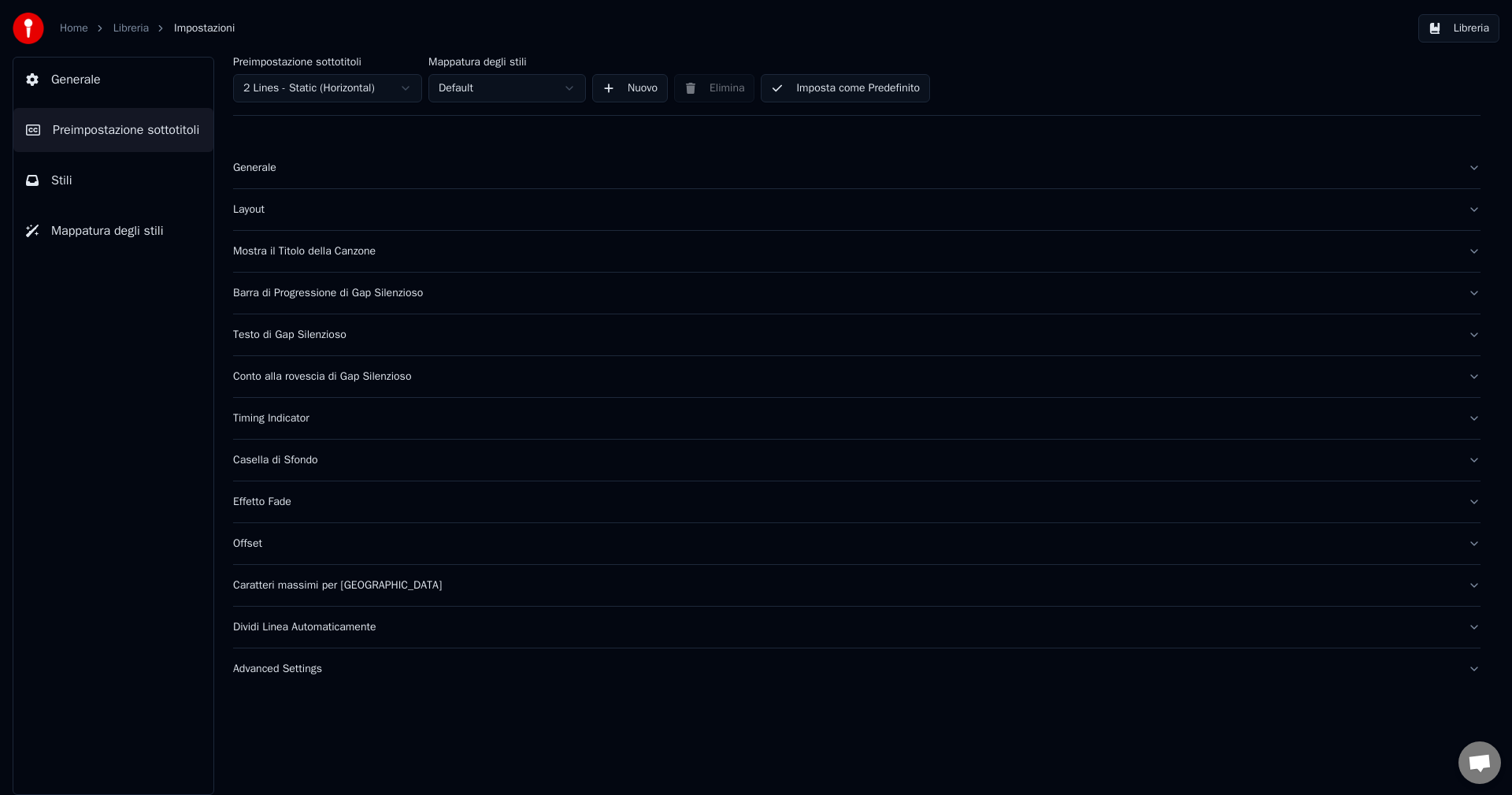 click on "Mostra il Titolo della Canzone" at bounding box center [844, 251] 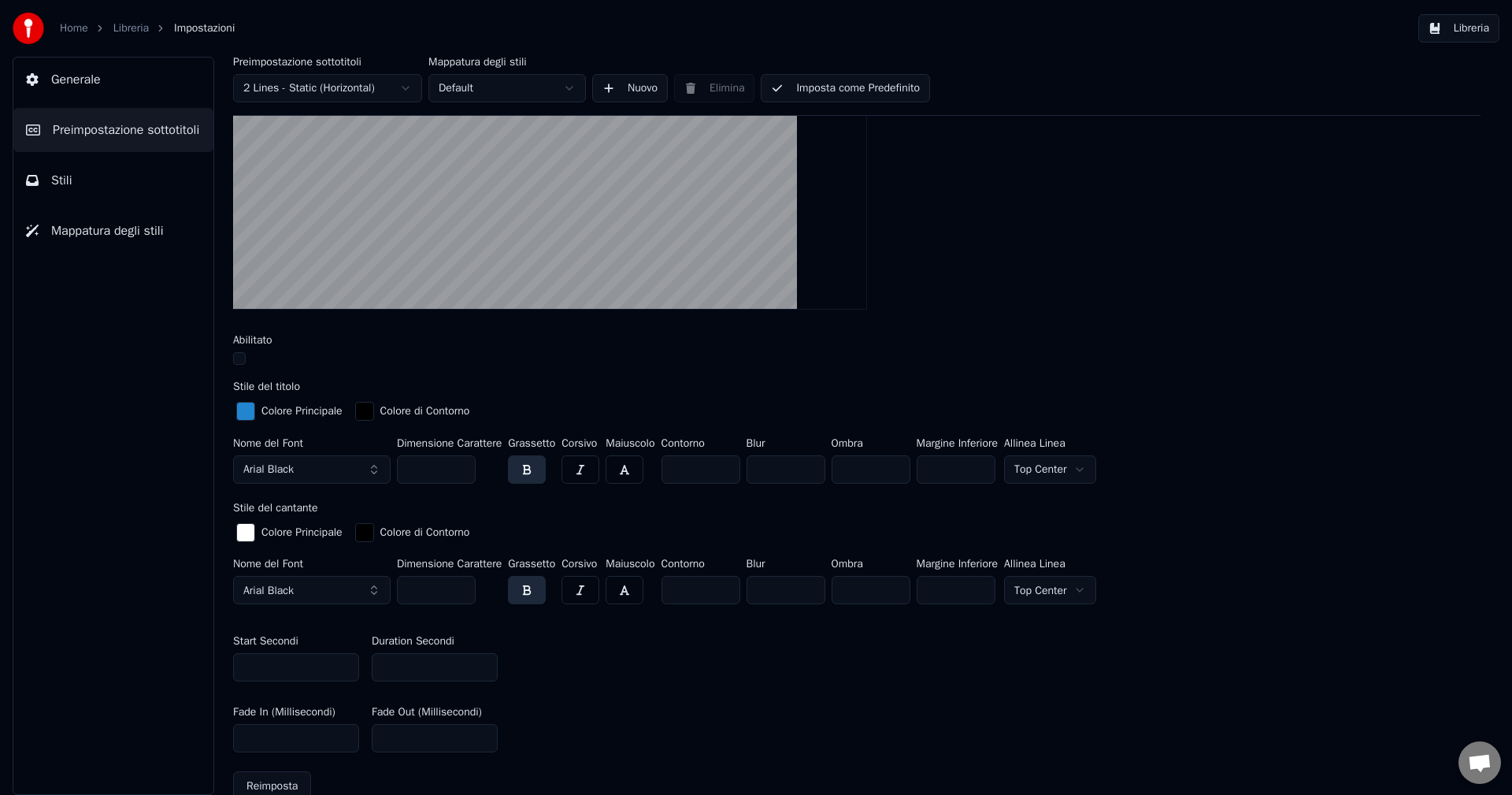 scroll, scrollTop: 0, scrollLeft: 0, axis: both 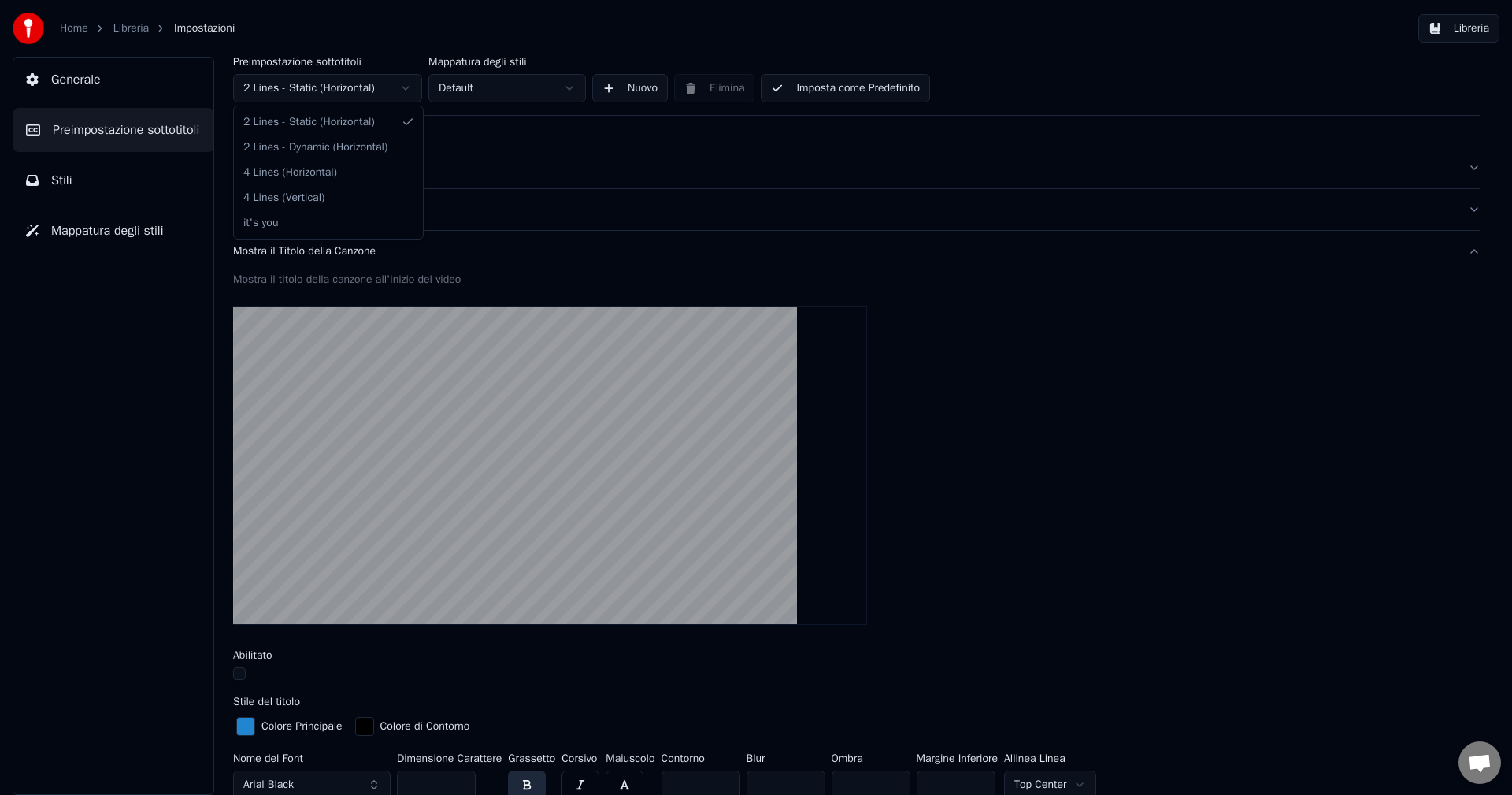 click on "Home Libreria Impostazioni Libreria Generale Preimpostazione sottotitoli Stili Mappatura degli stili Preimpostazione sottotitoli 2 Lines - Static (Horizontal) Mappatura degli stili Default Nuovo Elimina Imposta come Predefinito Generale Layout Mostra il Titolo della Canzone Mostra il titolo della canzone all'inizio del video Abilitato Stile del titolo Colore Principale Colore di Contorno Nome del Font Arial Black Dimensione Carattere *** Grassetto Corsivo Maiuscolo Contorno * Blur * Ombra * Margine Inferiore *** Allinea Linea Top Center Stile del cantante Colore Principale Colore di Contorno Nome del Font Arial Black Dimensione Carattere *** Grassetto Corsivo Maiuscolo Contorno * Blur * Ombra * Margine Inferiore *** Allinea Linea Top Center Start Secondi * Duration Secondi * Fade In (Millisecondi) *** Fade Out (Millisecondi) *** Reimposta [GEOGRAPHIC_DATA] di Gap Silenzioso Testo di Gap Silenzioso Conto alla rovescia di Gap Silenzioso Timing Indicator Casella di Sfondo Effetto Fade Offset it's you" at bounding box center (756, 397) 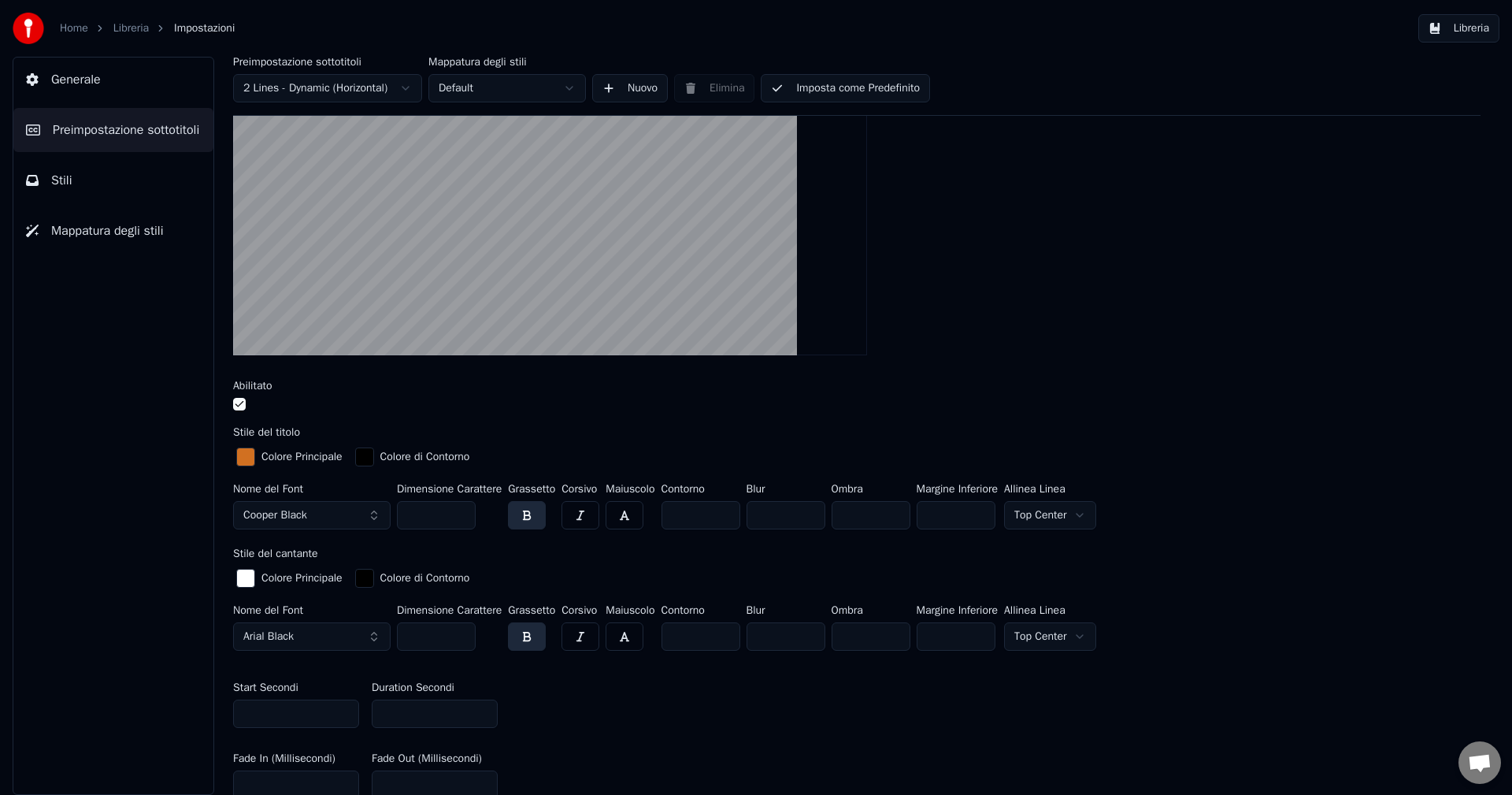 scroll, scrollTop: 473, scrollLeft: 0, axis: vertical 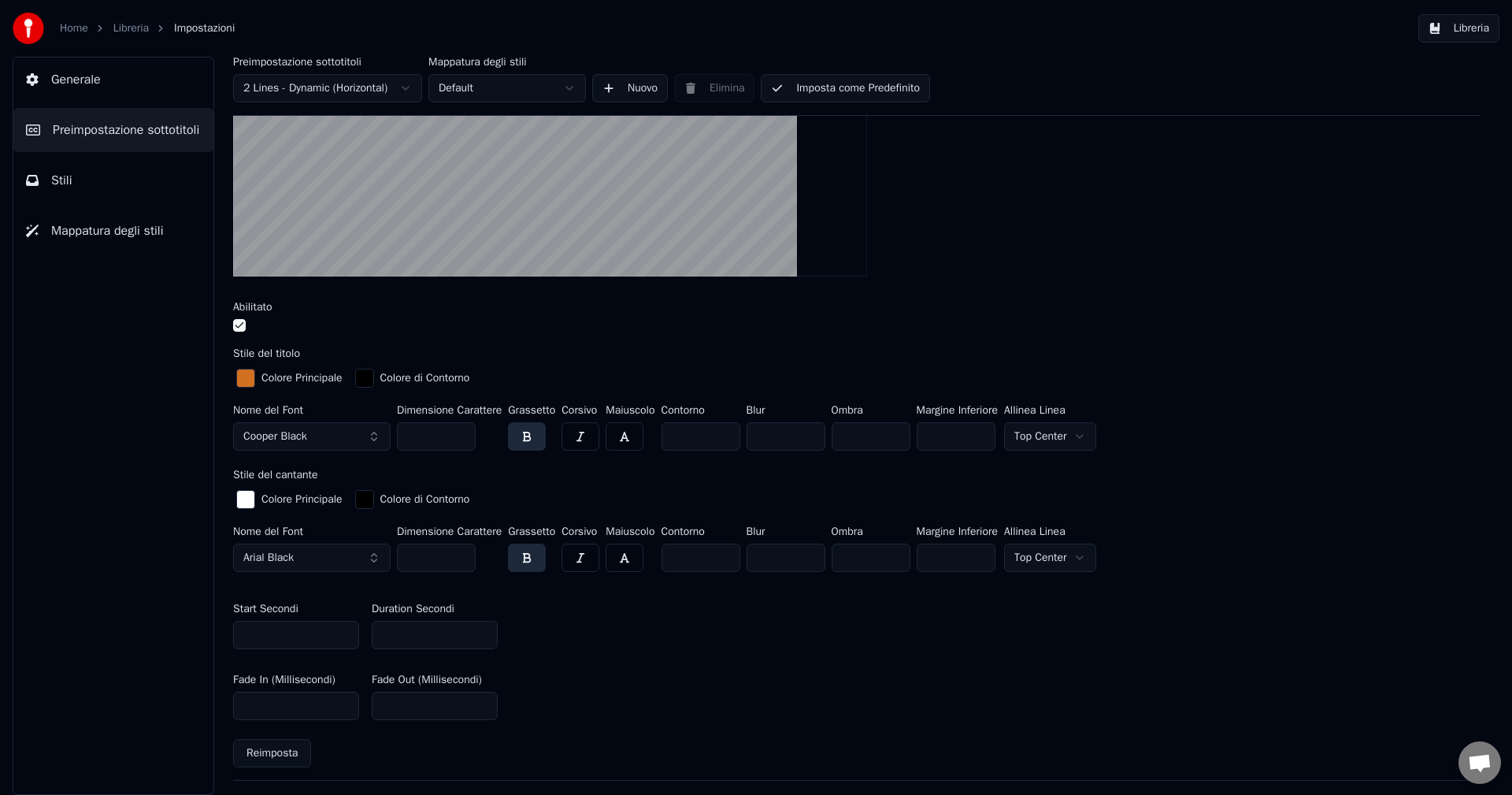 drag, startPoint x: 443, startPoint y: 439, endPoint x: 402, endPoint y: 437, distance: 41.04875 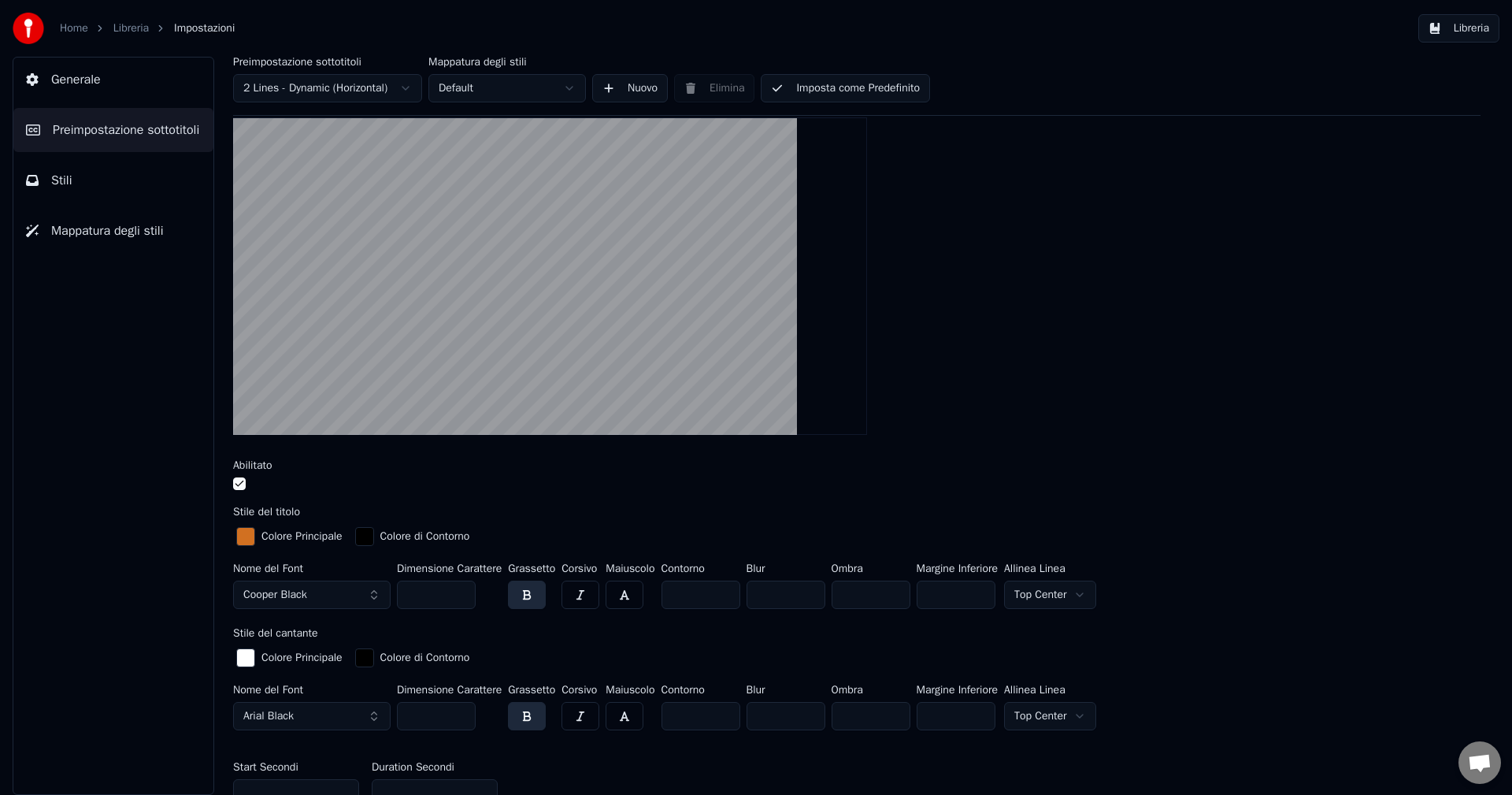 scroll, scrollTop: 315, scrollLeft: 0, axis: vertical 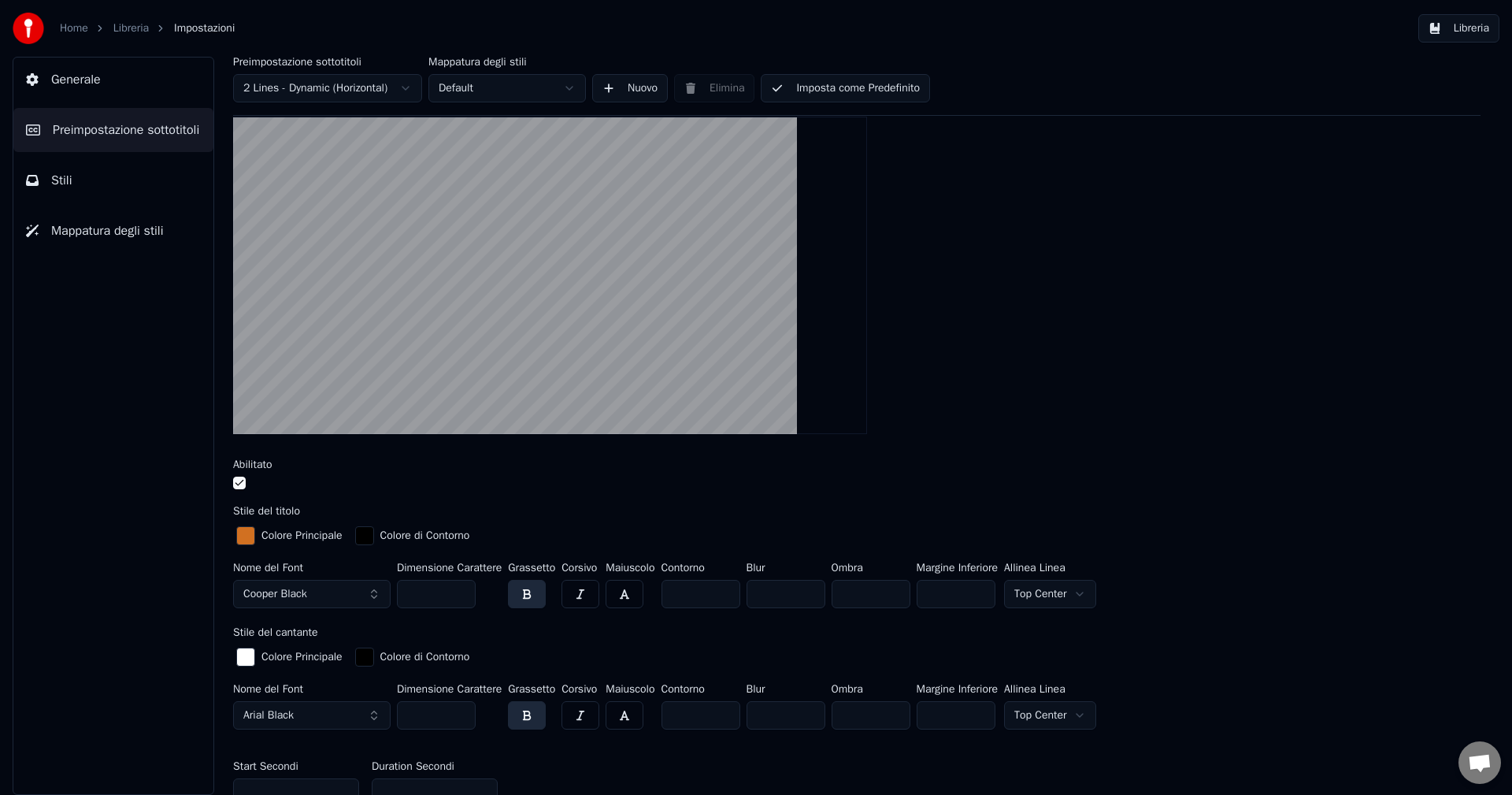 type on "***" 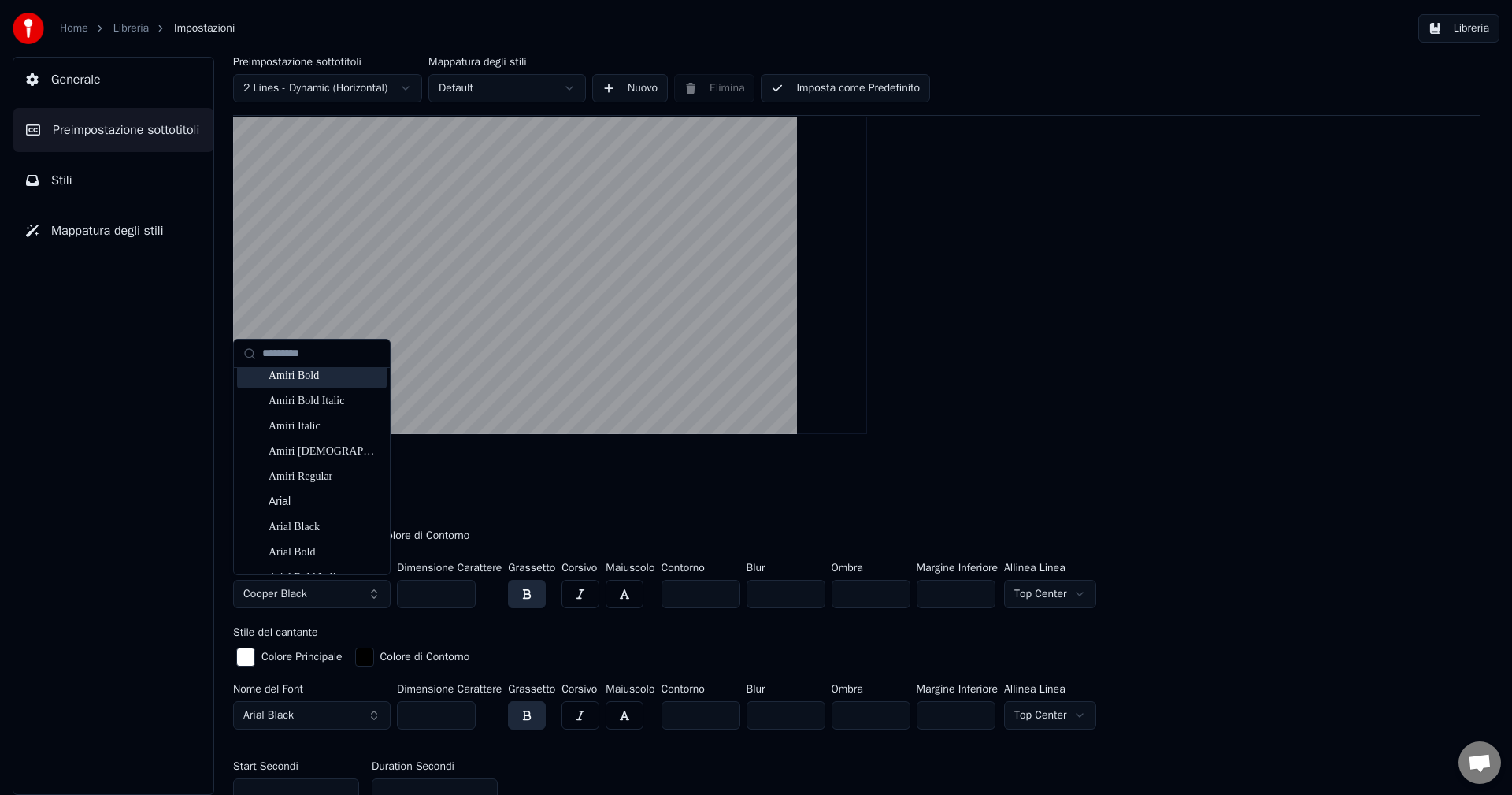 scroll, scrollTop: 394, scrollLeft: 0, axis: vertical 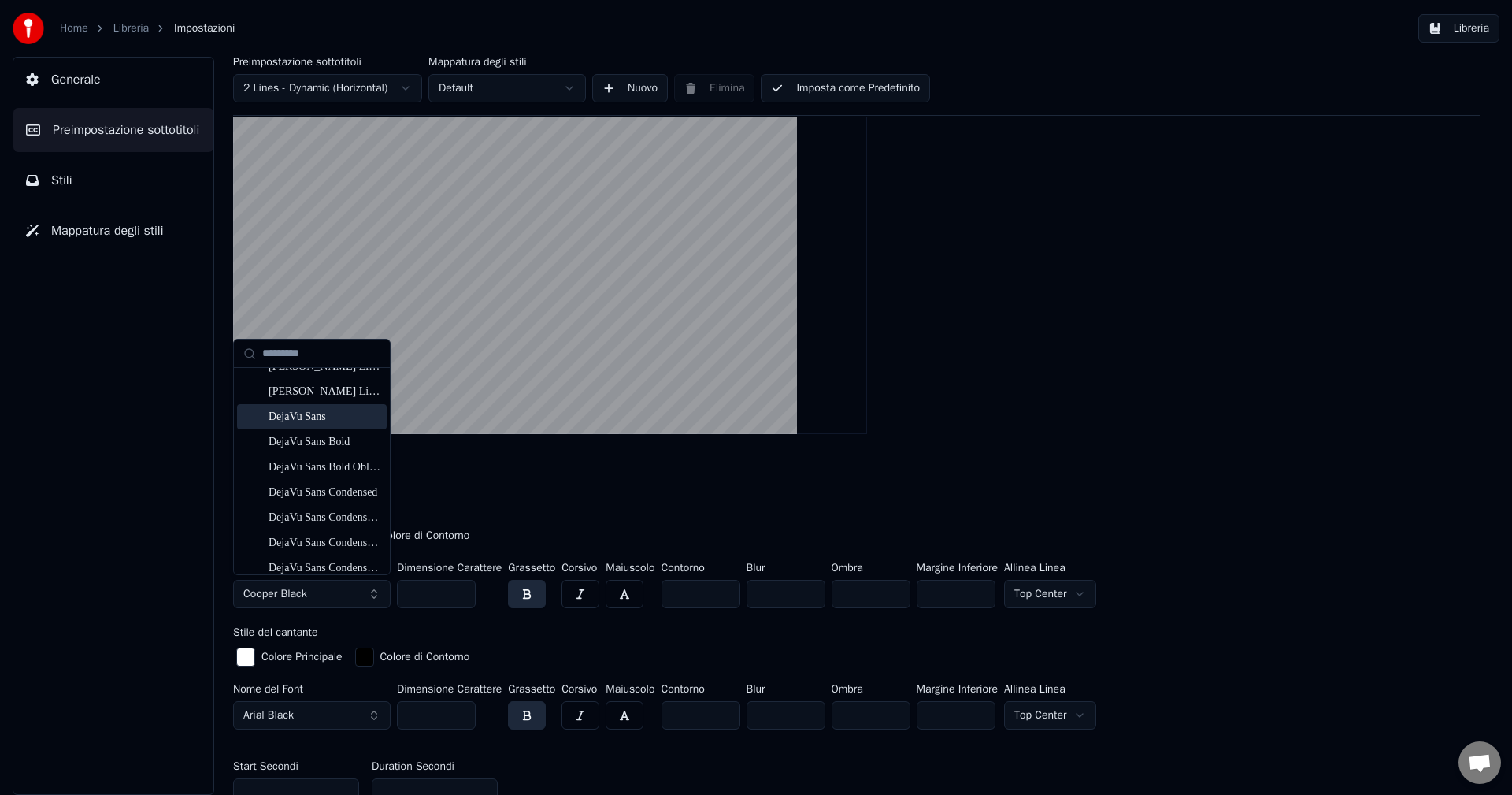 click on "DejaVu Sans" at bounding box center [324, 417] 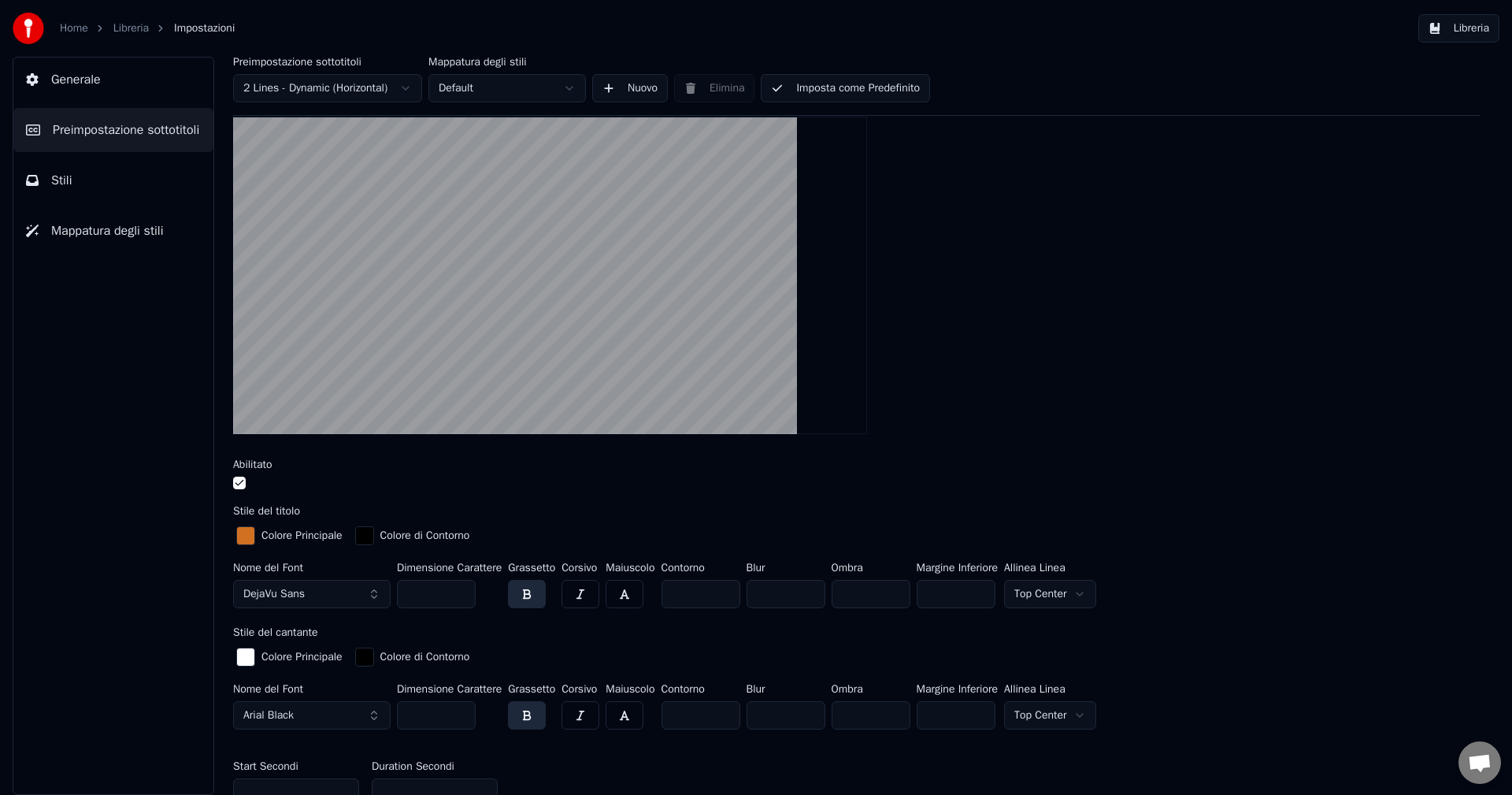 click at bounding box center [527, 594] 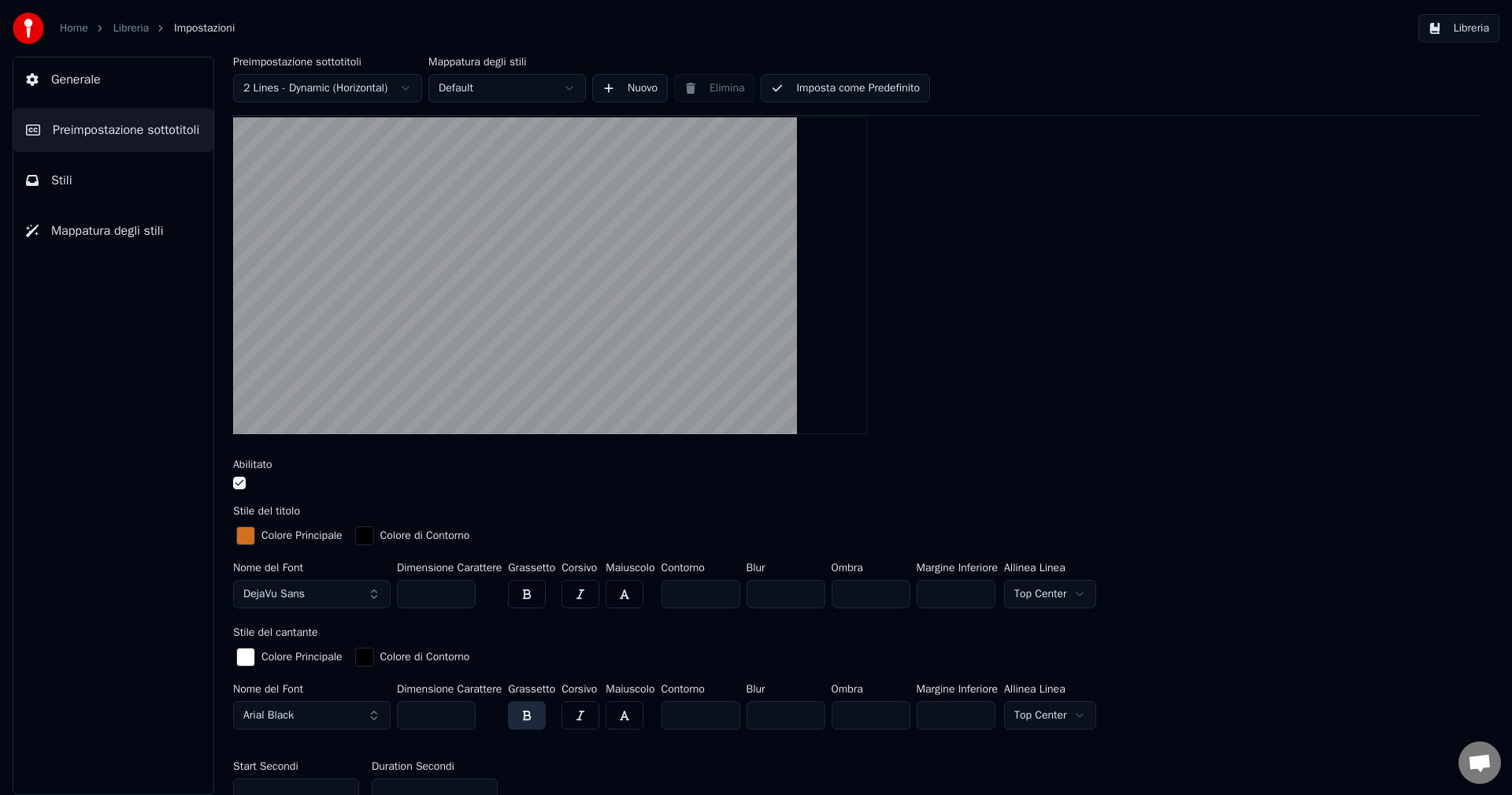 click at bounding box center (527, 594) 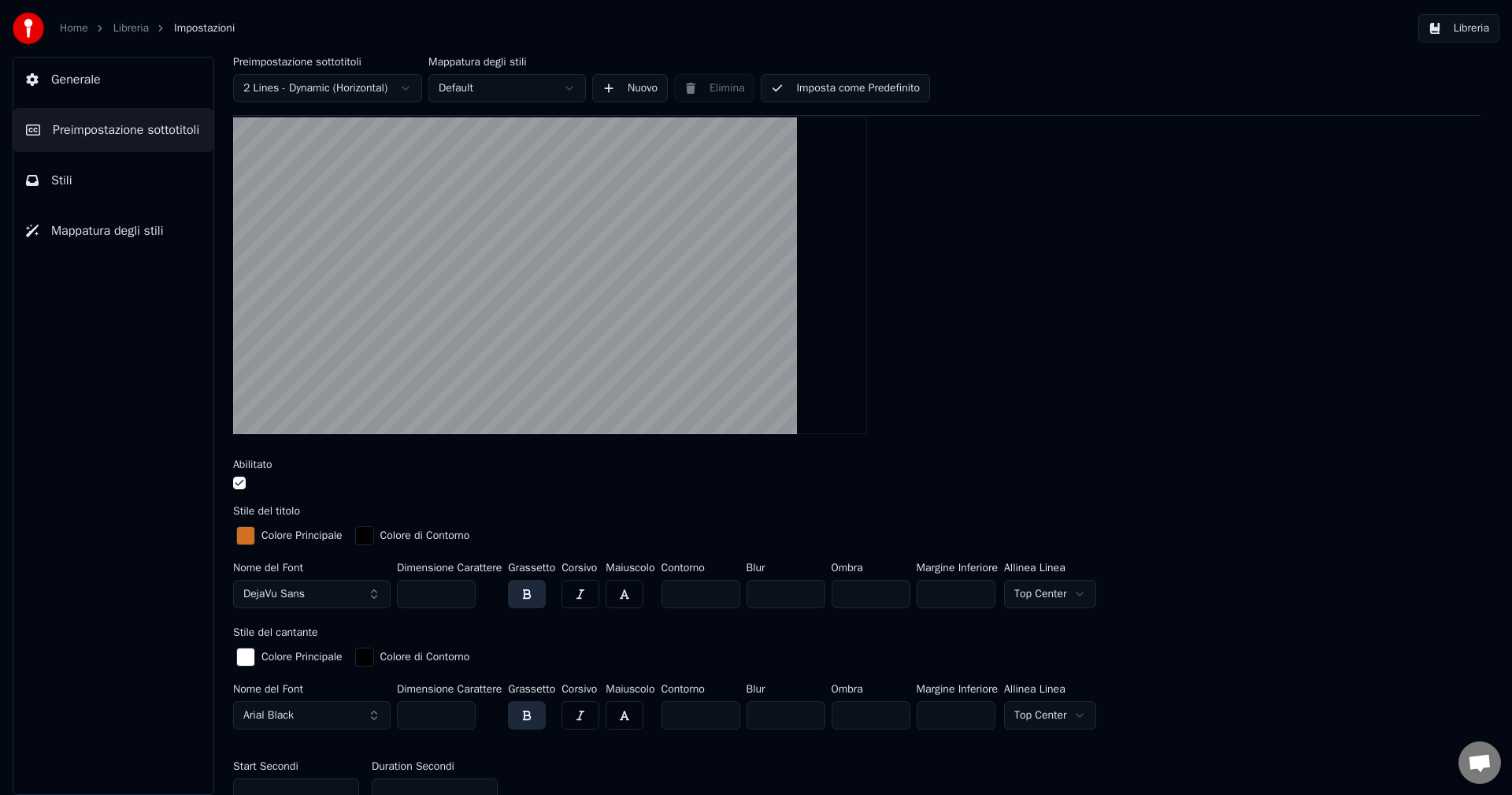 click on "DejaVu Sans" at bounding box center (312, 594) 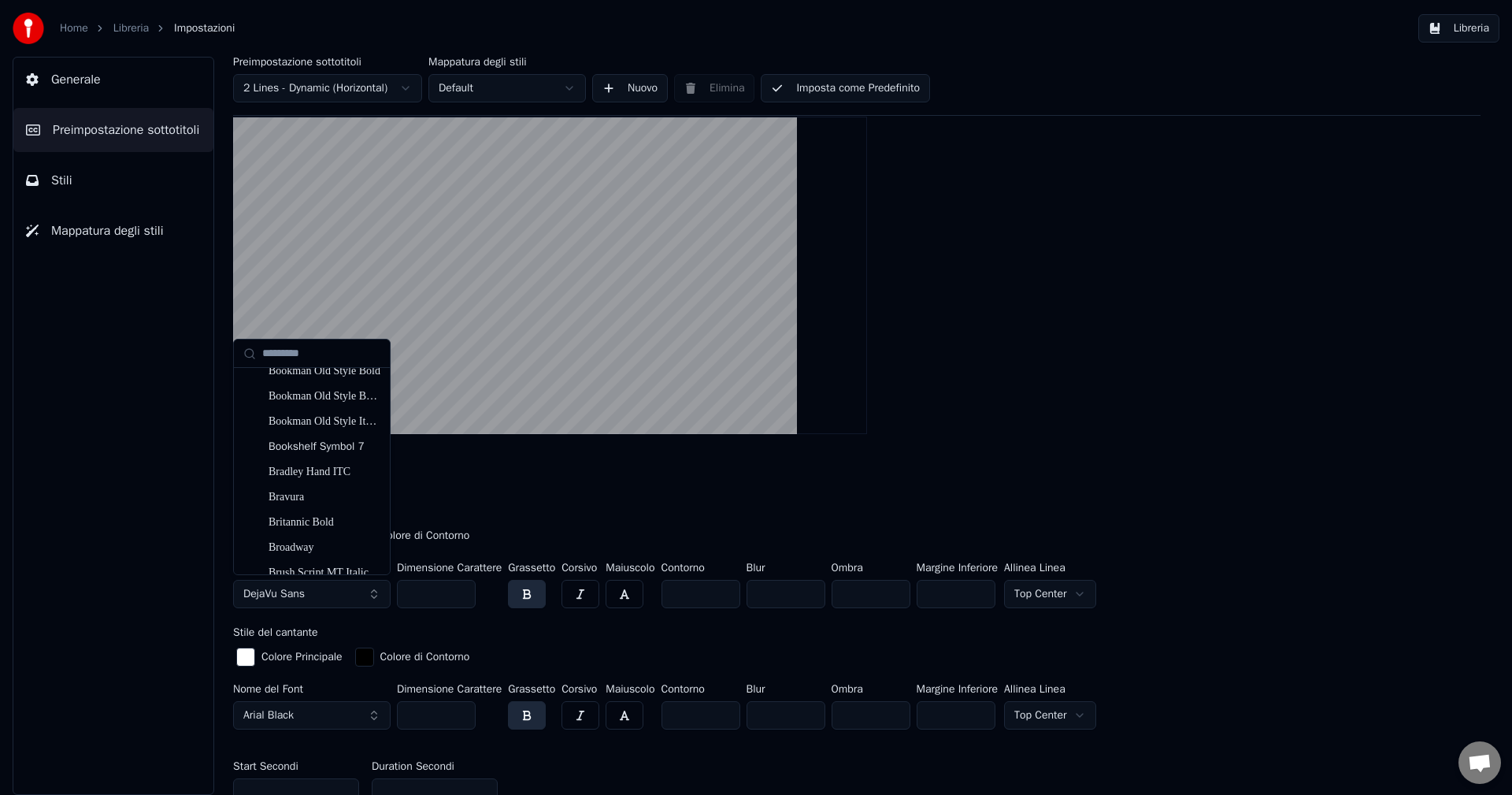 scroll, scrollTop: 1339, scrollLeft: 0, axis: vertical 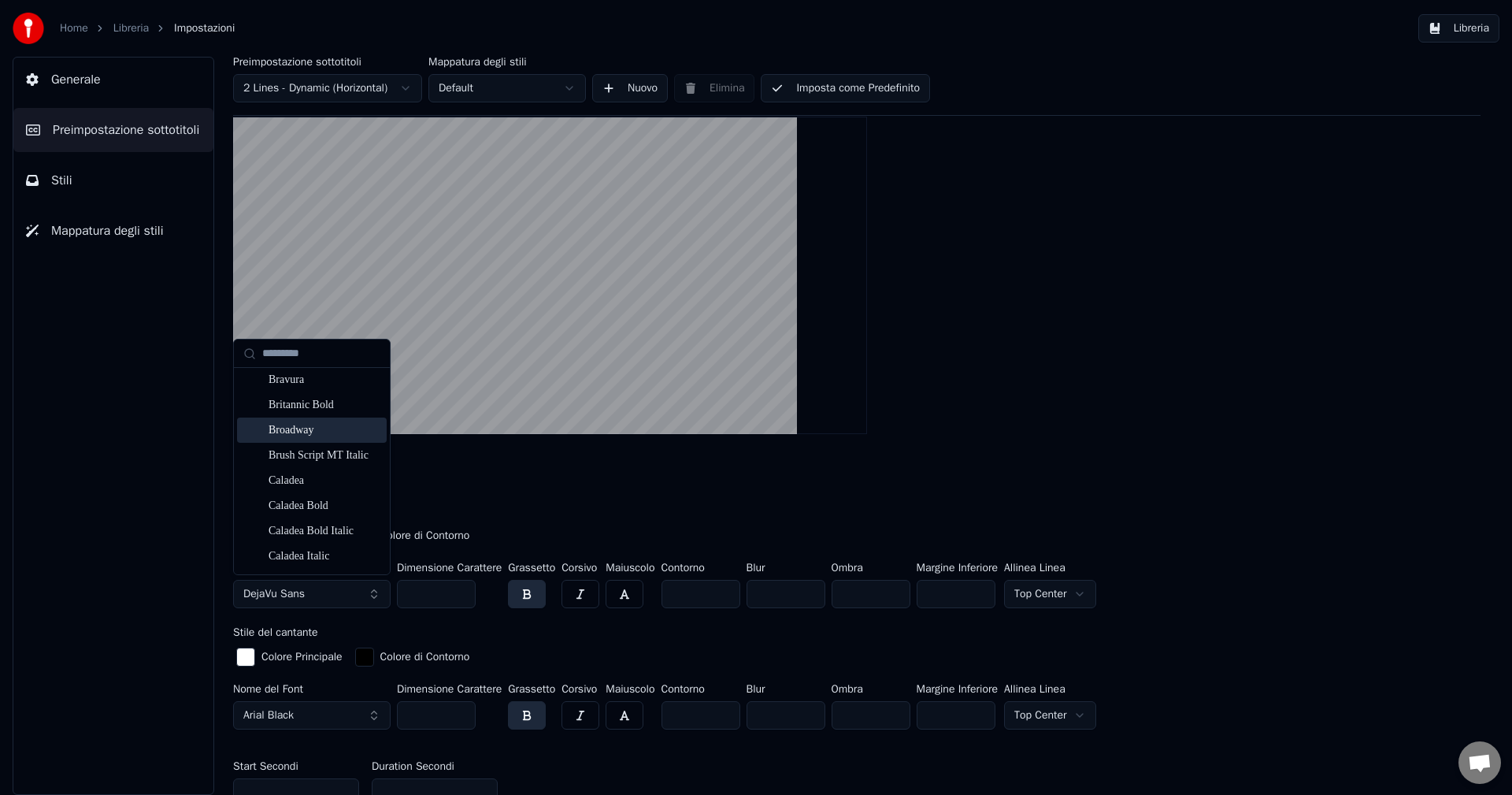 click on "Broadway" at bounding box center [324, 430] 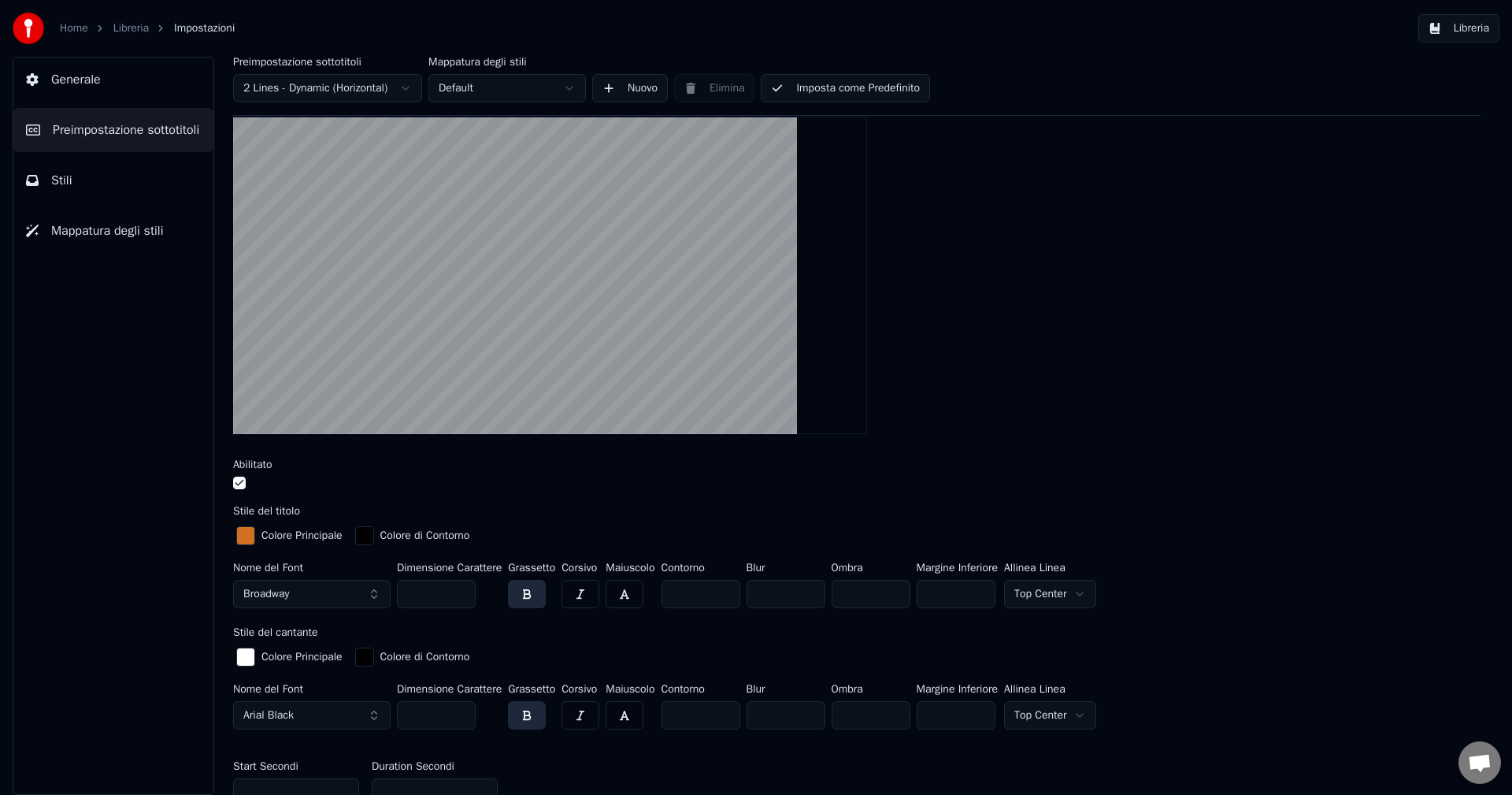 click on "Broadway" at bounding box center [312, 594] 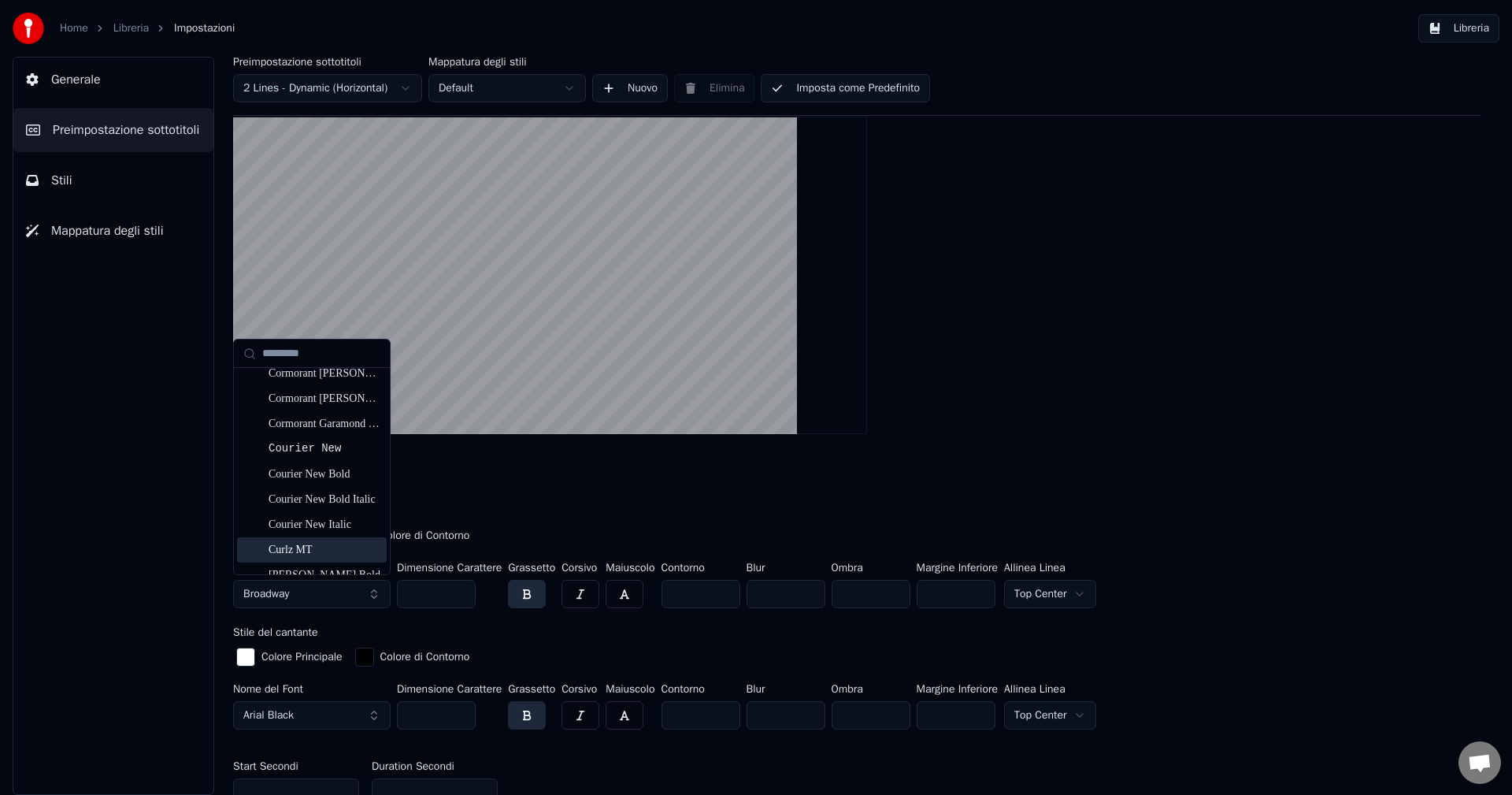 scroll, scrollTop: 3309, scrollLeft: 0, axis: vertical 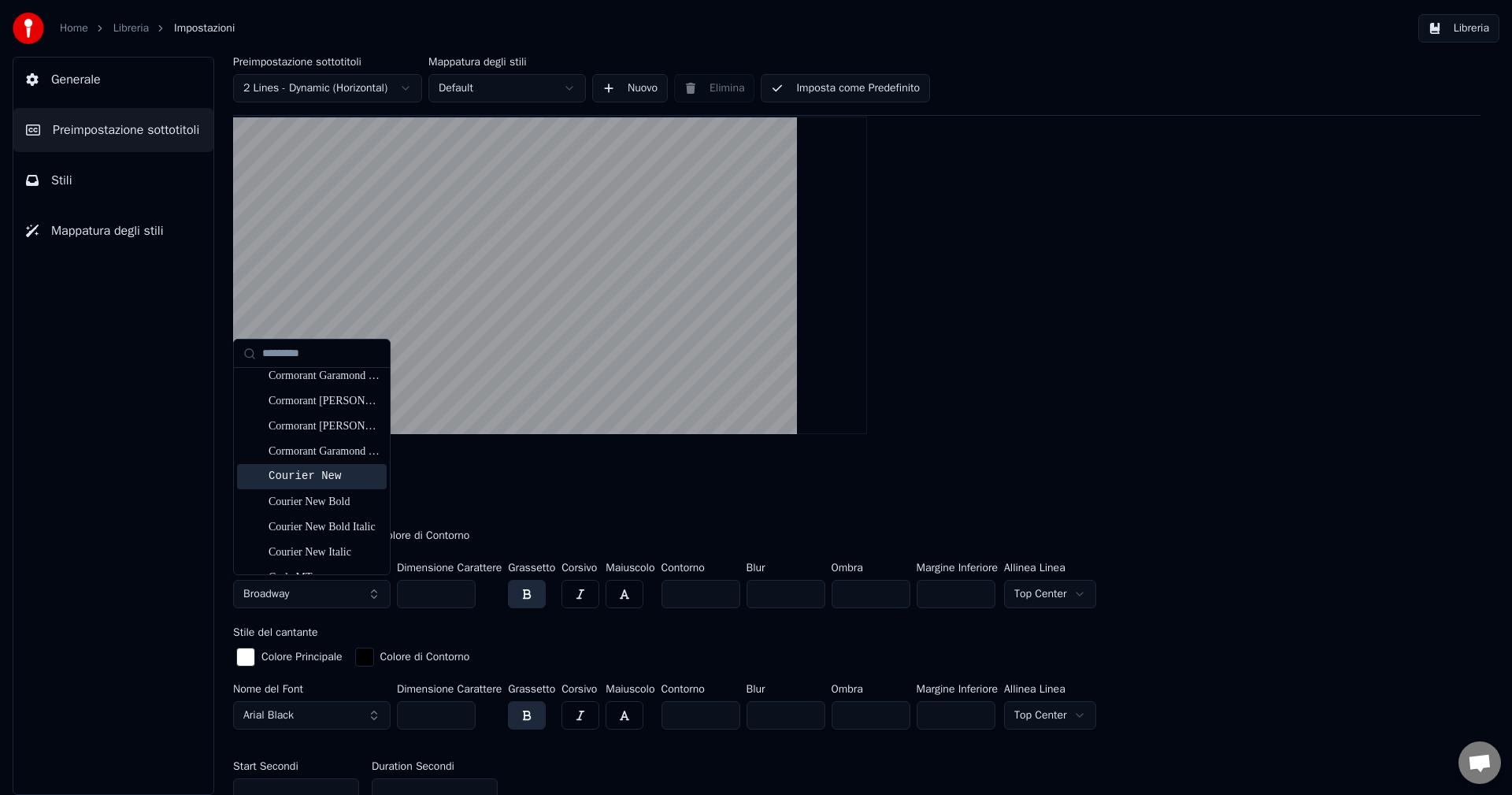 click on "Courier New" at bounding box center (324, 477) 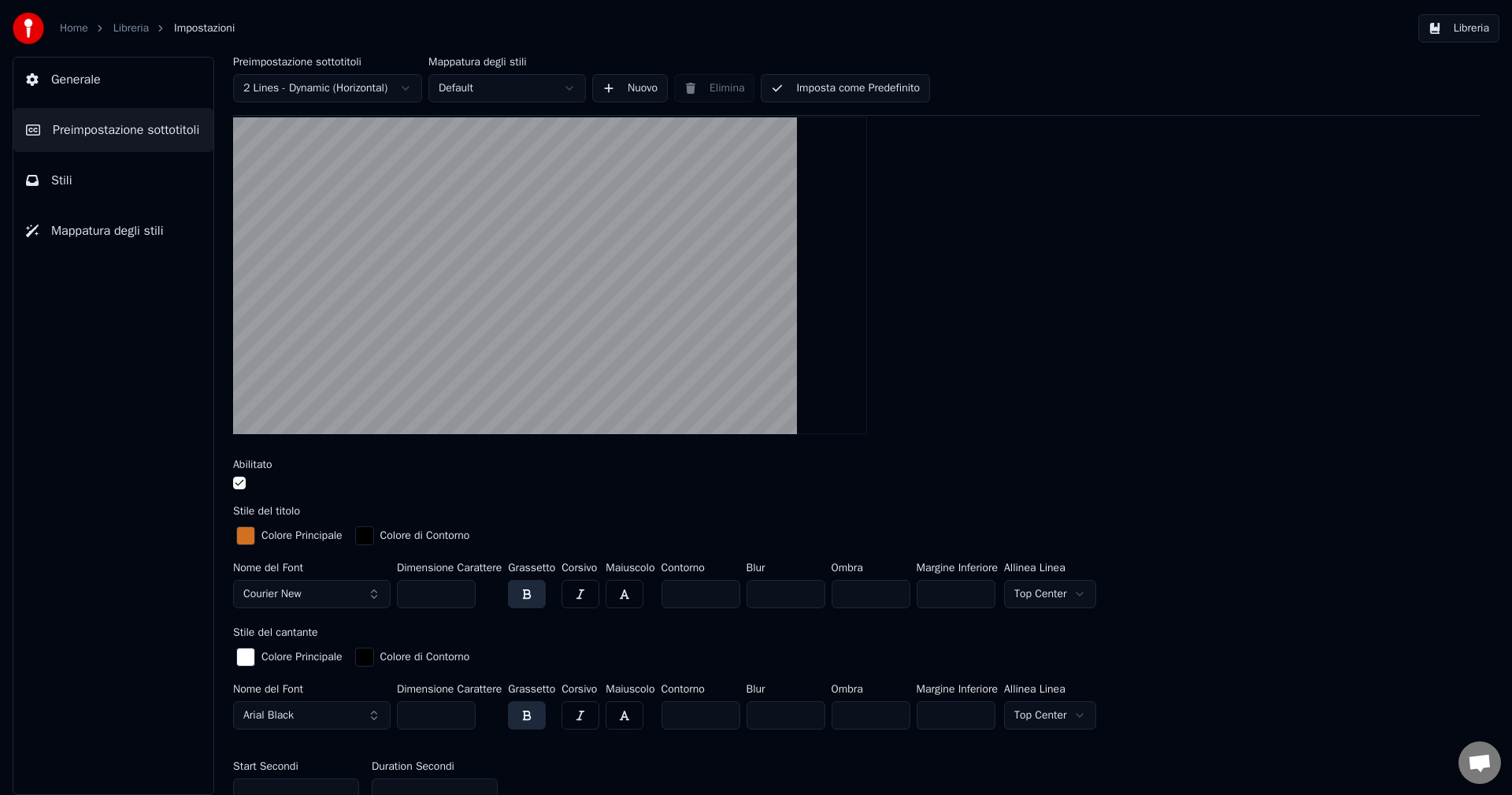 click on "Libreria" at bounding box center [131, 28] 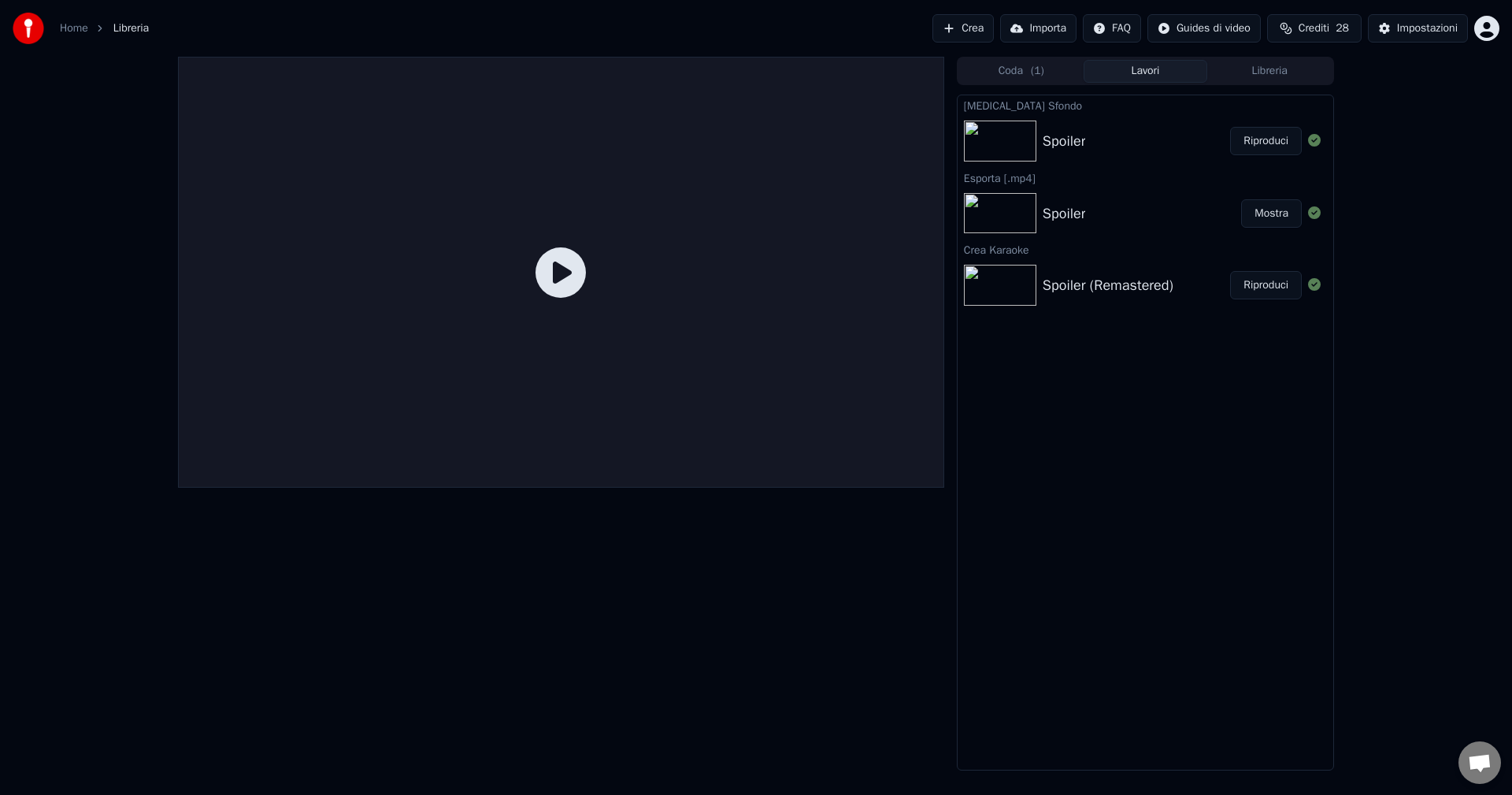 click on "Riproduci" at bounding box center [1266, 141] 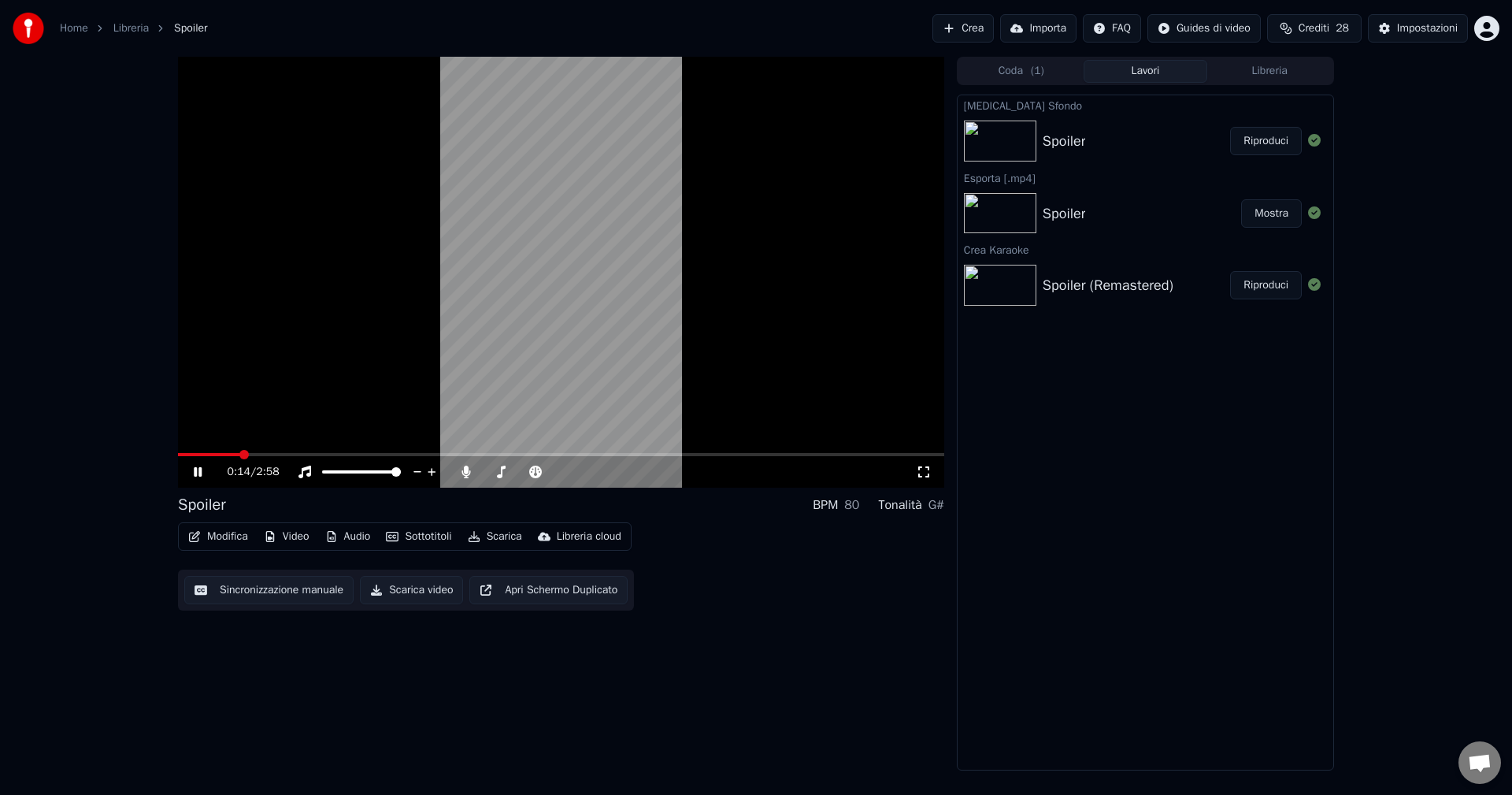 click on "Libreria" at bounding box center [131, 28] 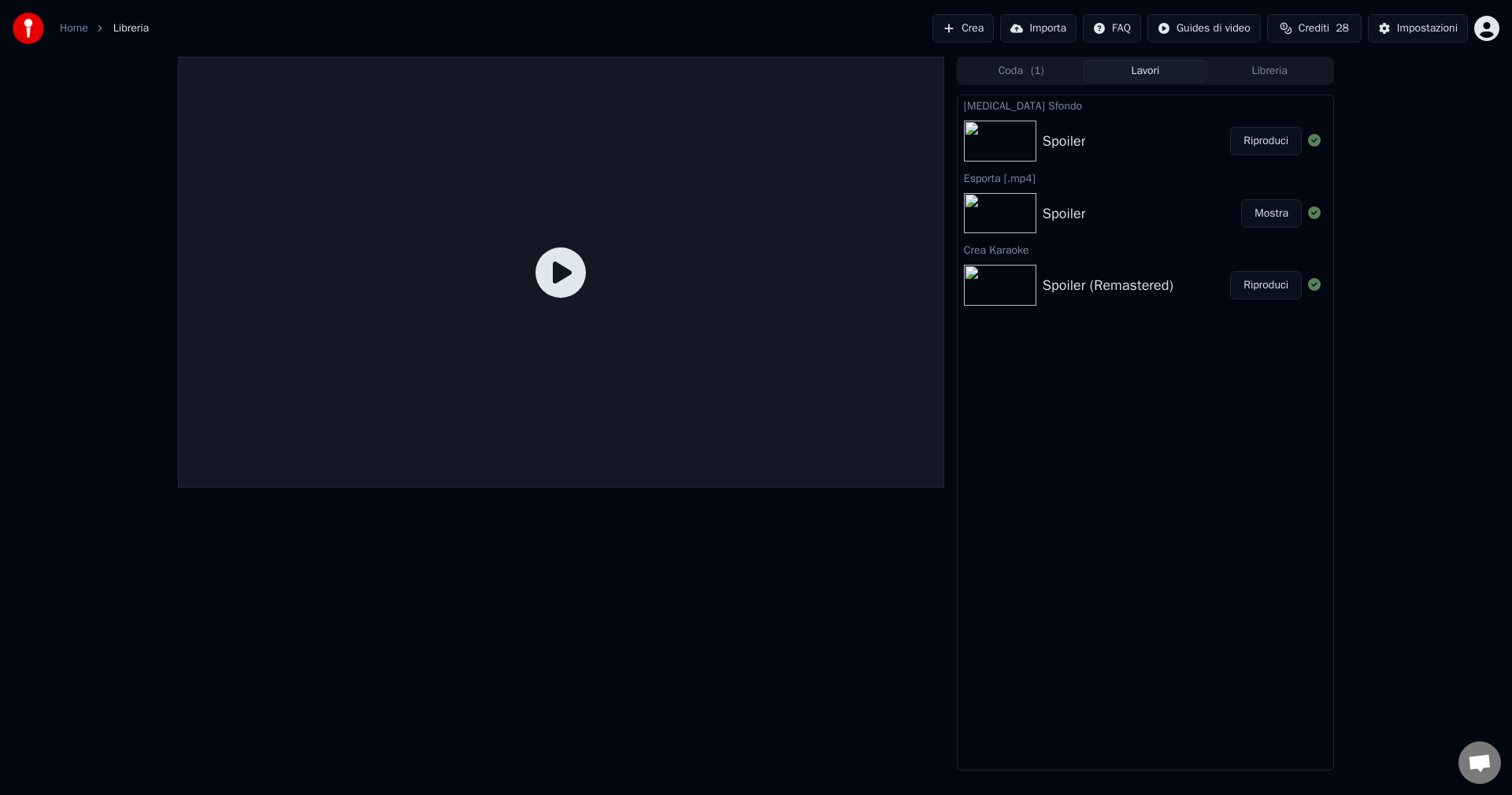 click on "Spoiler" at bounding box center [1064, 141] 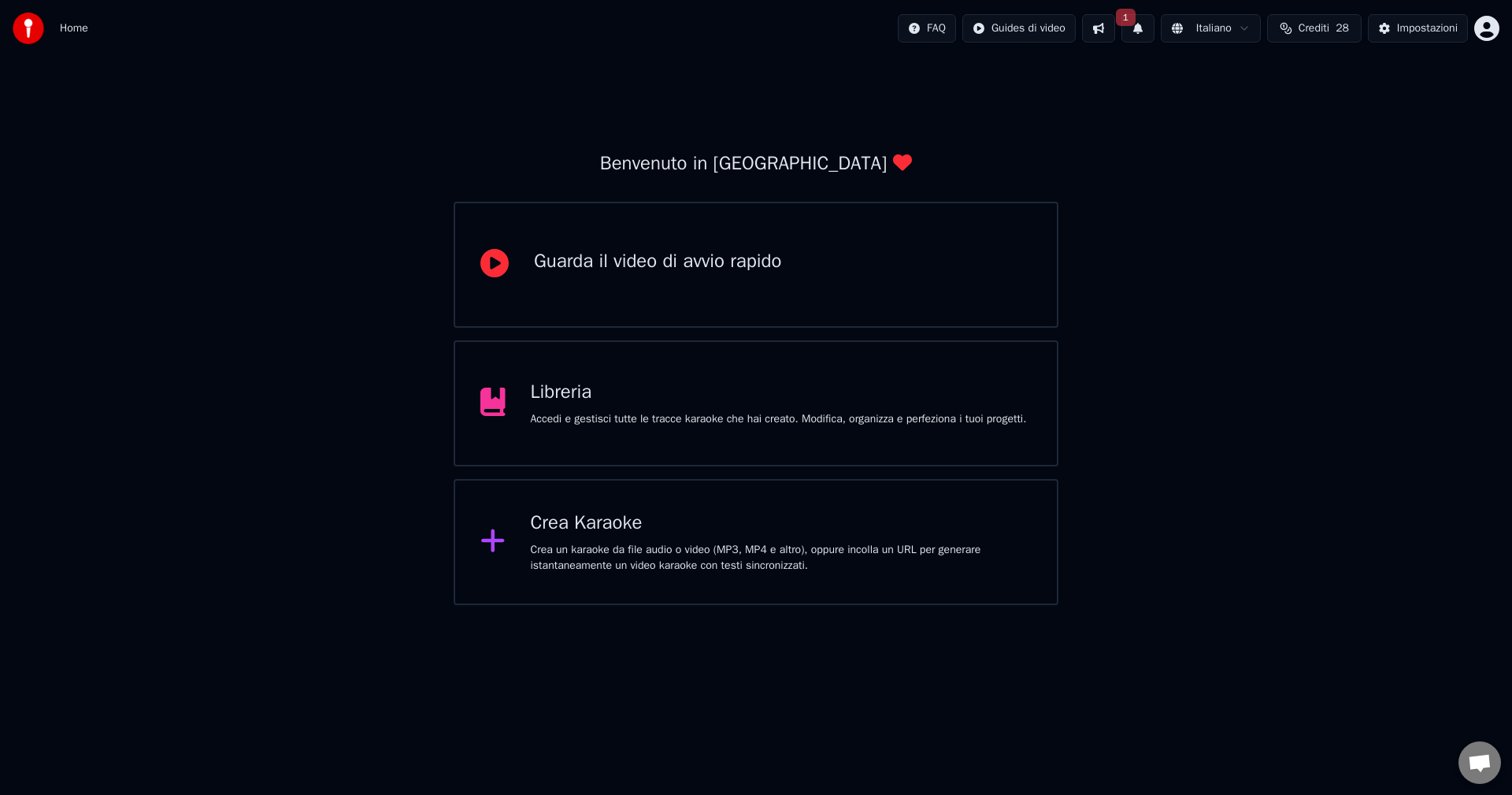 click on "Libreria" at bounding box center (779, 392) 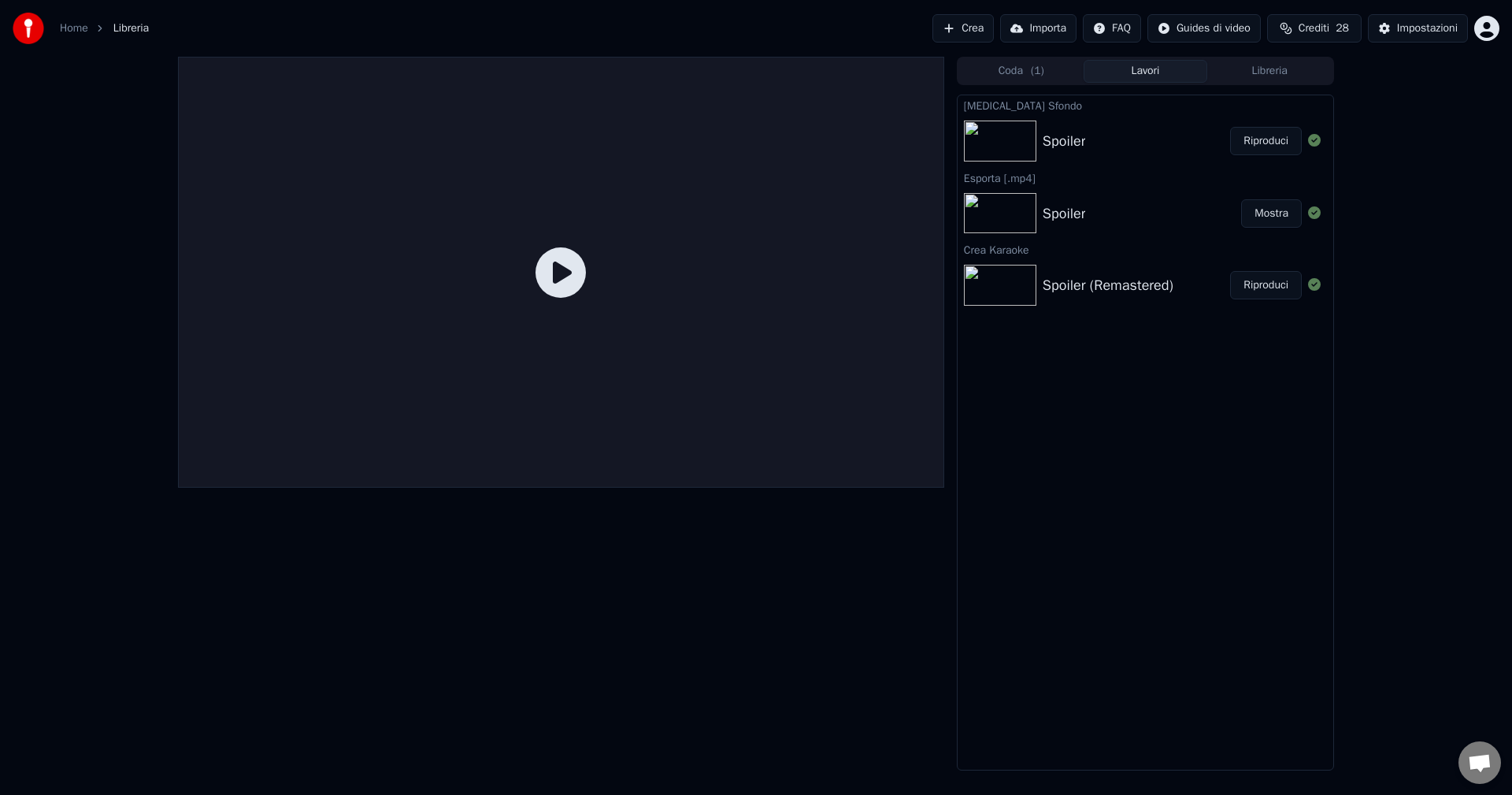 click on "Spoiler Riproduci" at bounding box center [1145, 141] 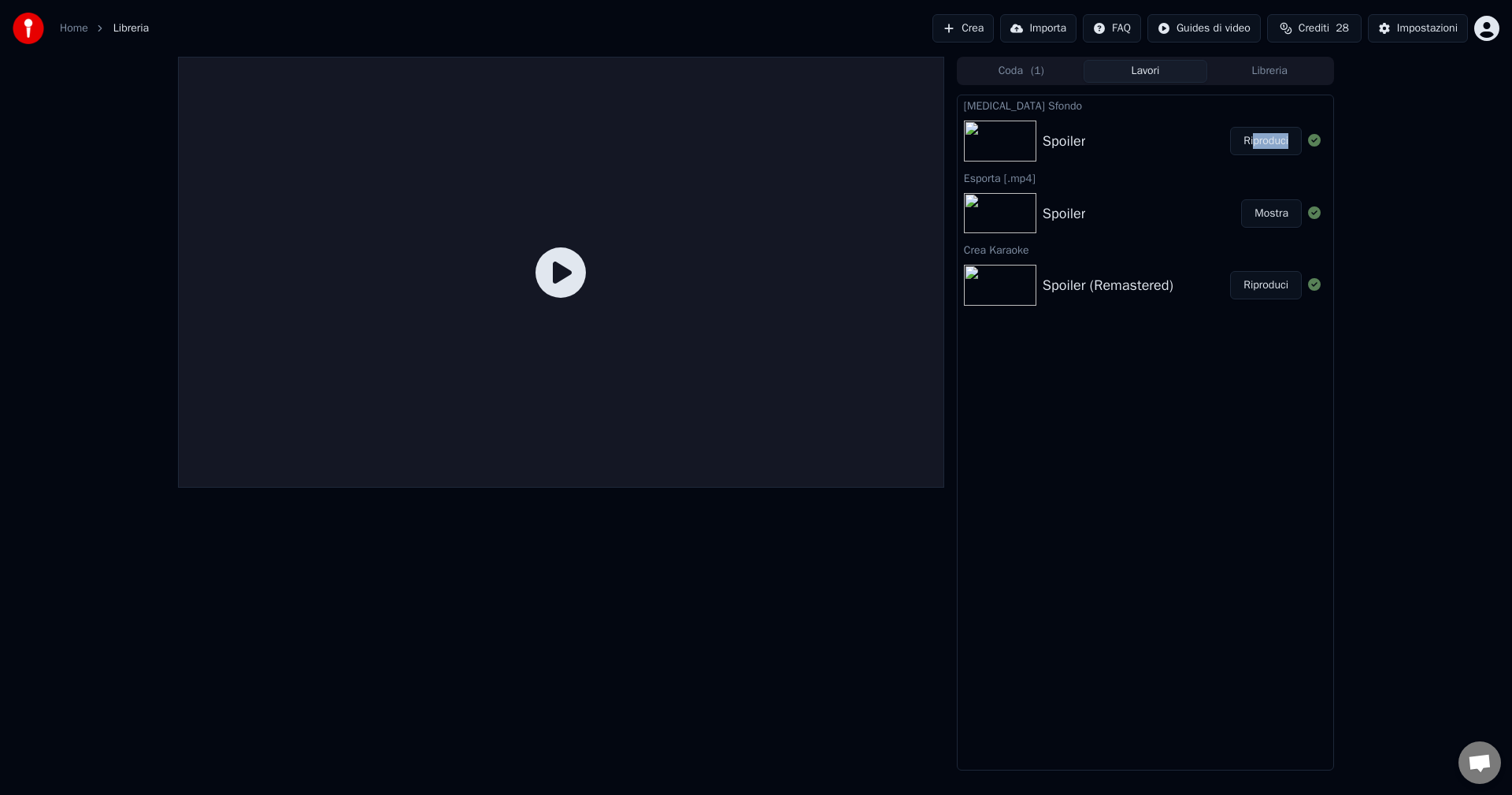 click on "Spoiler Riproduci" at bounding box center (1145, 141) 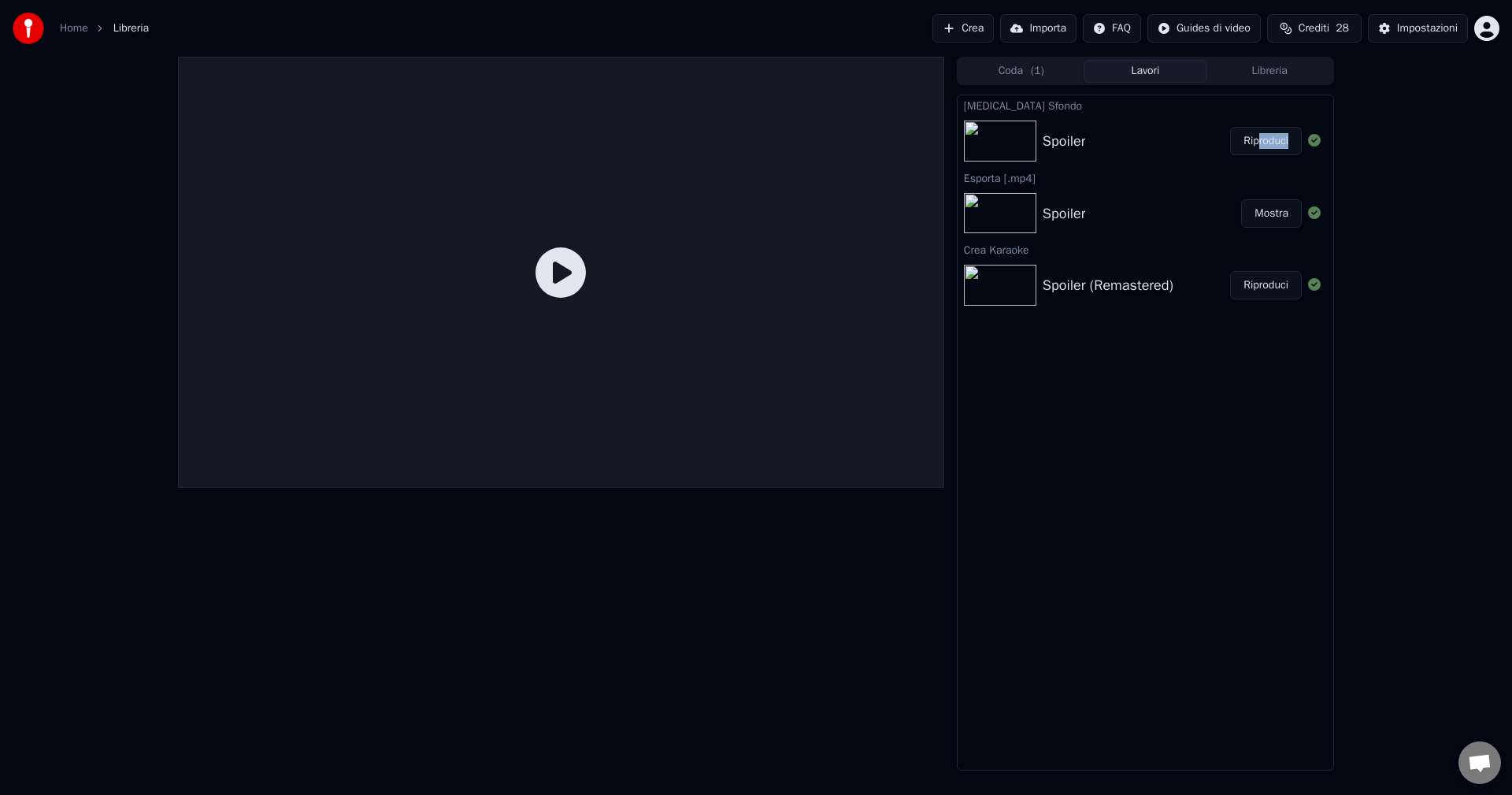 click on "Riproduci" at bounding box center (1266, 141) 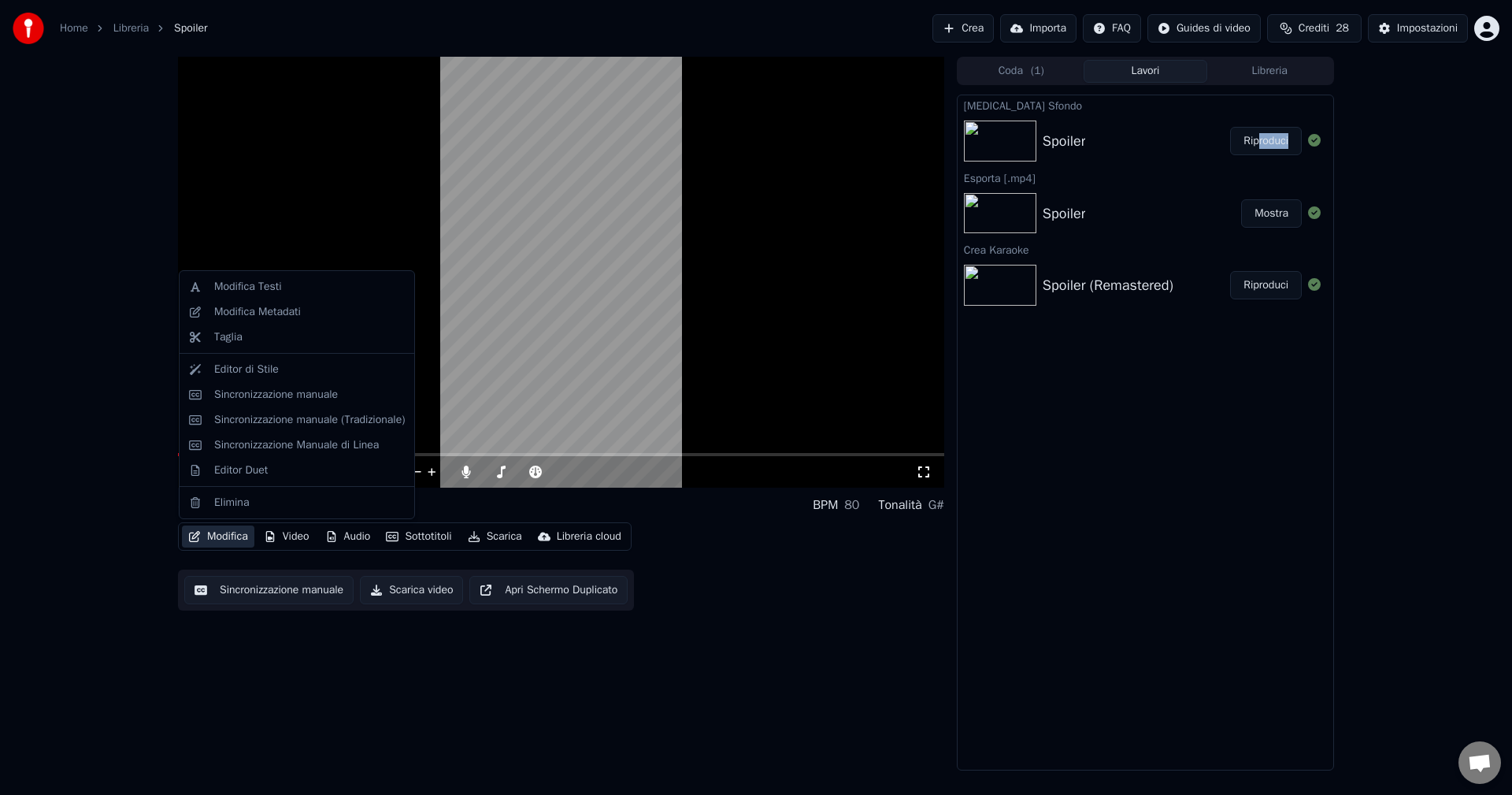 click on "Modifica" at bounding box center [218, 537] 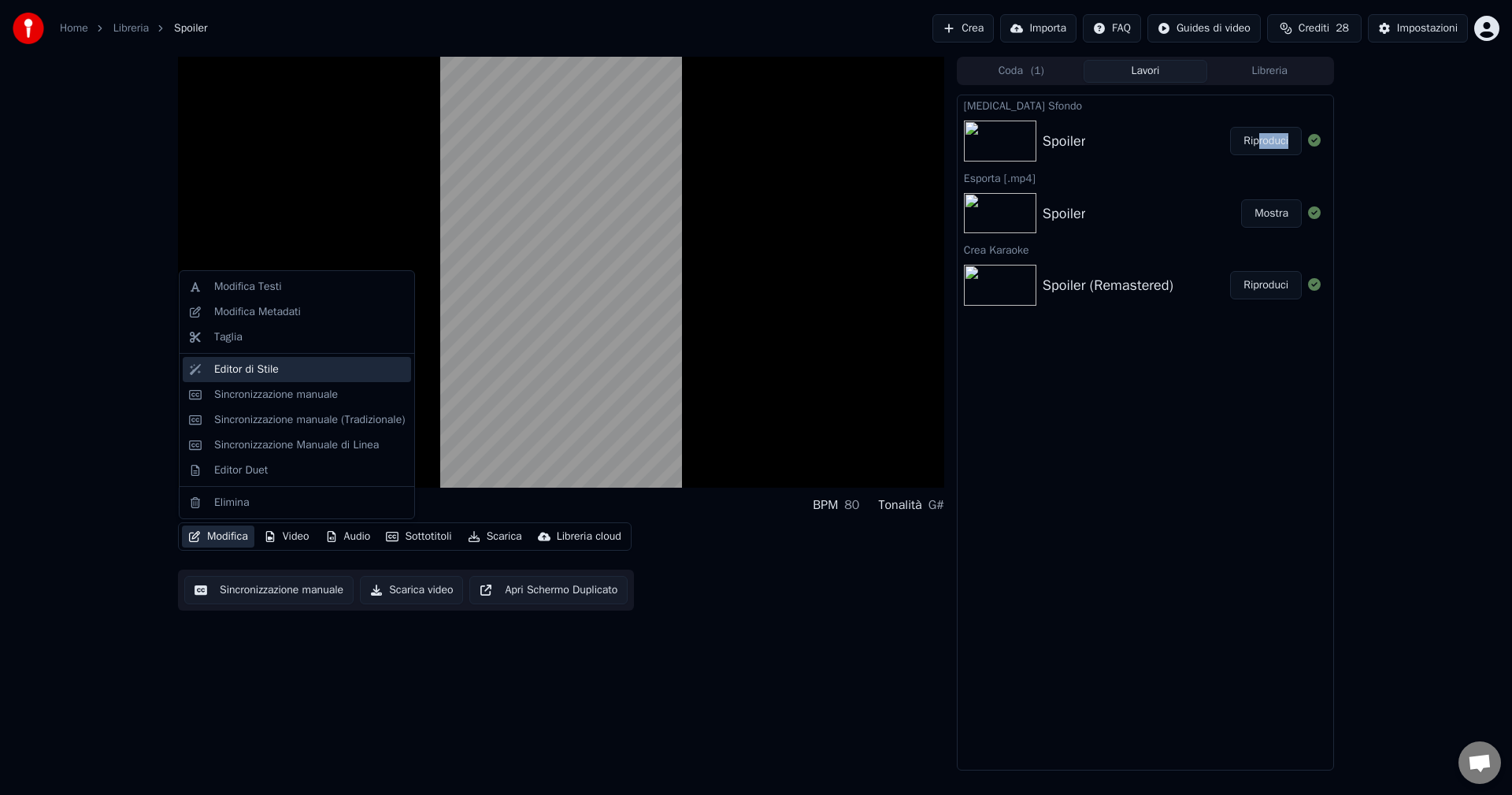 click on "Editor di Stile" at bounding box center (309, 370) 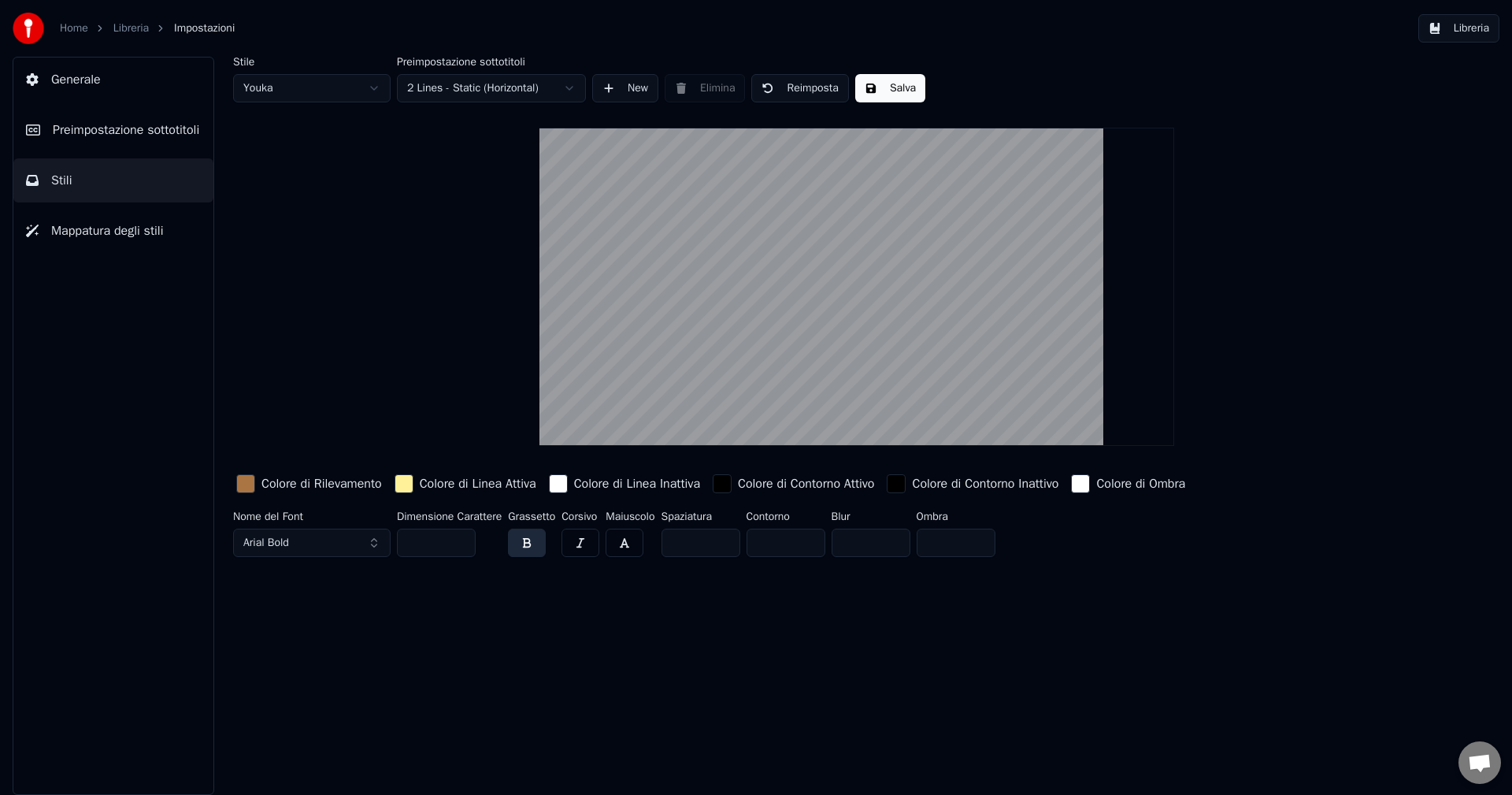 click on "Preimpostazione sottotitoli 2 Lines - Static (Horizontal)" at bounding box center [491, 80] 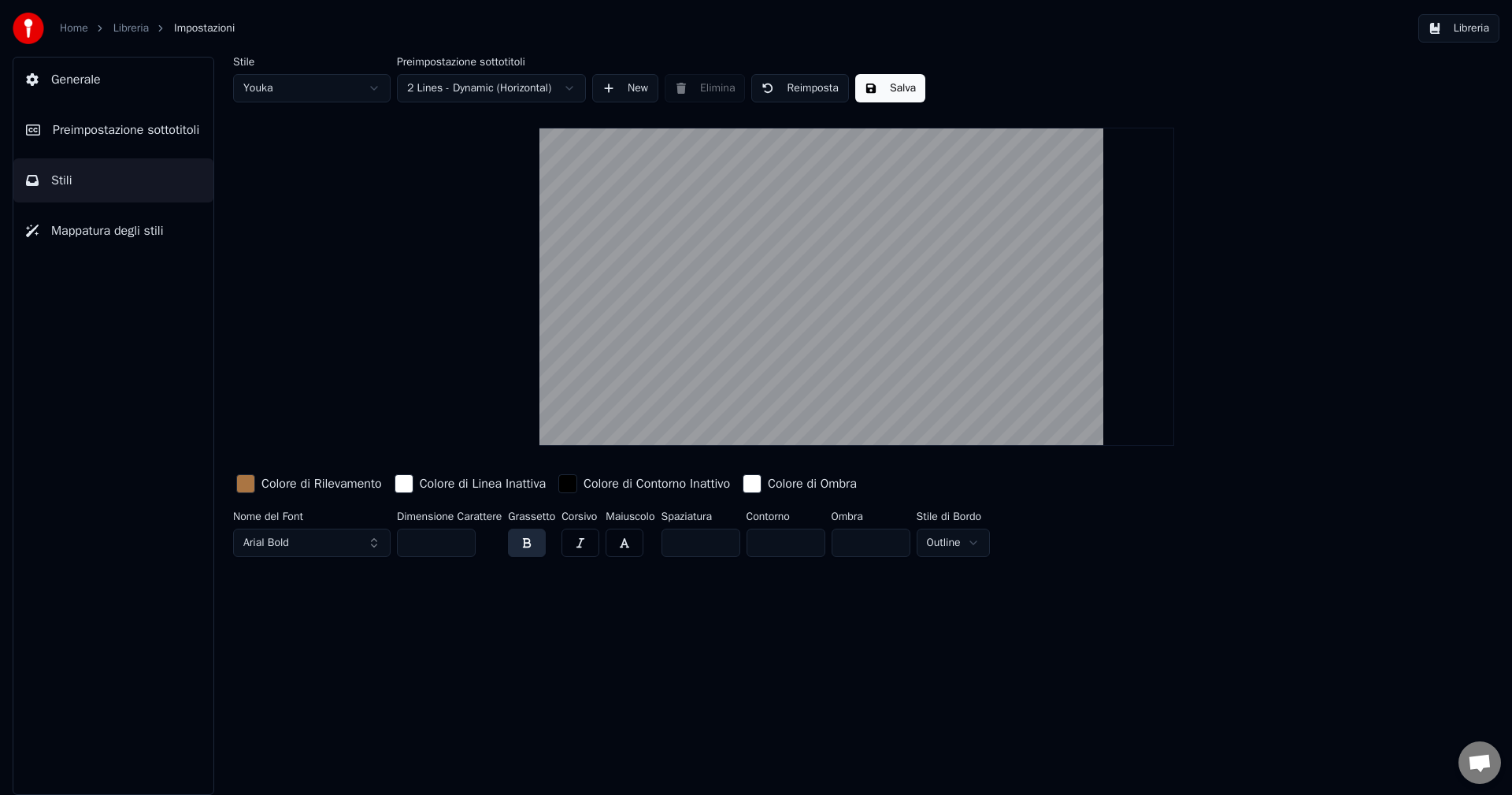 click on "Arial Bold" at bounding box center [312, 543] 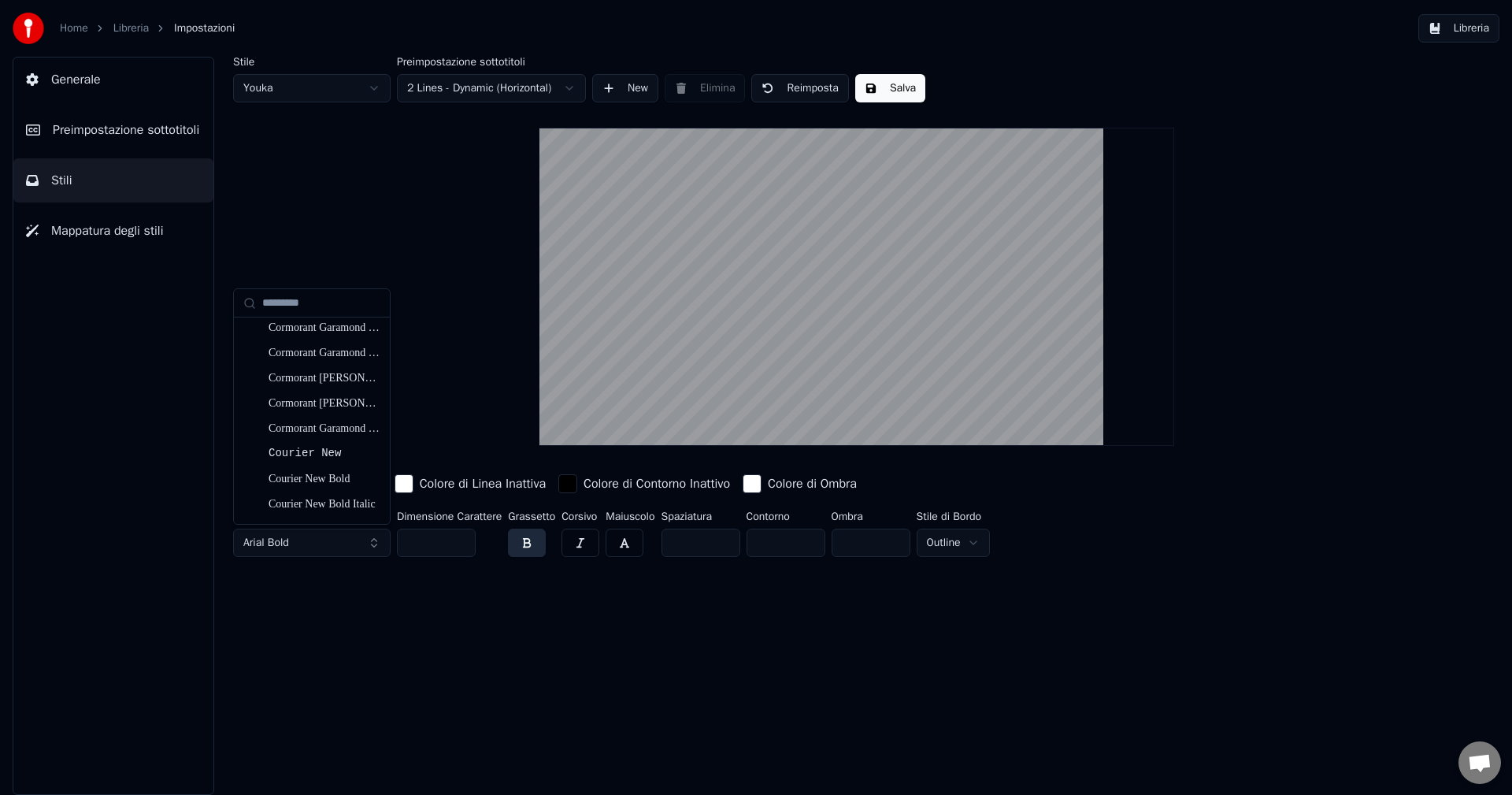 scroll, scrollTop: 3309, scrollLeft: 0, axis: vertical 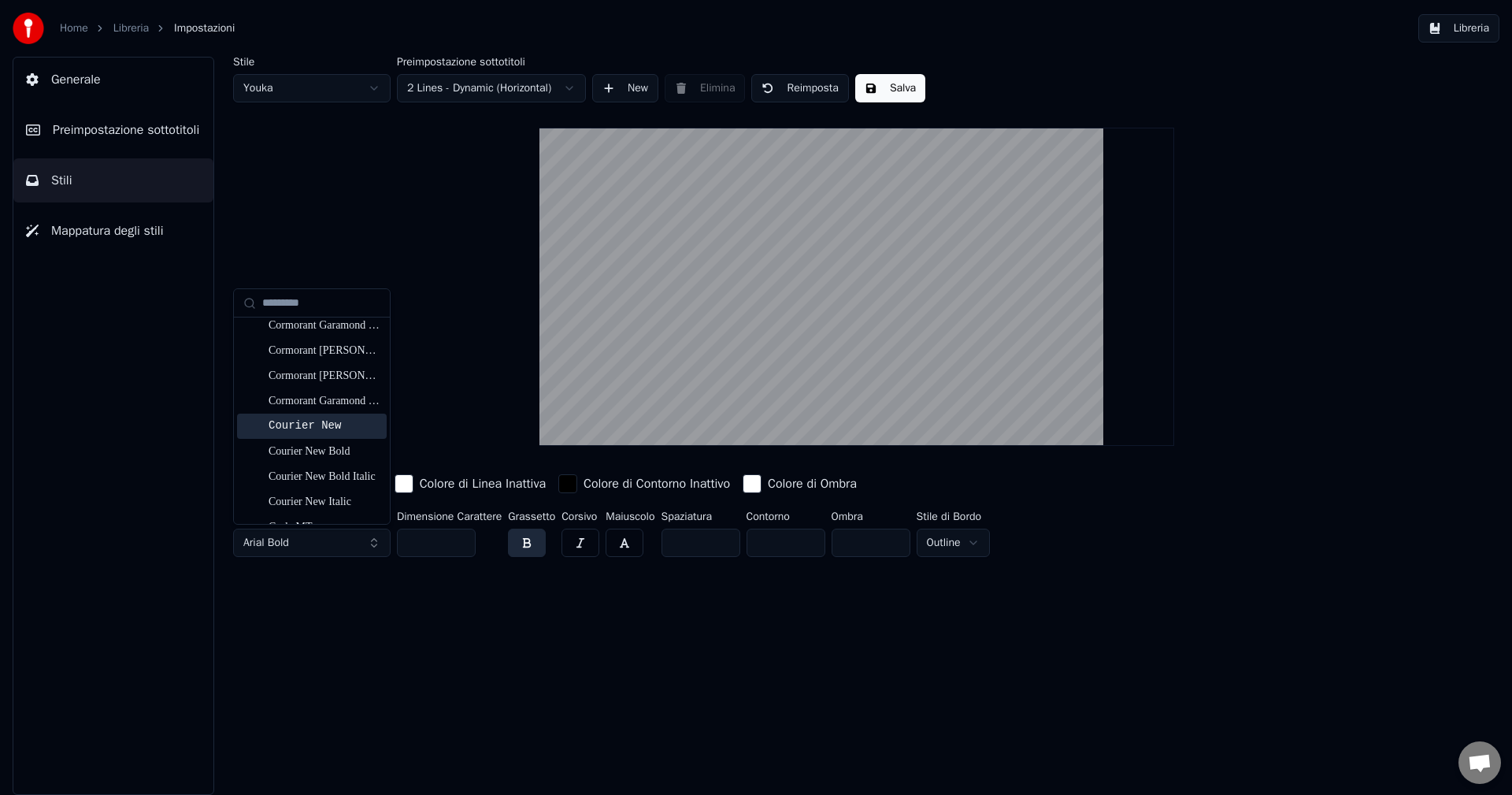 click on "Courier New" at bounding box center [324, 426] 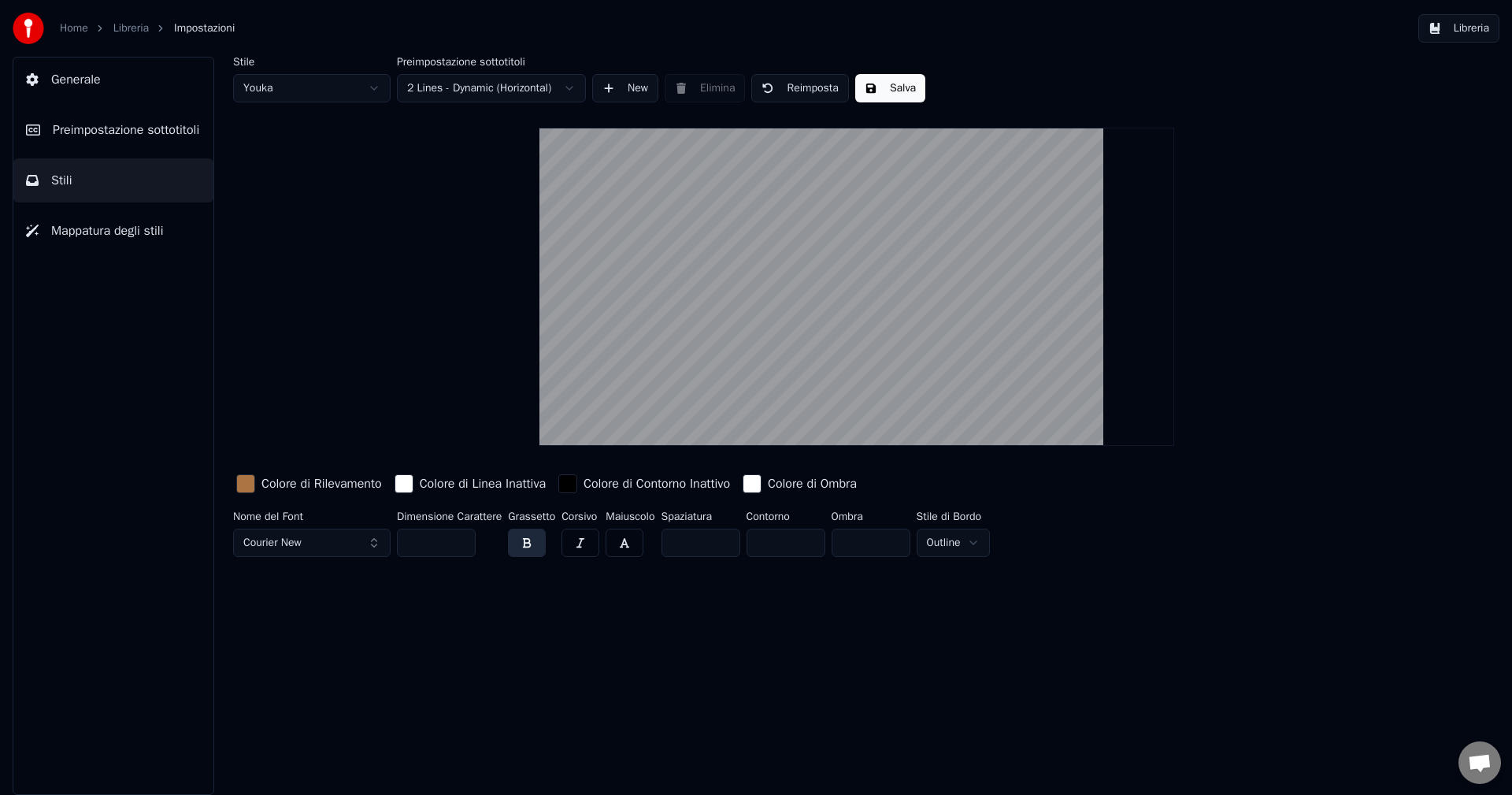 click on "Salva" at bounding box center [890, 88] 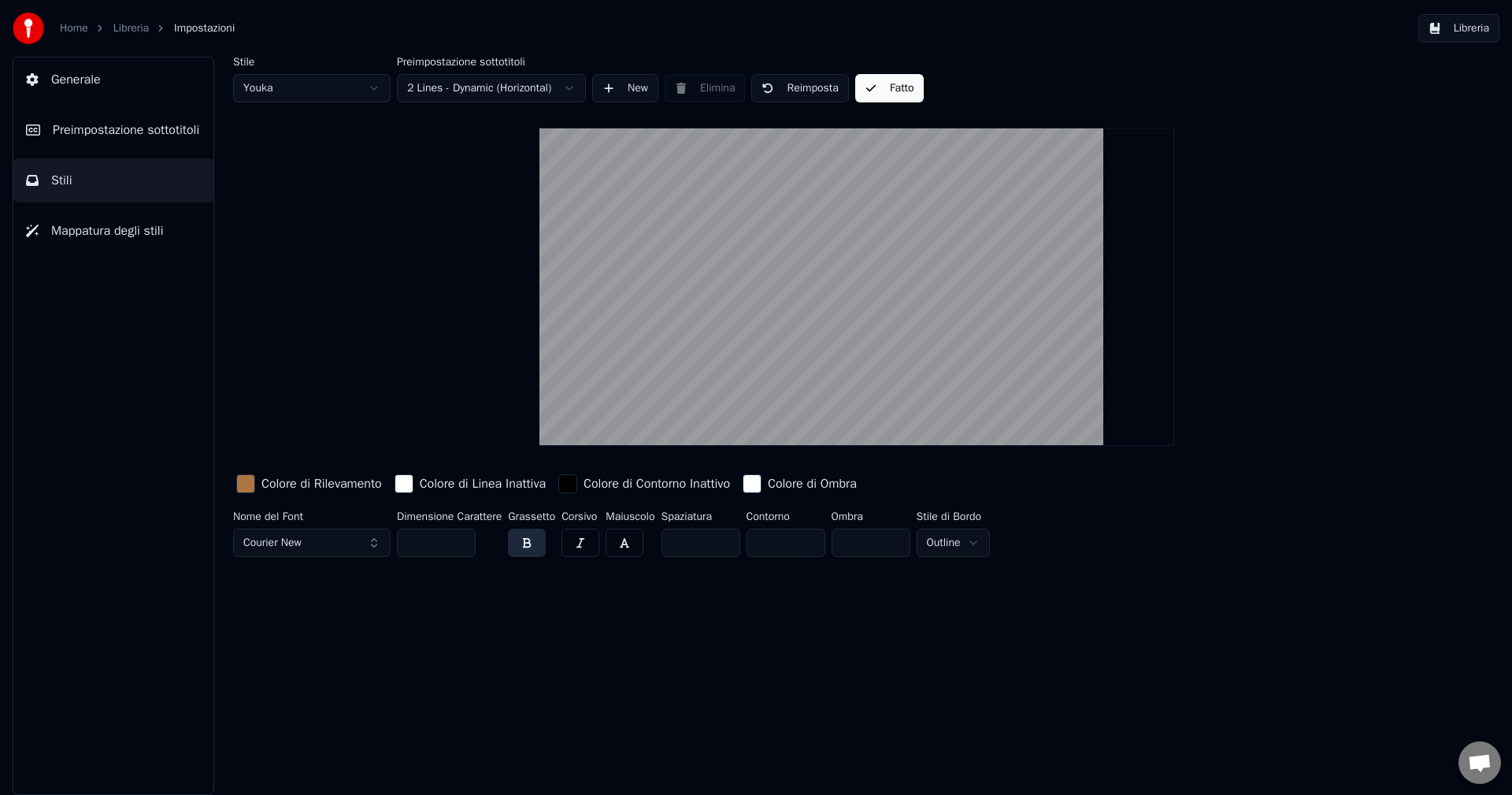 click on "Libreria" at bounding box center [131, 28] 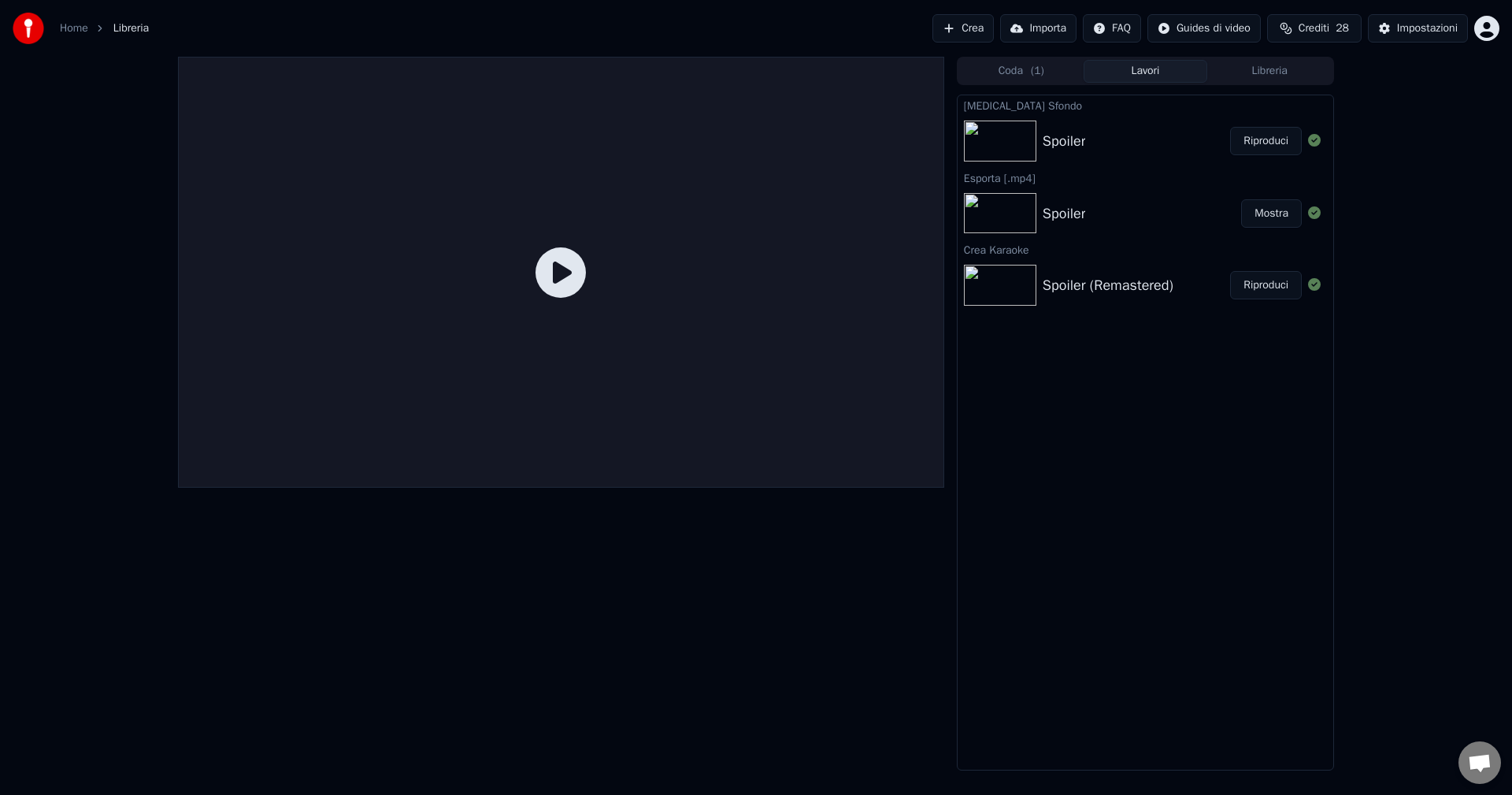 click on "Riproduci" at bounding box center (1266, 141) 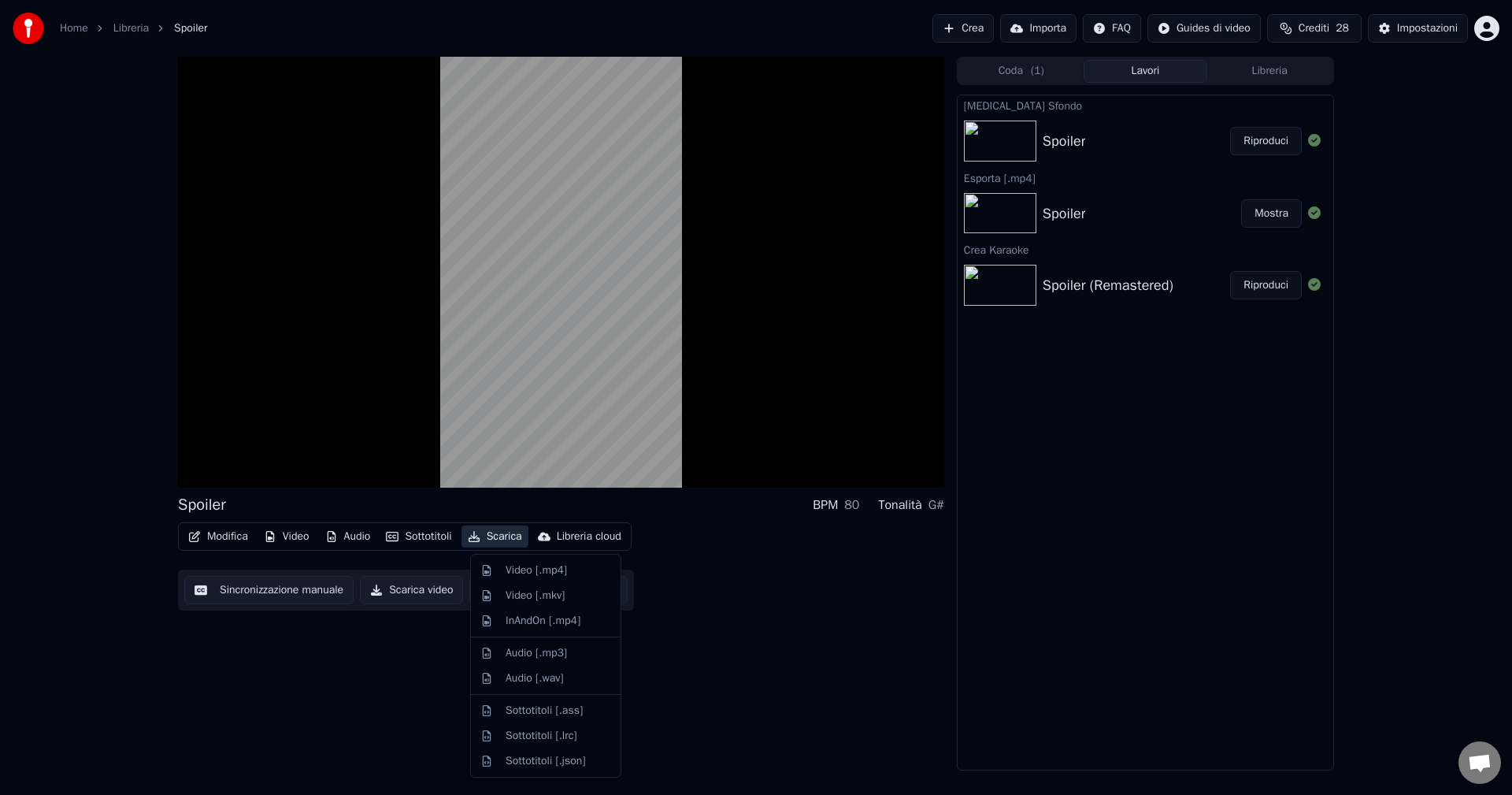 click on "Scarica" at bounding box center [495, 537] 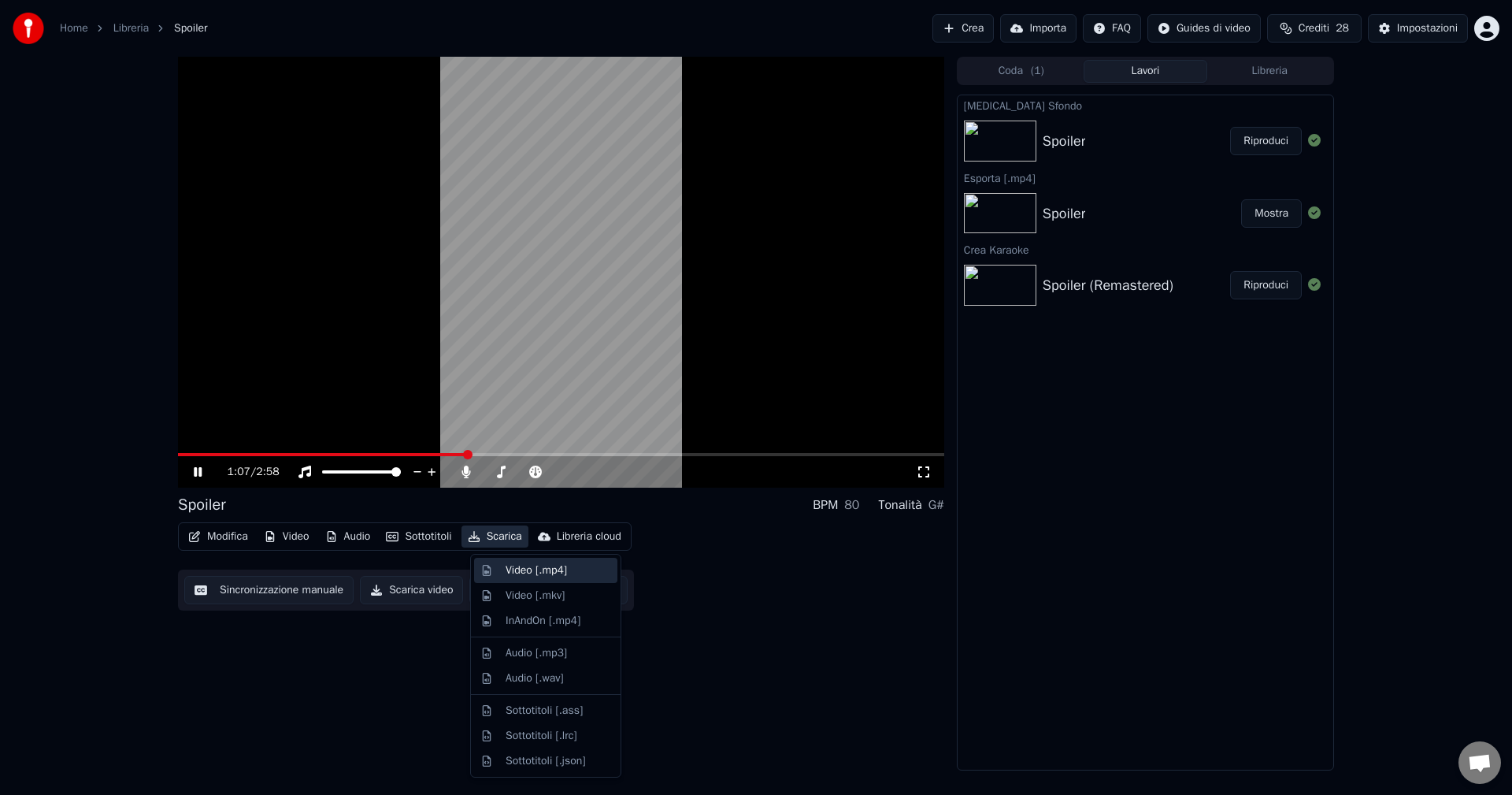 click on "Video [.mp4]" at bounding box center [536, 570] 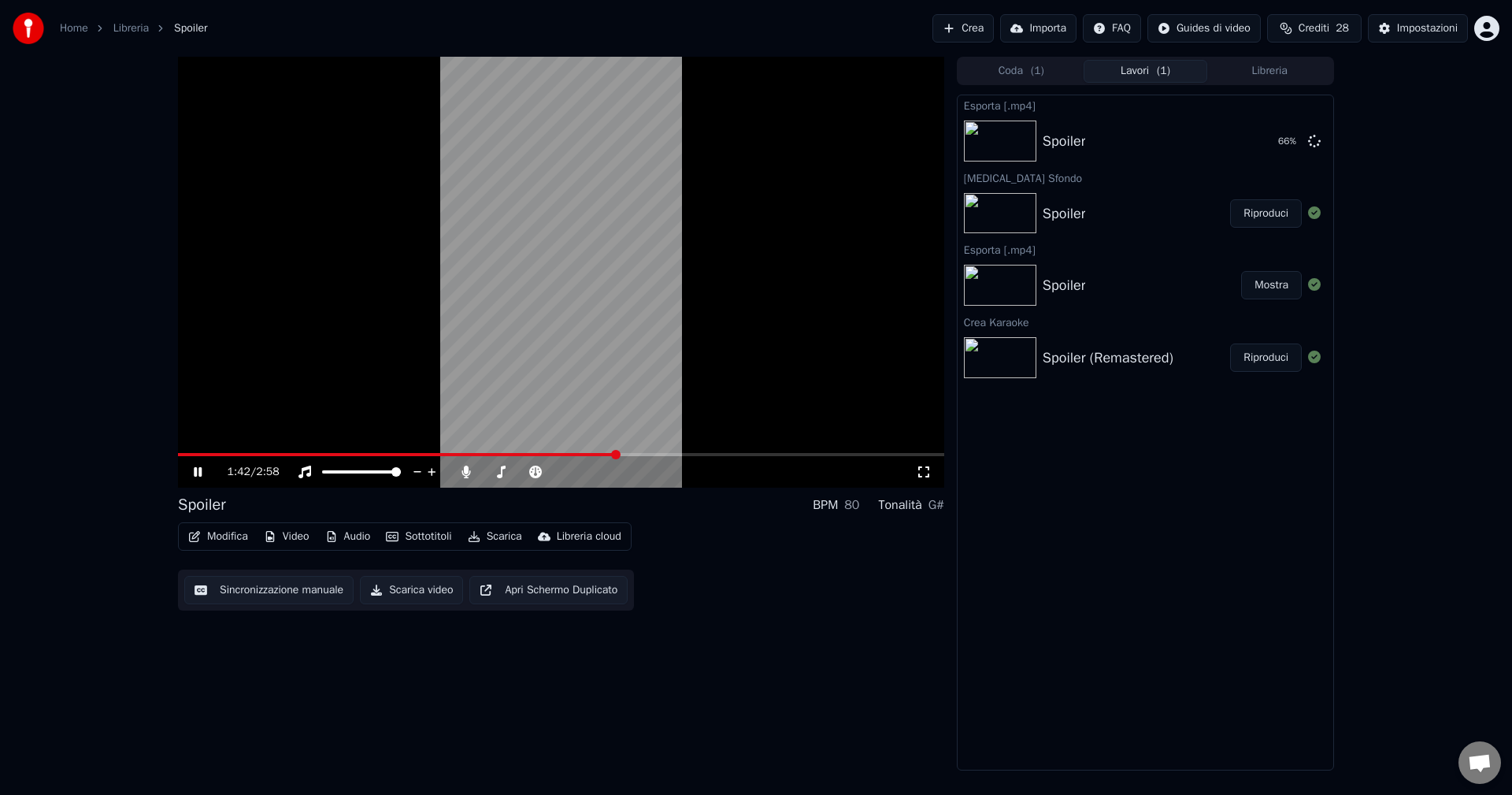 click on "Modifica" at bounding box center (218, 537) 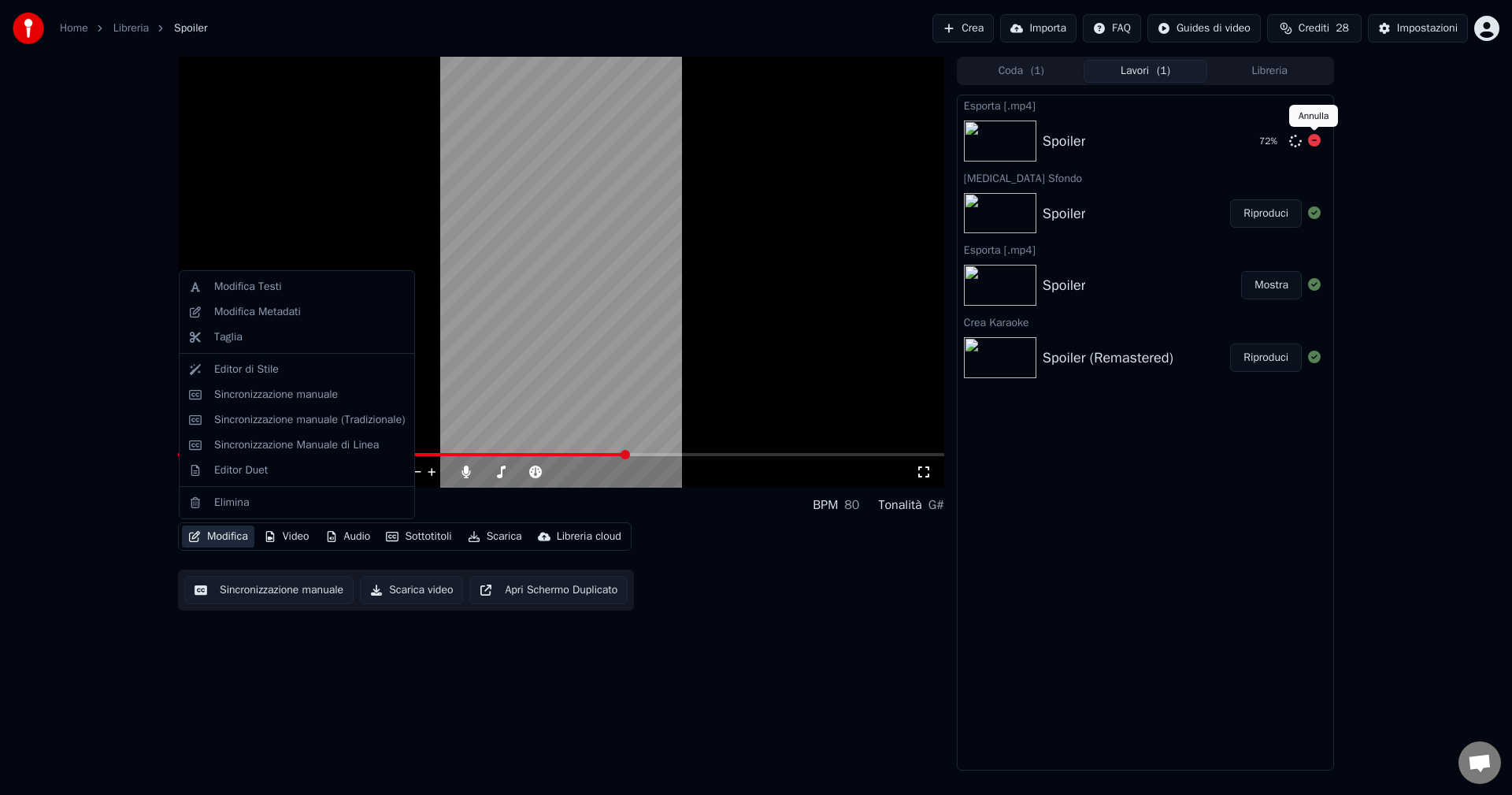 click 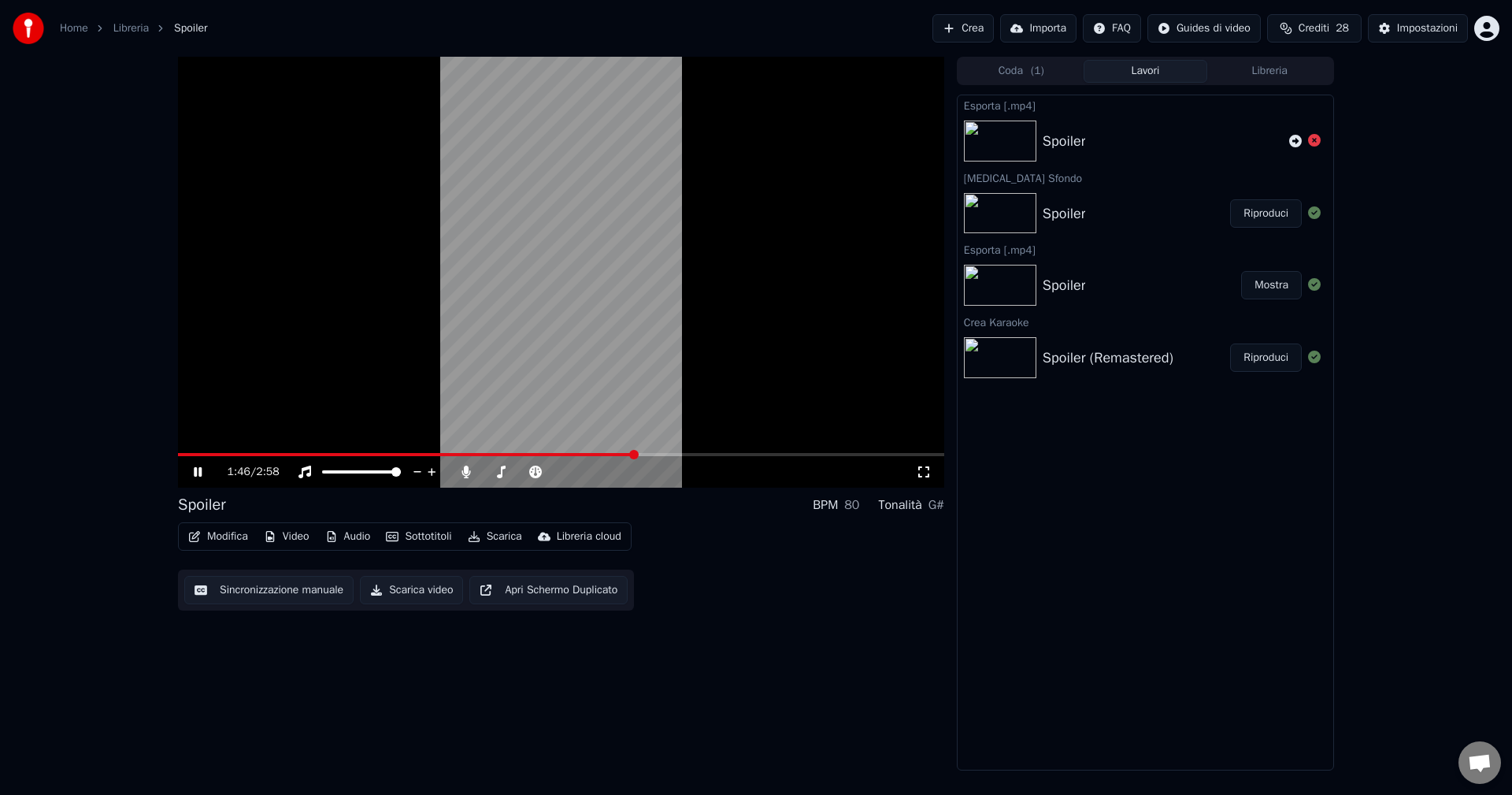 click on "Modifica" at bounding box center [218, 537] 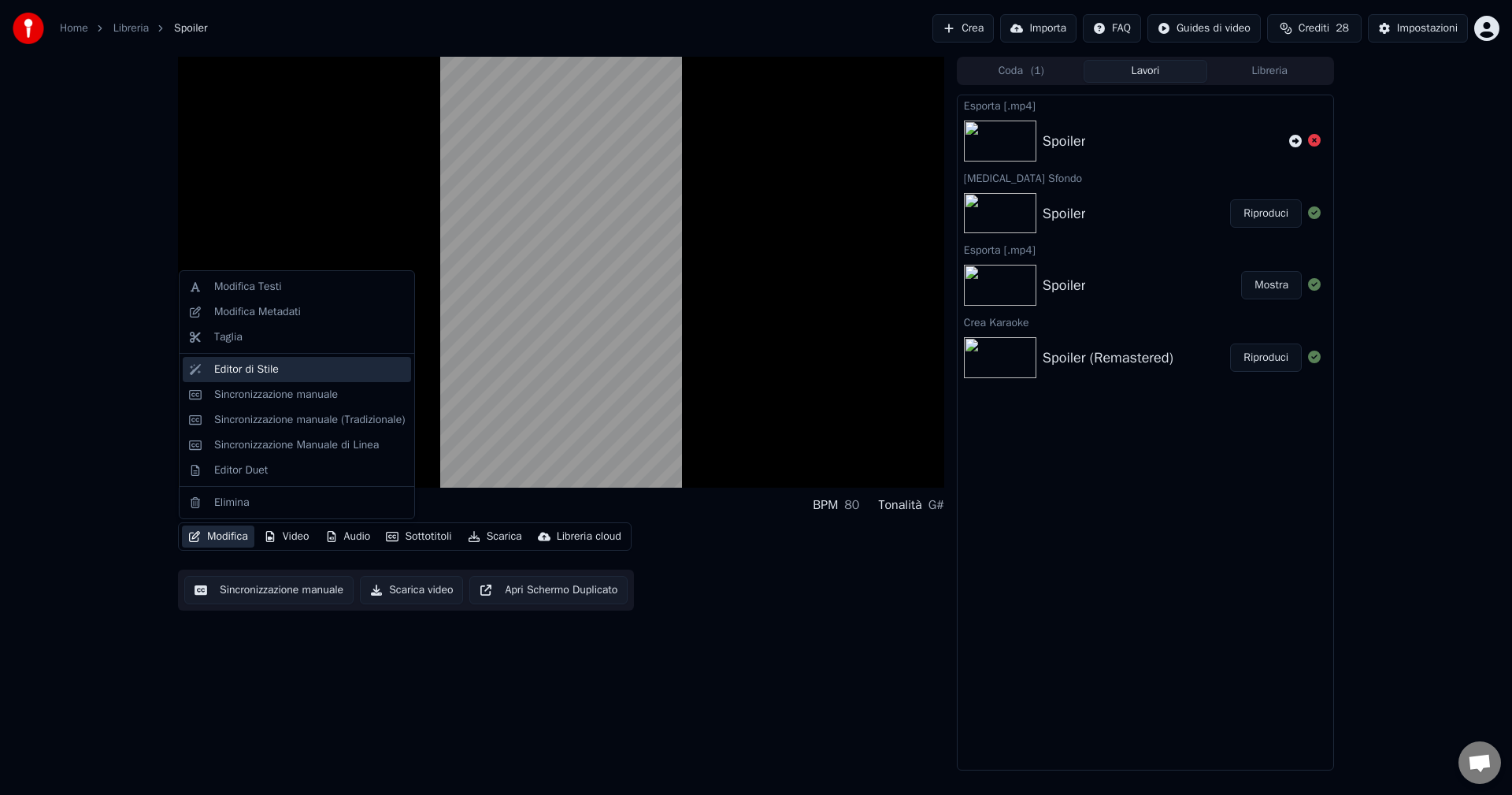 click on "Editor di Stile" at bounding box center (309, 370) 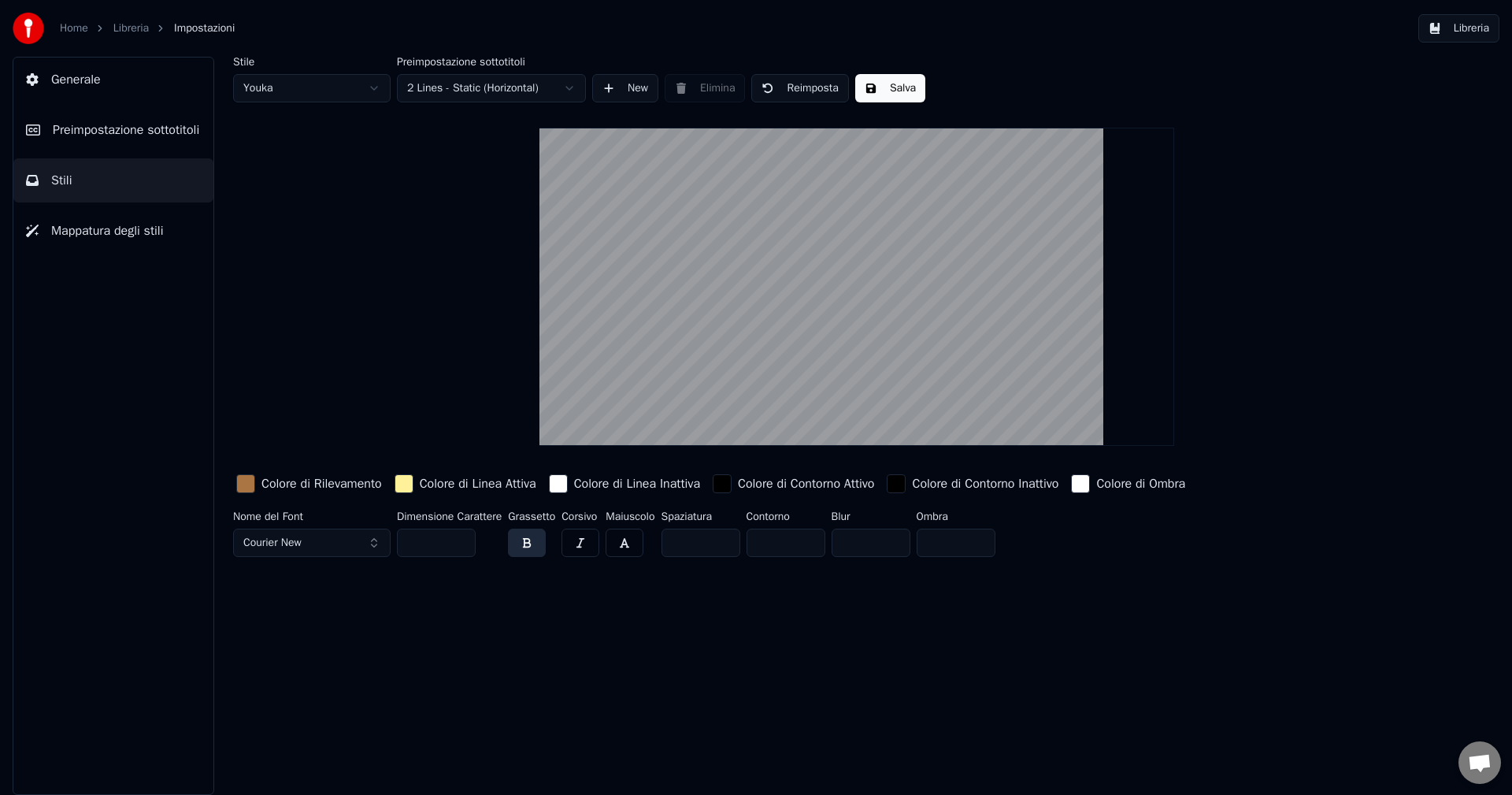 click on "Generale" at bounding box center (113, 80) 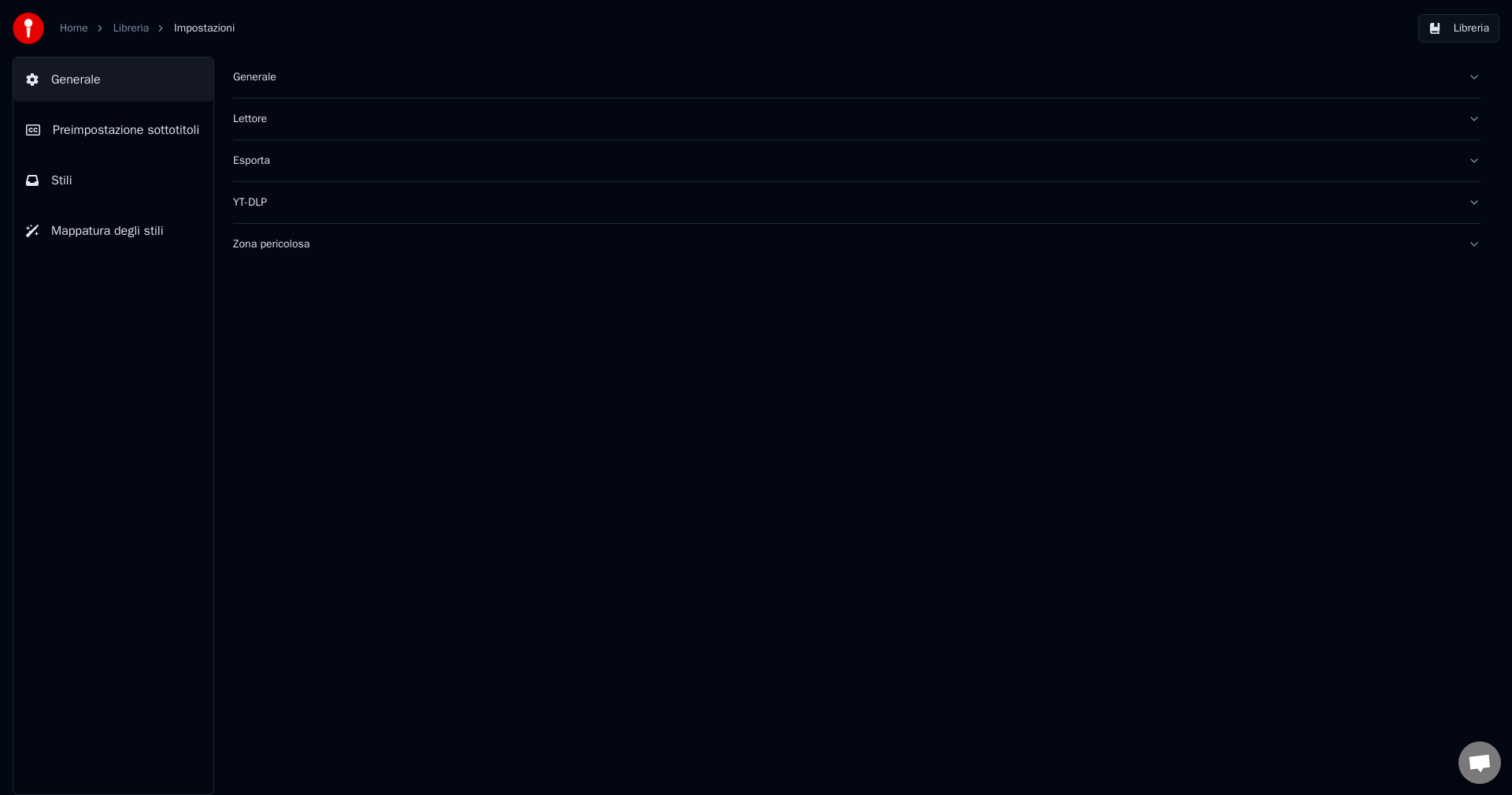 click on "Preimpostazione sottotitoli" at bounding box center (126, 130) 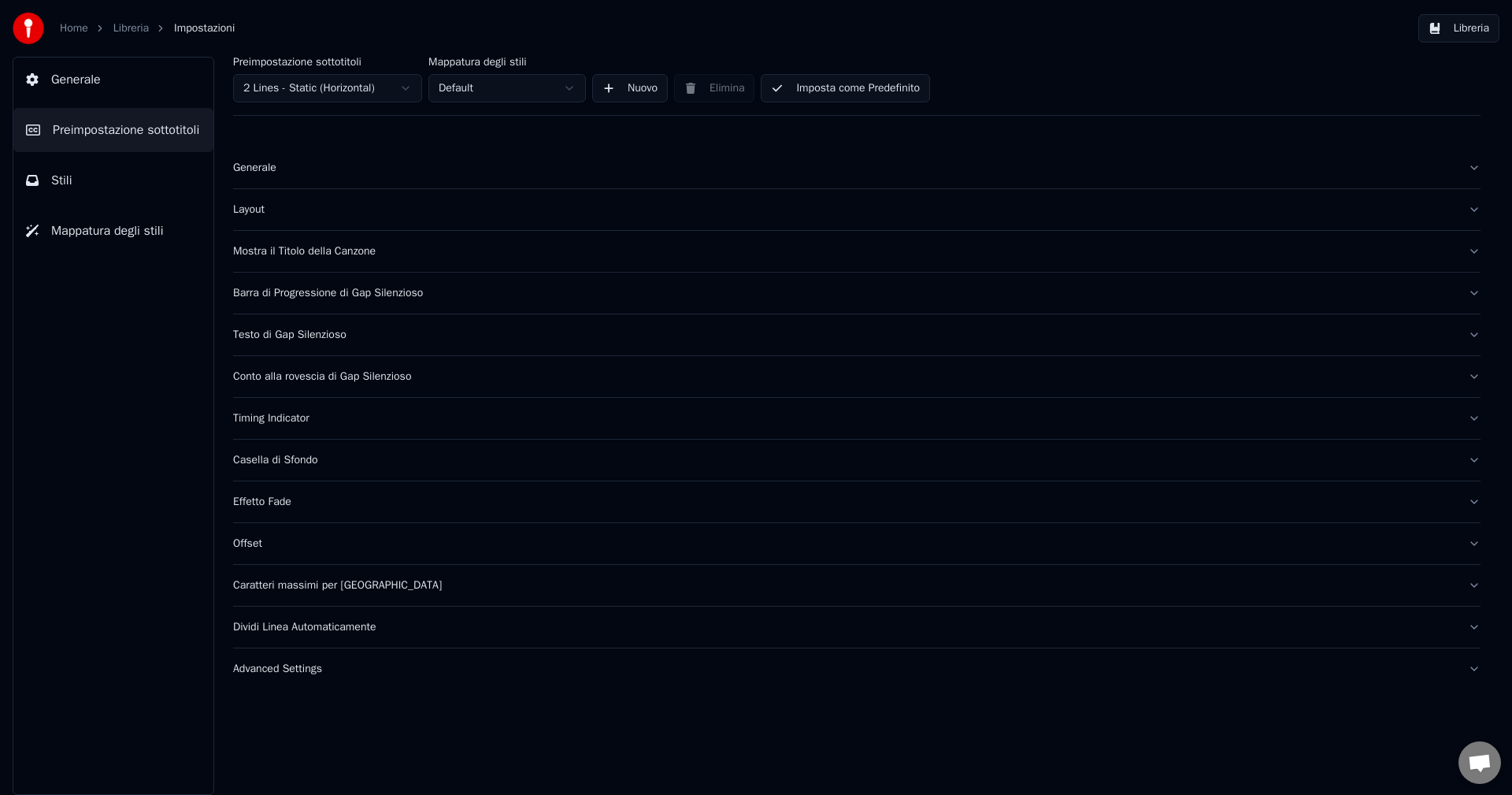 click on "Home Libreria Impostazioni Libreria Generale Preimpostazione sottotitoli Stili Mappatura degli stili Preimpostazione sottotitoli 2 Lines - Static (Horizontal) Mappatura degli stili Default Nuovo Elimina Imposta come Predefinito Generale Layout Mostra il Titolo della Canzone Barra di Progressione di Gap Silenzioso Testo di Gap Silenzioso Conto alla rovescia di Gap Silenzioso Timing Indicator Casella di Sfondo Effetto Fade Offset Caratteri massimi per riga Dividi Linea Automaticamente Advanced Settings" at bounding box center (756, 397) 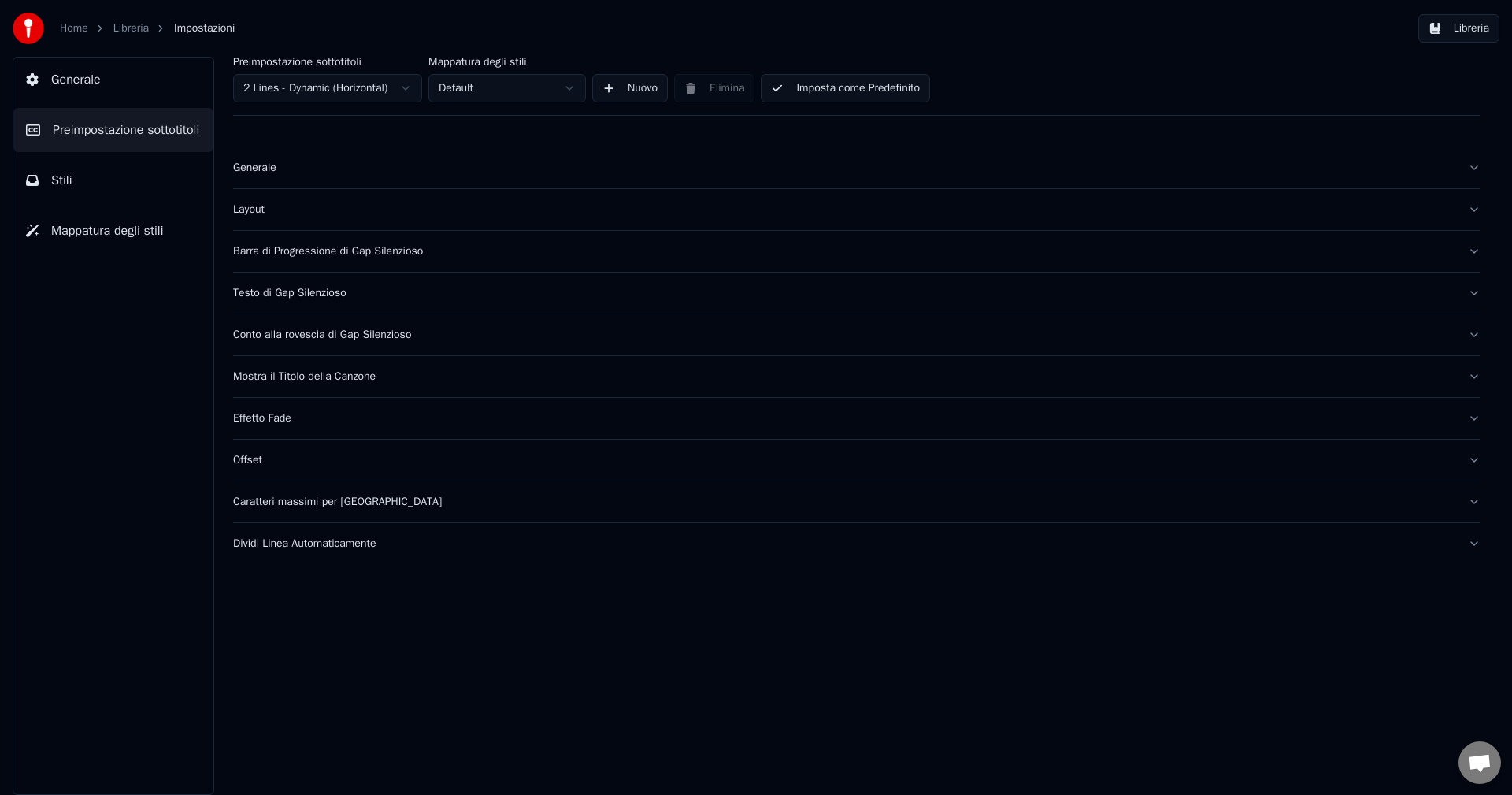 click on "Testo di Gap Silenzioso" at bounding box center (844, 293) 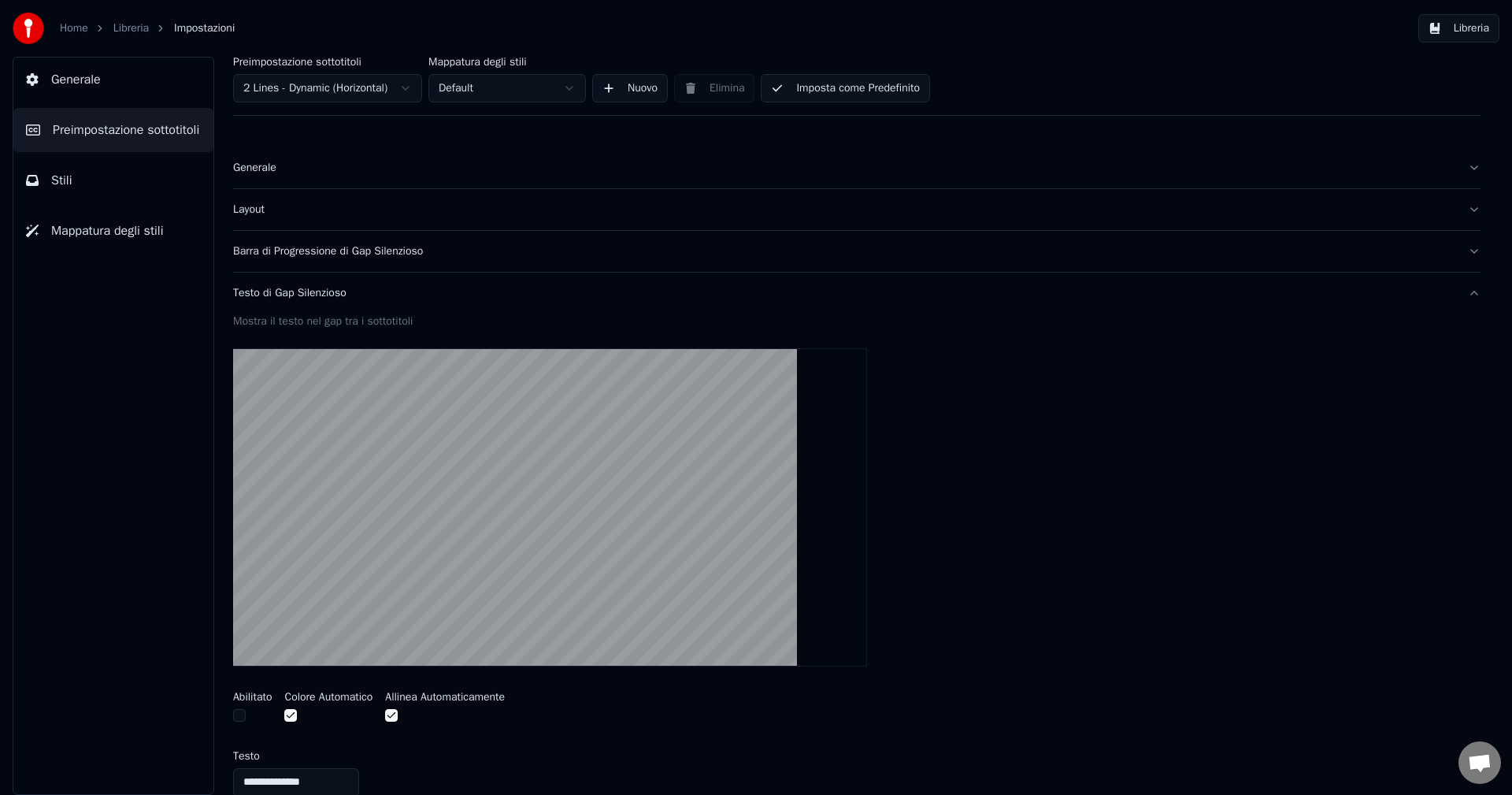 click on "Testo di Gap Silenzioso" at bounding box center [844, 293] 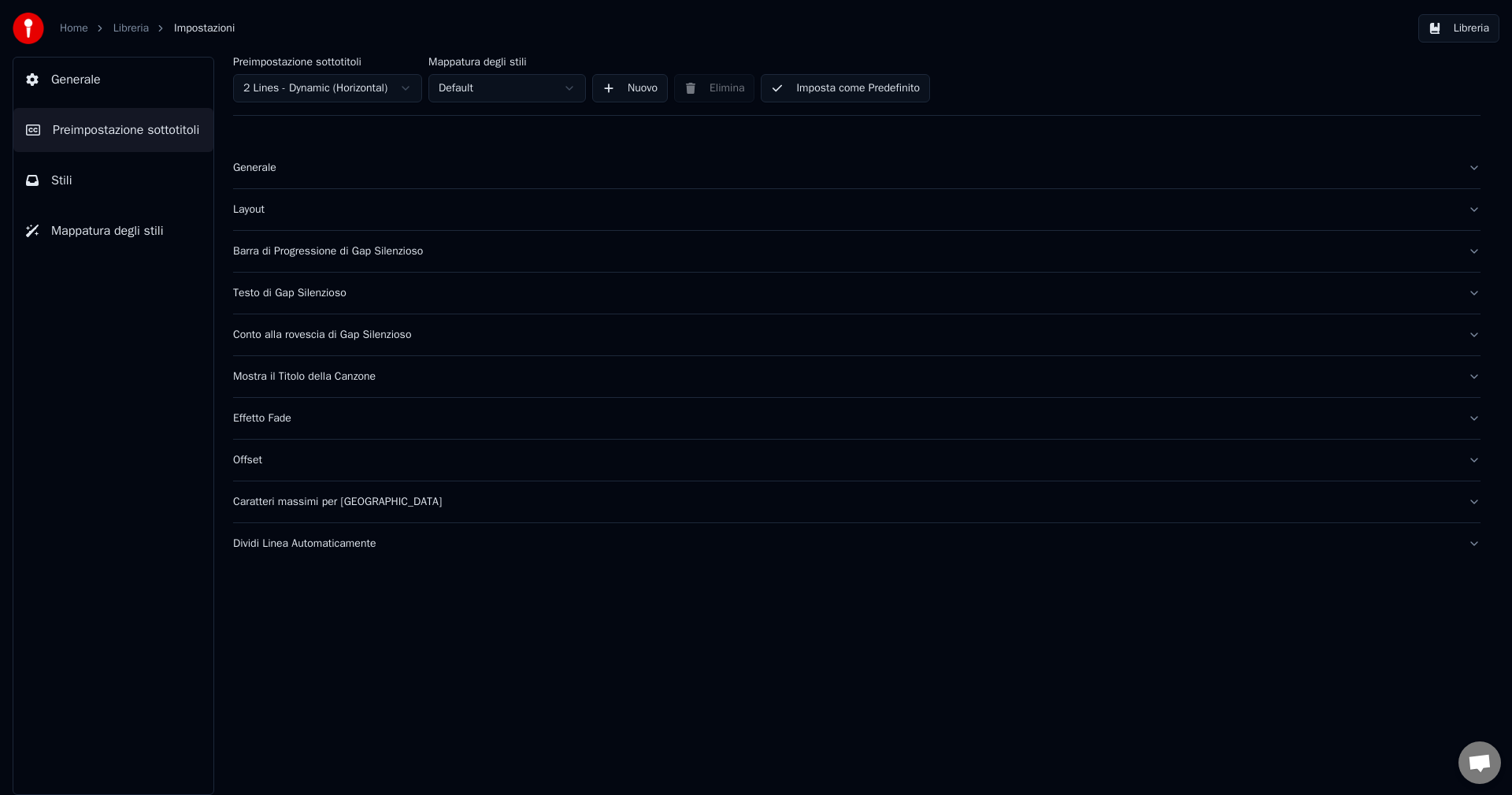 click on "Barra di Progressione di Gap Silenzioso" at bounding box center (844, 251) 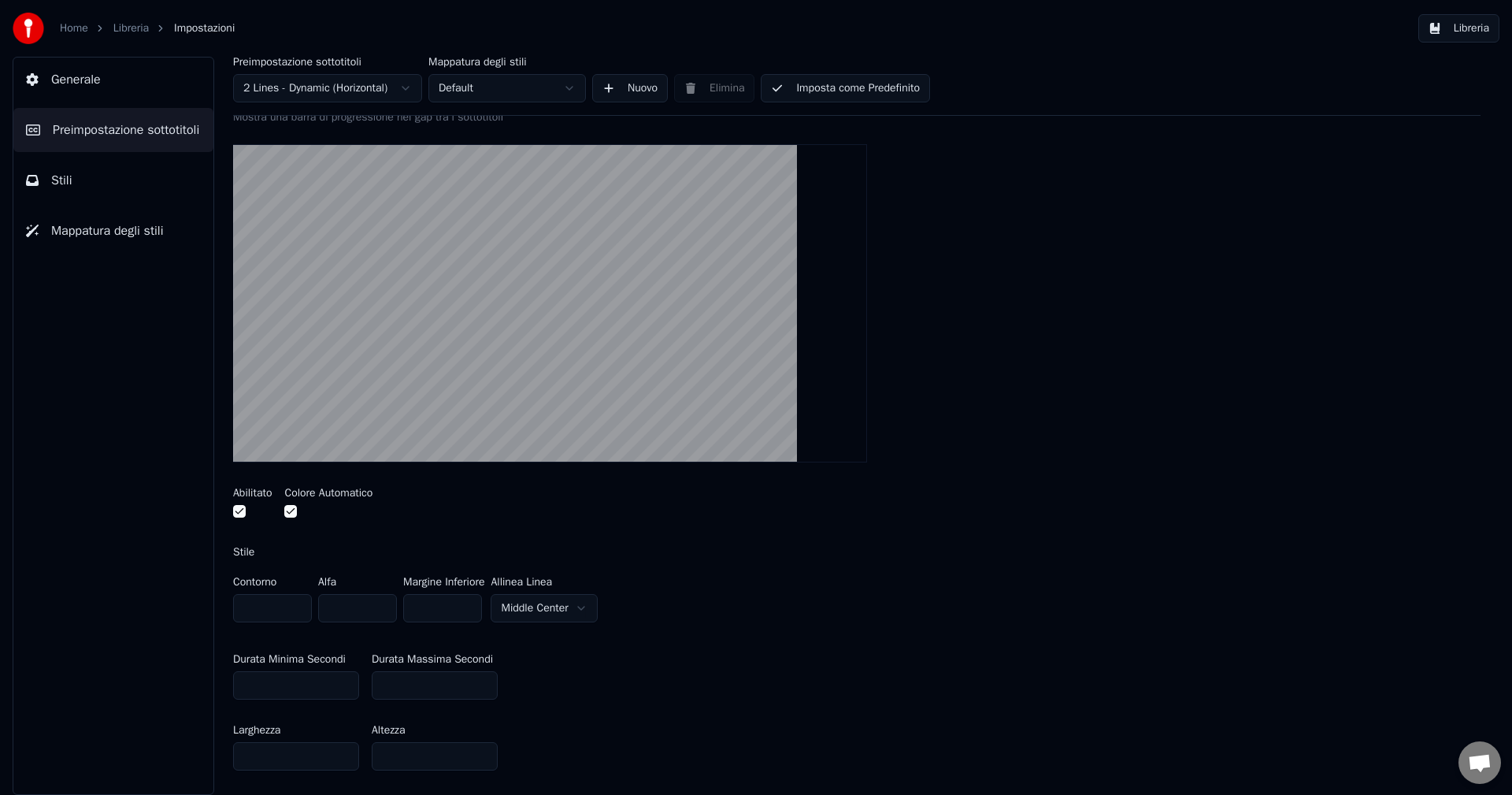 scroll, scrollTop: 158, scrollLeft: 0, axis: vertical 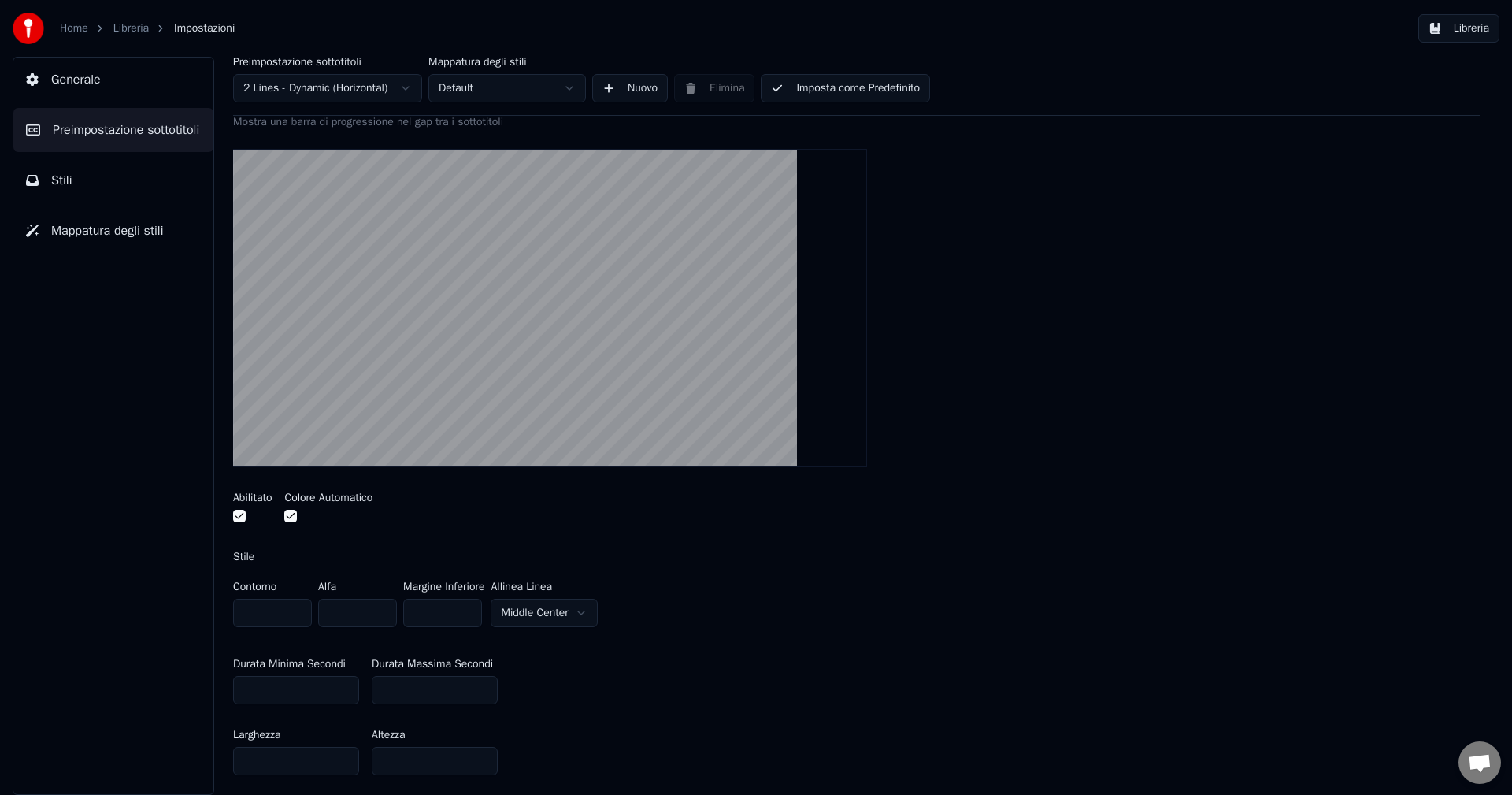 click at bounding box center [239, 516] 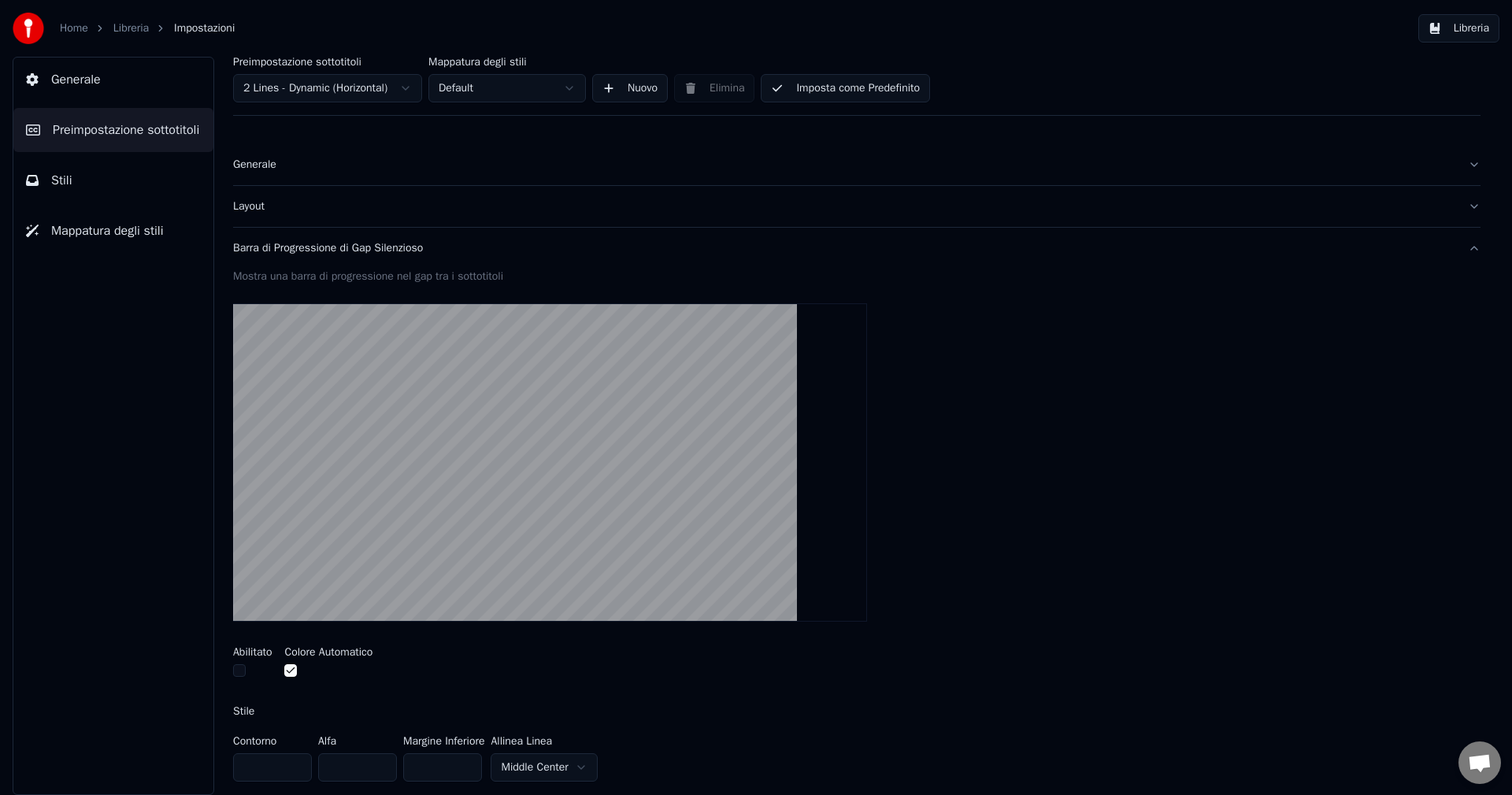 scroll, scrollTop: 0, scrollLeft: 0, axis: both 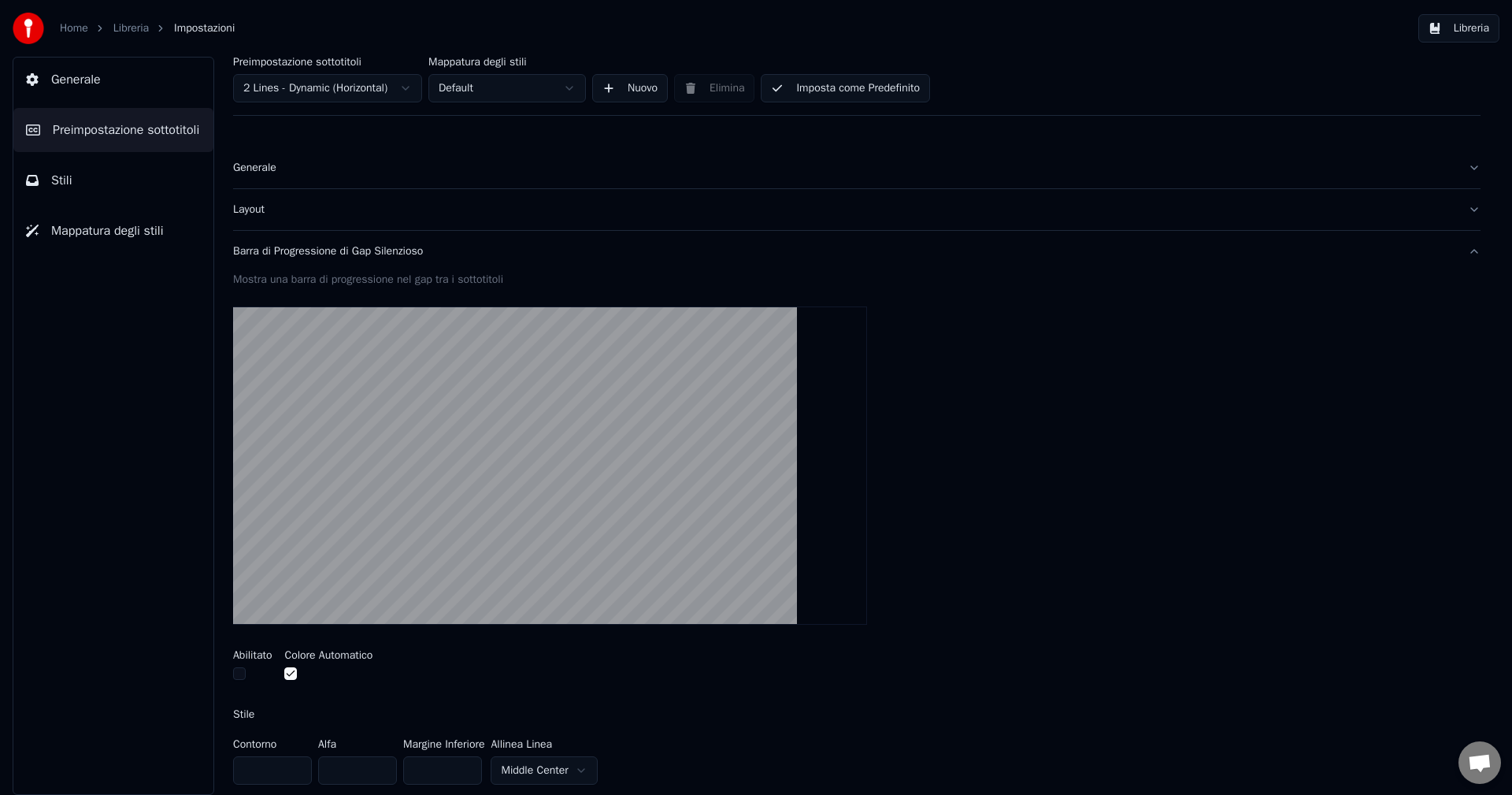 click on "Libreria" at bounding box center [131, 28] 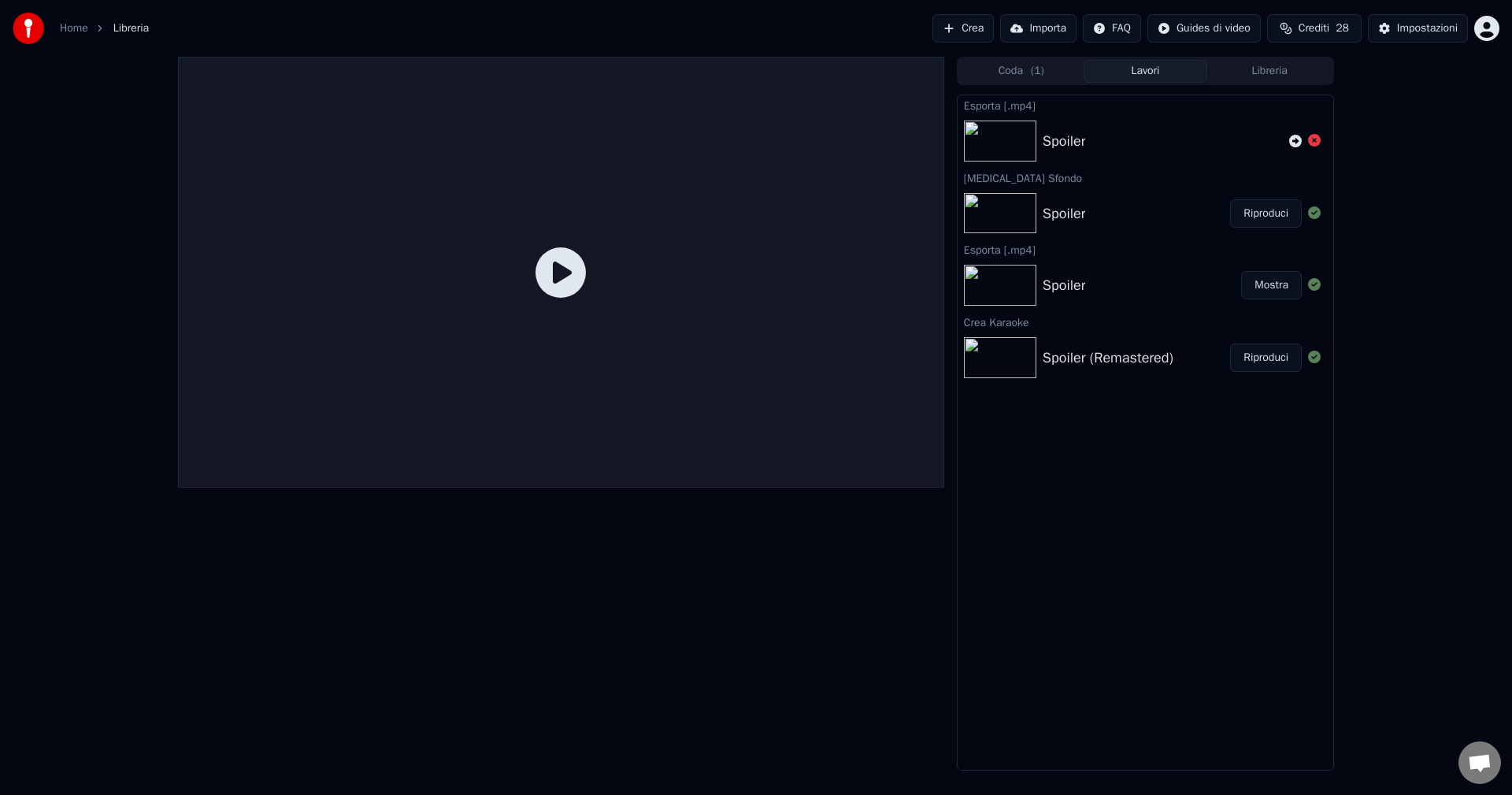 click on "Riproduci" at bounding box center [1266, 214] 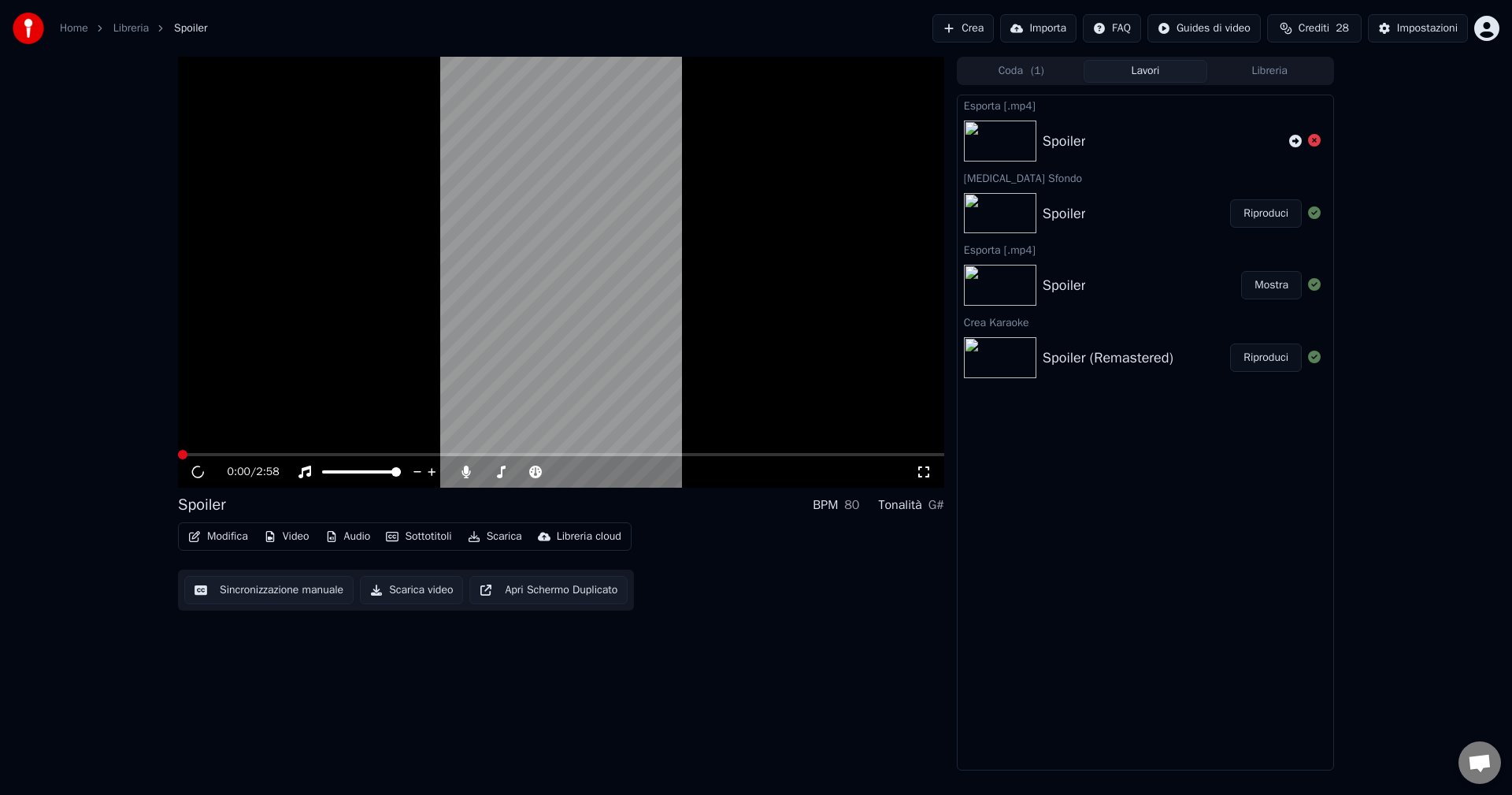 click on "Riproduci" at bounding box center [1266, 214] 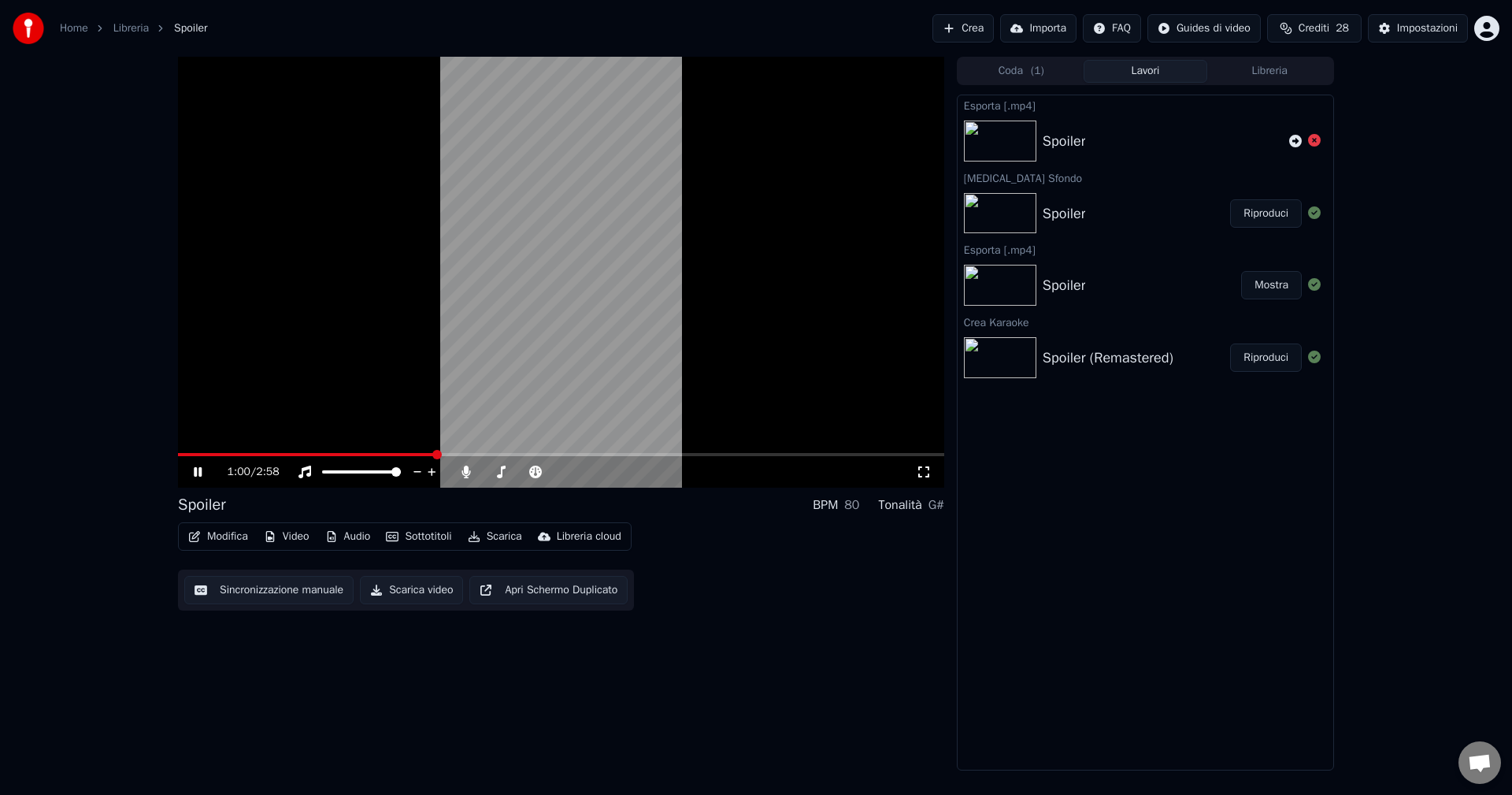 click at bounding box center [561, 455] 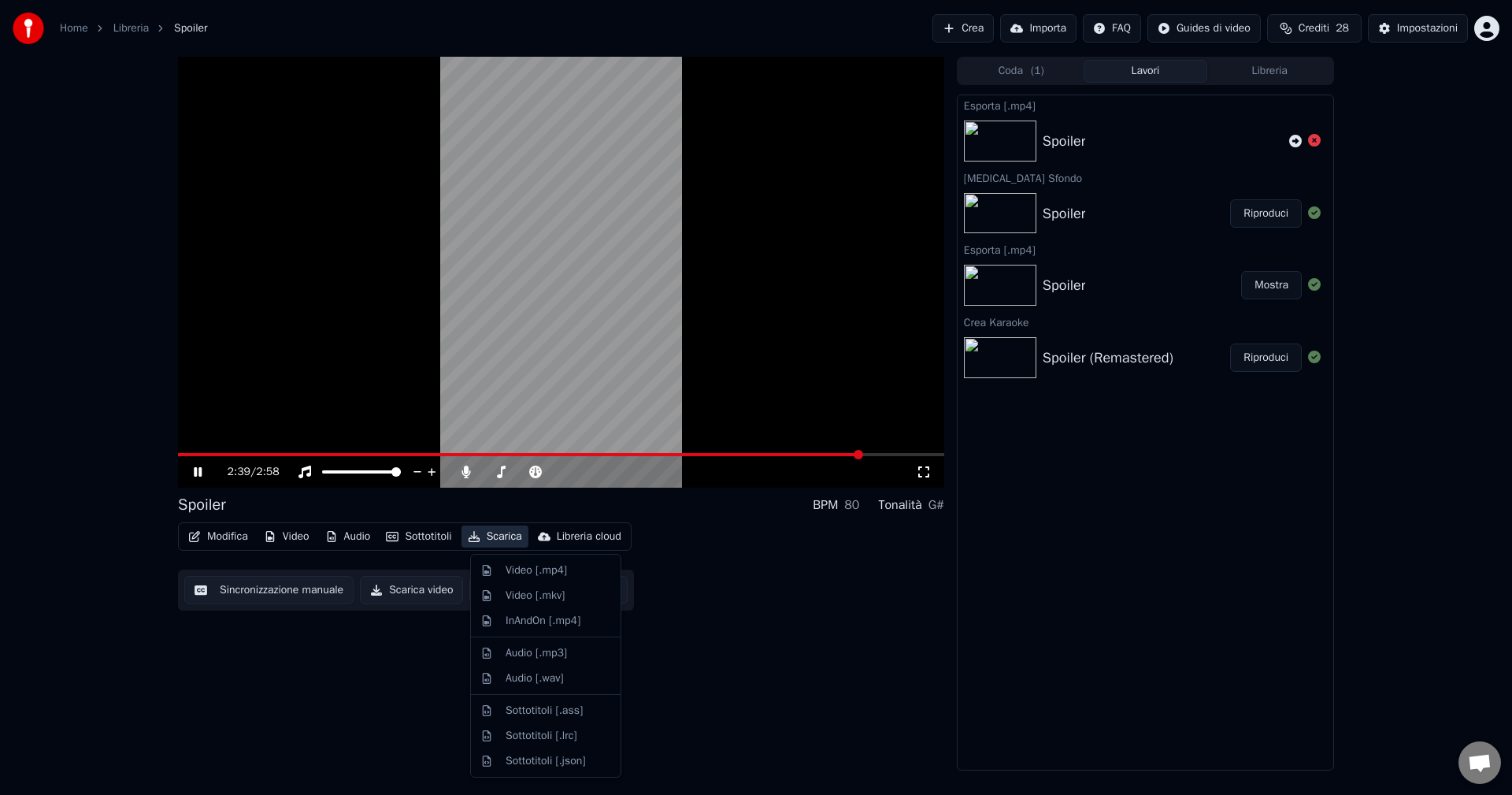 click on "Scarica" at bounding box center [495, 537] 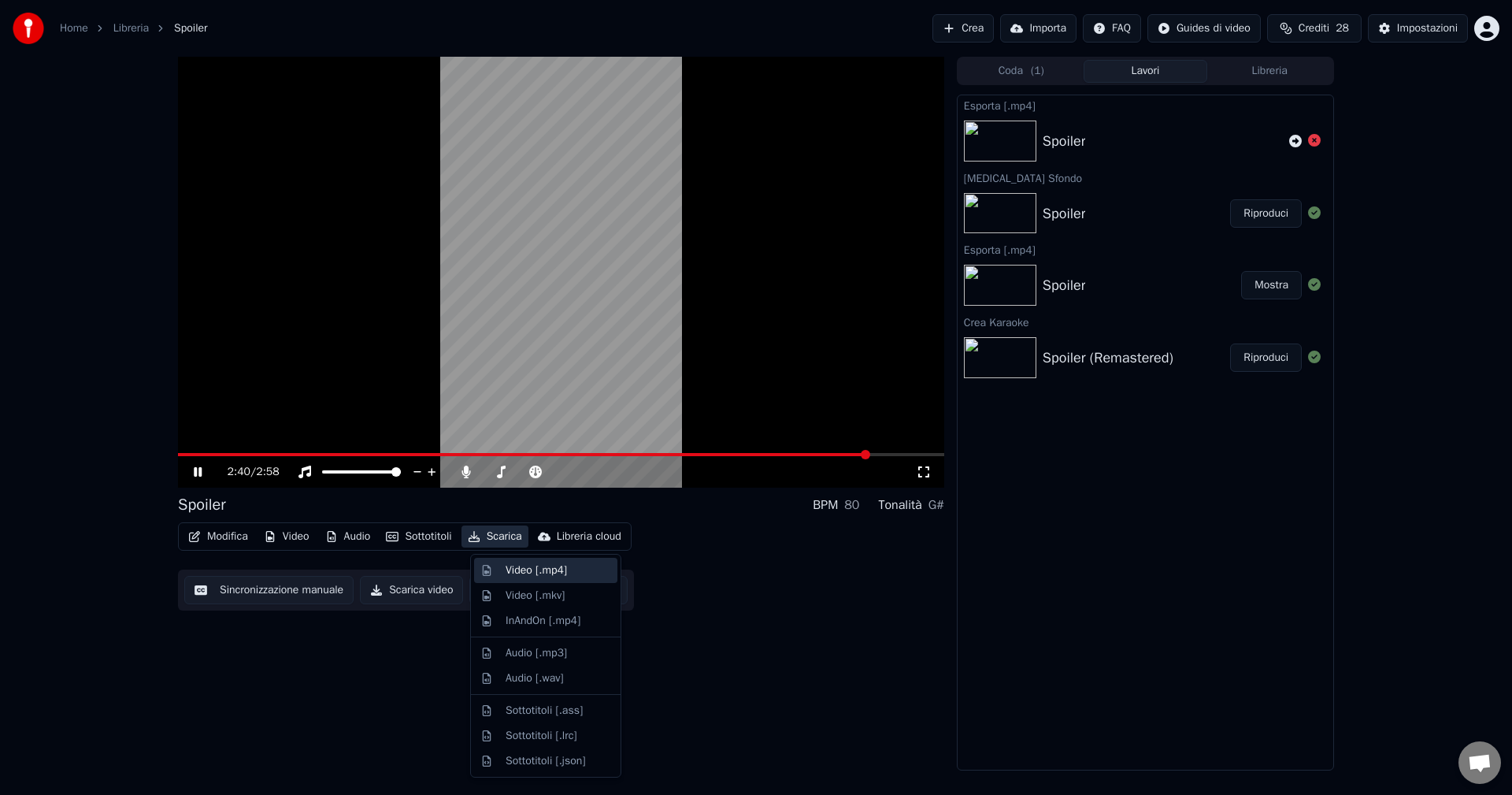 click on "Video [.mp4]" at bounding box center (536, 570) 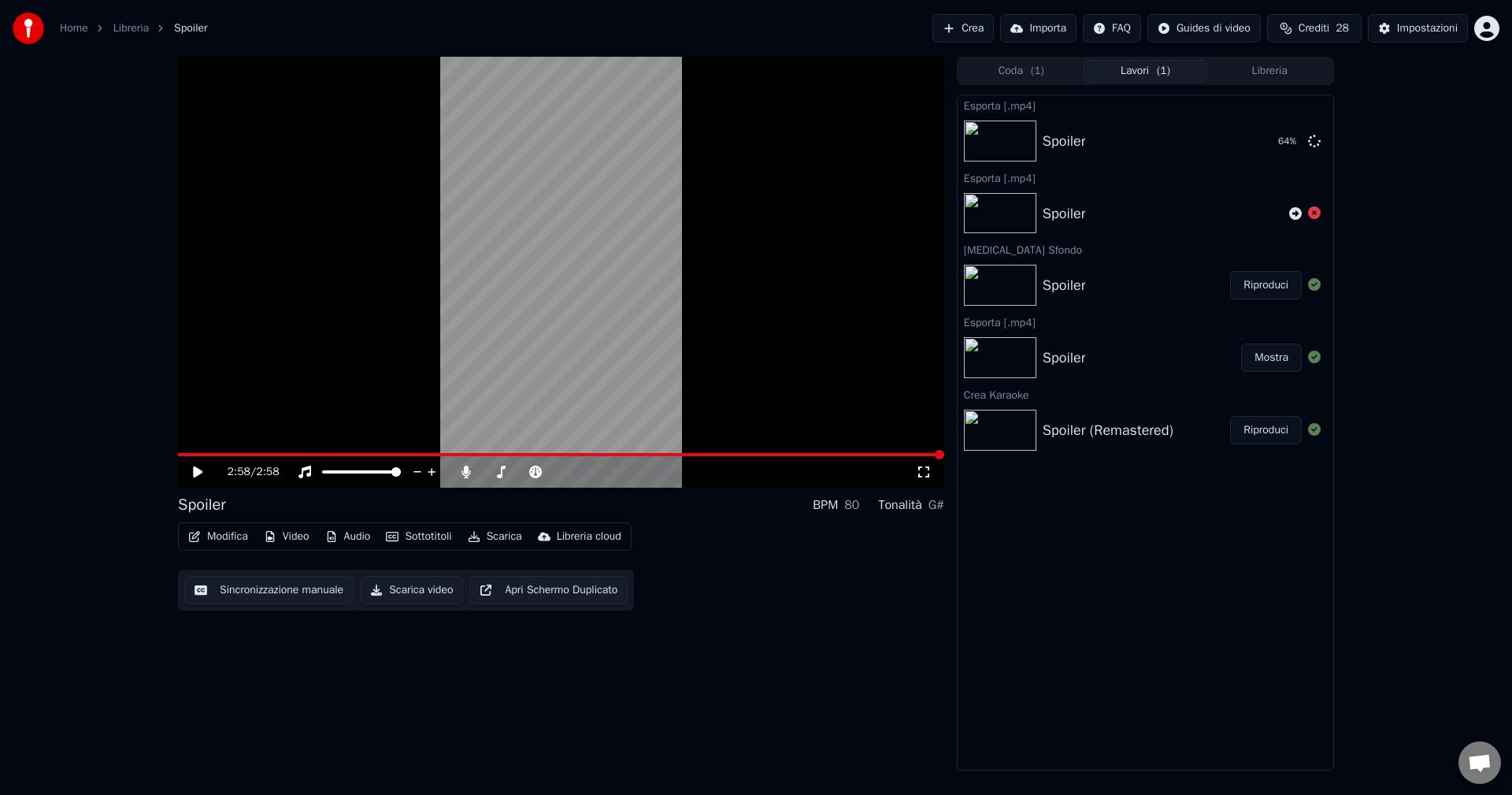 drag, startPoint x: 195, startPoint y: 450, endPoint x: 171, endPoint y: 453, distance: 24.187 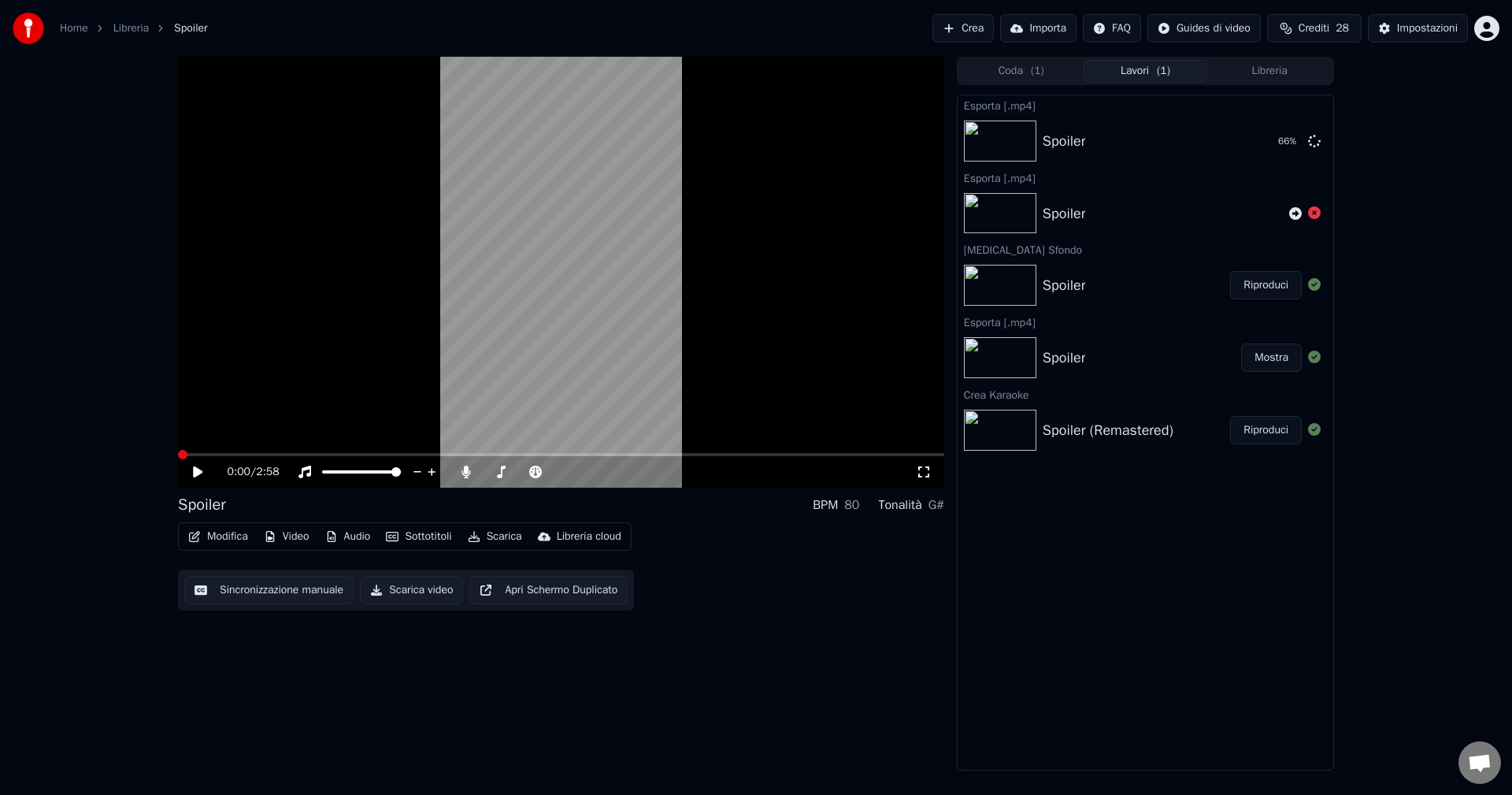 click at bounding box center [178, 455] 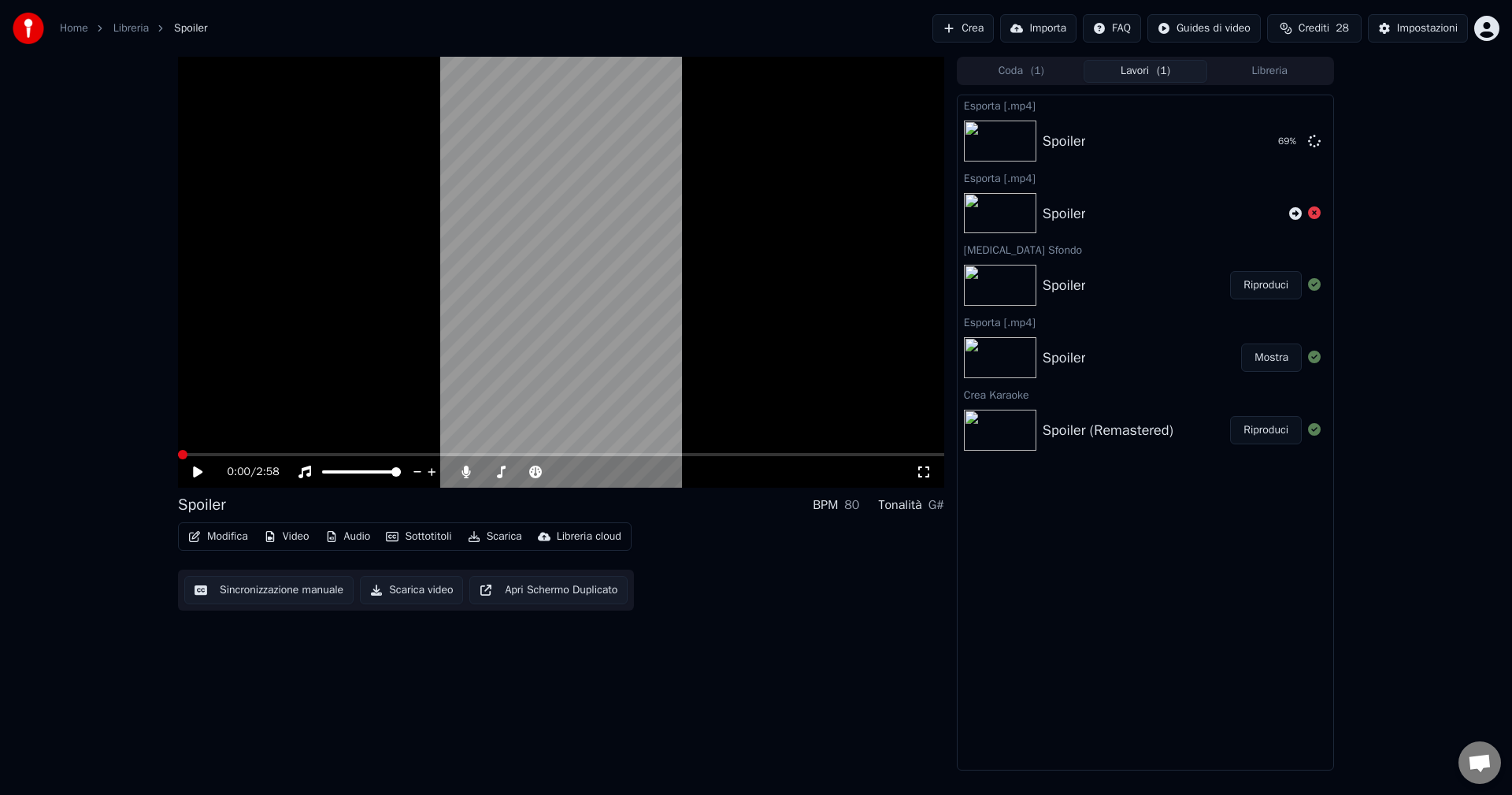 click 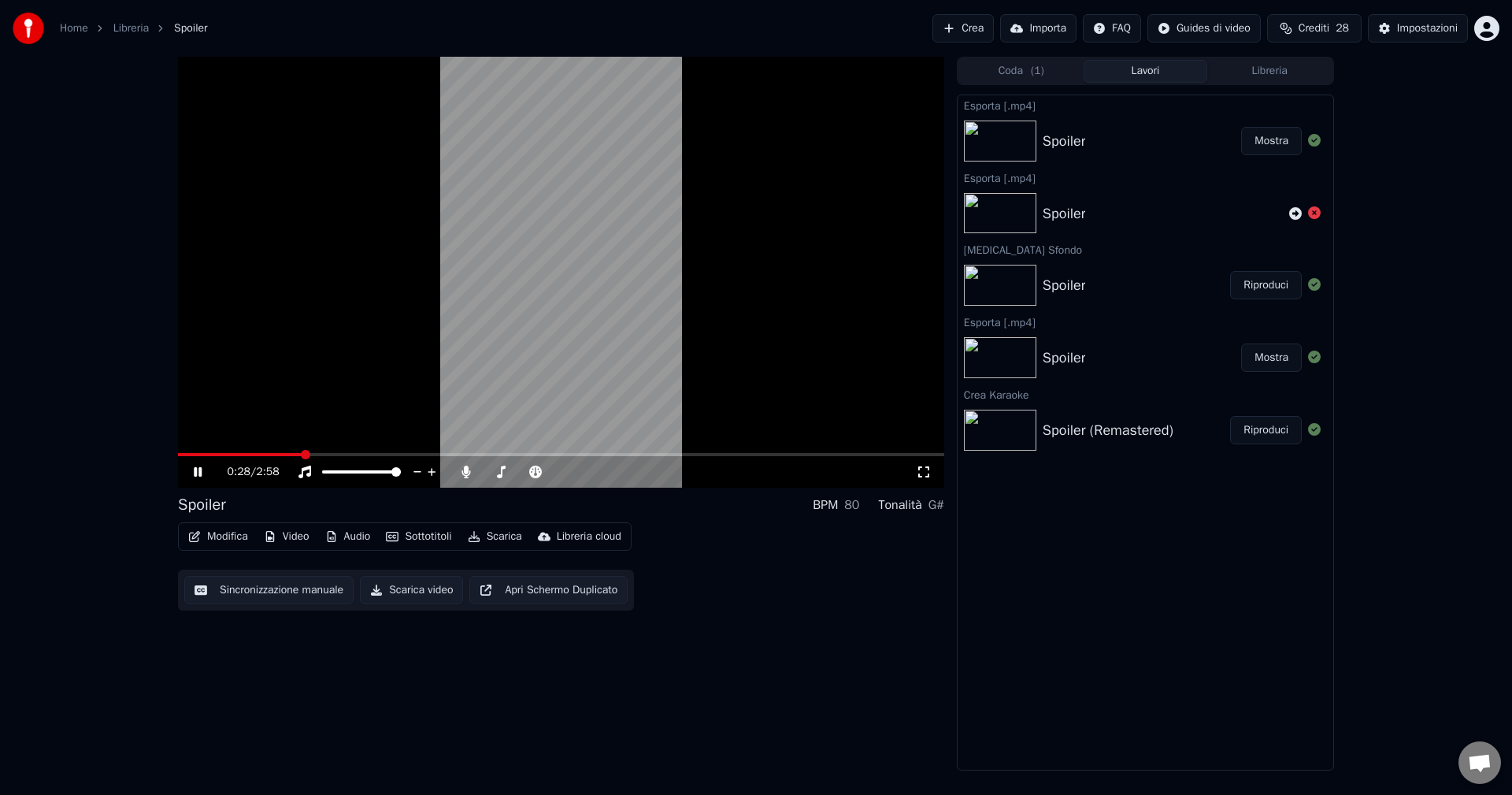 click on "Mostra" at bounding box center (1271, 141) 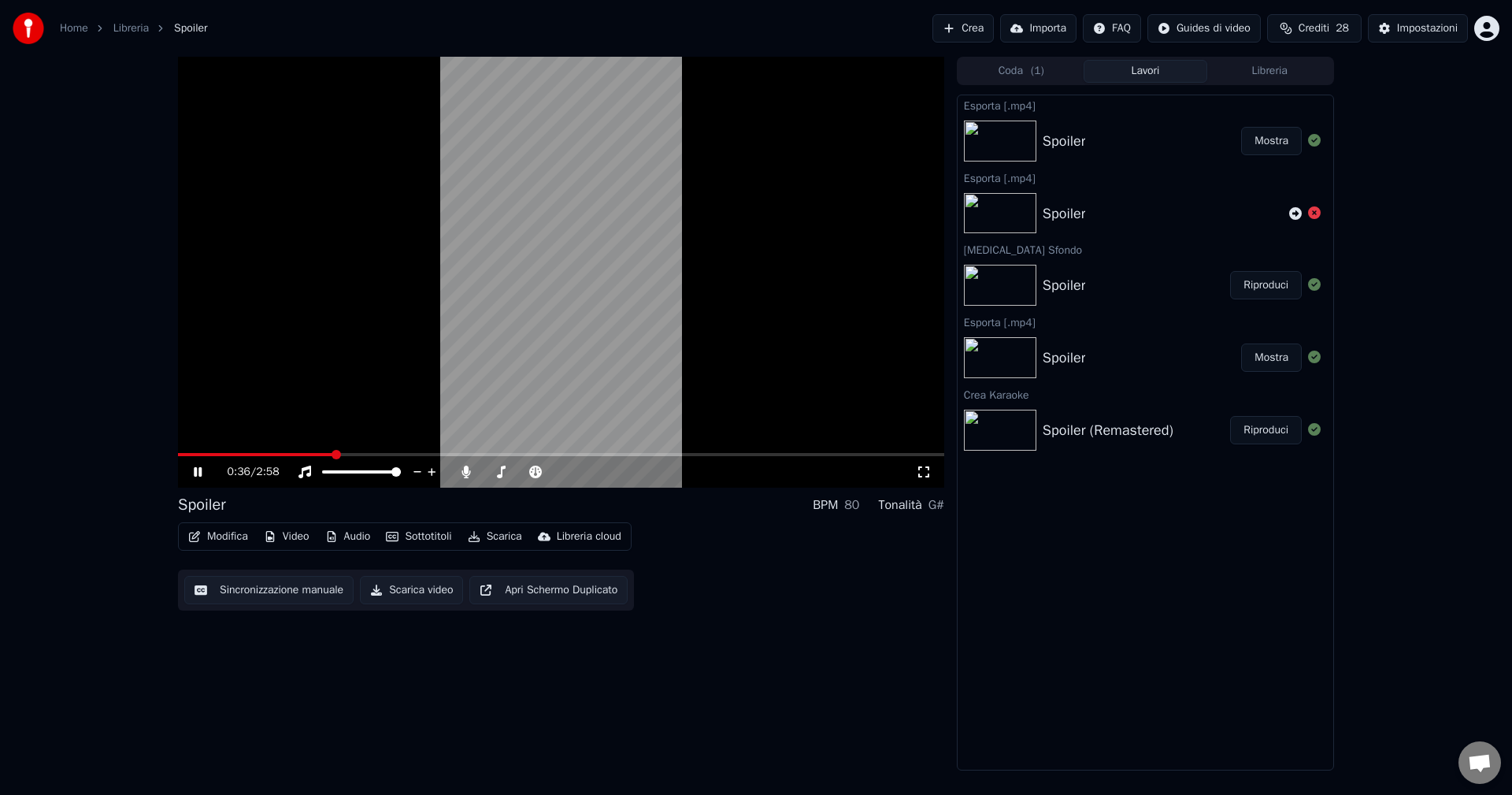 drag, startPoint x: 139, startPoint y: 455, endPoint x: 165, endPoint y: 455, distance: 26 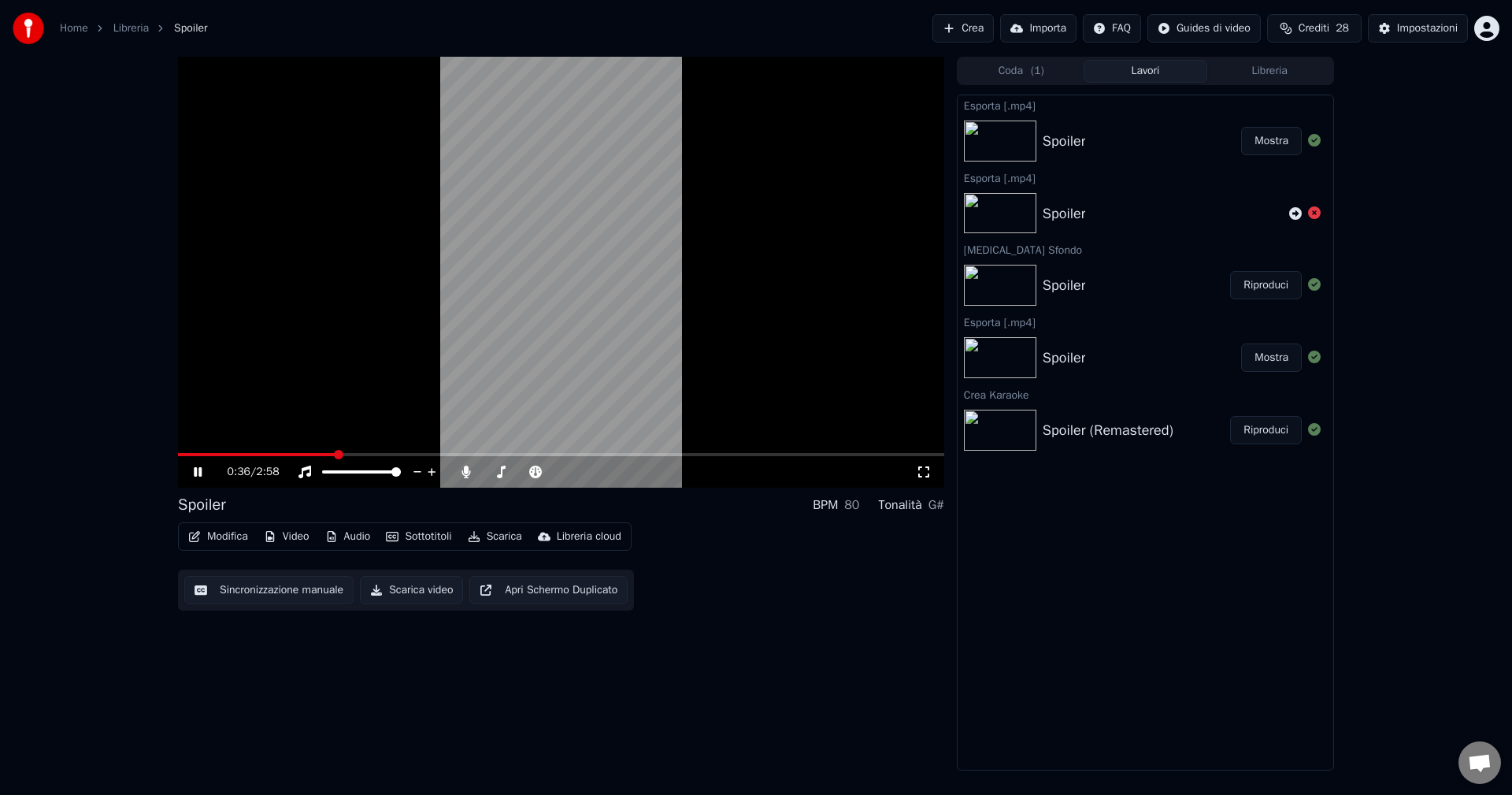 click 